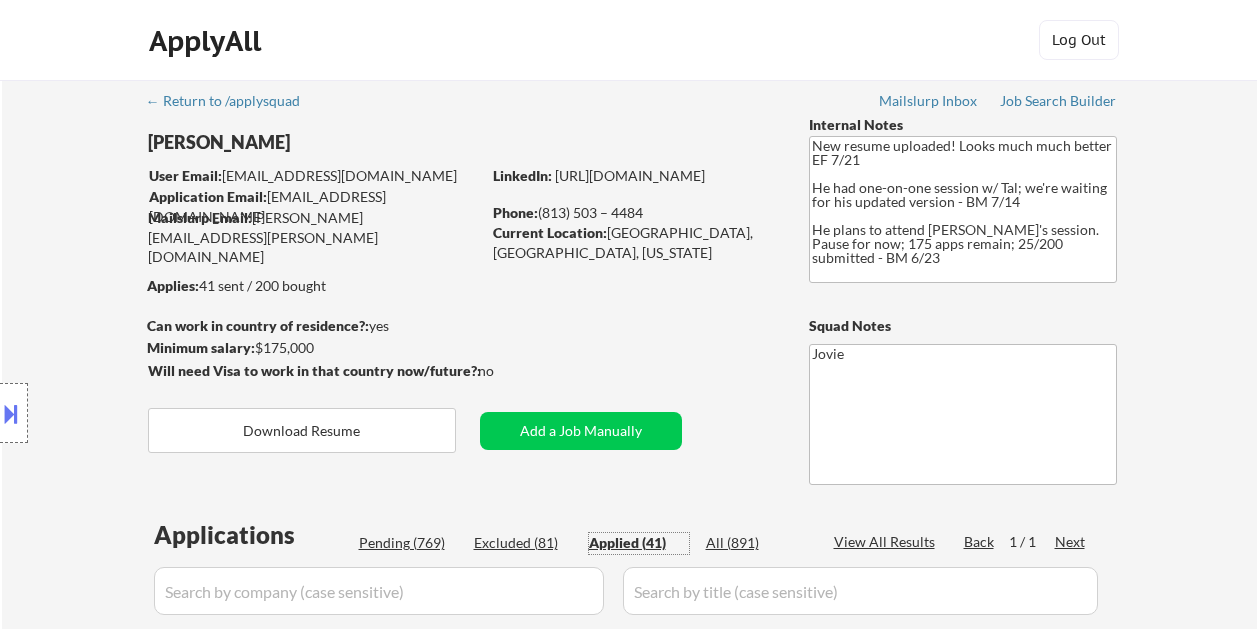 select on ""applied"" 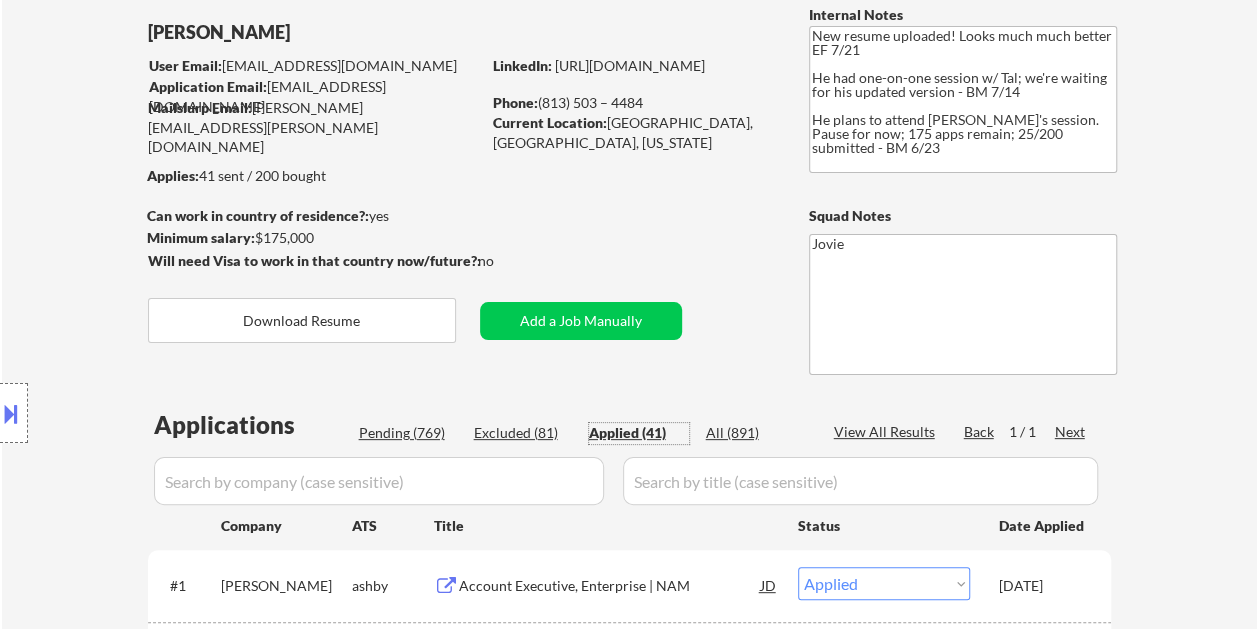 scroll, scrollTop: 0, scrollLeft: 0, axis: both 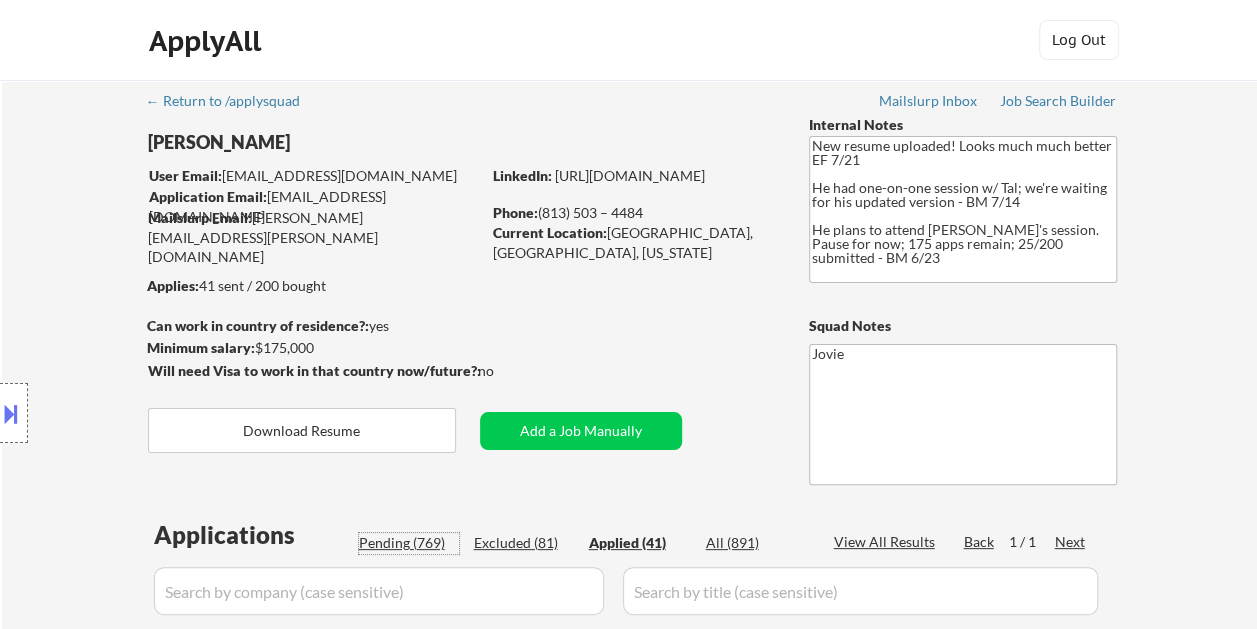 click on "Pending (769)" at bounding box center [409, 543] 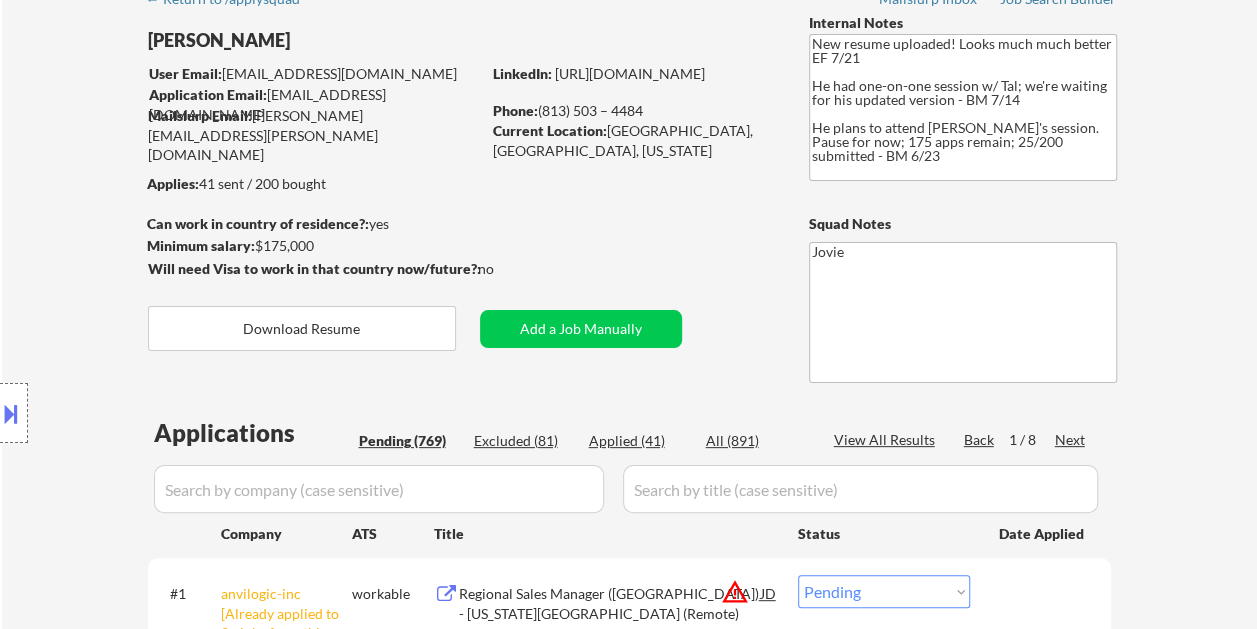 scroll, scrollTop: 200, scrollLeft: 0, axis: vertical 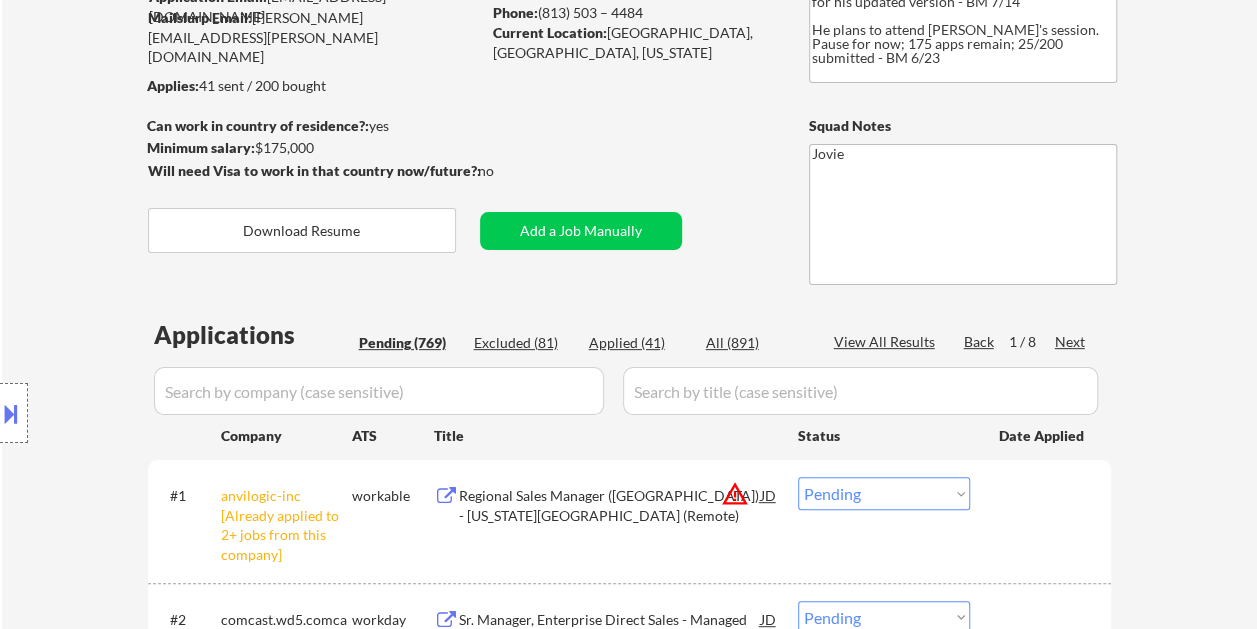 click on "Next" at bounding box center (1071, 342) 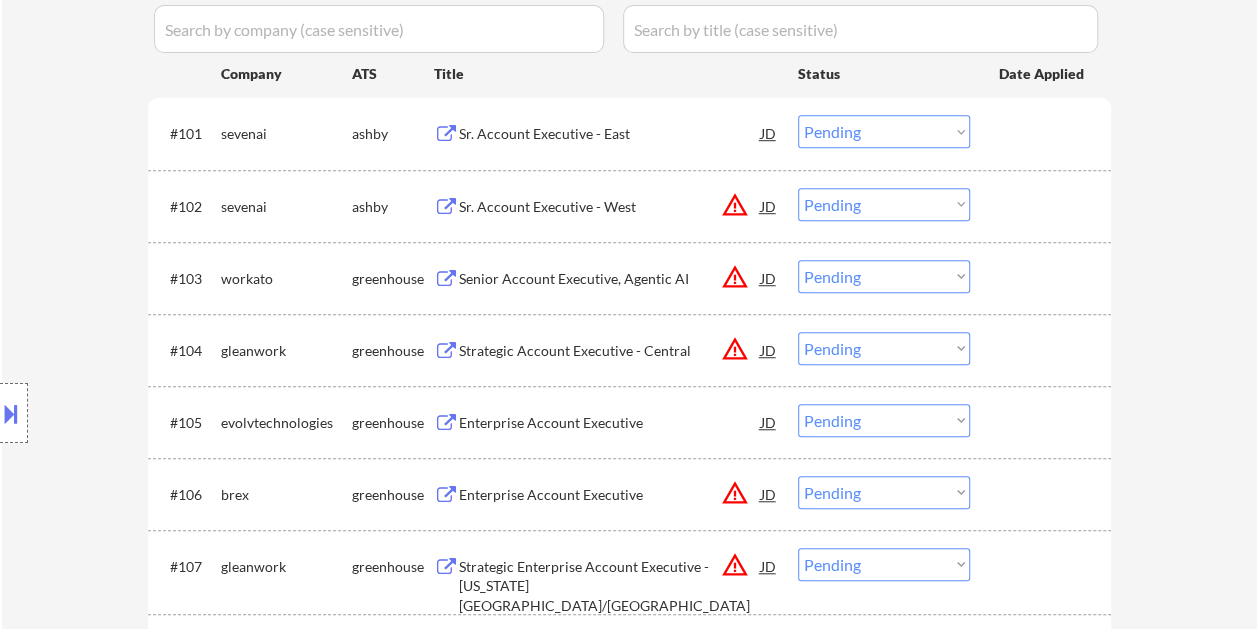 scroll, scrollTop: 400, scrollLeft: 0, axis: vertical 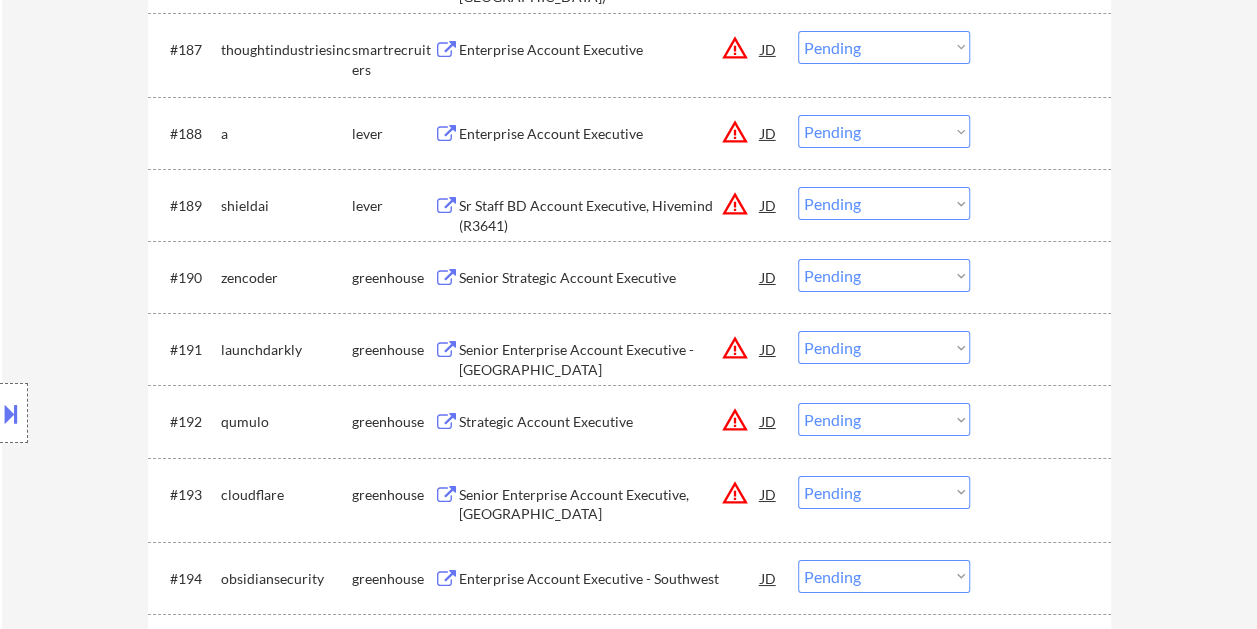click on "← Return to /applysquad Mailslurp Inbox Job Search Builder [PERSON_NAME] User Email:  [EMAIL_ADDRESS][DOMAIN_NAME] Application Email:  [EMAIL_ADDRESS][DOMAIN_NAME] Mailslurp Email:  [PERSON_NAME][EMAIL_ADDRESS][PERSON_NAME][DOMAIN_NAME] LinkedIn:   [URL][DOMAIN_NAME]
Phone:  (813) 503 – 4484 Current Location:  [GEOGRAPHIC_DATA], [GEOGRAPHIC_DATA], [US_STATE] Applies:  41 sent / 200 bought Internal Notes New resume uploaded! Looks much much better EF 7/21
He had one-on-one session w/ Tal; we're waiting for his updated version - BM 7/14
He plans to attend [PERSON_NAME]'s session. Pause for now; 175 apps remain; 25/200 submitted - BM 6/23 Can work in country of residence?:  yes Squad Notes Minimum salary:  $175,000 Will need Visa to work in that country now/future?:   no Download Resume Add a Job Manually Jovie Applications Pending (769) Excluded (81) Applied (41) All (891) View All Results Back 2 / 8
Next Company ATS Title Status Date Applied #101 sevenai [PERSON_NAME] Account Executive - East JD warning_amber Choose an option... Pending Applied Excluded (Questions) #102 JD a" at bounding box center [629, -2977] 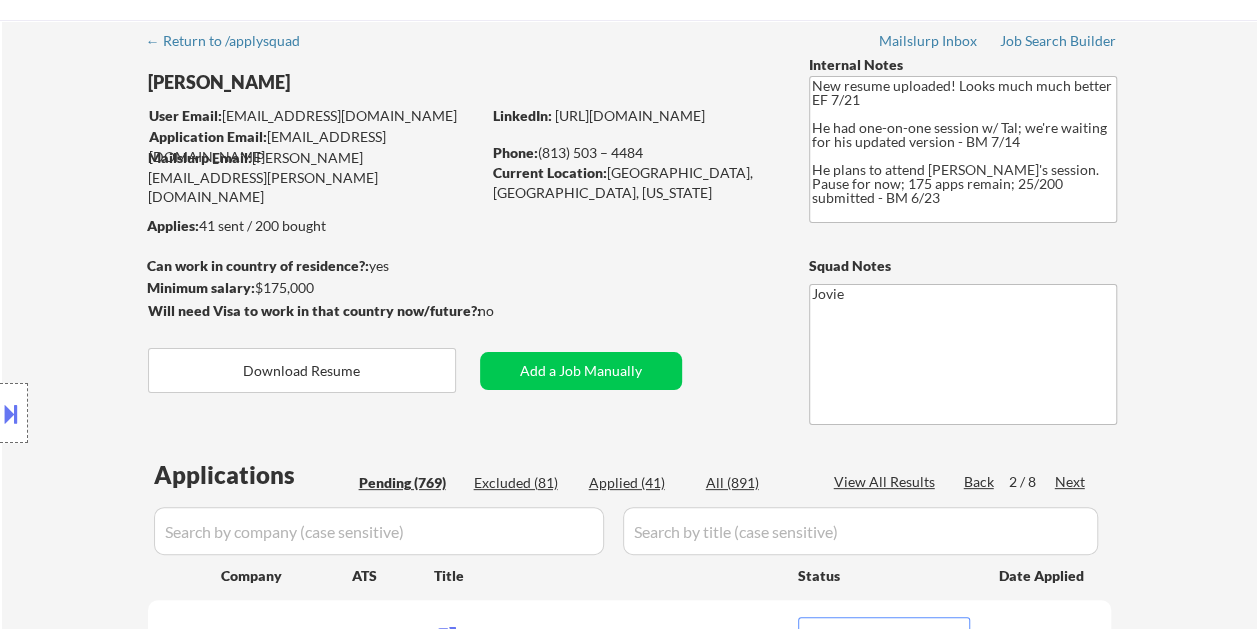 scroll, scrollTop: 0, scrollLeft: 0, axis: both 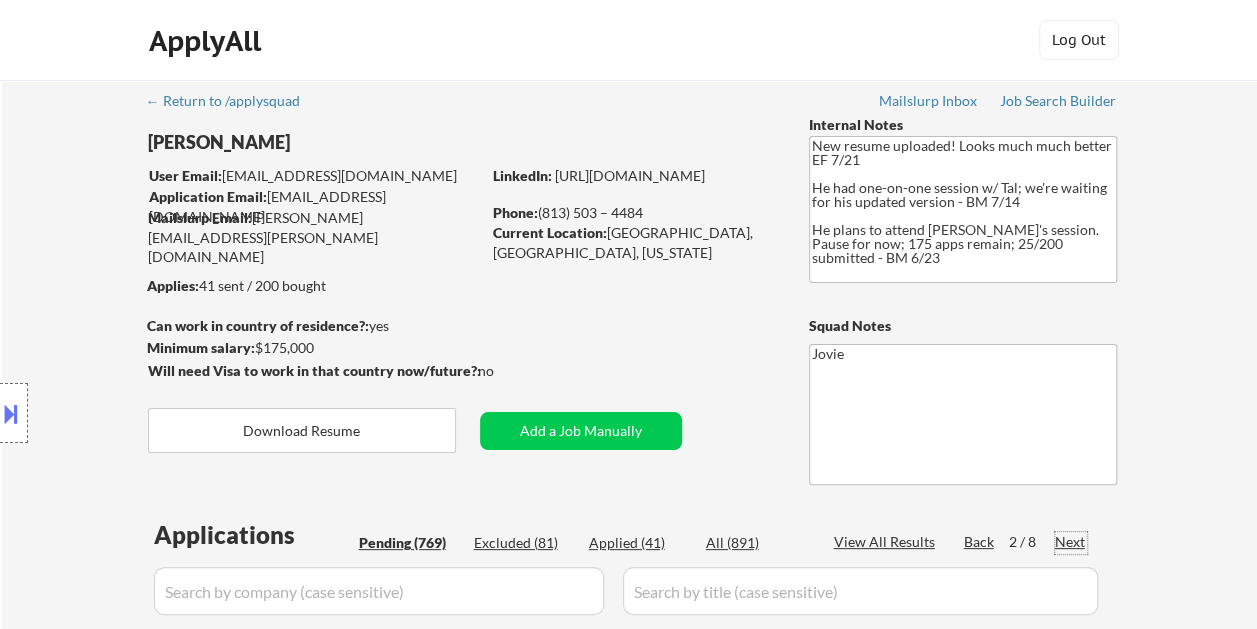 click on "Next" at bounding box center (1071, 542) 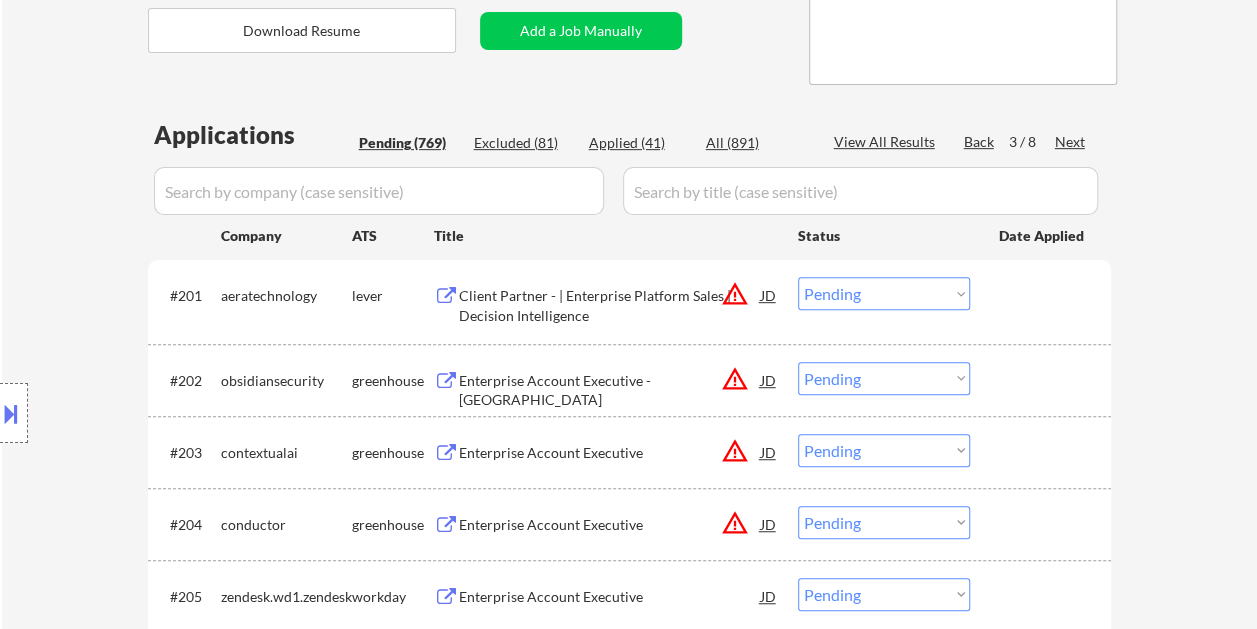 scroll, scrollTop: 3402, scrollLeft: 0, axis: vertical 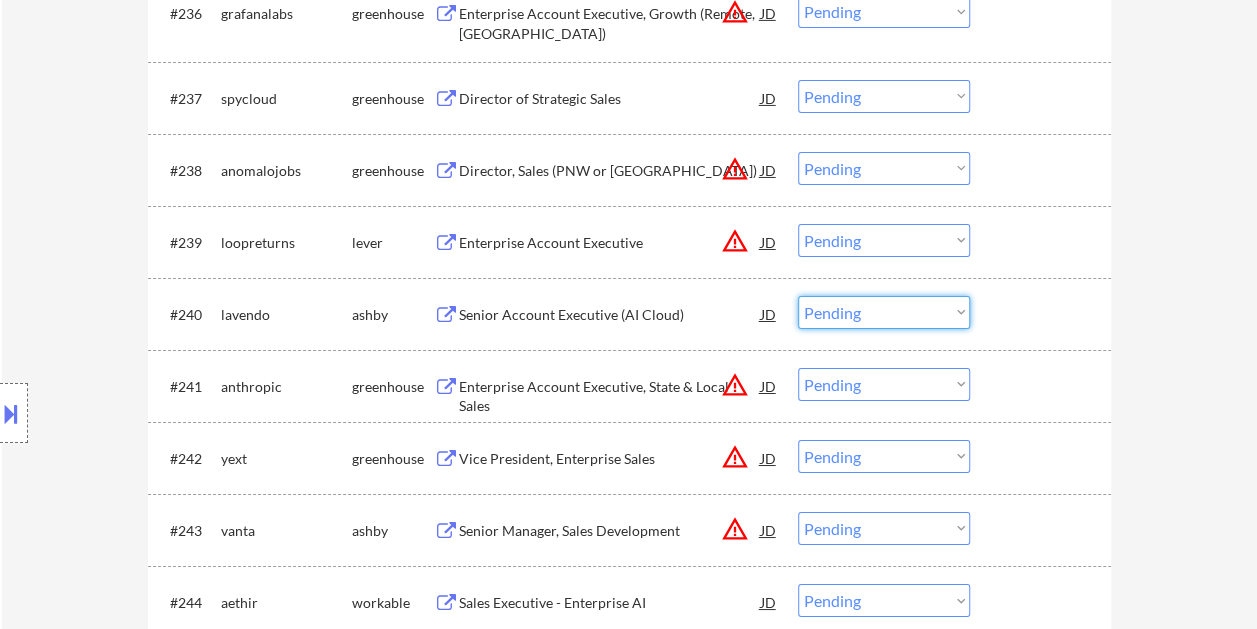 click on "Choose an option... Pending Applied Excluded (Questions) Excluded (Expired) Excluded (Location) Excluded (Bad Match) Excluded (Blocklist) Excluded (Salary) Excluded (Other)" at bounding box center [884, 312] 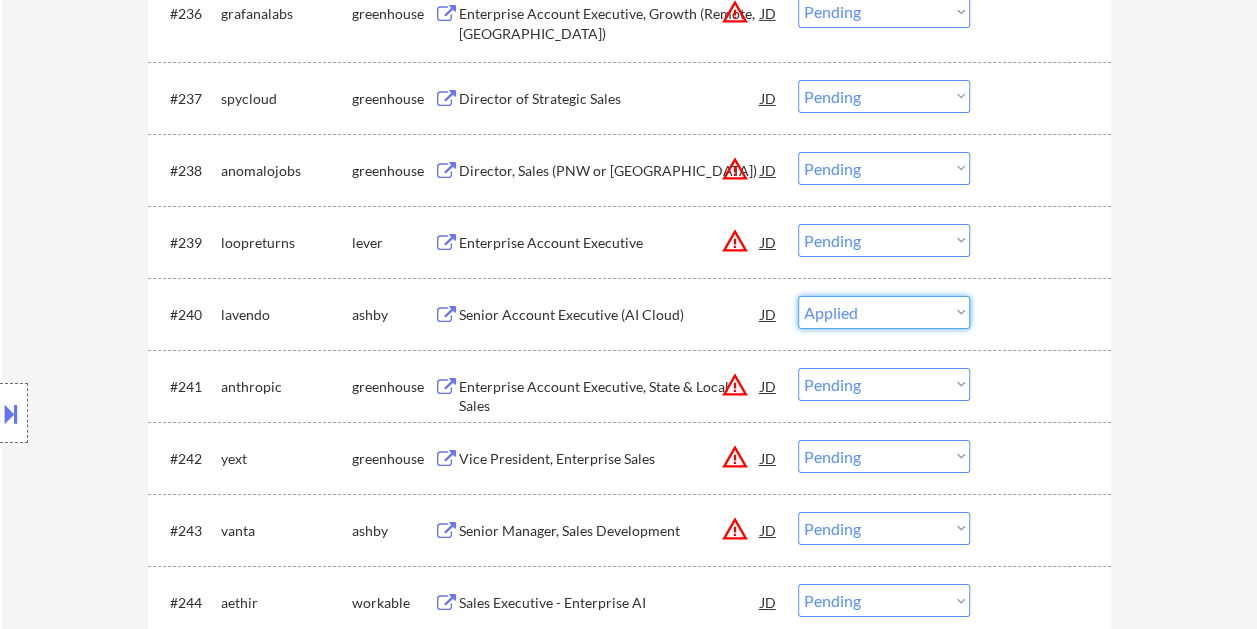 click on "Choose an option... Pending Applied Excluded (Questions) Excluded (Expired) Excluded (Location) Excluded (Bad Match) Excluded (Blocklist) Excluded (Salary) Excluded (Other)" at bounding box center (884, 312) 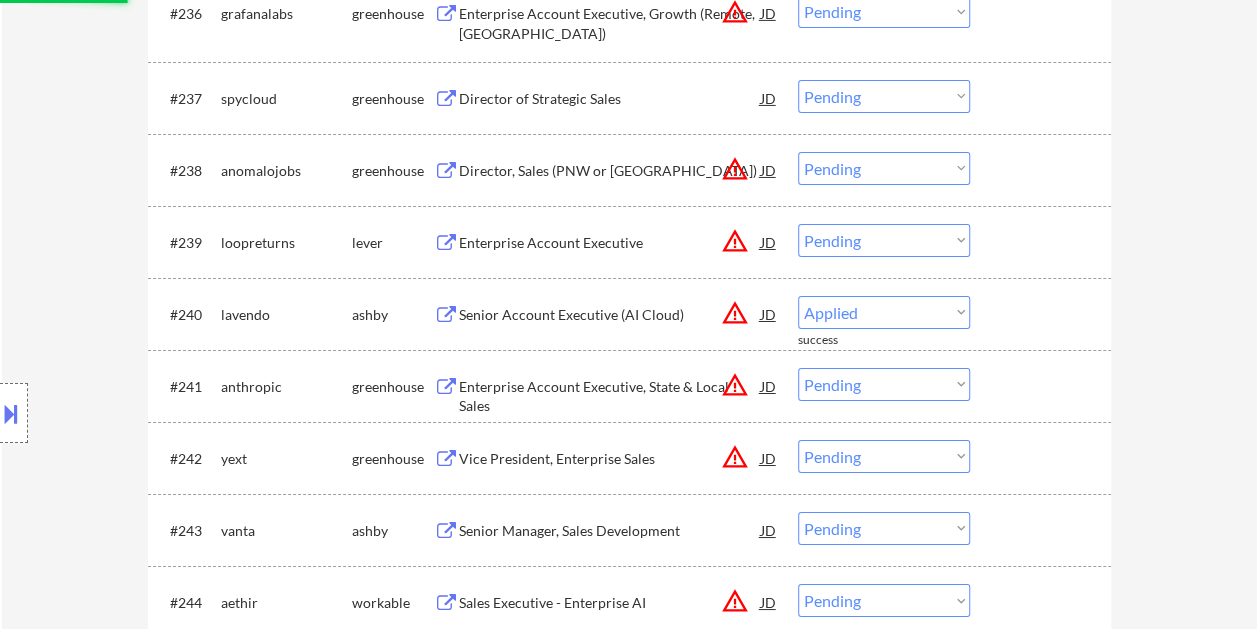select on ""pending"" 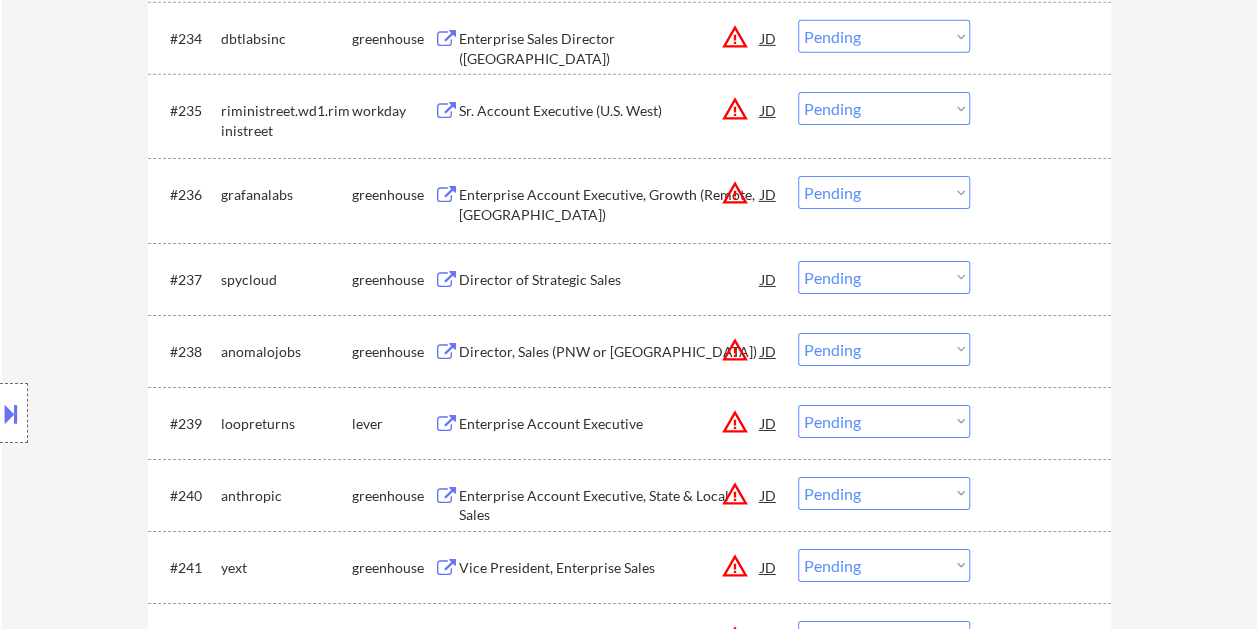 scroll, scrollTop: 3002, scrollLeft: 0, axis: vertical 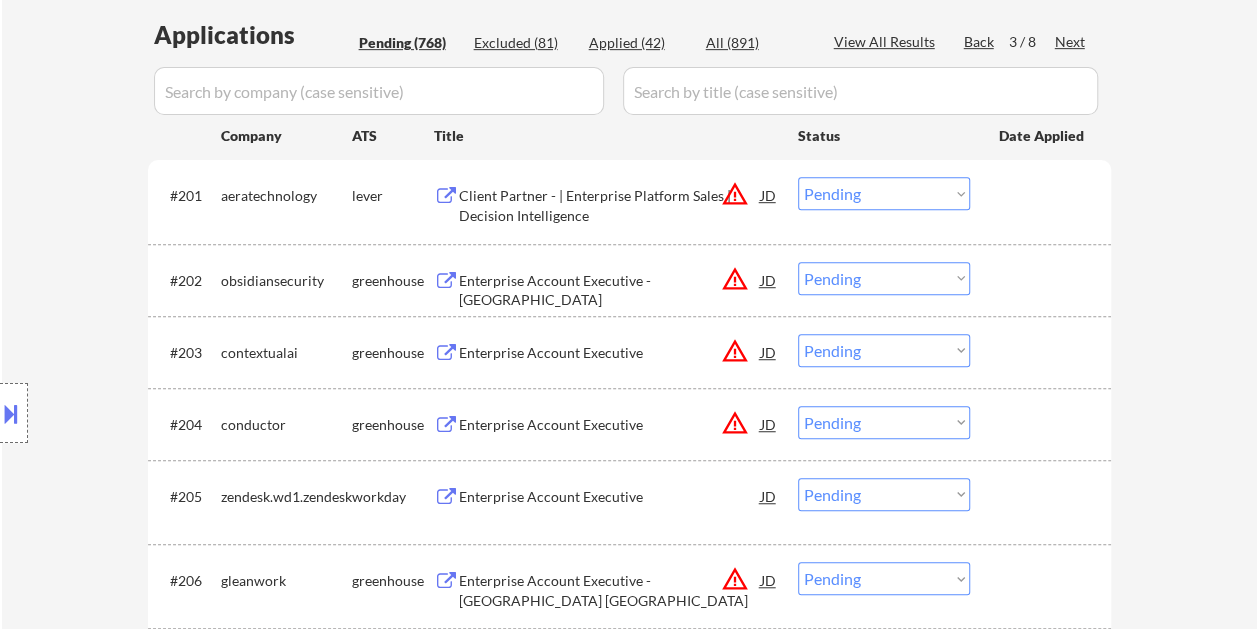 click at bounding box center (1043, 195) 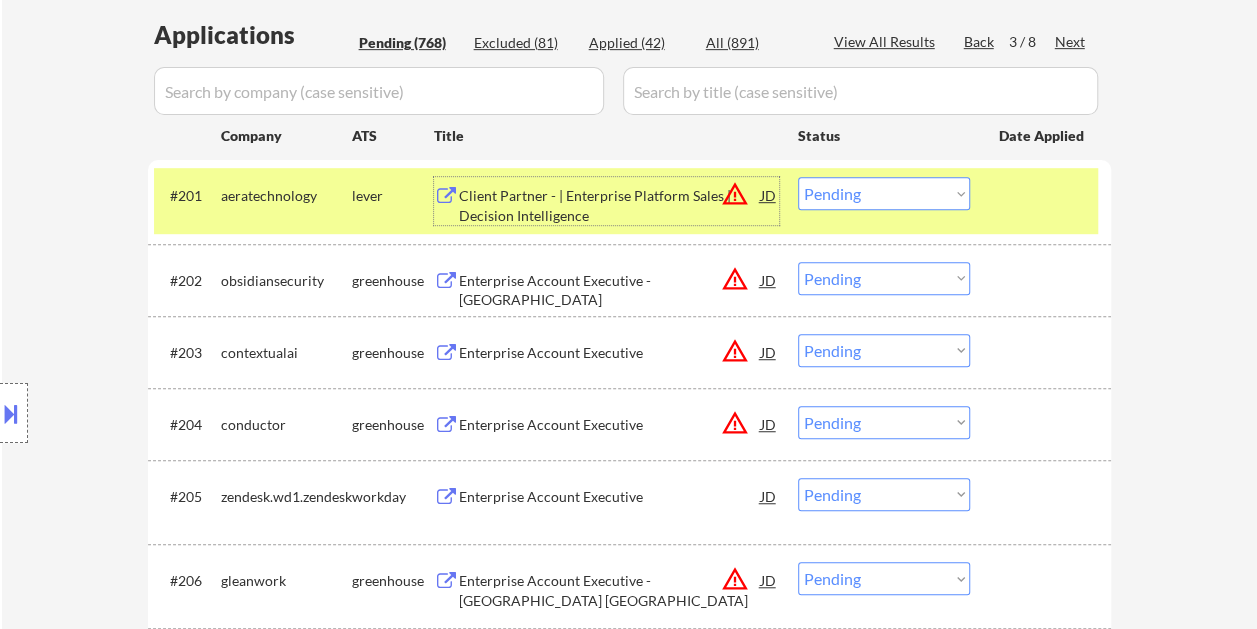 click on "Client Partner - | Enterprise Platform Sales | Decision Intelligence" at bounding box center [610, 205] 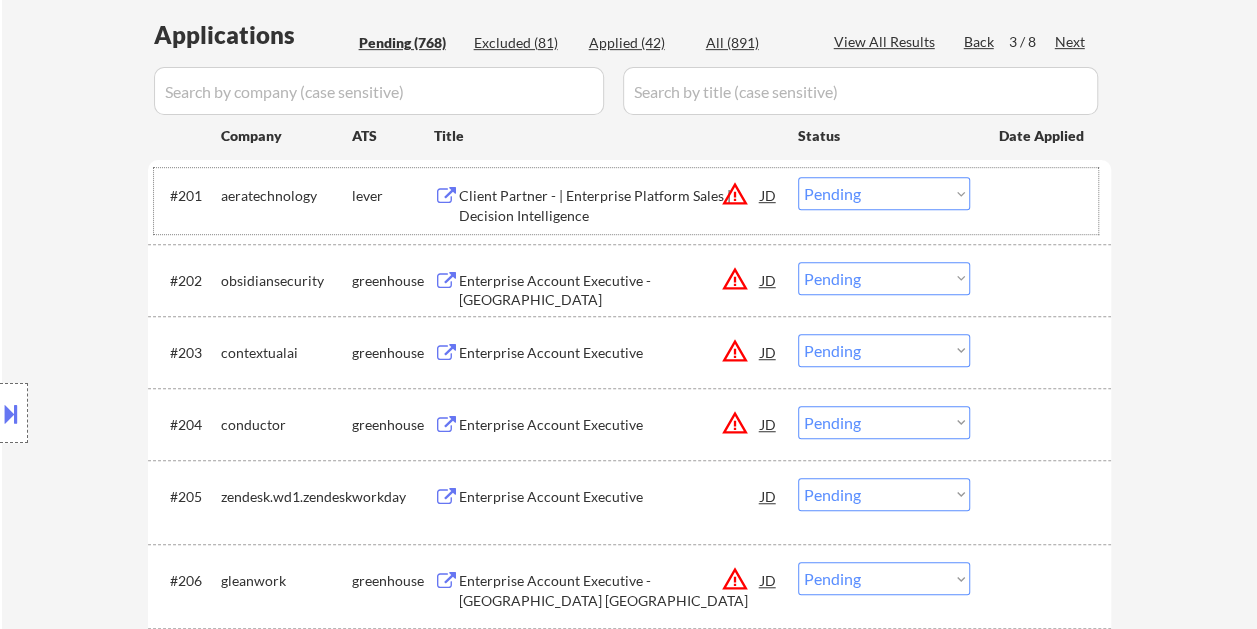 click at bounding box center [1043, 195] 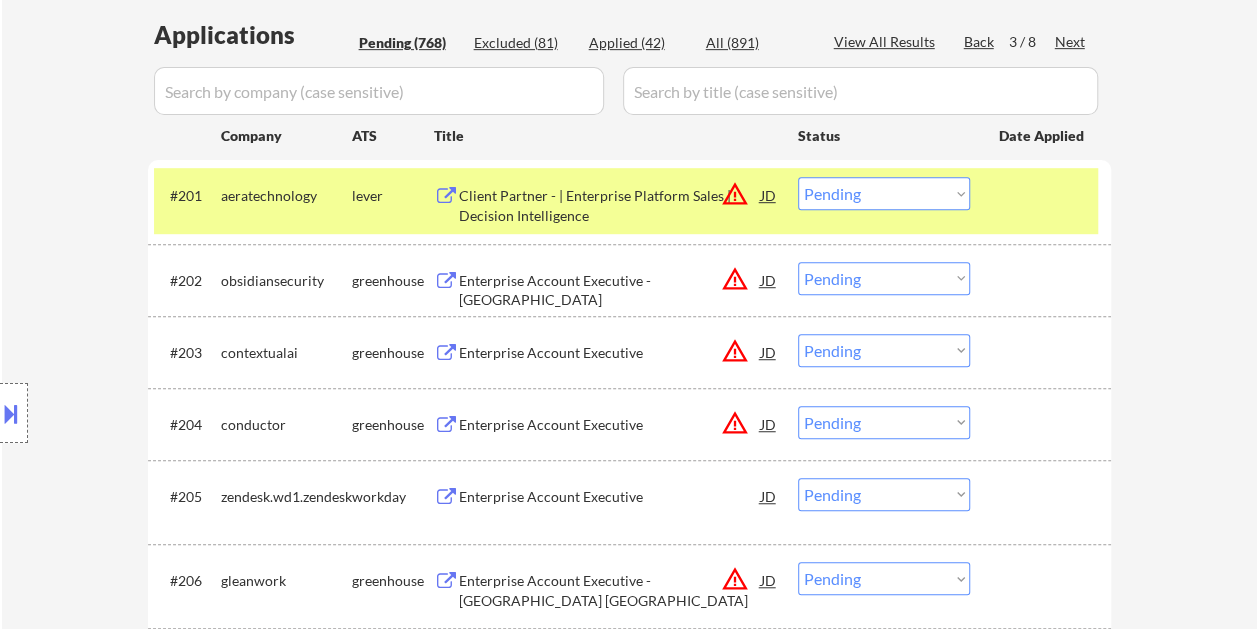 click on "Choose an option... Pending Applied Excluded (Questions) Excluded (Expired) Excluded (Location) Excluded (Bad Match) Excluded (Blocklist) Excluded (Salary) Excluded (Other)" at bounding box center [884, 193] 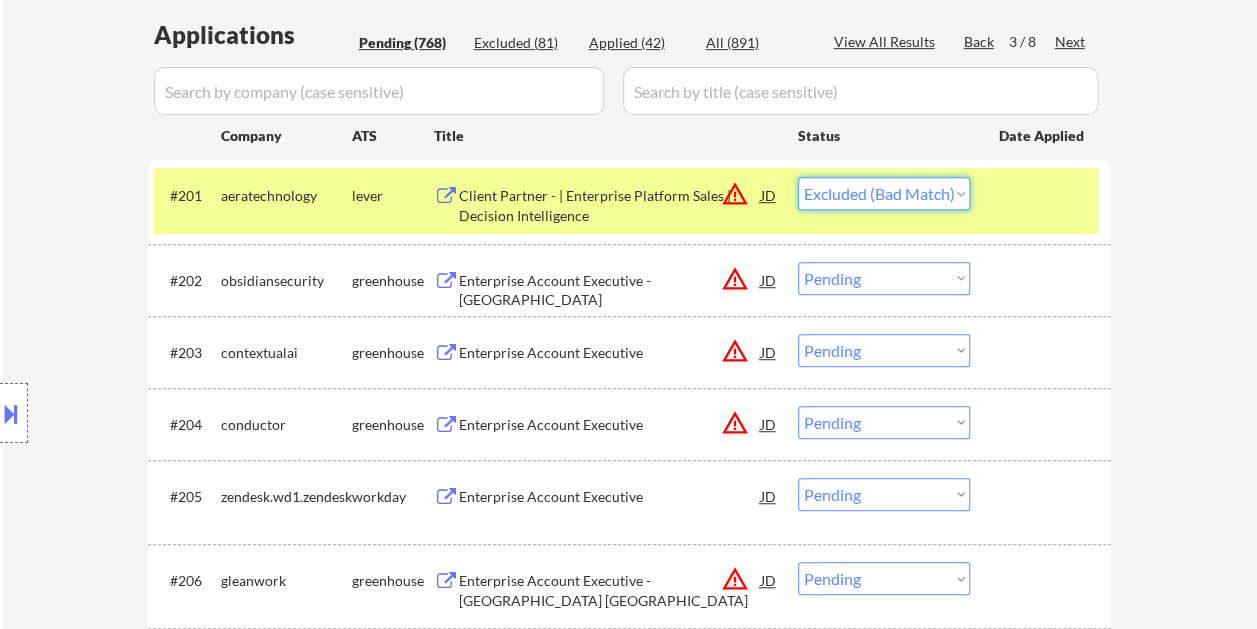 click on "Choose an option... Pending Applied Excluded (Questions) Excluded (Expired) Excluded (Location) Excluded (Bad Match) Excluded (Blocklist) Excluded (Salary) Excluded (Other)" at bounding box center [884, 193] 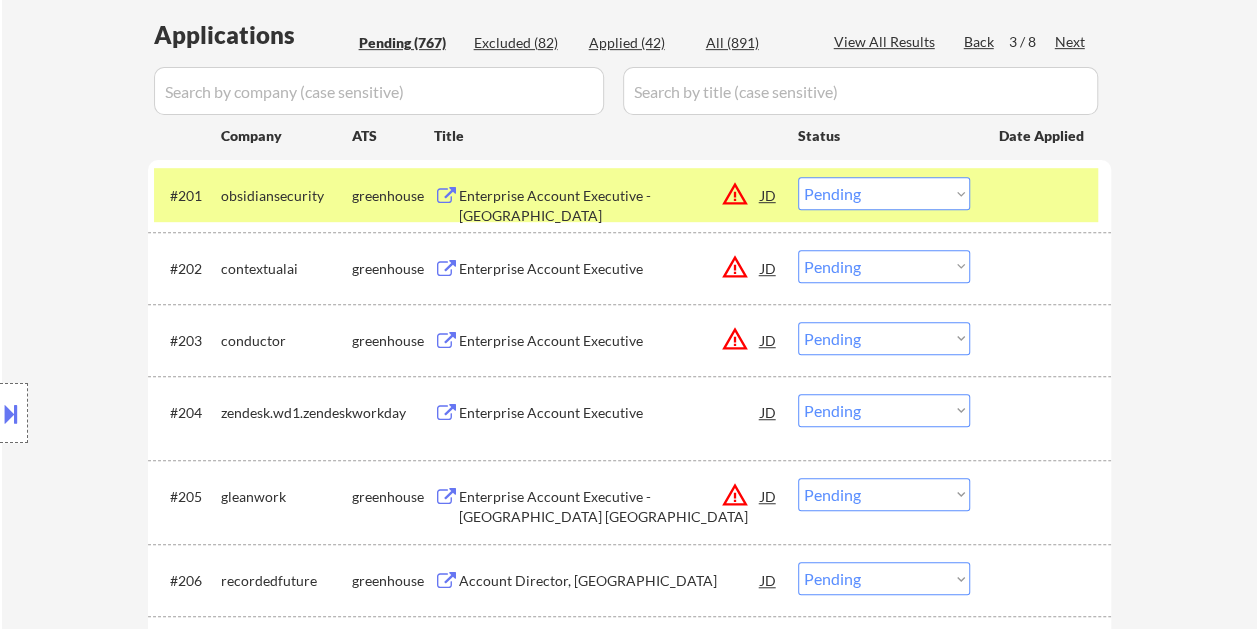click on "Enterprise Account Executive - [GEOGRAPHIC_DATA]" at bounding box center [610, 195] 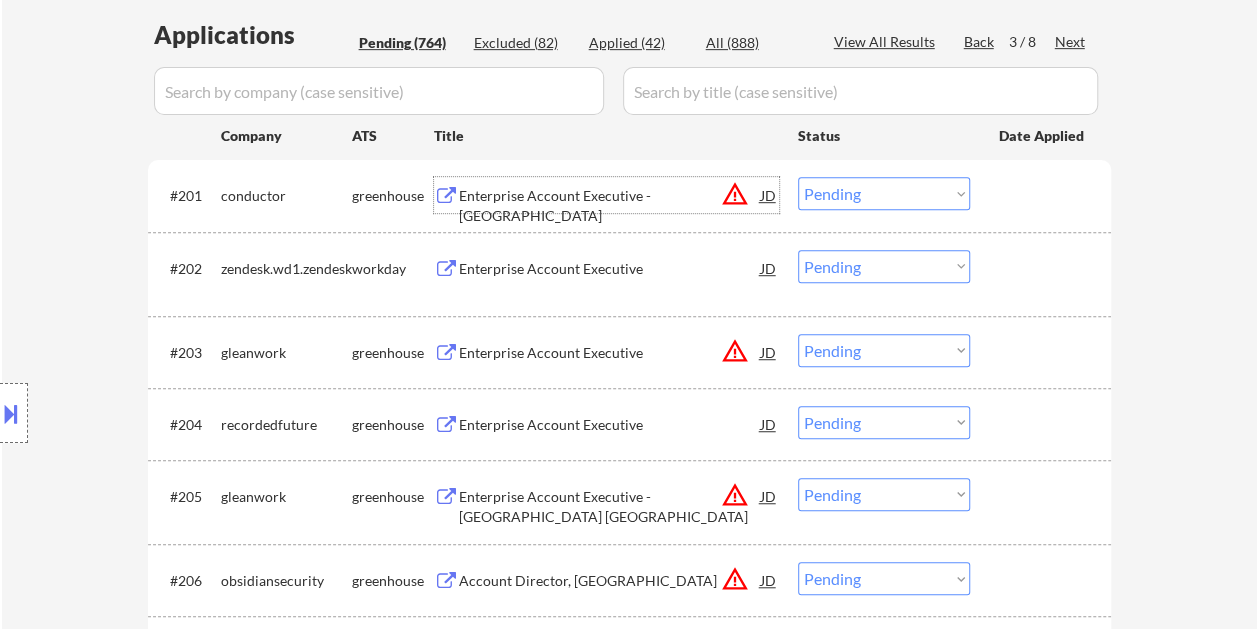 click on "#201 conductor greenhouse Enterprise Account Executive - [GEOGRAPHIC_DATA]  JD warning_amber Choose an option... Pending Applied Excluded (Questions) Excluded (Expired) Excluded (Location) Excluded (Bad Match) Excluded (Blocklist) Excluded (Salary) Excluded (Other)" at bounding box center [626, 195] 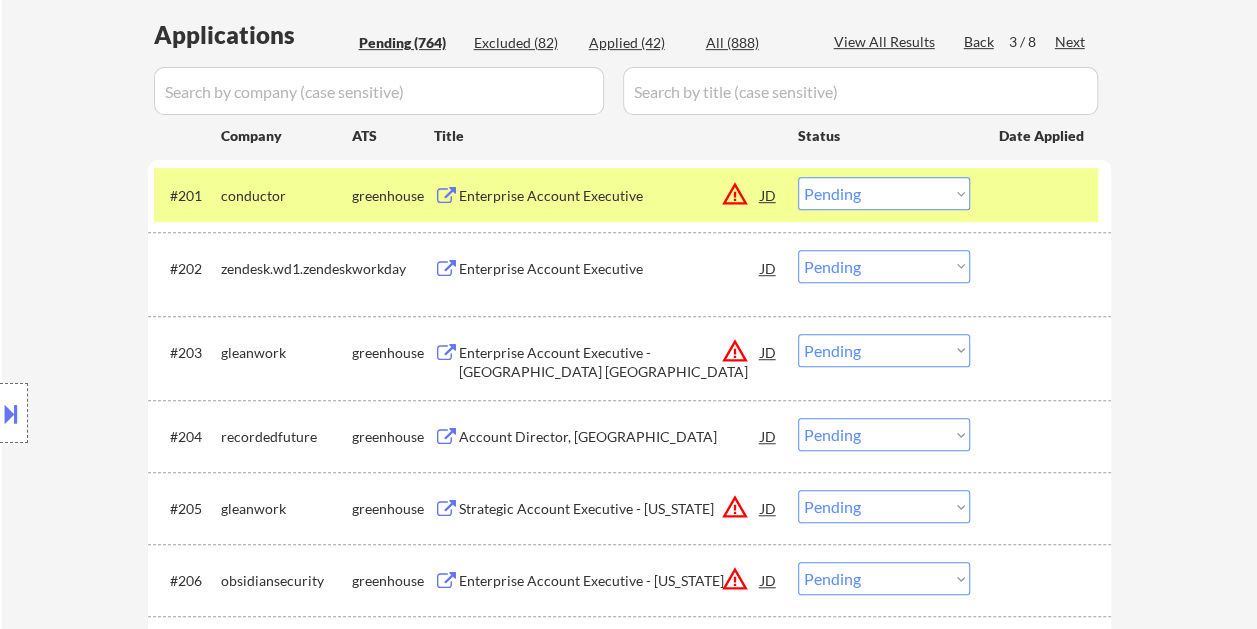click on "Choose an option... Pending Applied Excluded (Questions) Excluded (Expired) Excluded (Location) Excluded (Bad Match) Excluded (Blocklist) Excluded (Salary) Excluded (Other)" at bounding box center (884, 193) 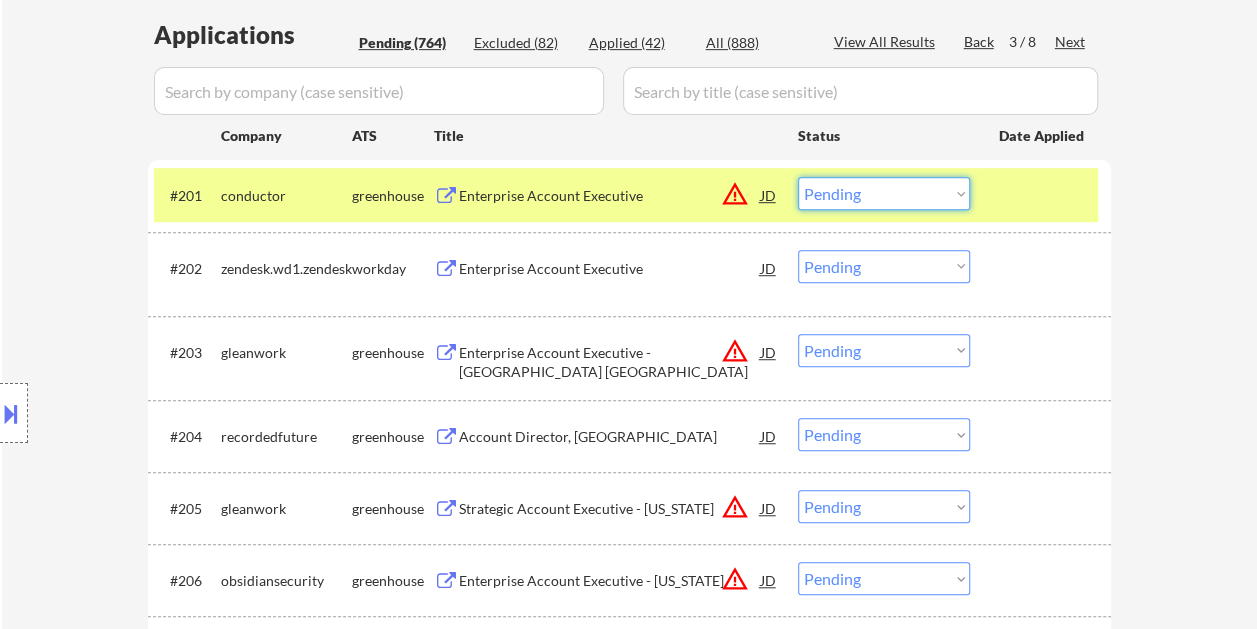 click on "Enterprise Account Executive" at bounding box center [610, 196] 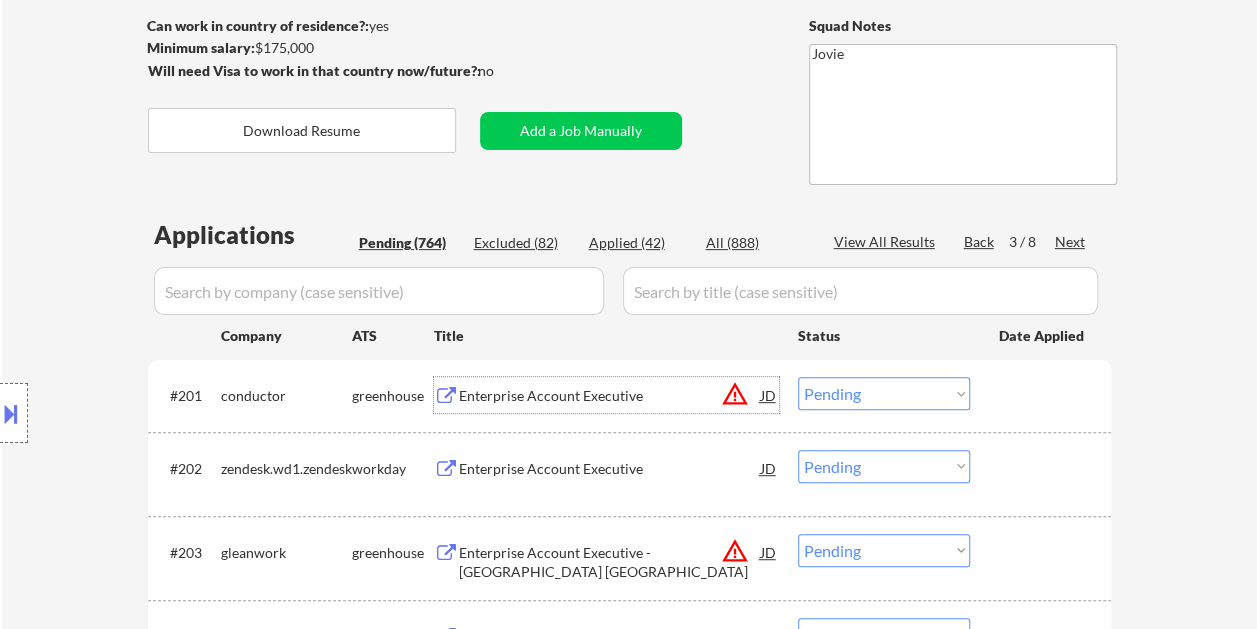 scroll, scrollTop: 400, scrollLeft: 0, axis: vertical 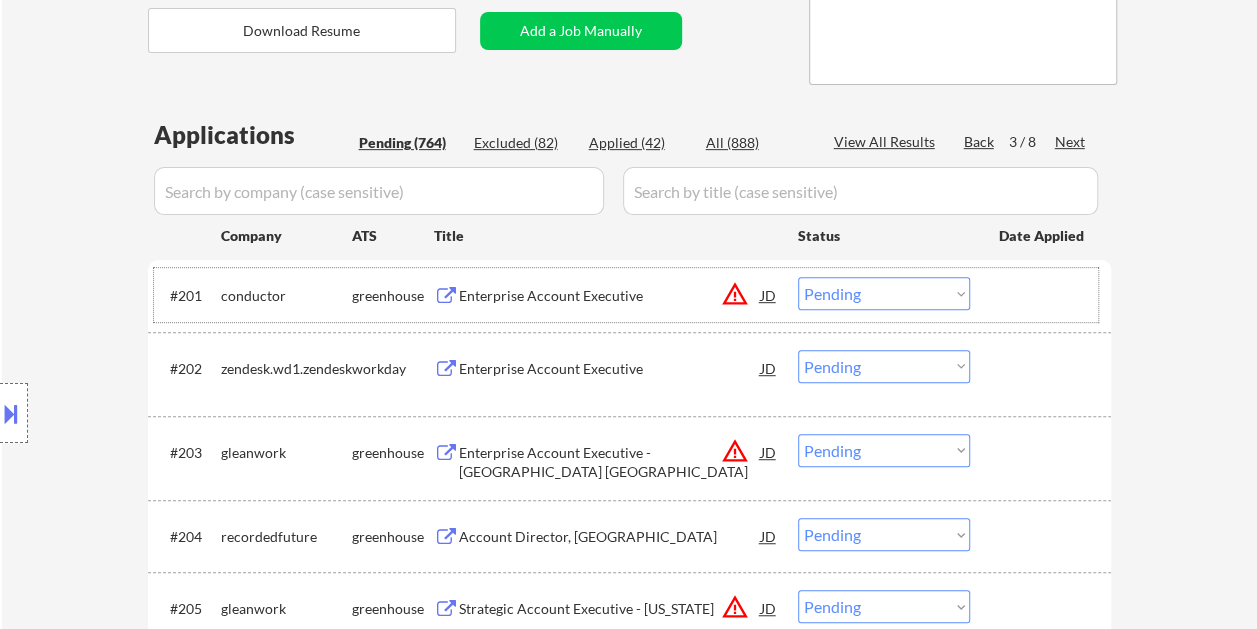 click at bounding box center (1043, 295) 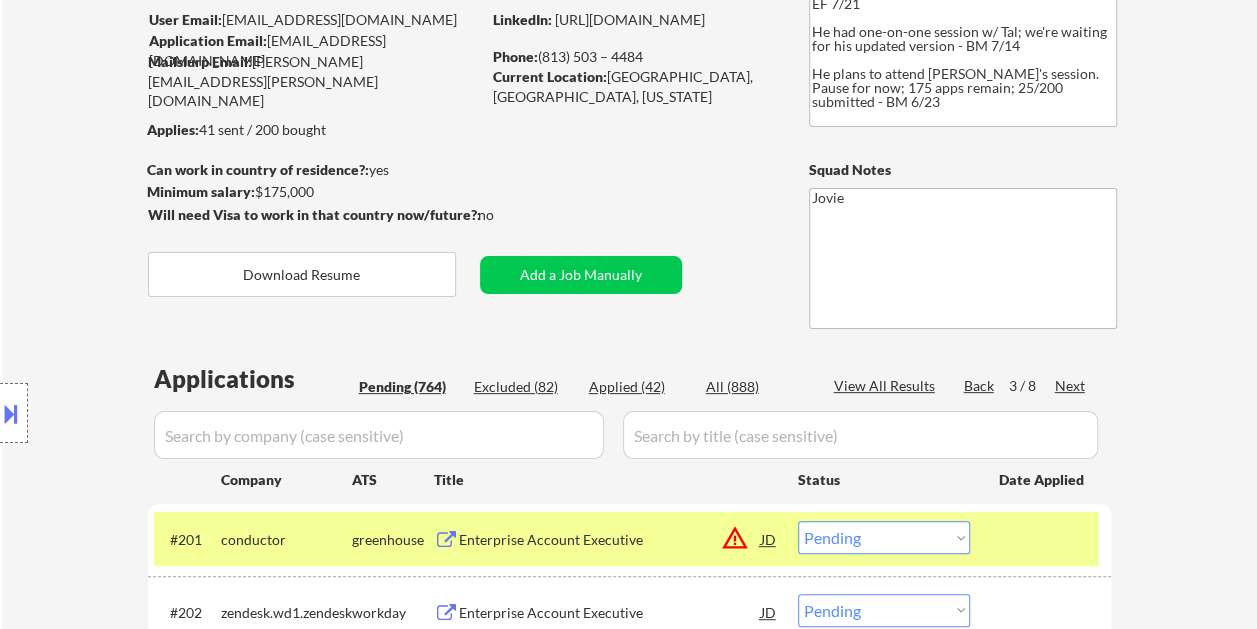 scroll, scrollTop: 300, scrollLeft: 0, axis: vertical 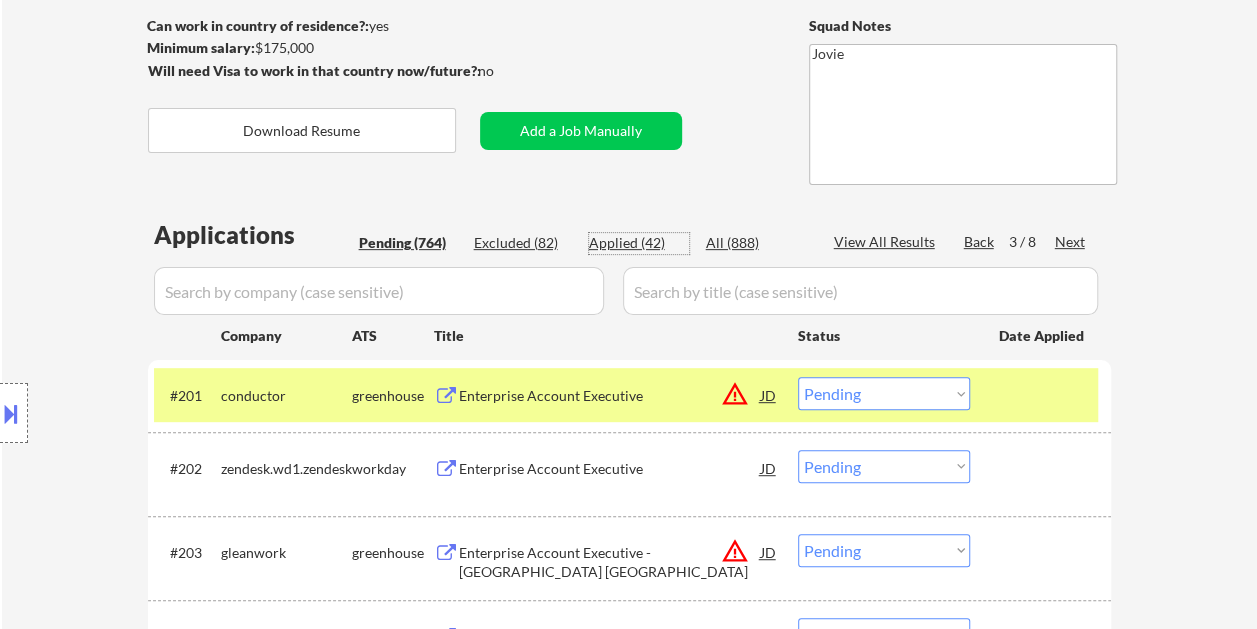 click on "Applied (42)" at bounding box center (639, 243) 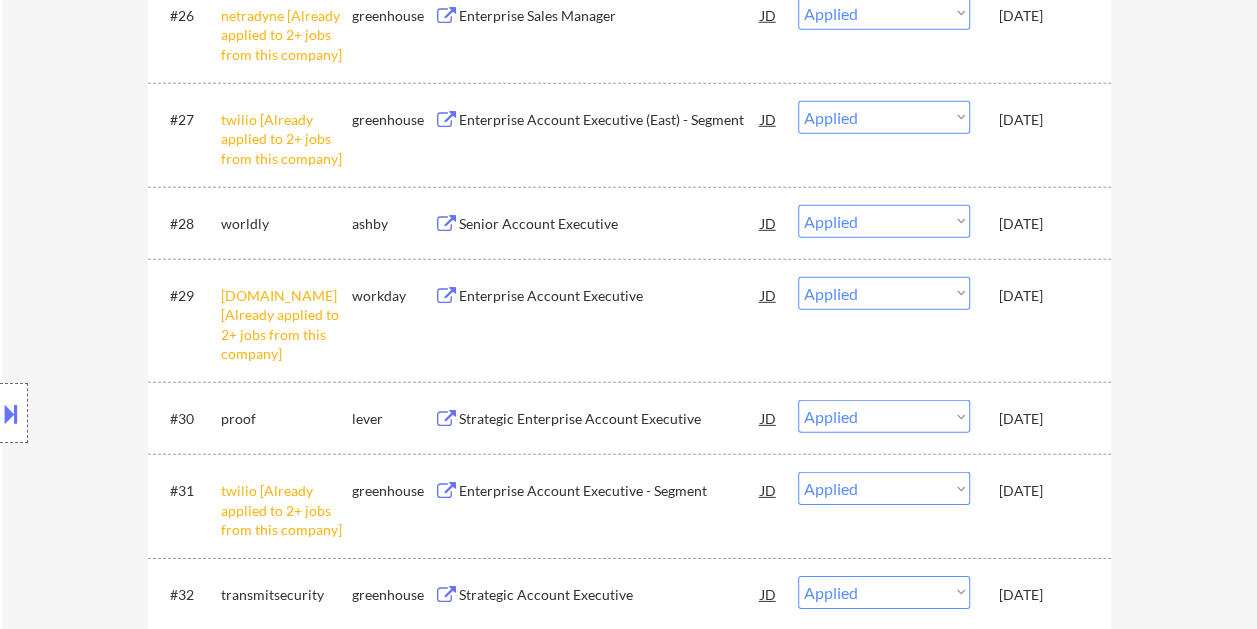 scroll, scrollTop: 2482, scrollLeft: 0, axis: vertical 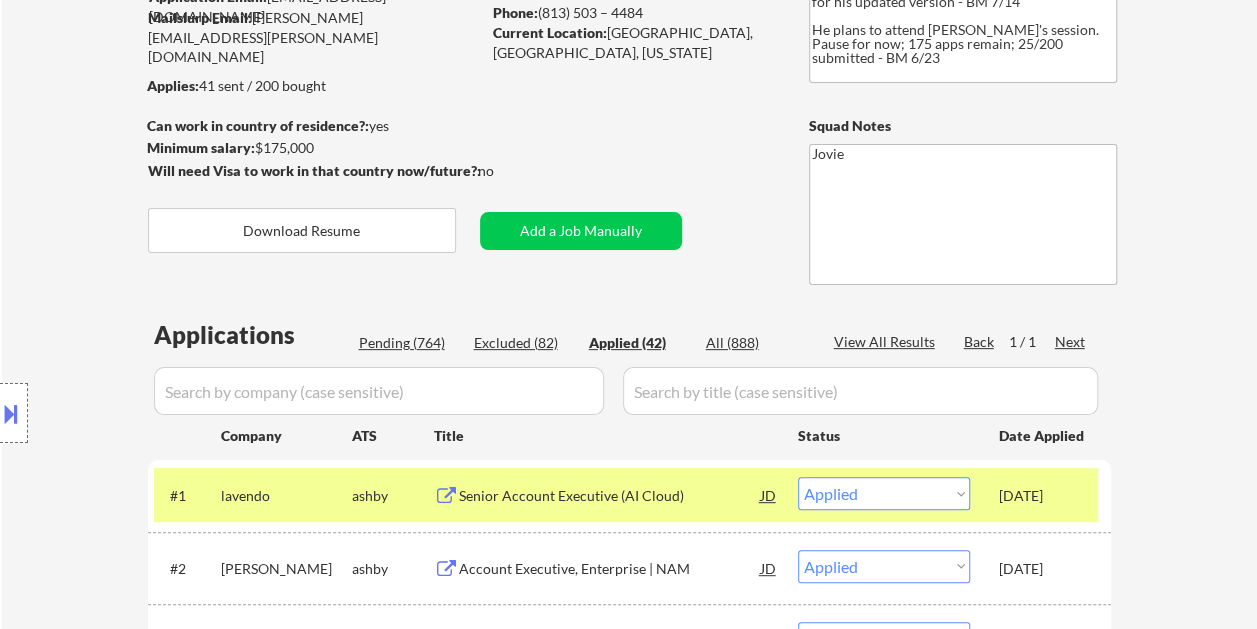 click on "Pending (764)" at bounding box center (409, 343) 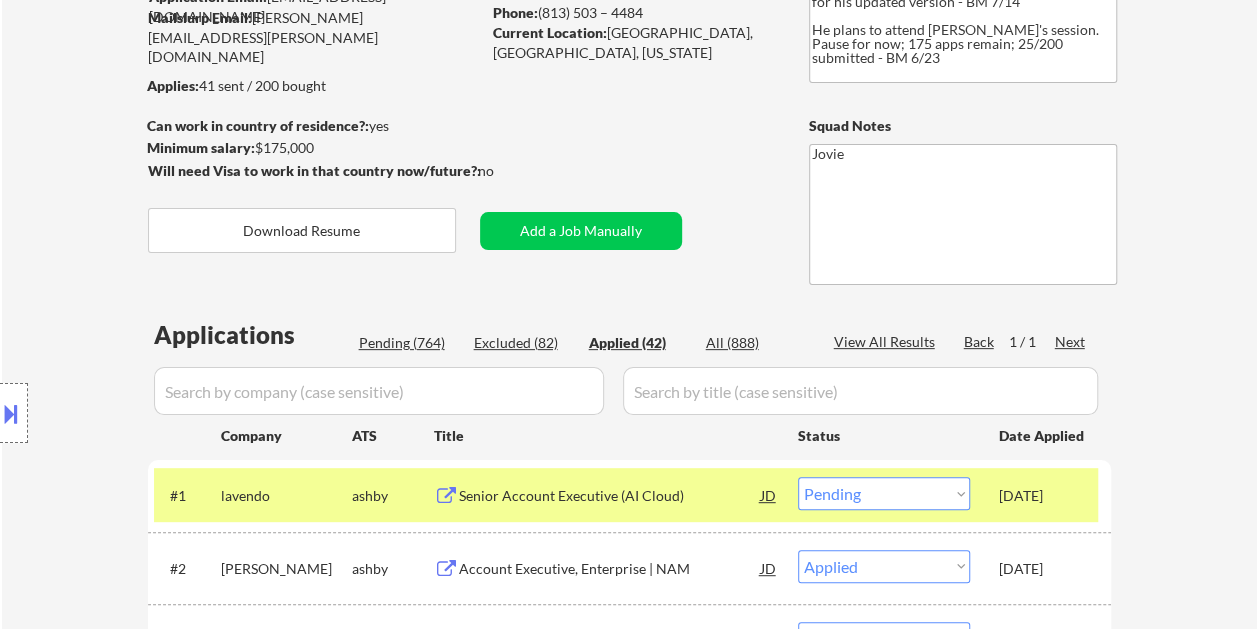 select on ""pending"" 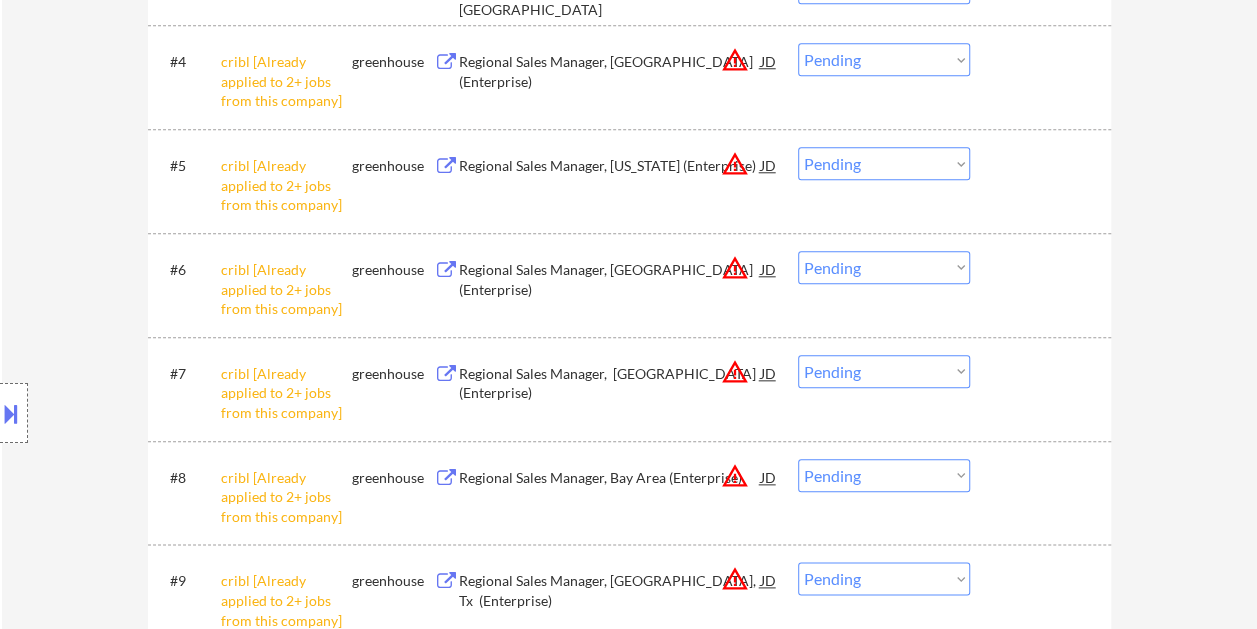 scroll, scrollTop: 500, scrollLeft: 0, axis: vertical 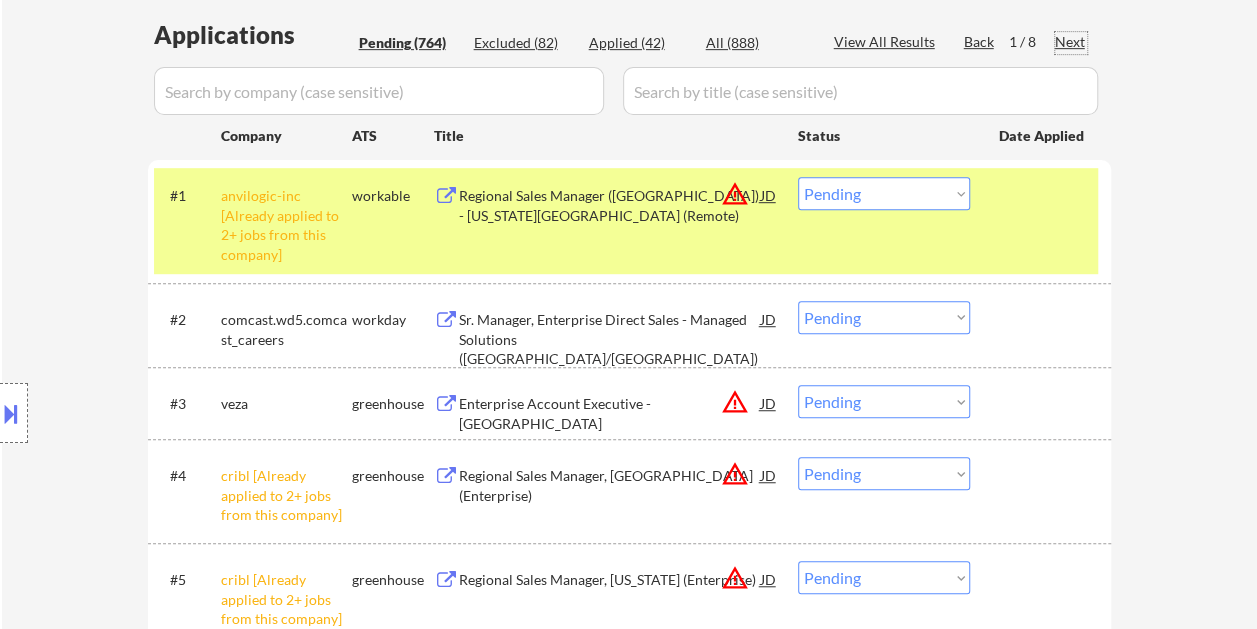 click on "Next" at bounding box center (1071, 42) 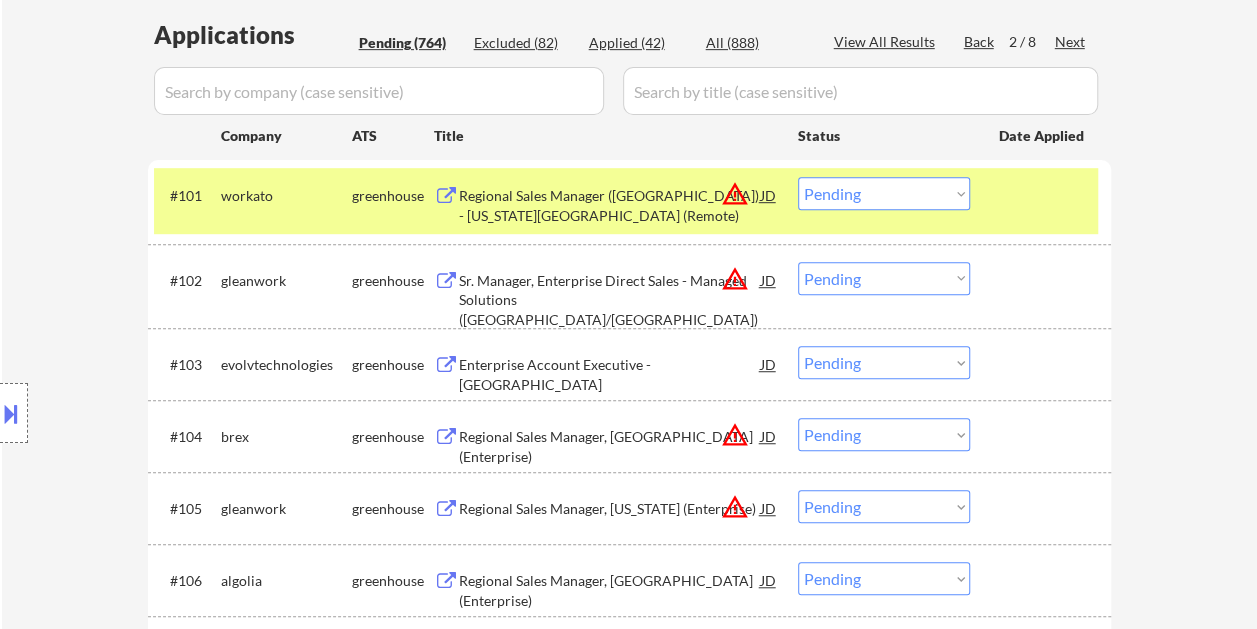 click on "Next" at bounding box center [1071, 42] 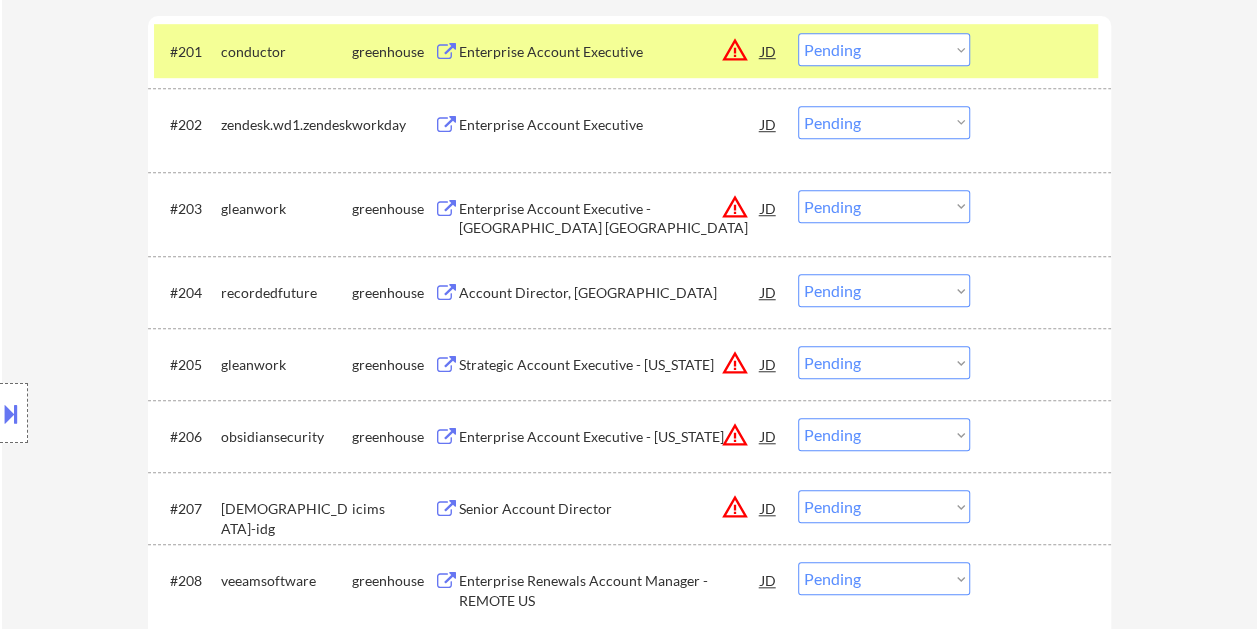 scroll, scrollTop: 700, scrollLeft: 0, axis: vertical 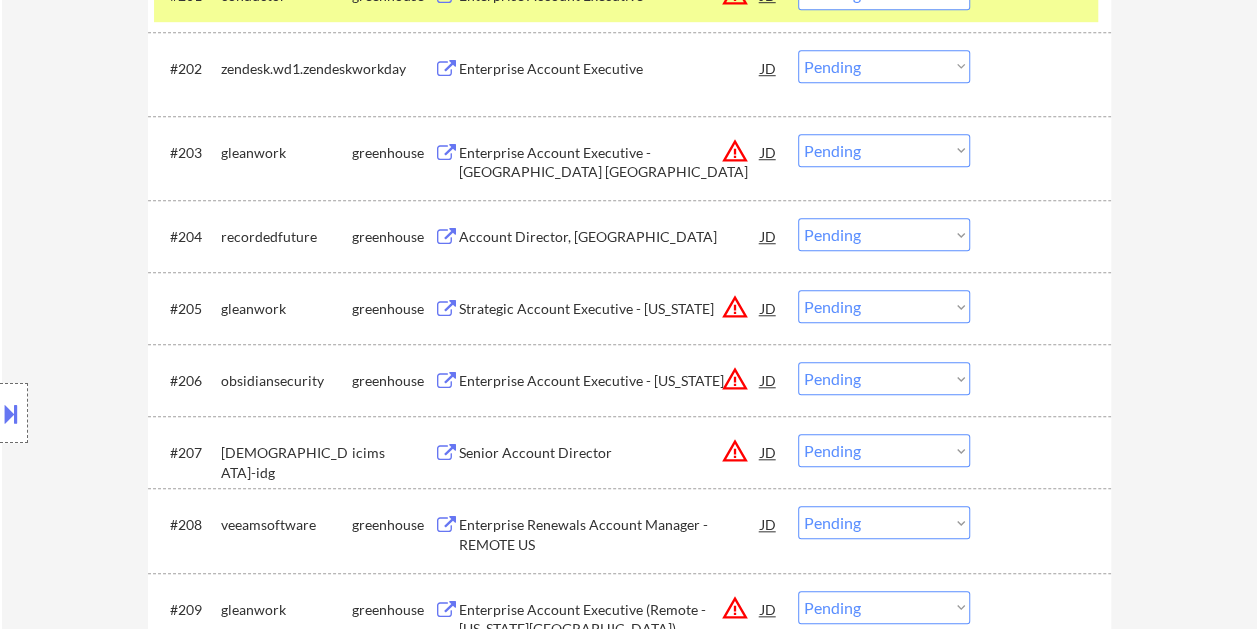click on "Choose an option... Pending Applied Excluded (Questions) Excluded (Expired) Excluded (Location) Excluded (Bad Match) Excluded (Blocklist) Excluded (Salary) Excluded (Other)" at bounding box center (884, 378) 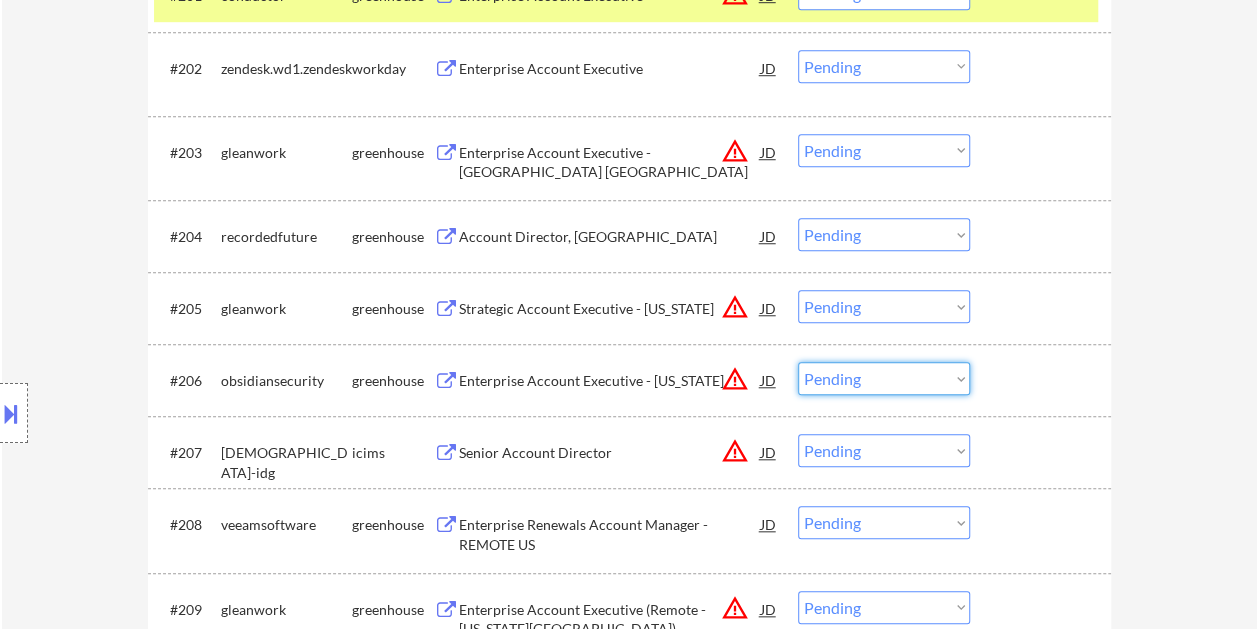 click on "Enterprise Account Executive - [US_STATE]" at bounding box center [610, 381] 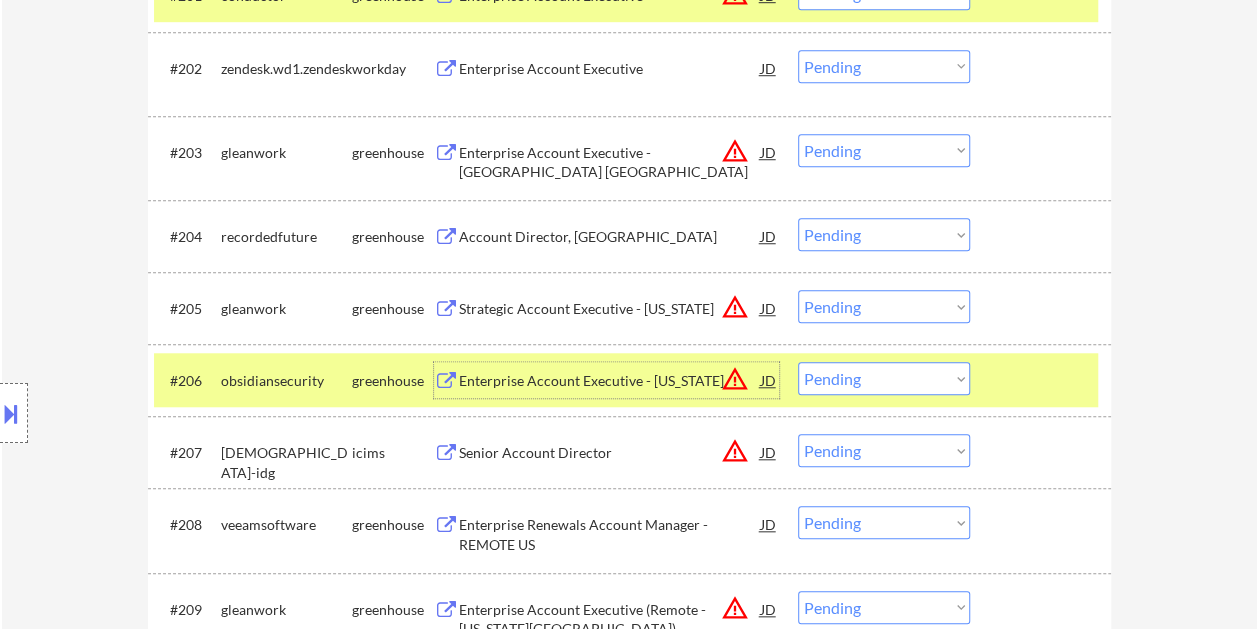 click on "Choose an option... Pending Applied Excluded (Questions) Excluded (Expired) Excluded (Location) Excluded (Bad Match) Excluded (Blocklist) Excluded (Salary) Excluded (Other)" at bounding box center (884, 378) 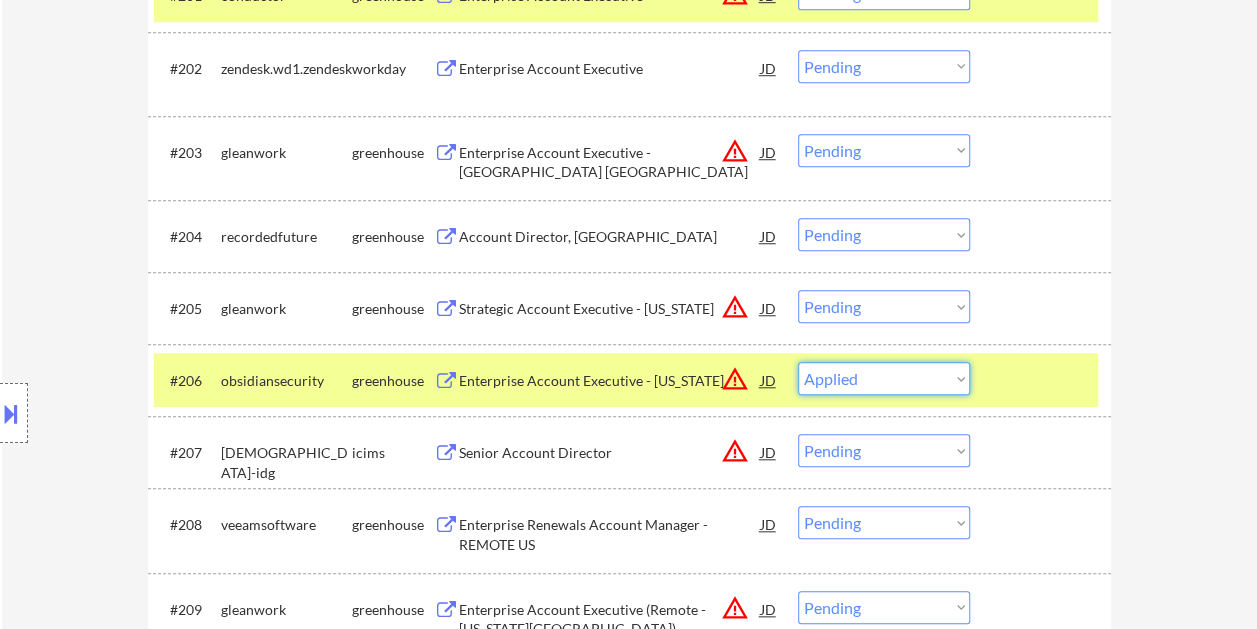 click on "Choose an option... Pending Applied Excluded (Questions) Excluded (Expired) Excluded (Location) Excluded (Bad Match) Excluded (Blocklist) Excluded (Salary) Excluded (Other)" at bounding box center [884, 378] 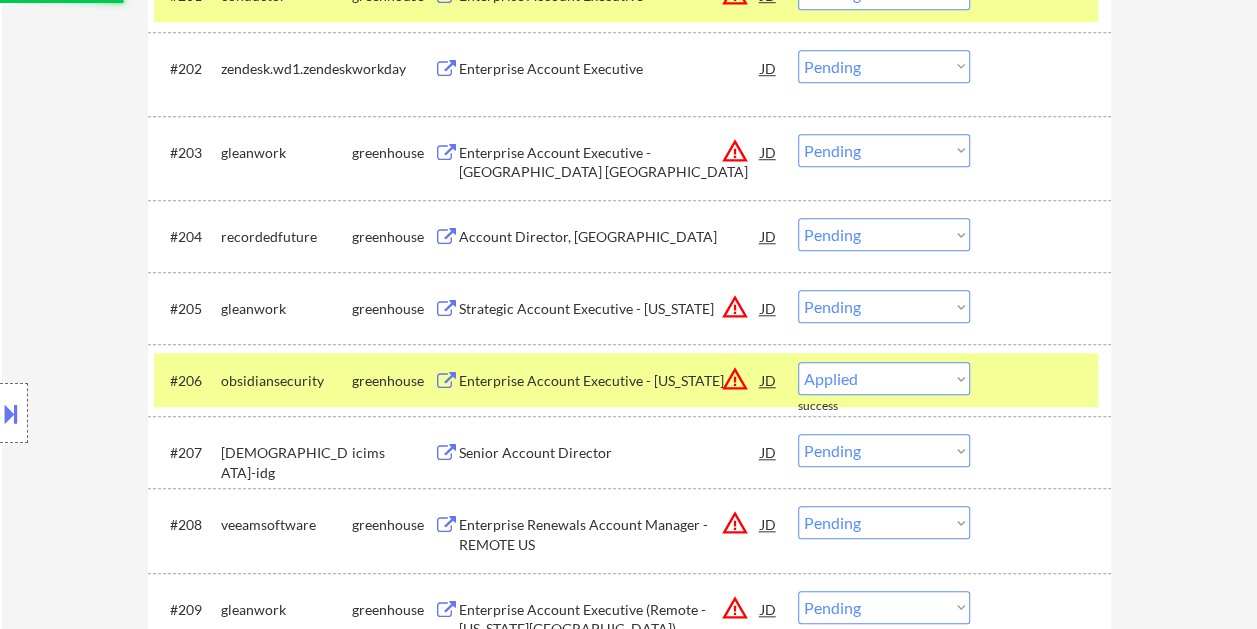 select on ""pending"" 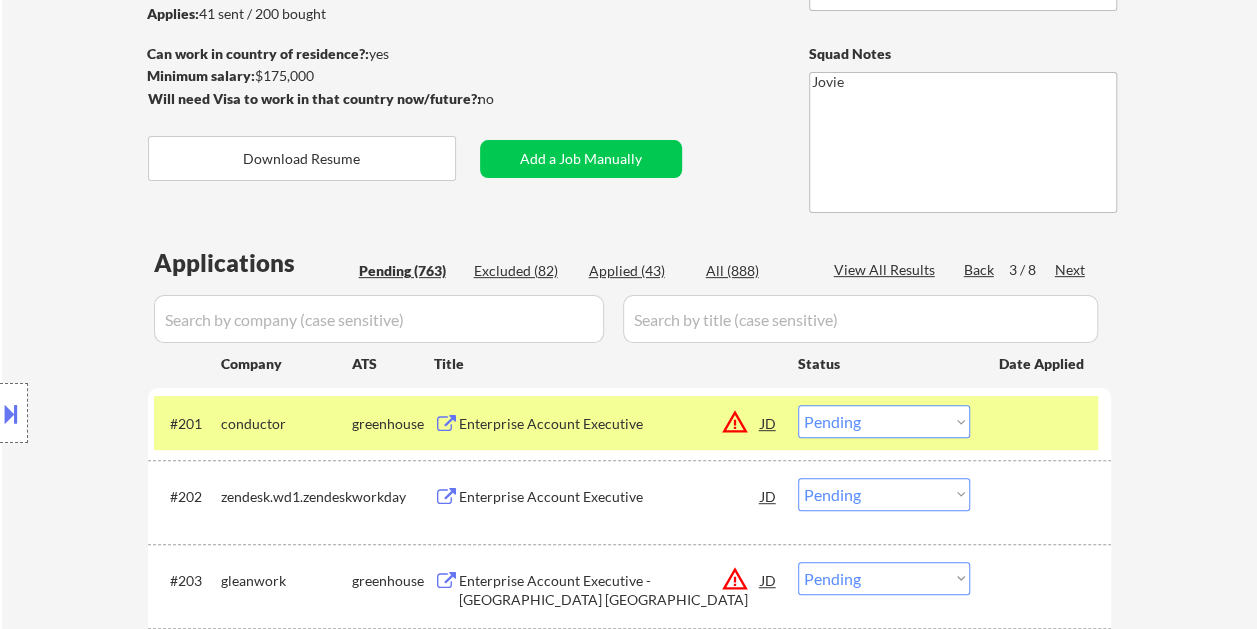 scroll, scrollTop: 300, scrollLeft: 0, axis: vertical 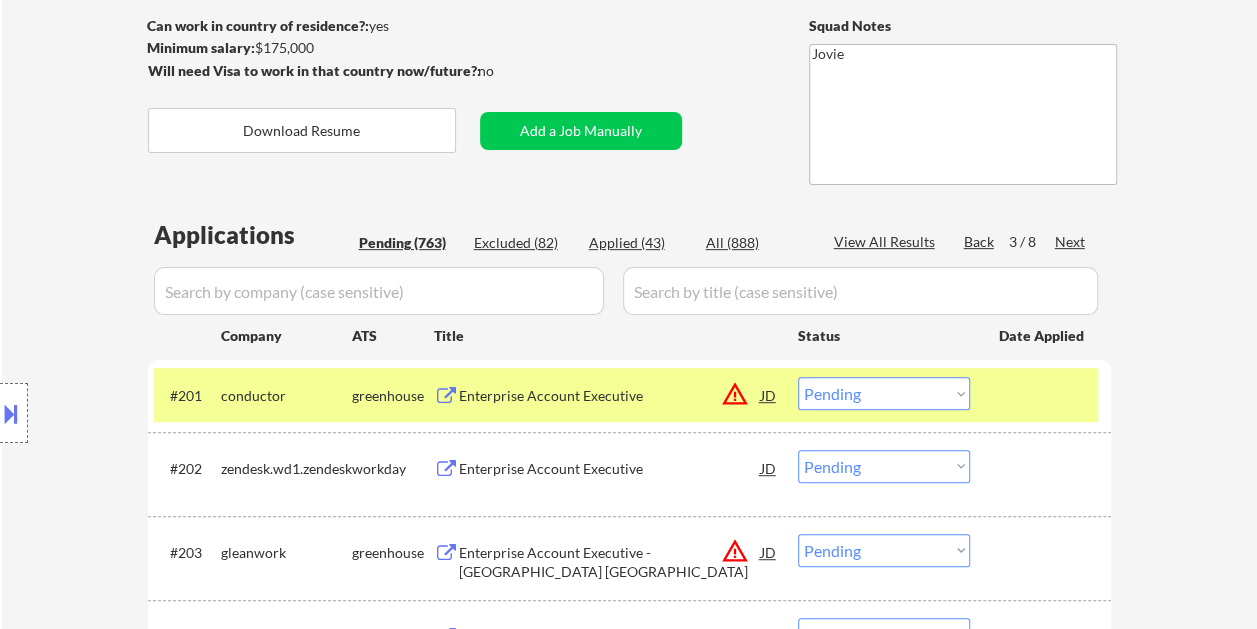 click at bounding box center (1043, 395) 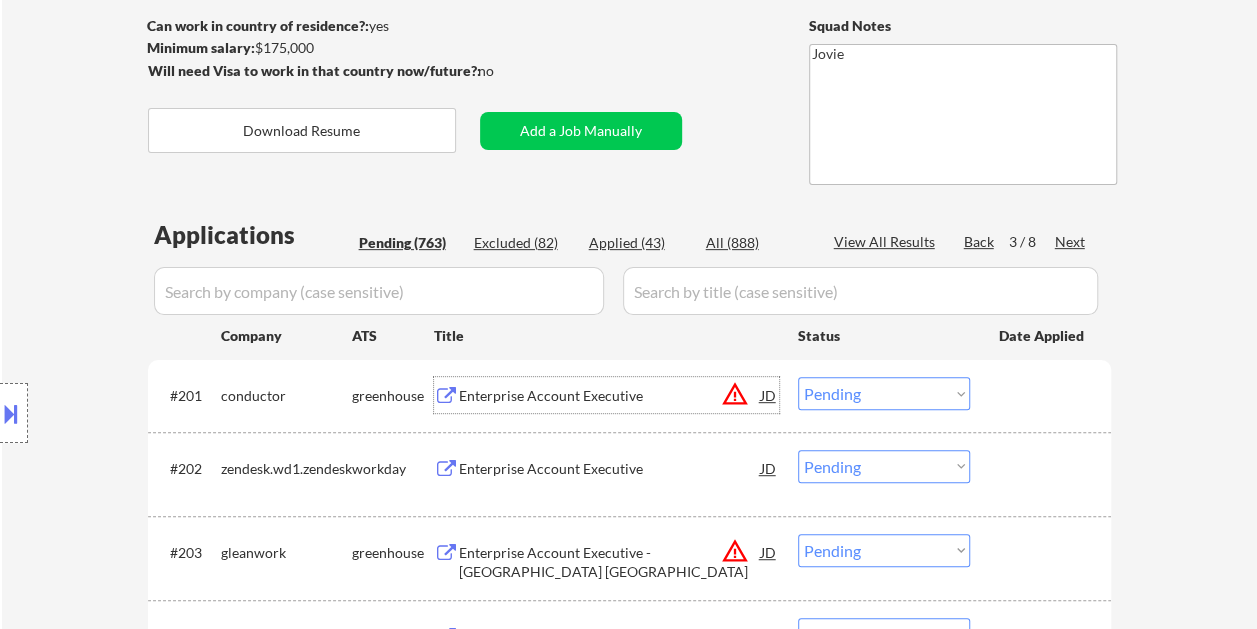 click on "Enterprise Account Executive" at bounding box center [610, 396] 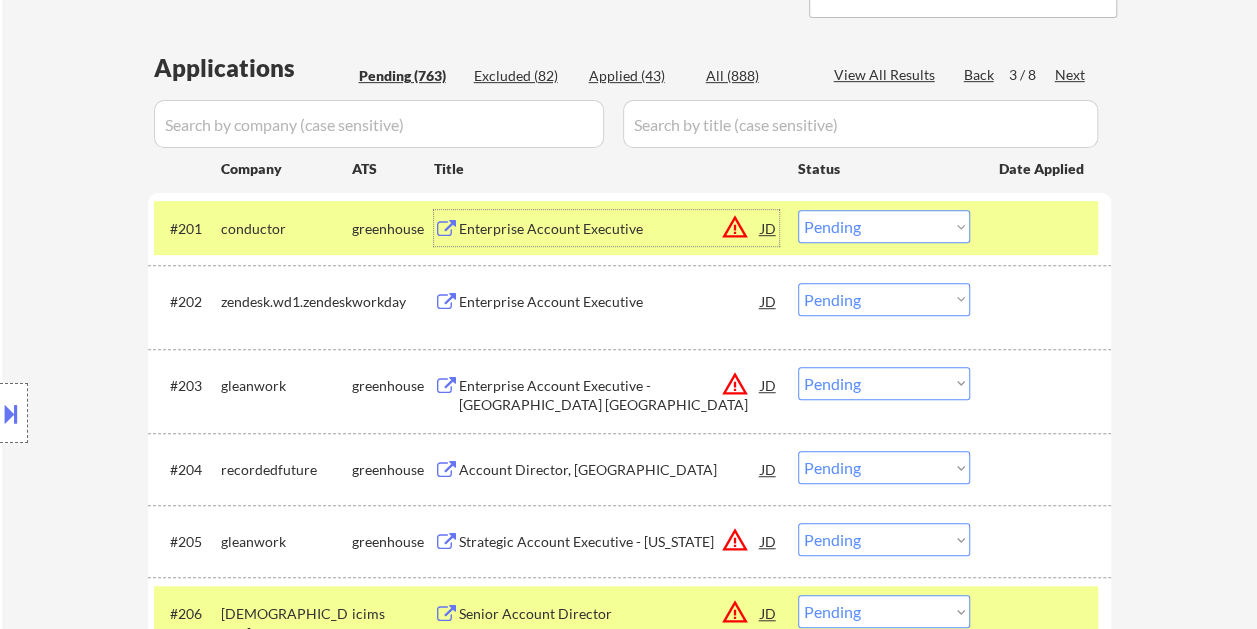 scroll, scrollTop: 500, scrollLeft: 0, axis: vertical 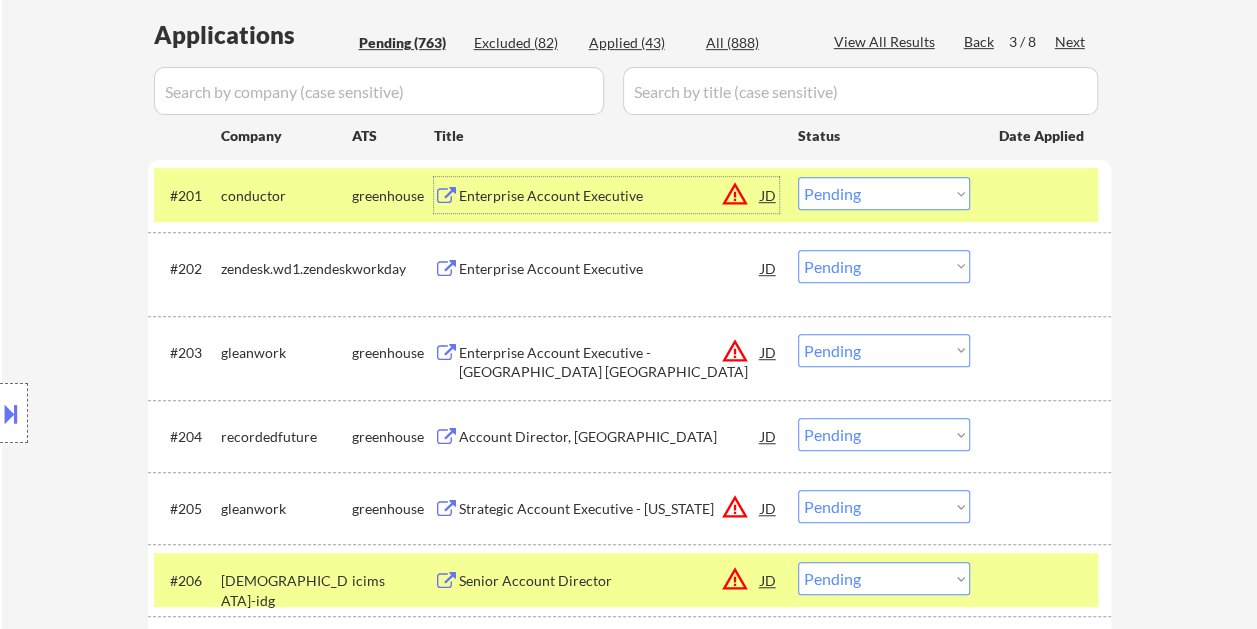 click at bounding box center (1043, 195) 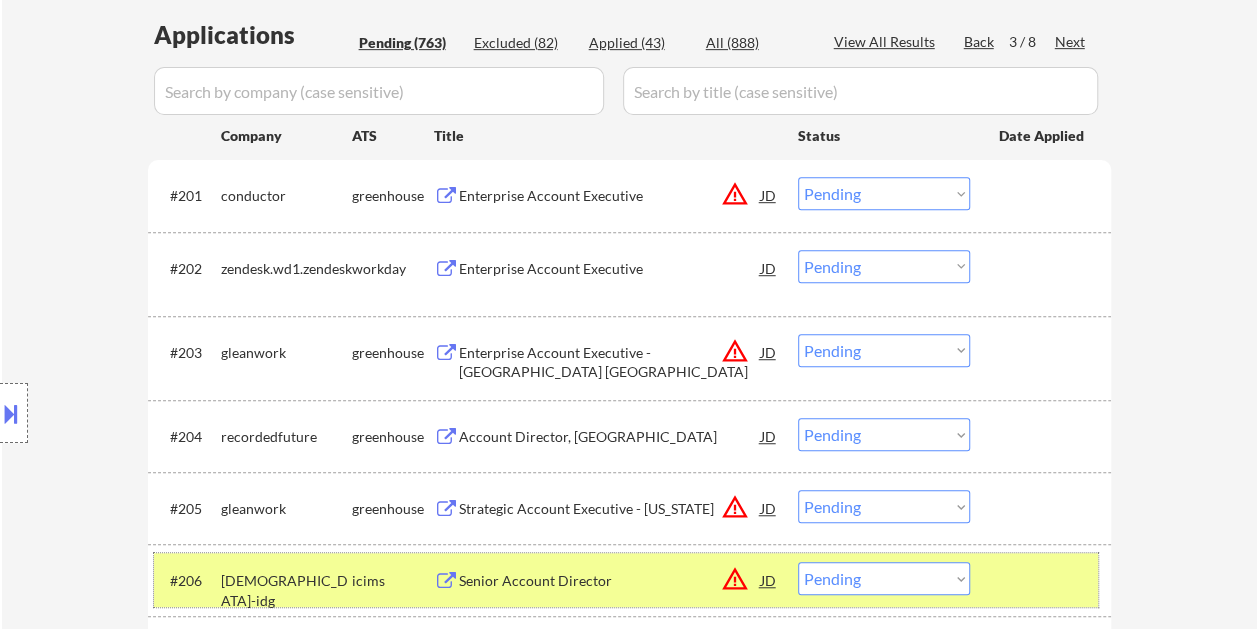 click at bounding box center [1043, 580] 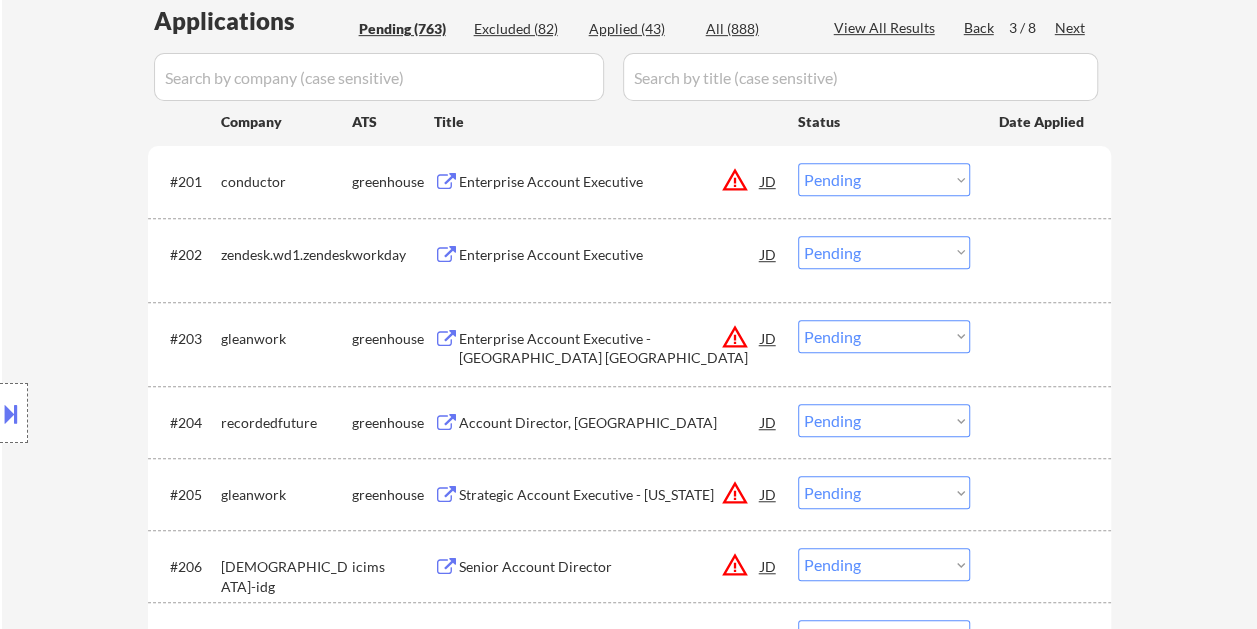 scroll, scrollTop: 700, scrollLeft: 0, axis: vertical 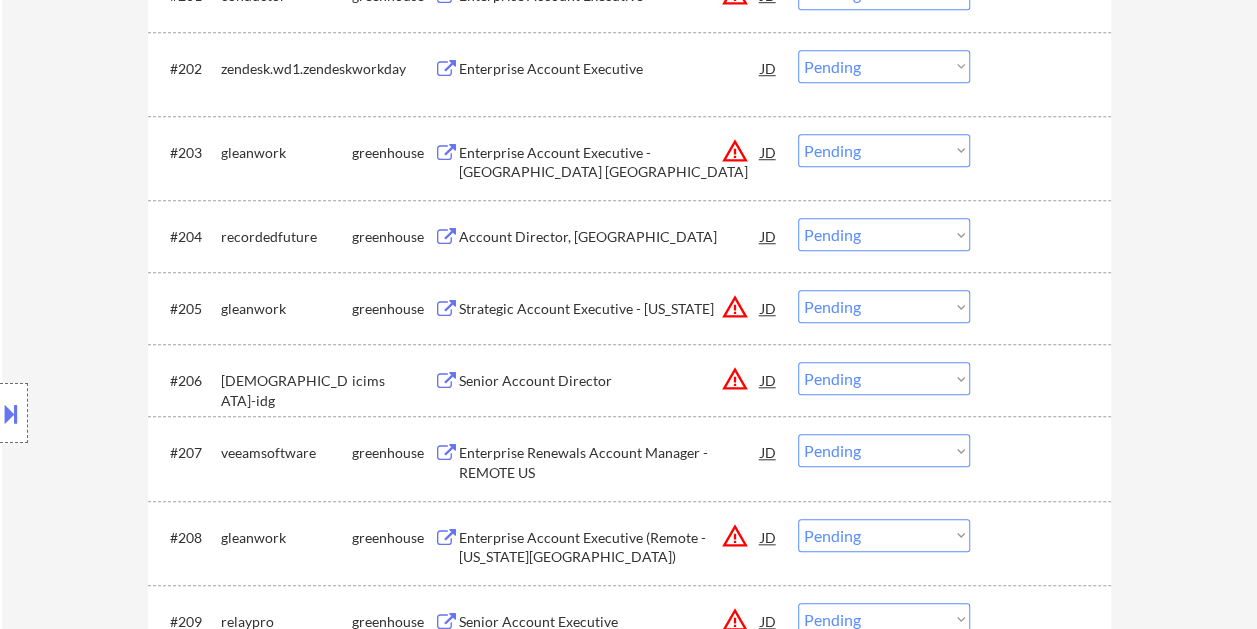 click at bounding box center (1043, 452) 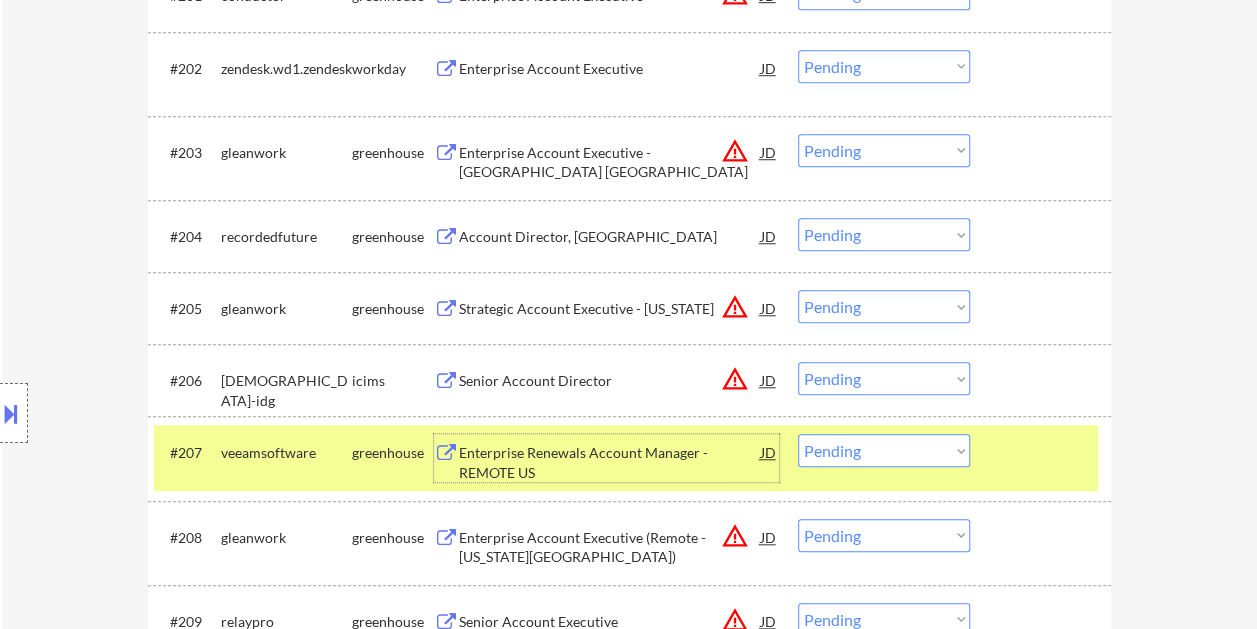 click on "Enterprise Renewals Account Manager - REMOTE US" at bounding box center (610, 462) 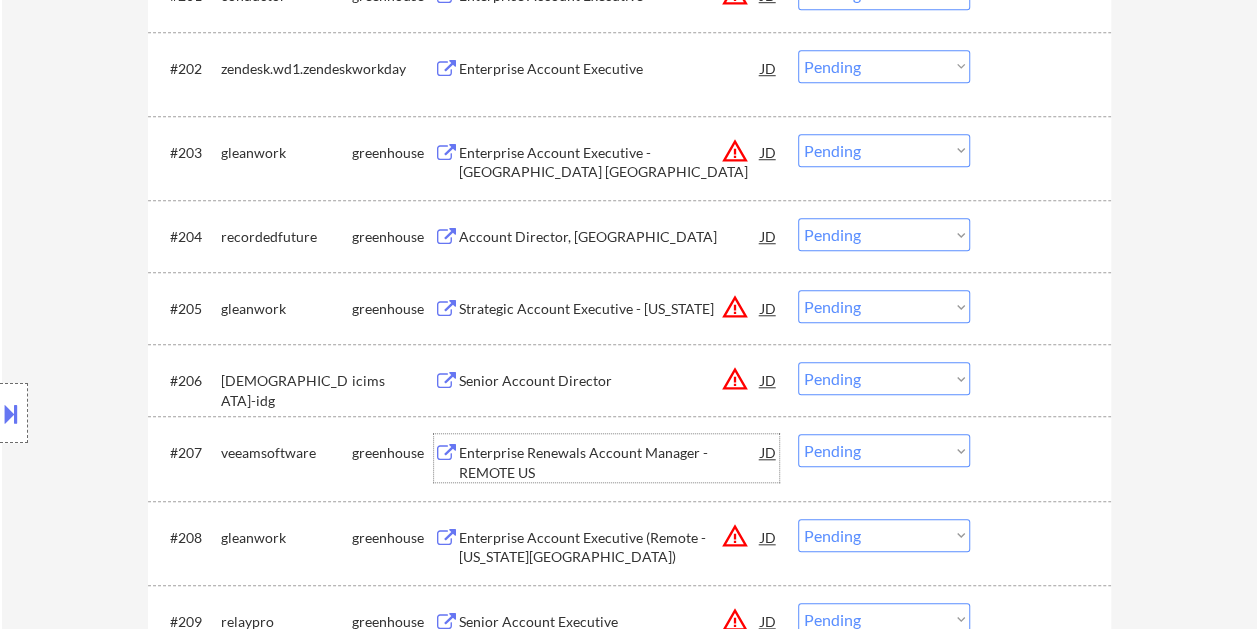 click at bounding box center (1043, 452) 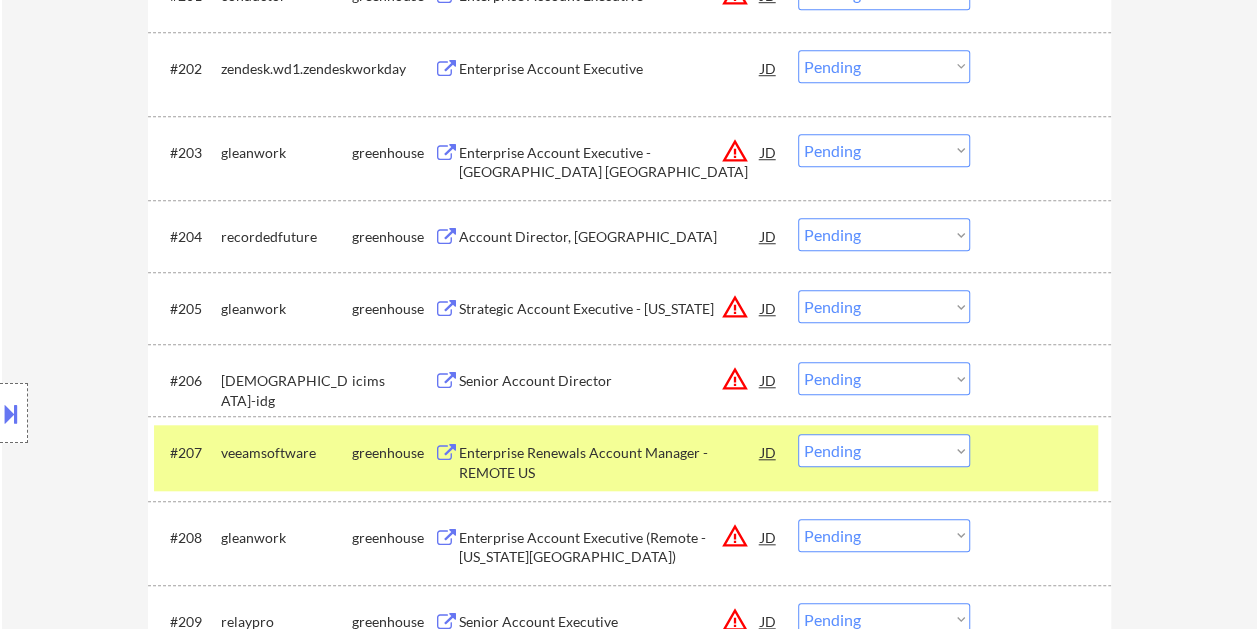 click on "Choose an option... Pending Applied Excluded (Questions) Excluded (Expired) Excluded (Location) Excluded (Bad Match) Excluded (Blocklist) Excluded (Salary) Excluded (Other)" at bounding box center [884, 450] 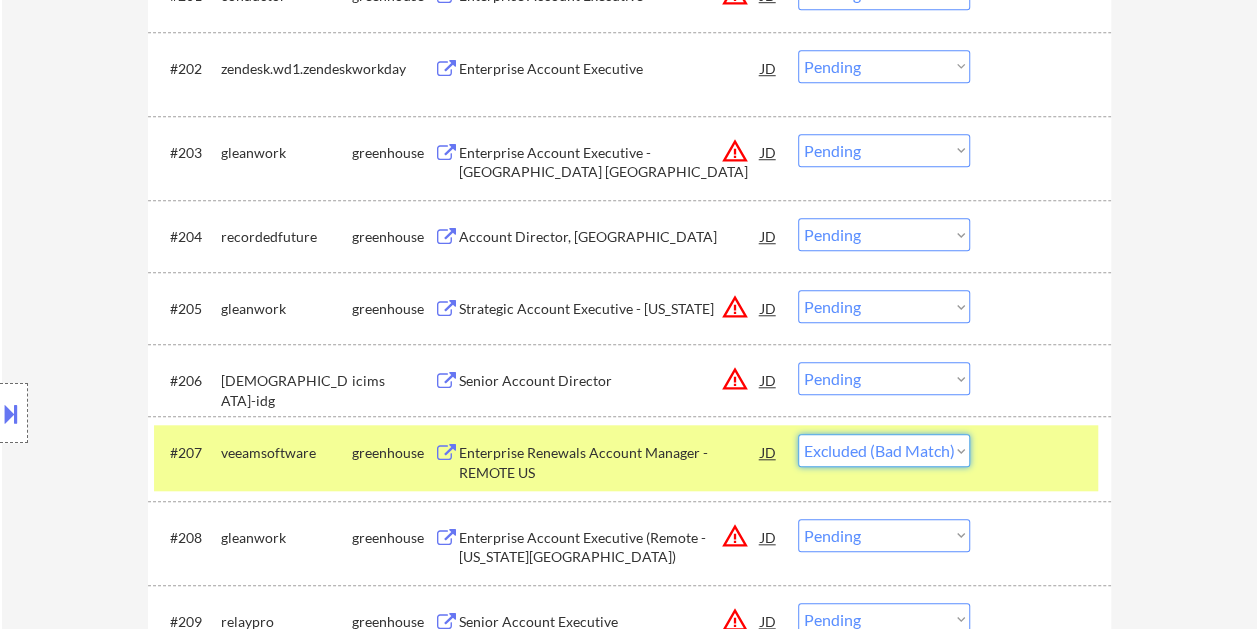 click on "Choose an option... Pending Applied Excluded (Questions) Excluded (Expired) Excluded (Location) Excluded (Bad Match) Excluded (Blocklist) Excluded (Salary) Excluded (Other)" at bounding box center (884, 450) 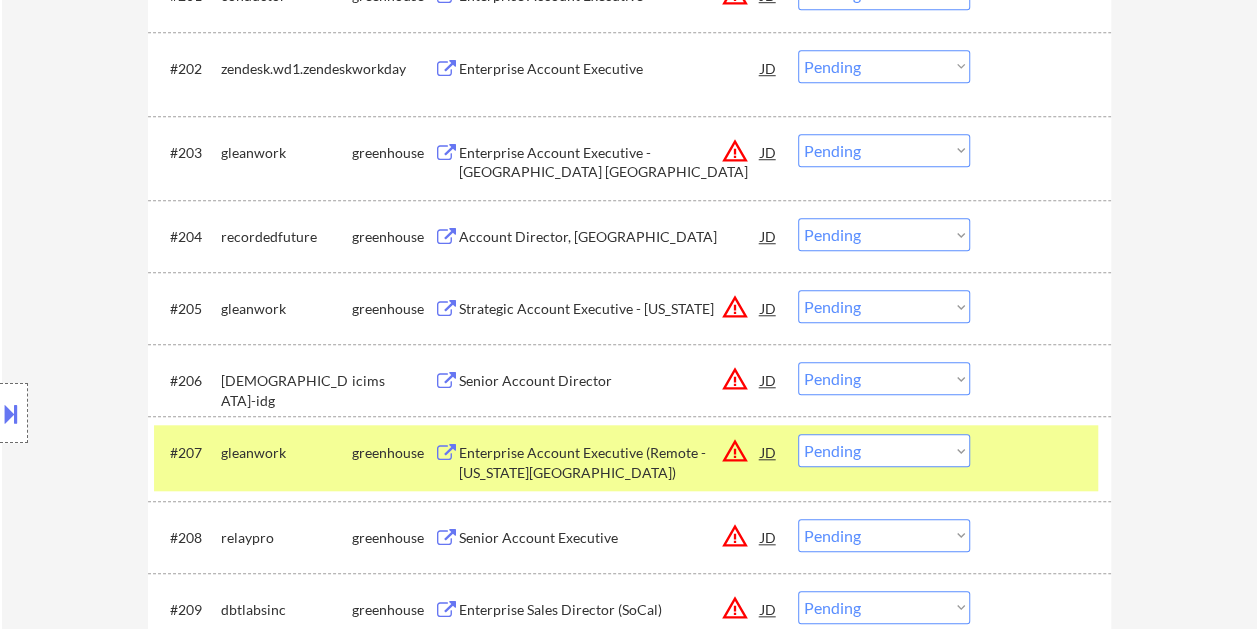 click on "Choose an option... Pending Applied Excluded (Questions) Excluded (Expired) Excluded (Location) Excluded (Bad Match) Excluded (Blocklist) Excluded (Salary) Excluded (Other)" at bounding box center [884, 450] 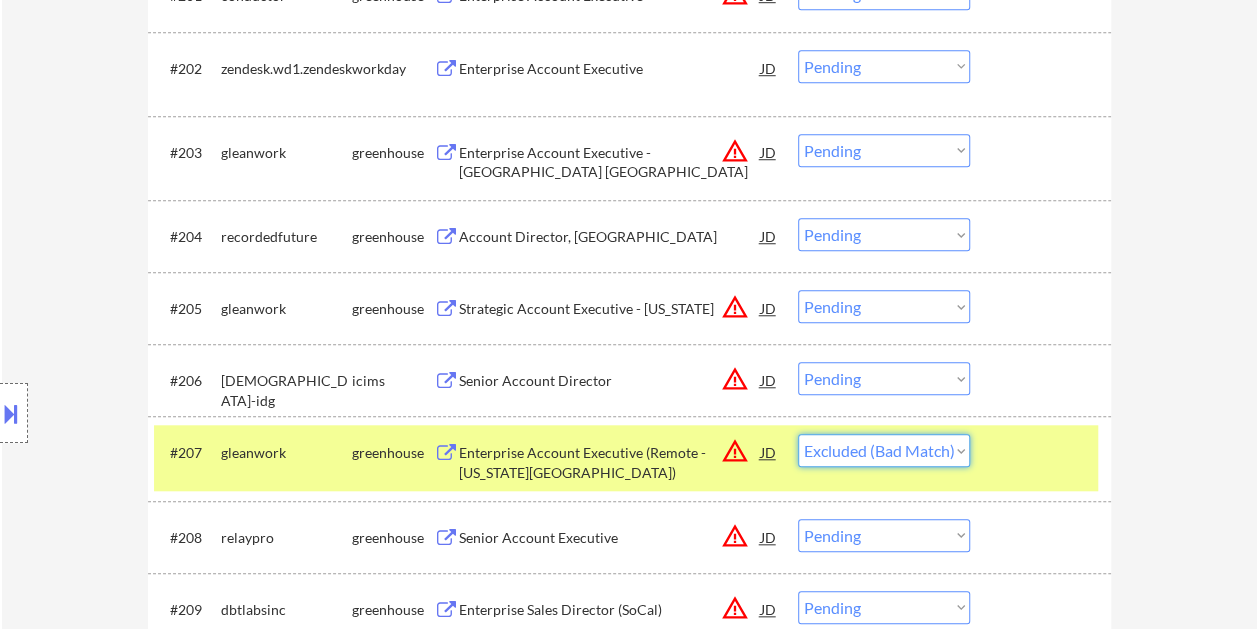 click on "Choose an option... Pending Applied Excluded (Questions) Excluded (Expired) Excluded (Location) Excluded (Bad Match) Excluded (Blocklist) Excluded (Salary) Excluded (Other)" at bounding box center [884, 450] 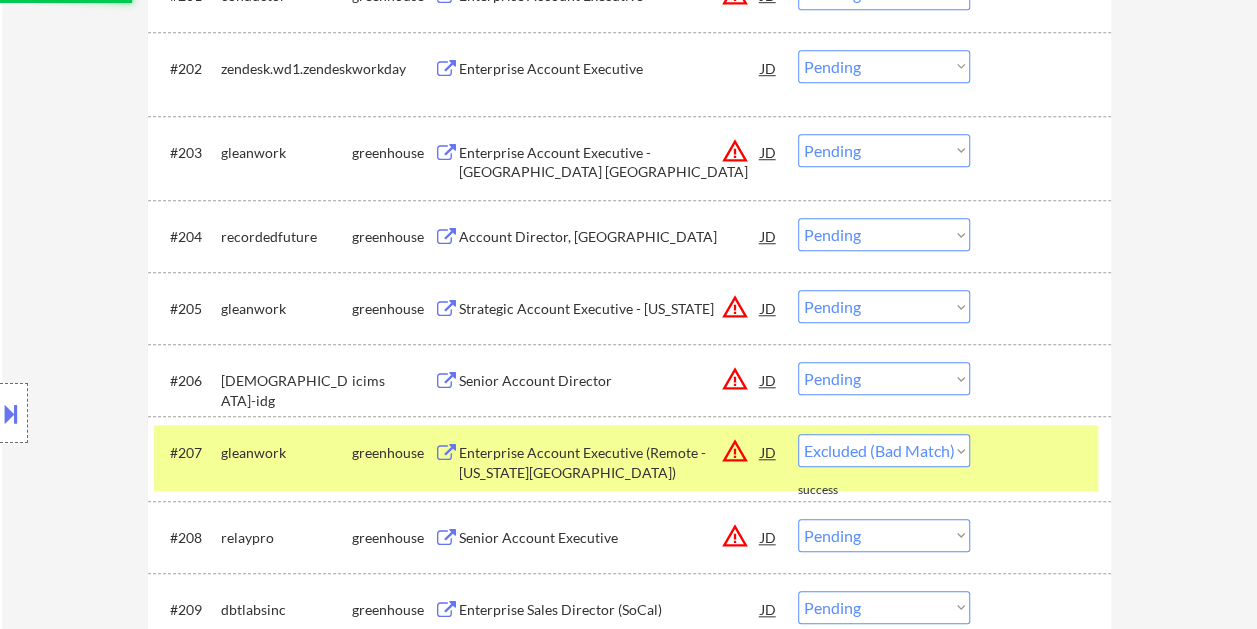 select on ""pending"" 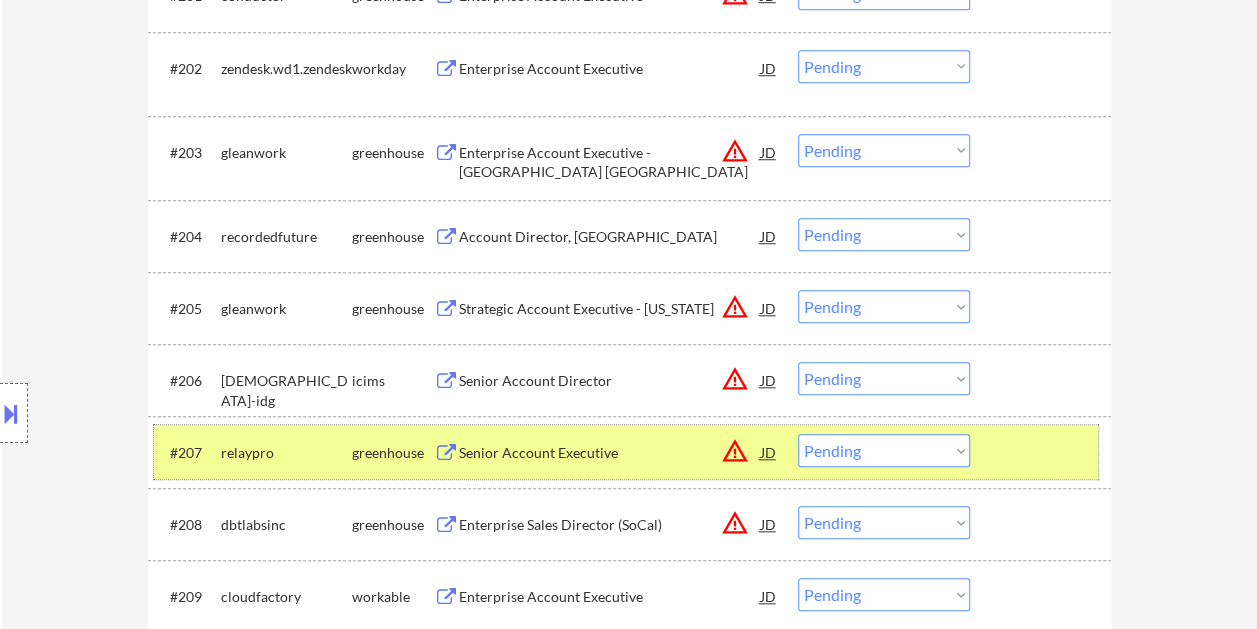 click at bounding box center [1043, 452] 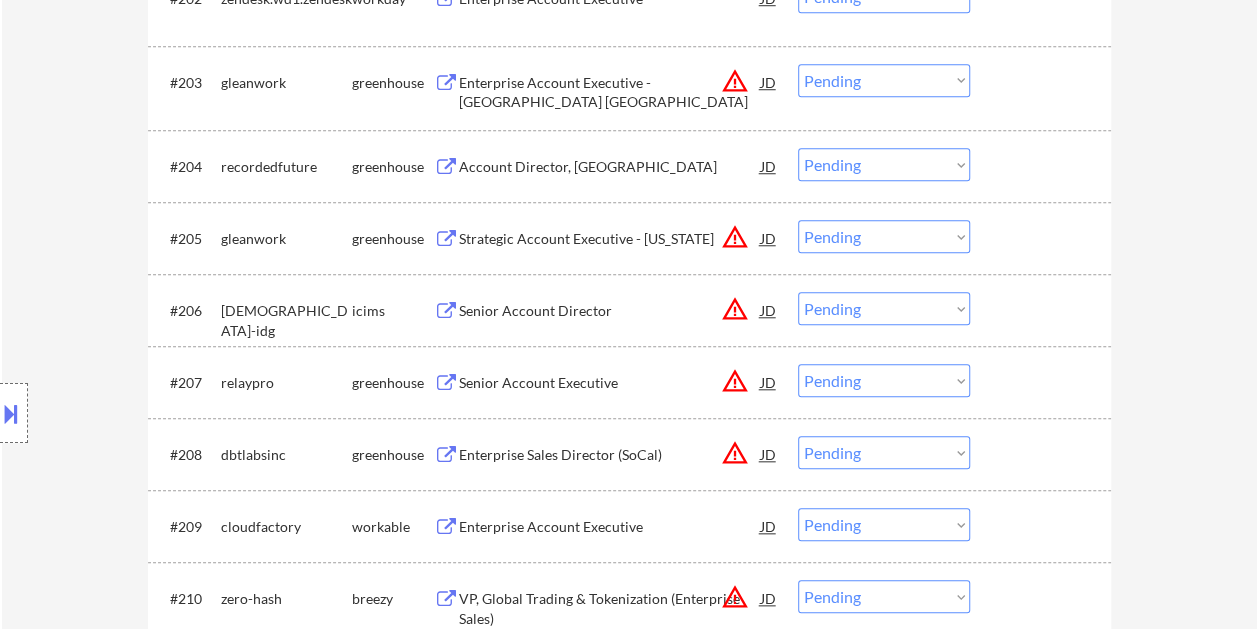 scroll, scrollTop: 900, scrollLeft: 0, axis: vertical 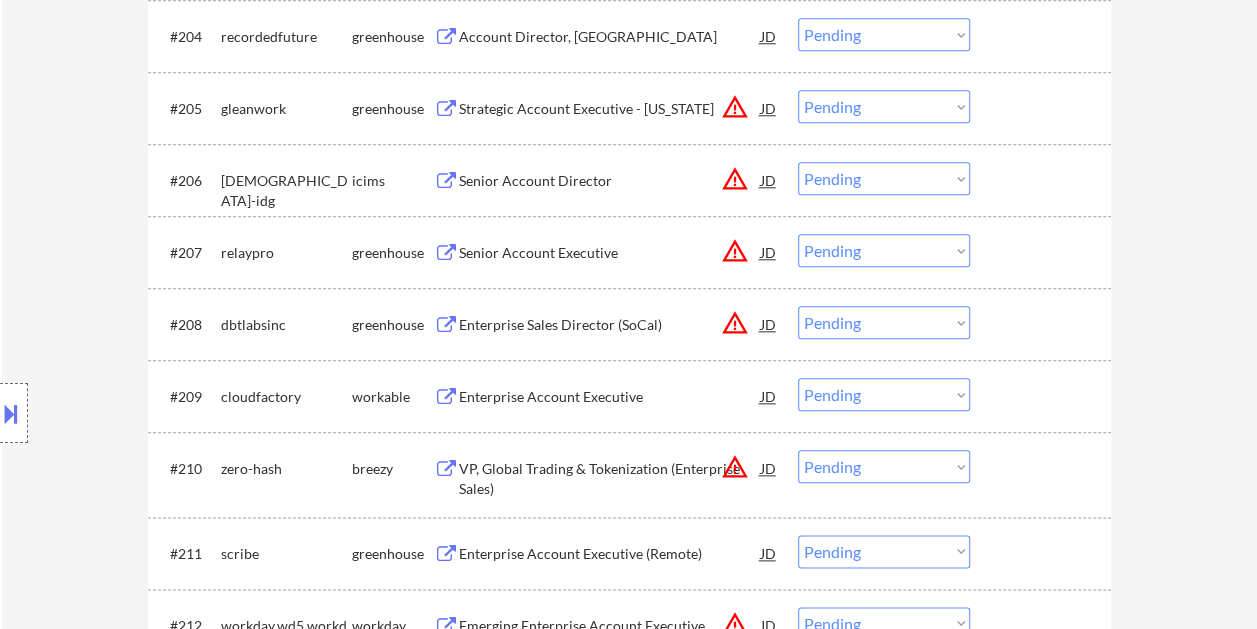 click at bounding box center [1043, 396] 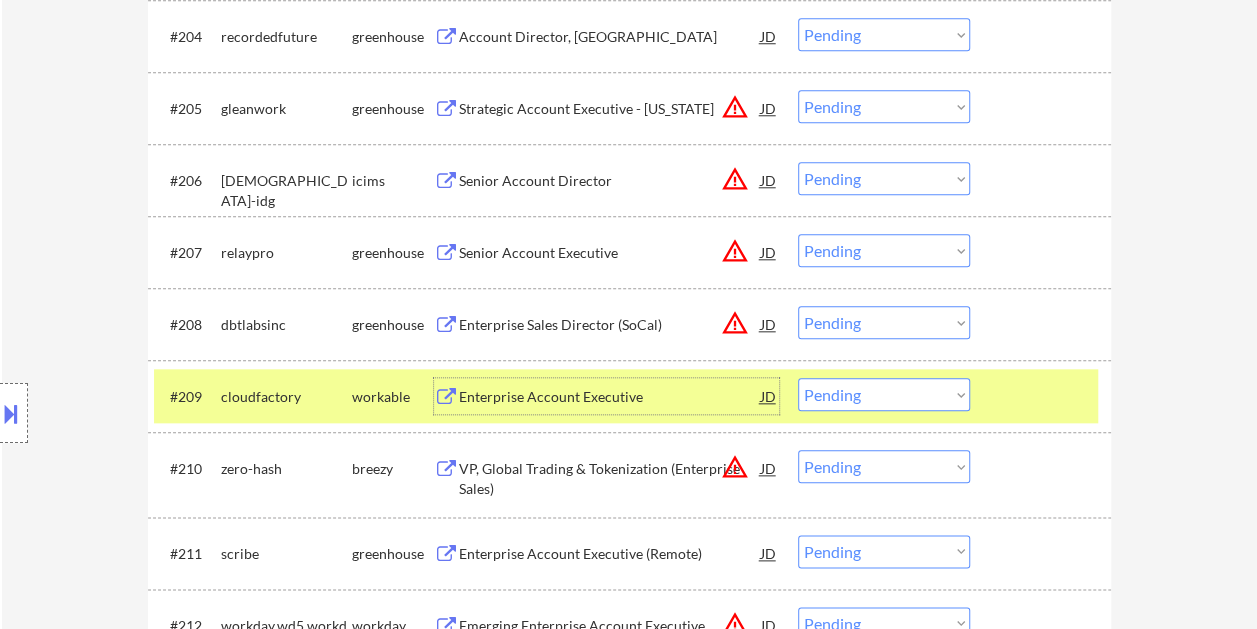 click on "Enterprise Account Executive" at bounding box center (610, 397) 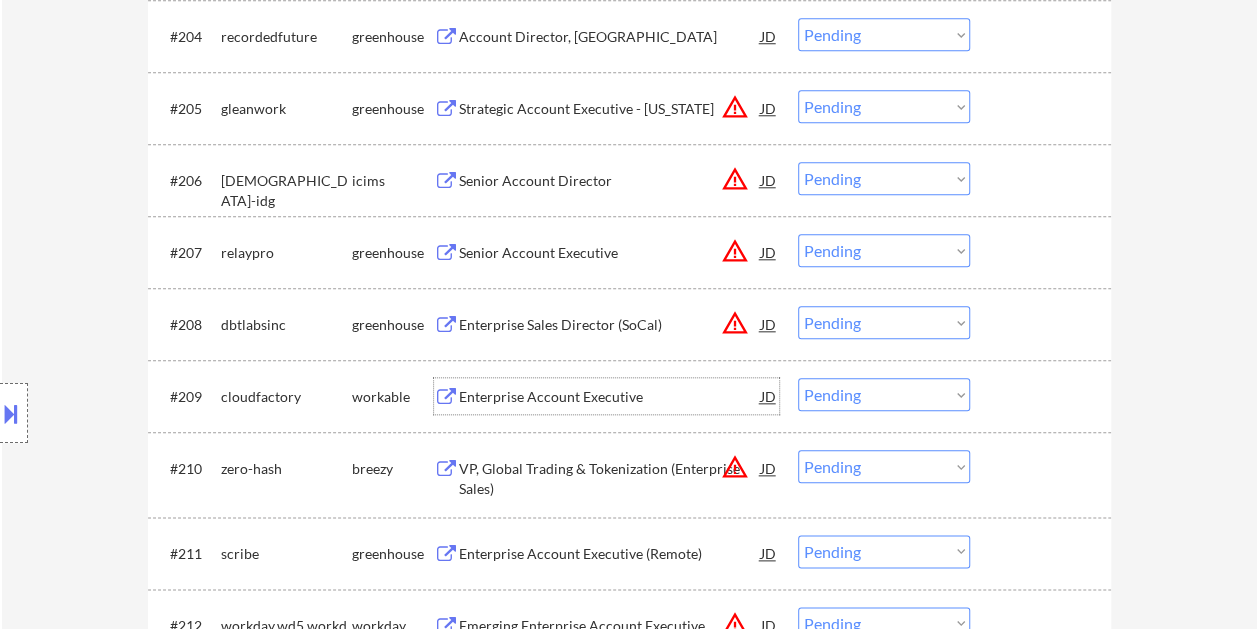 click at bounding box center [1043, 396] 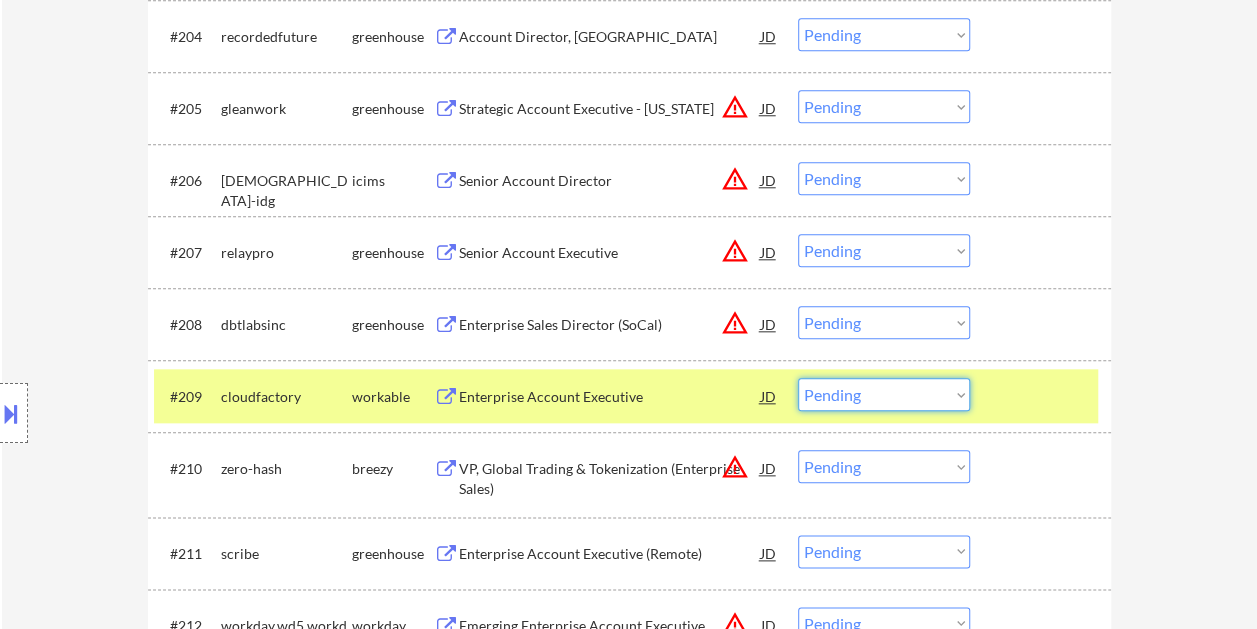click on "Choose an option... Pending Applied Excluded (Questions) Excluded (Expired) Excluded (Location) Excluded (Bad Match) Excluded (Blocklist) Excluded (Salary) Excluded (Other)" at bounding box center [884, 394] 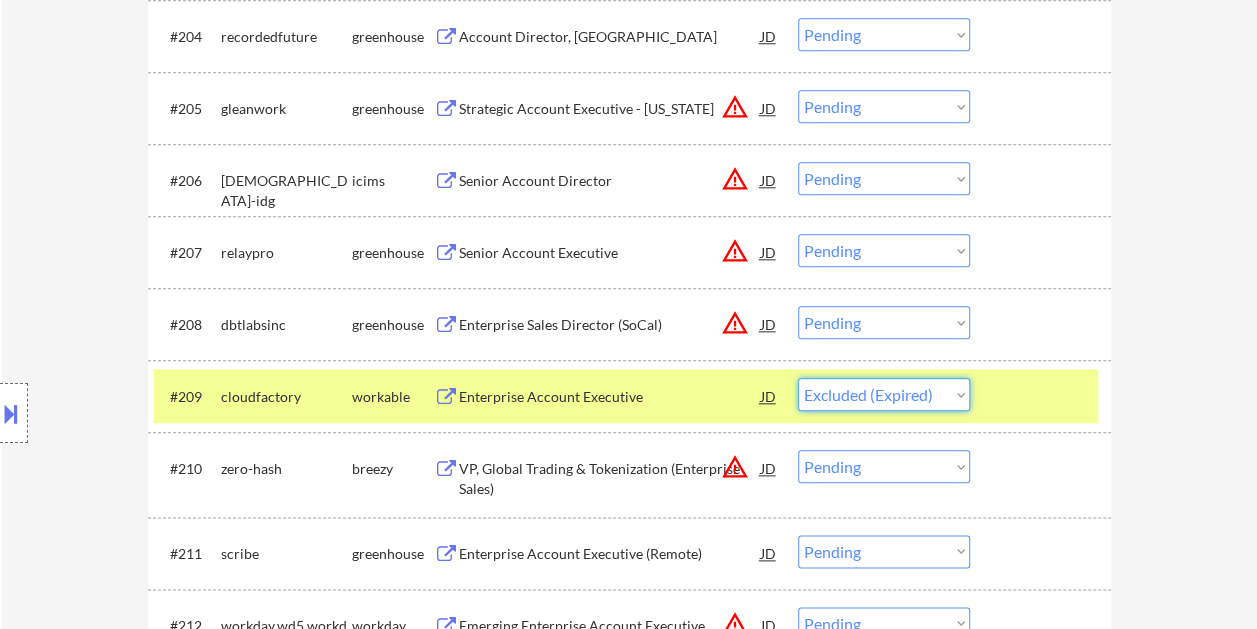 click on "Choose an option... Pending Applied Excluded (Questions) Excluded (Expired) Excluded (Location) Excluded (Bad Match) Excluded (Blocklist) Excluded (Salary) Excluded (Other)" at bounding box center [884, 394] 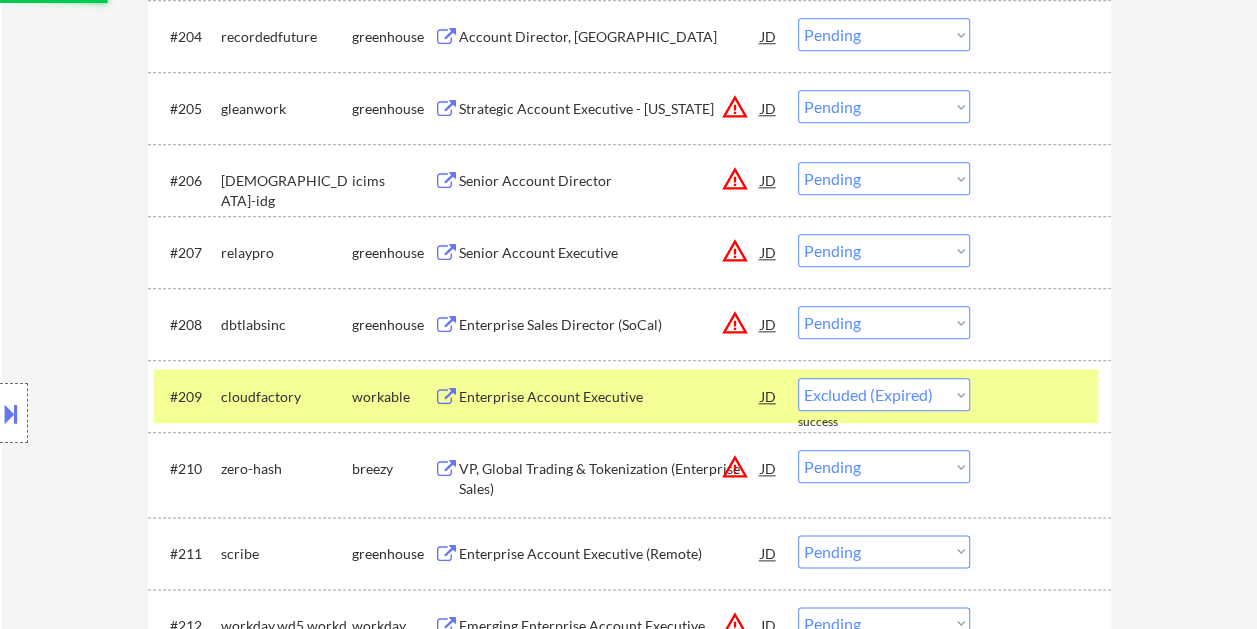 select on ""pending"" 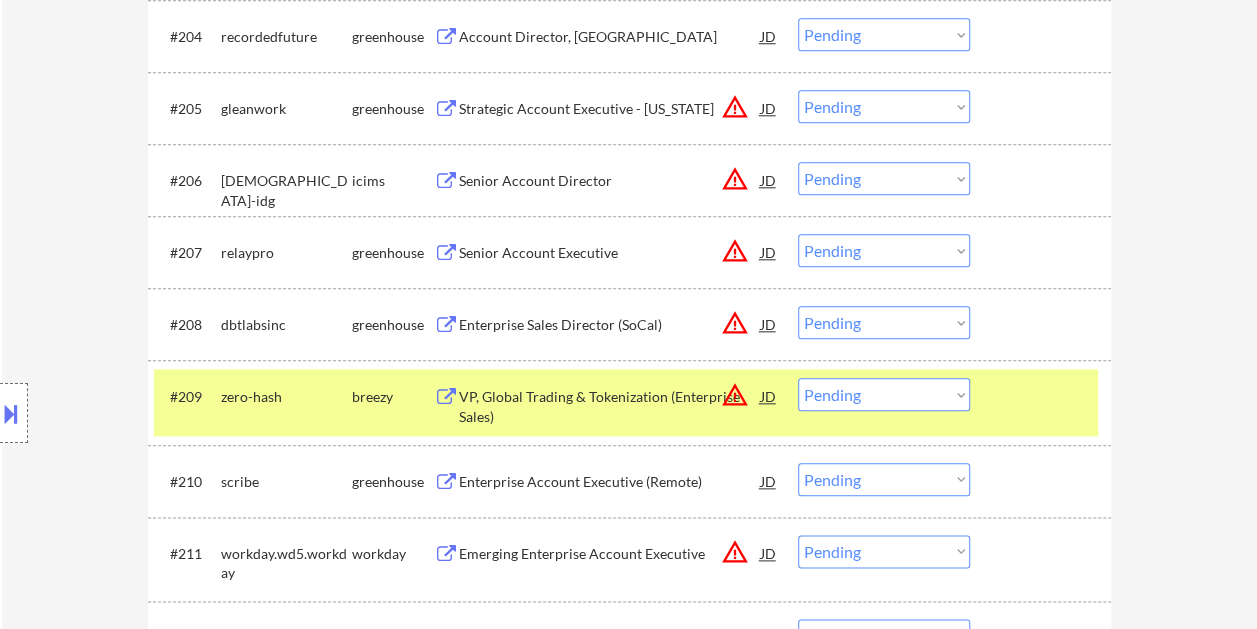 click at bounding box center (1043, 396) 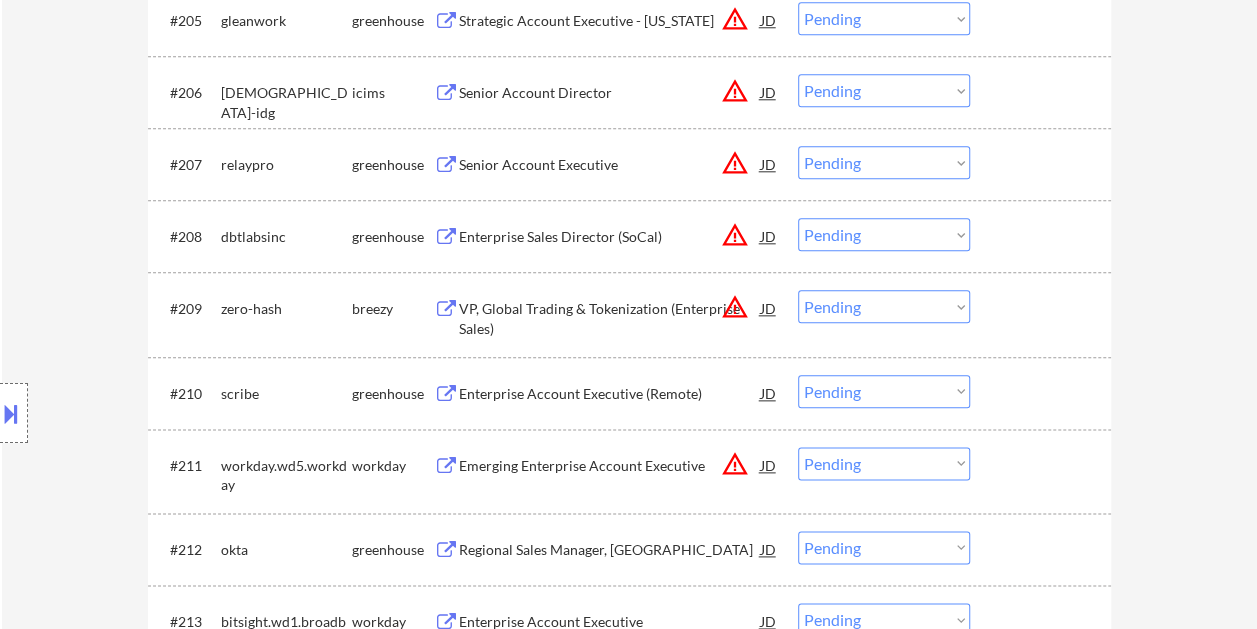 scroll, scrollTop: 1100, scrollLeft: 0, axis: vertical 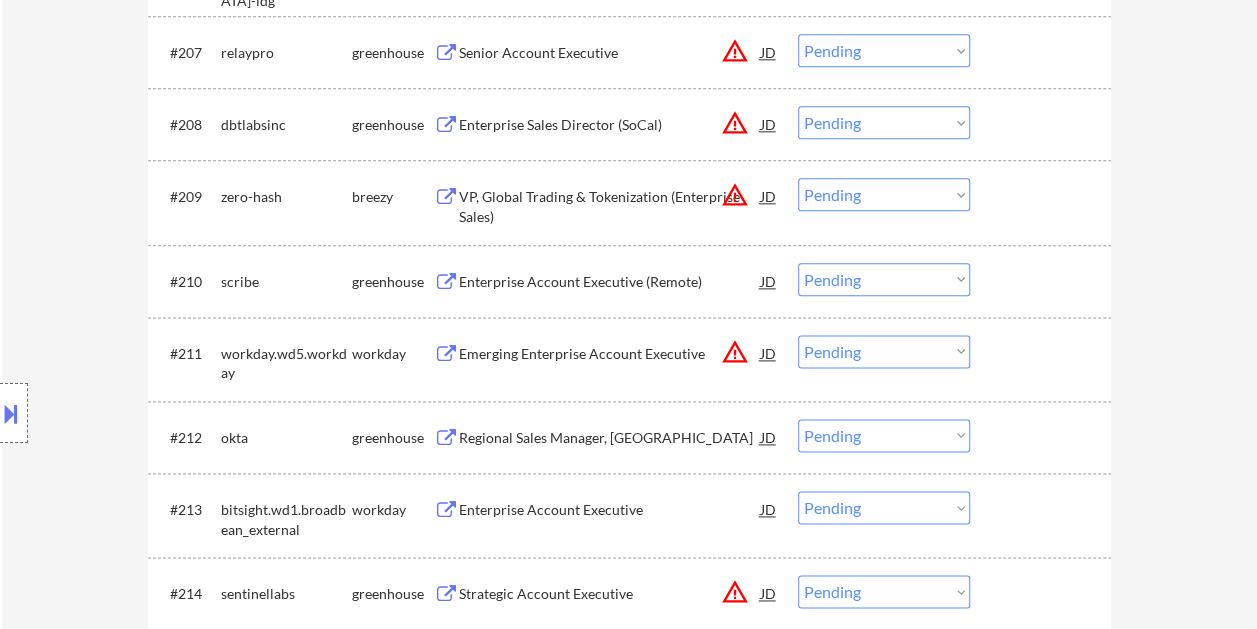 click at bounding box center [1043, 281] 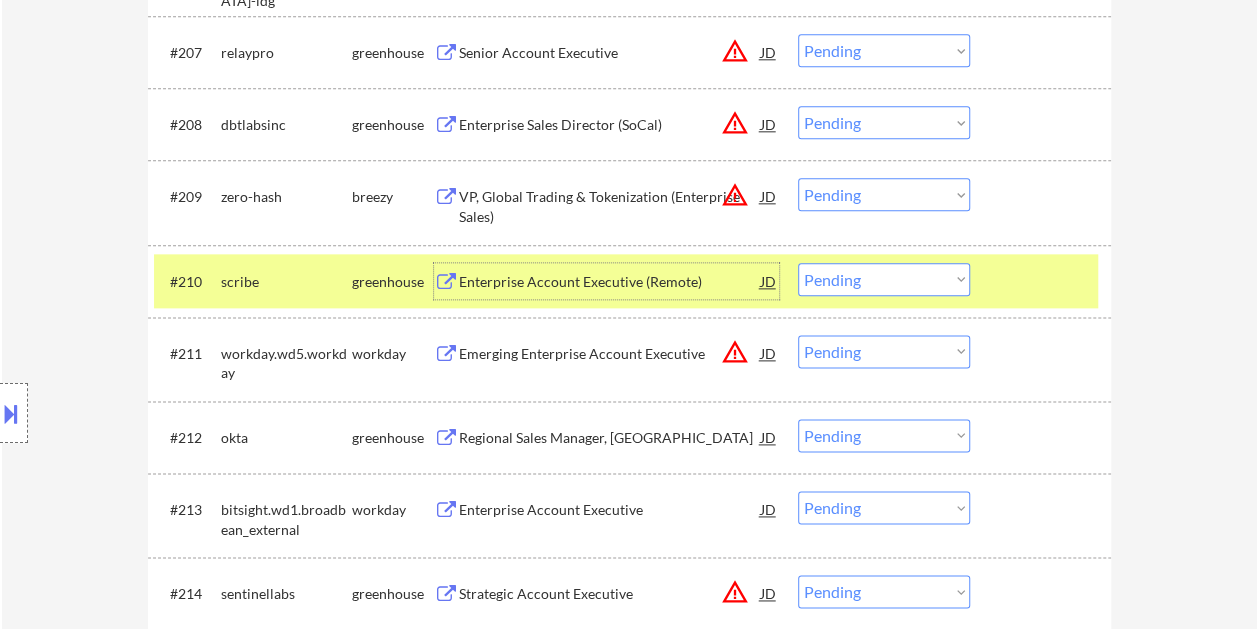click on "Enterprise Account Executive (Remote)" at bounding box center [610, 281] 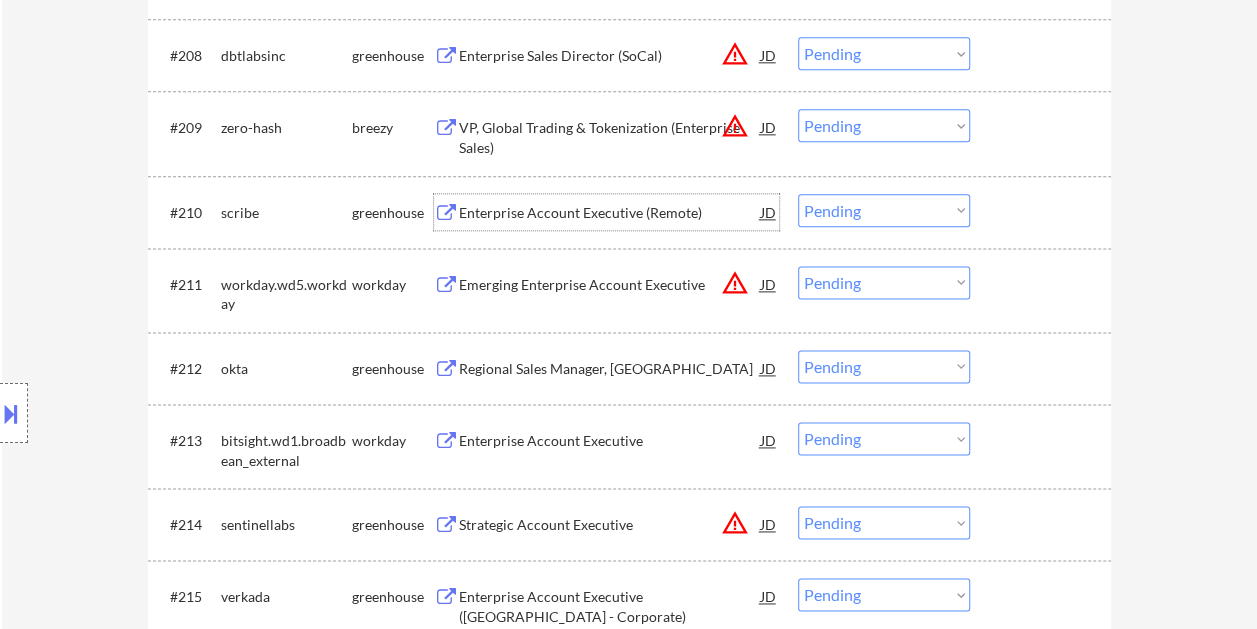 scroll, scrollTop: 1200, scrollLeft: 0, axis: vertical 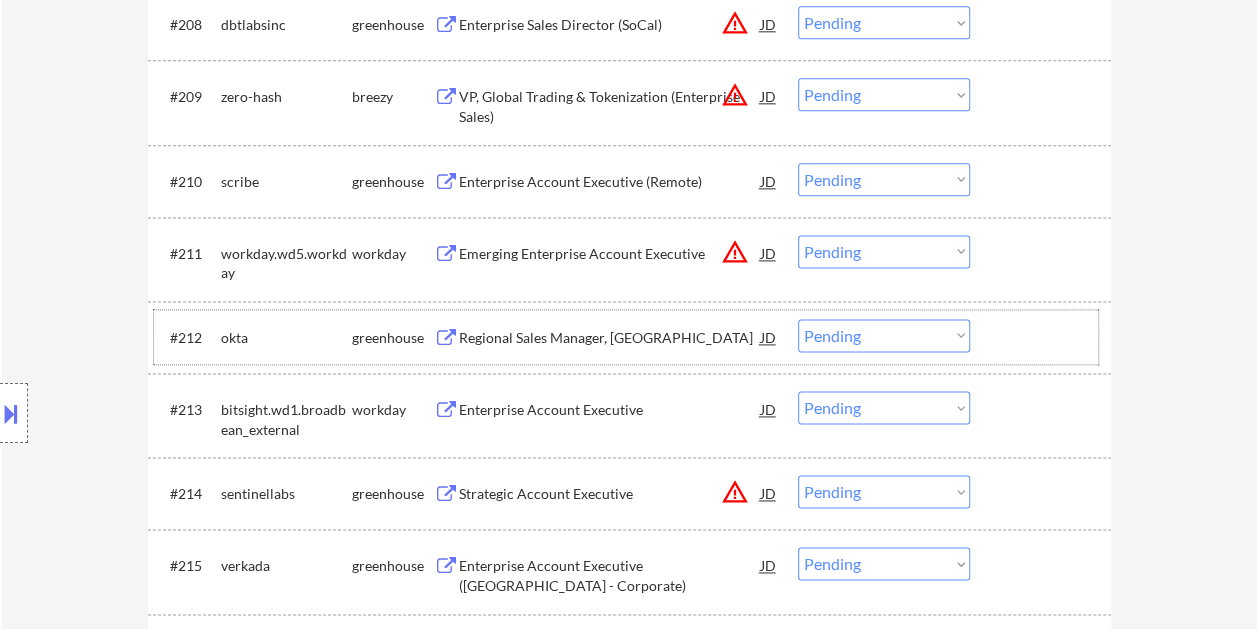 click at bounding box center (1043, 337) 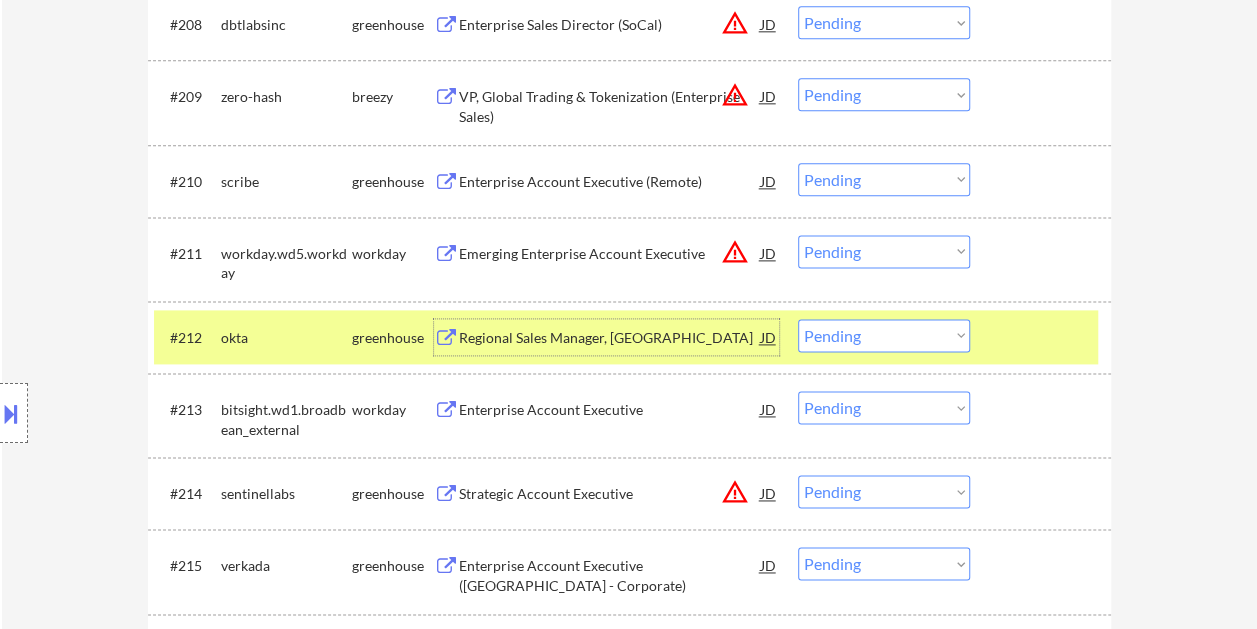 click on "Regional Sales Manager, [GEOGRAPHIC_DATA]" at bounding box center (610, 337) 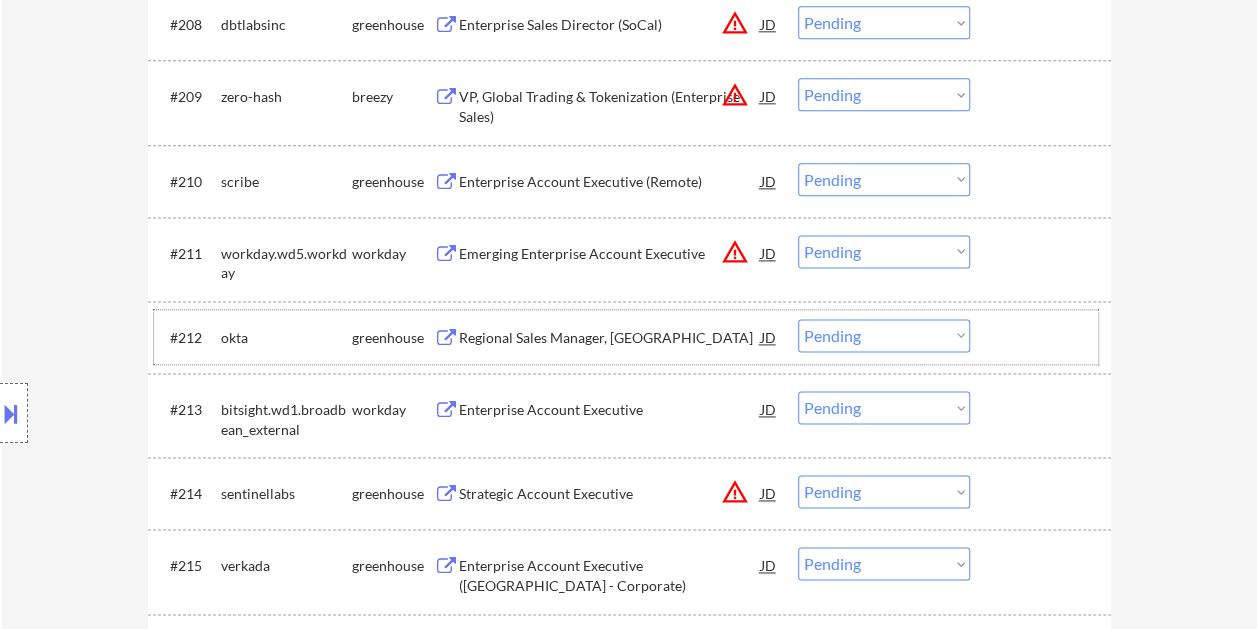 click on "#212 [PERSON_NAME] Regional Sales Manager, [GEOGRAPHIC_DATA]  JD warning_amber Choose an option... Pending Applied Excluded (Questions) Excluded (Expired) Excluded (Location) Excluded (Bad Match) Excluded (Blocklist) Excluded (Salary) Excluded (Other)" at bounding box center [626, 337] 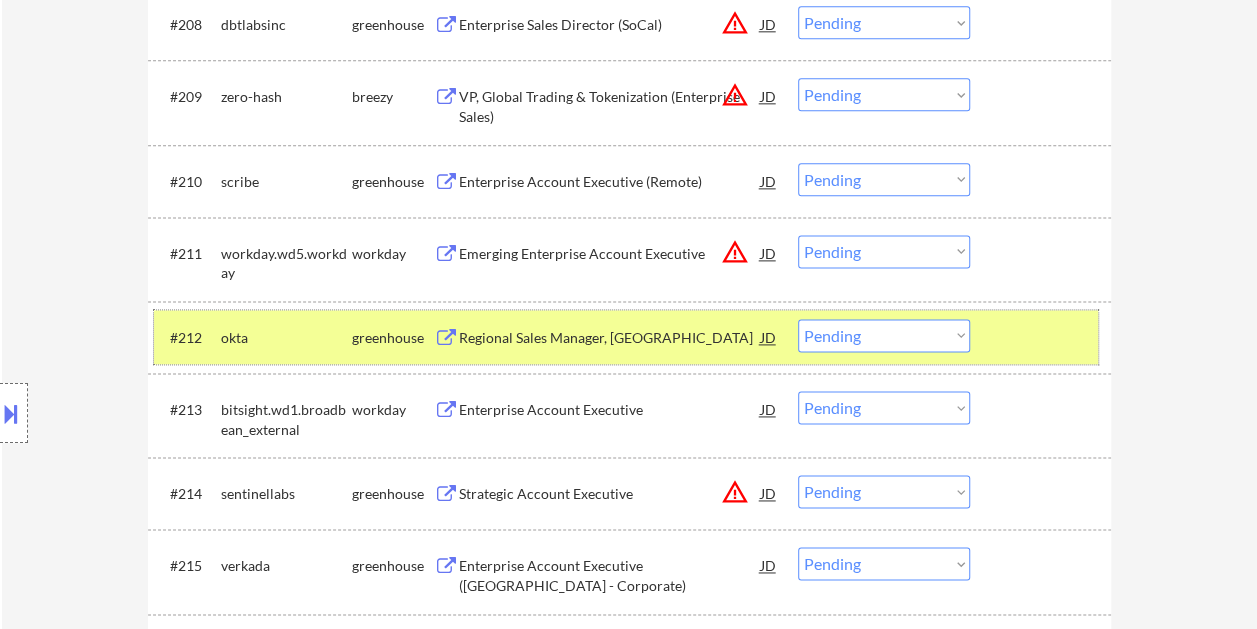 click at bounding box center [1043, 337] 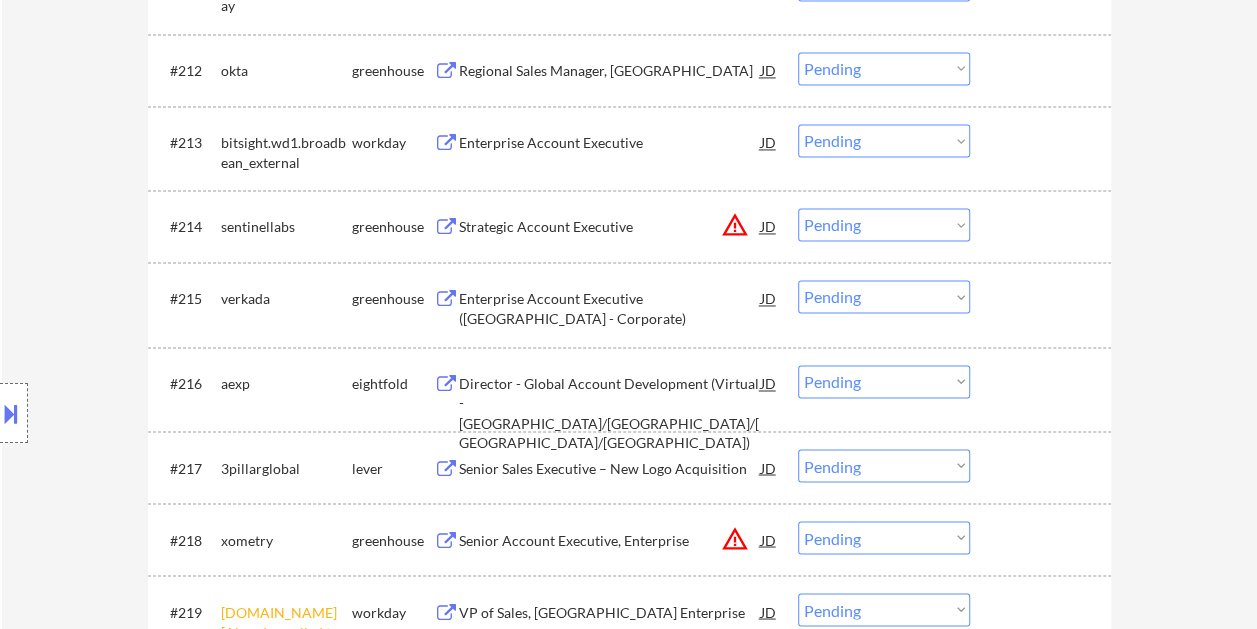 scroll, scrollTop: 1500, scrollLeft: 0, axis: vertical 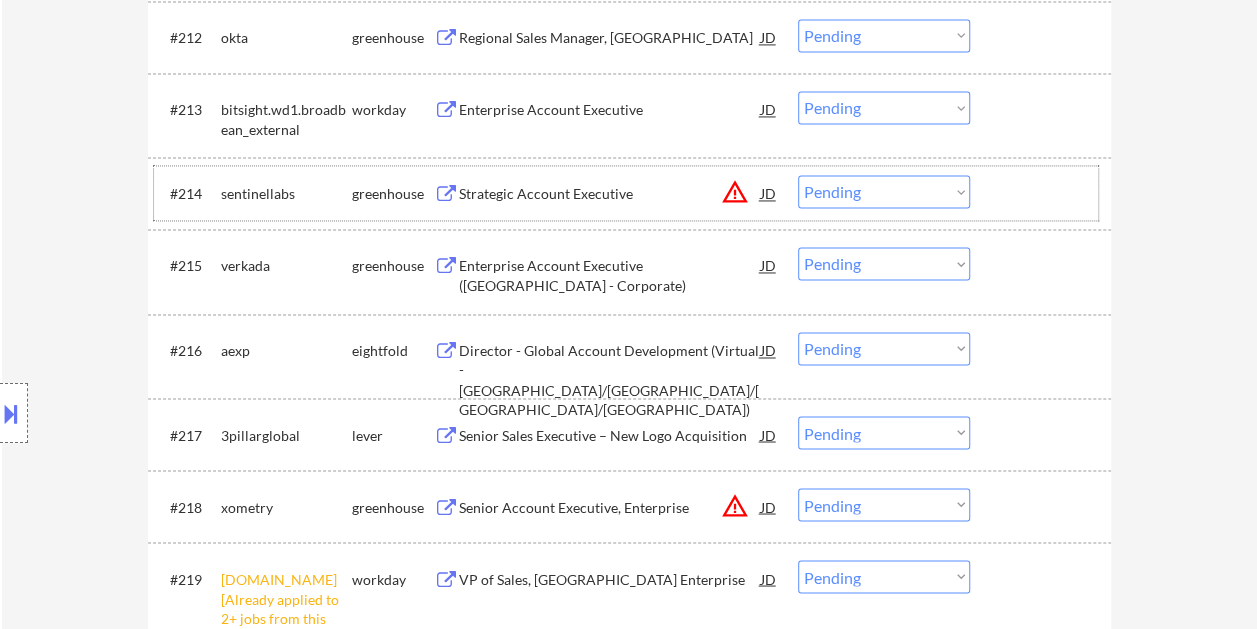 click at bounding box center [1043, 193] 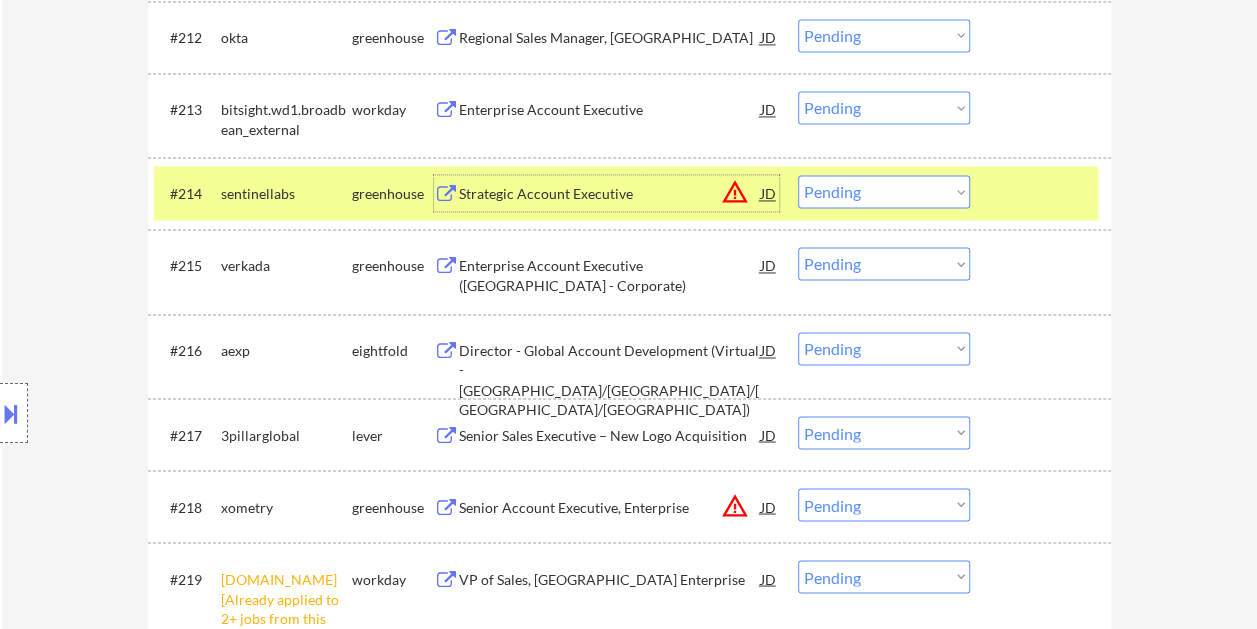 click on "Strategic Account Executive" at bounding box center (610, 194) 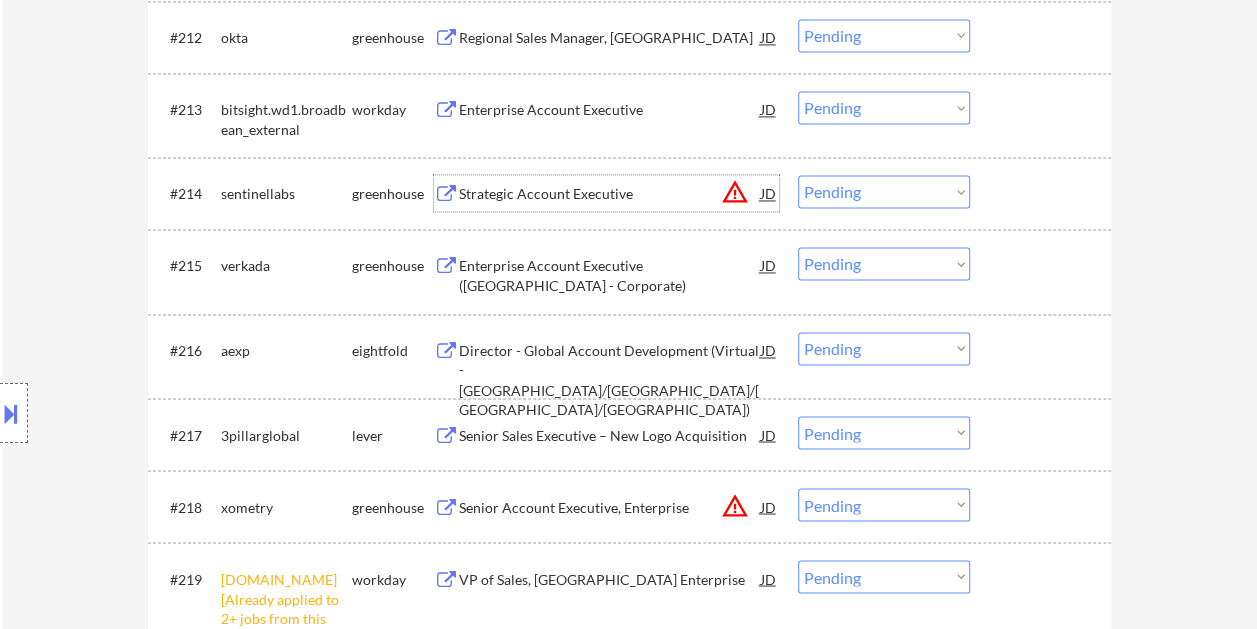 click at bounding box center [1043, 193] 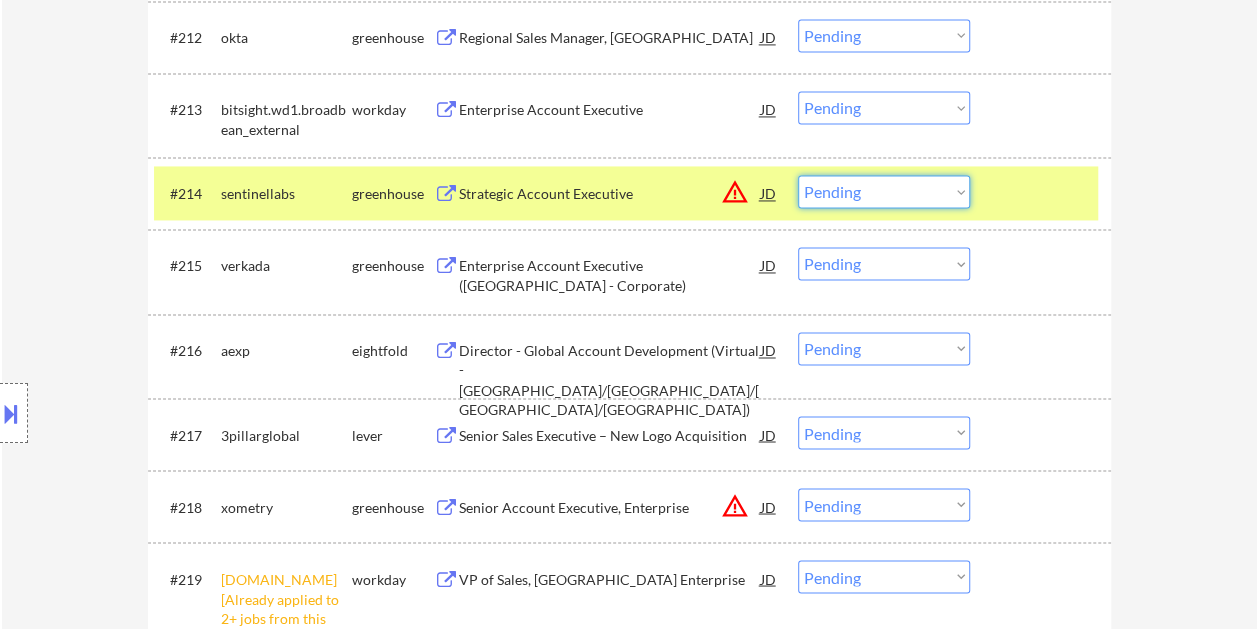 click on "Choose an option... Pending Applied Excluded (Questions) Excluded (Expired) Excluded (Location) Excluded (Bad Match) Excluded (Blocklist) Excluded (Salary) Excluded (Other)" at bounding box center (884, 191) 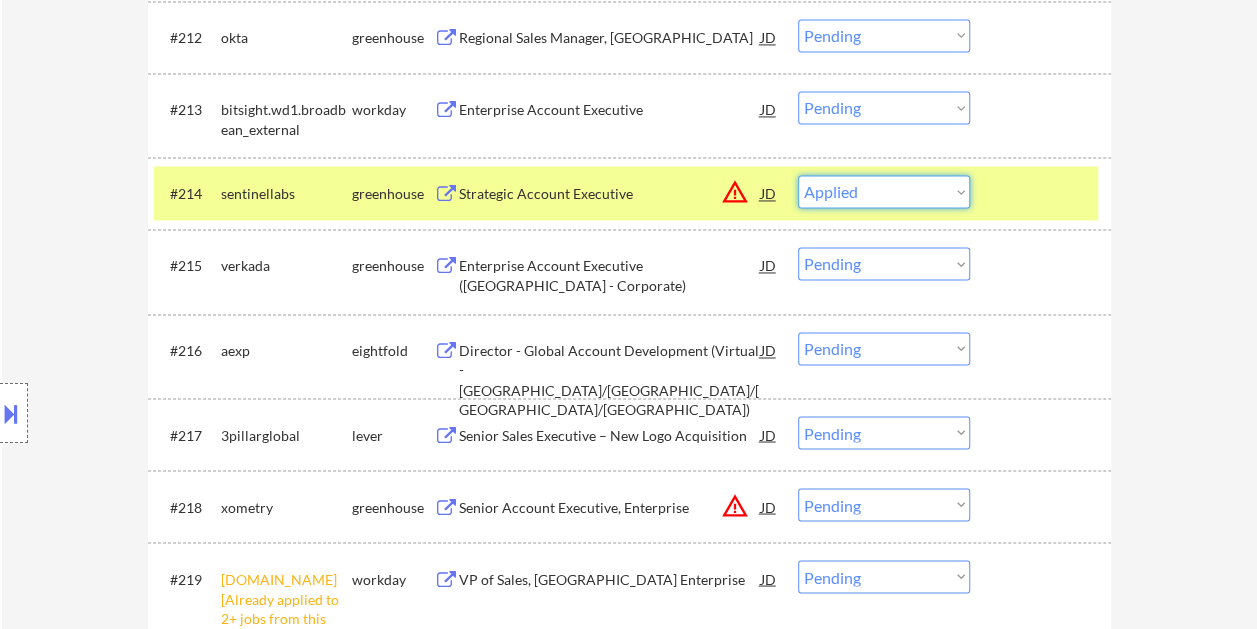click on "Choose an option... Pending Applied Excluded (Questions) Excluded (Expired) Excluded (Location) Excluded (Bad Match) Excluded (Blocklist) Excluded (Salary) Excluded (Other)" at bounding box center [884, 191] 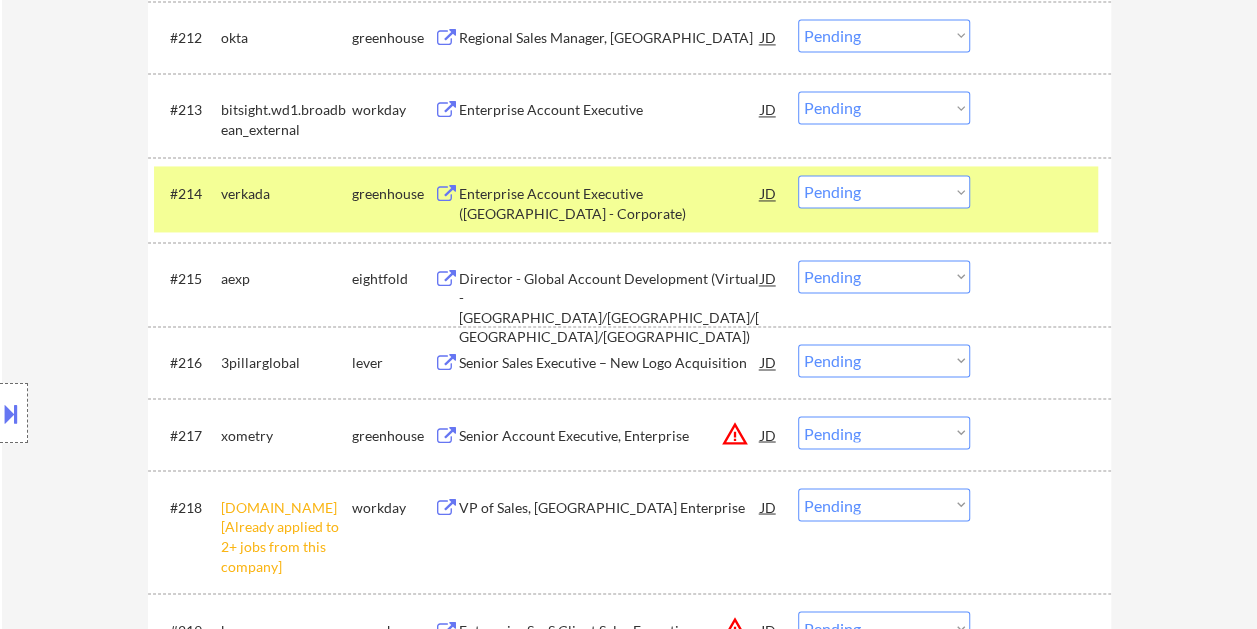 click at bounding box center (1043, 193) 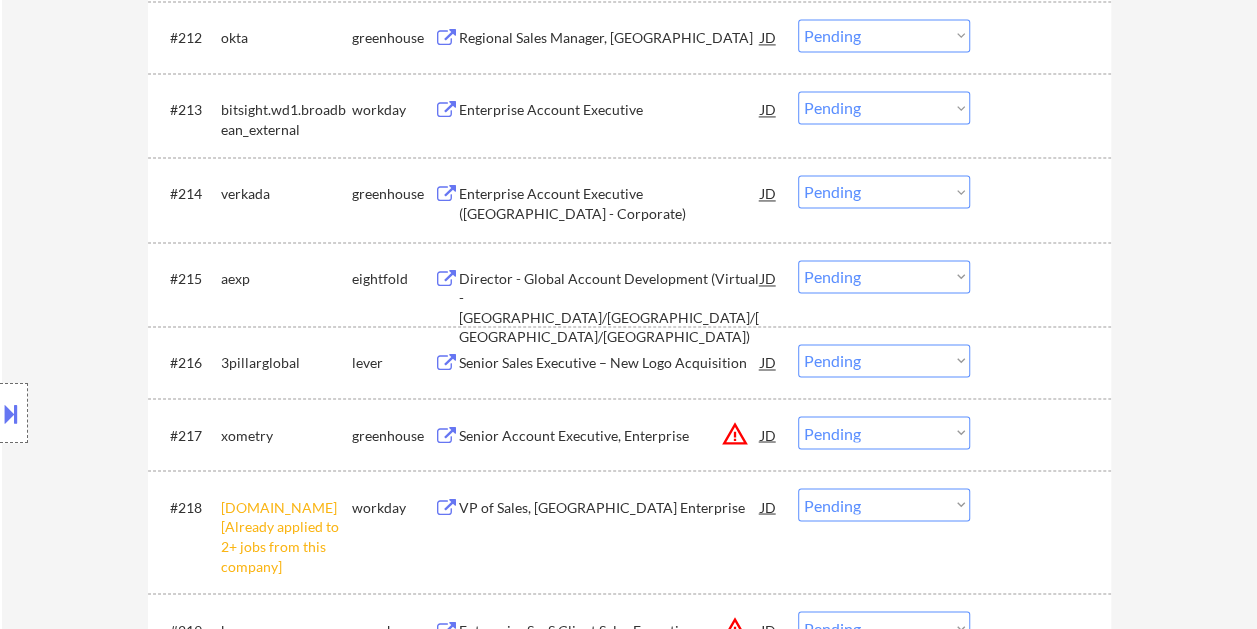 click at bounding box center (1043, 193) 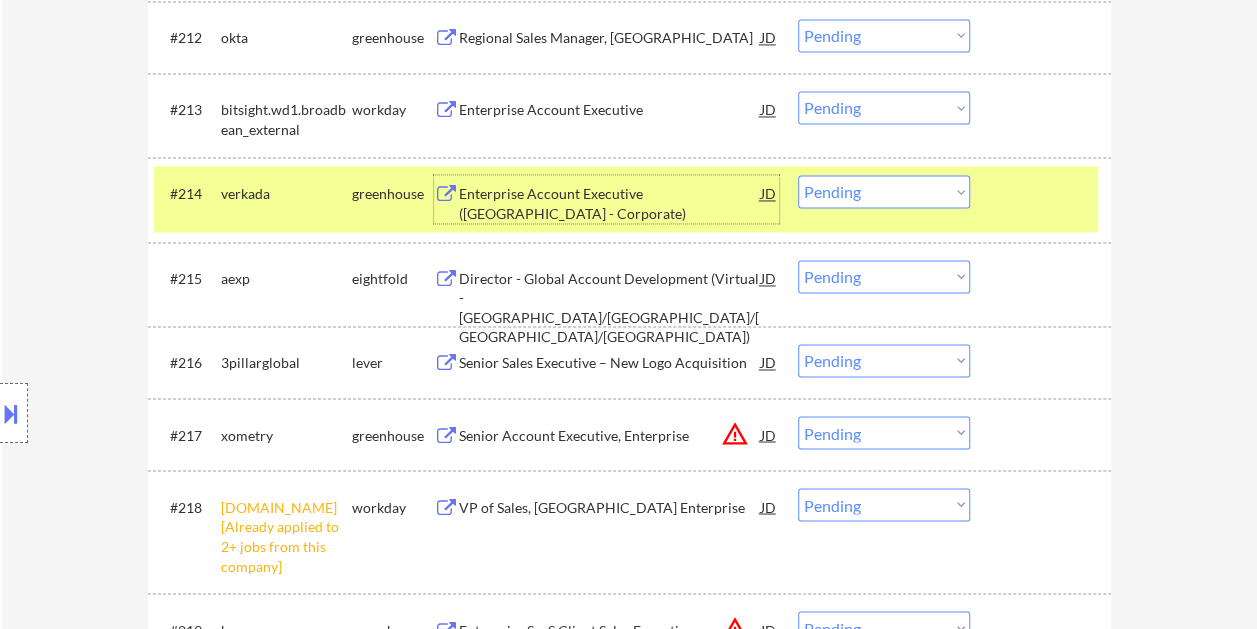 click on "Enterprise Account Executive ([GEOGRAPHIC_DATA] - Corporate)" at bounding box center (610, 199) 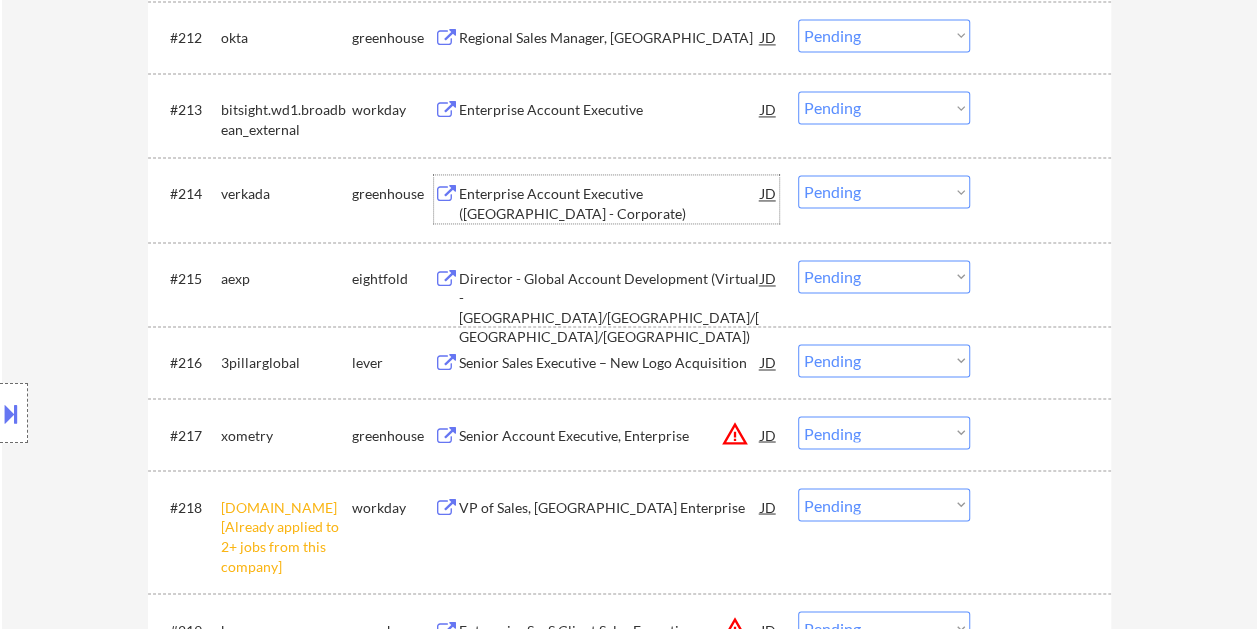 click at bounding box center (1043, 193) 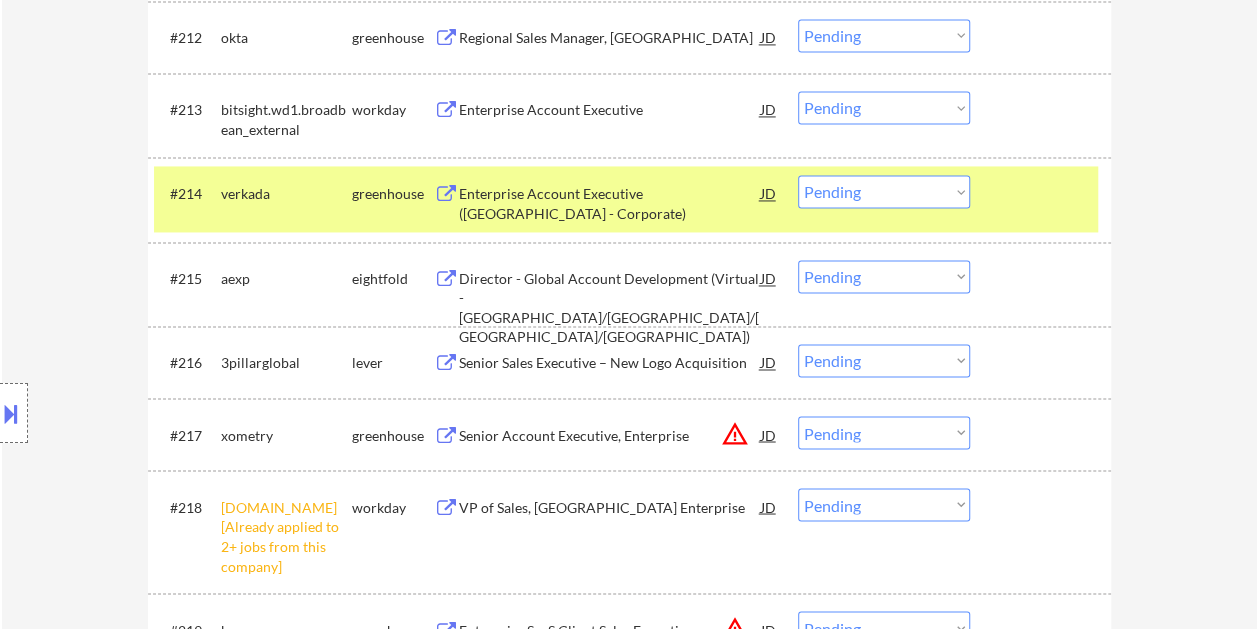 click on "Choose an option... Pending Applied Excluded (Questions) Excluded (Expired) Excluded (Location) Excluded (Bad Match) Excluded (Blocklist) Excluded (Salary) Excluded (Other)" at bounding box center [884, 191] 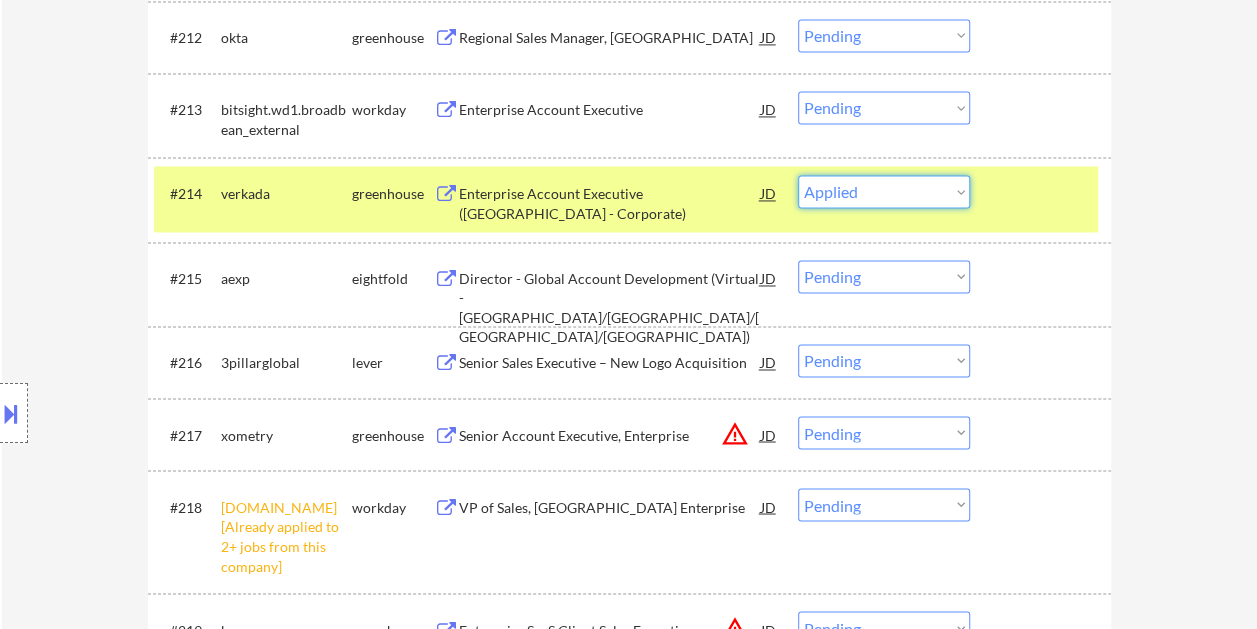 click on "Choose an option... Pending Applied Excluded (Questions) Excluded (Expired) Excluded (Location) Excluded (Bad Match) Excluded (Blocklist) Excluded (Salary) Excluded (Other)" at bounding box center [884, 191] 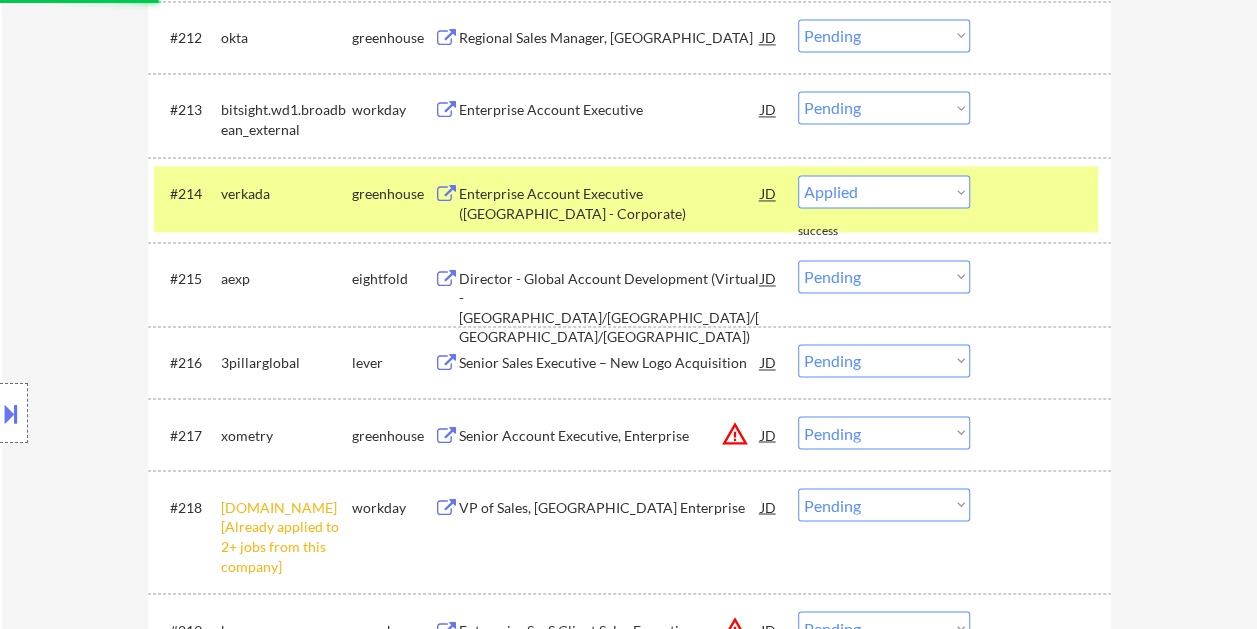 select on ""pending"" 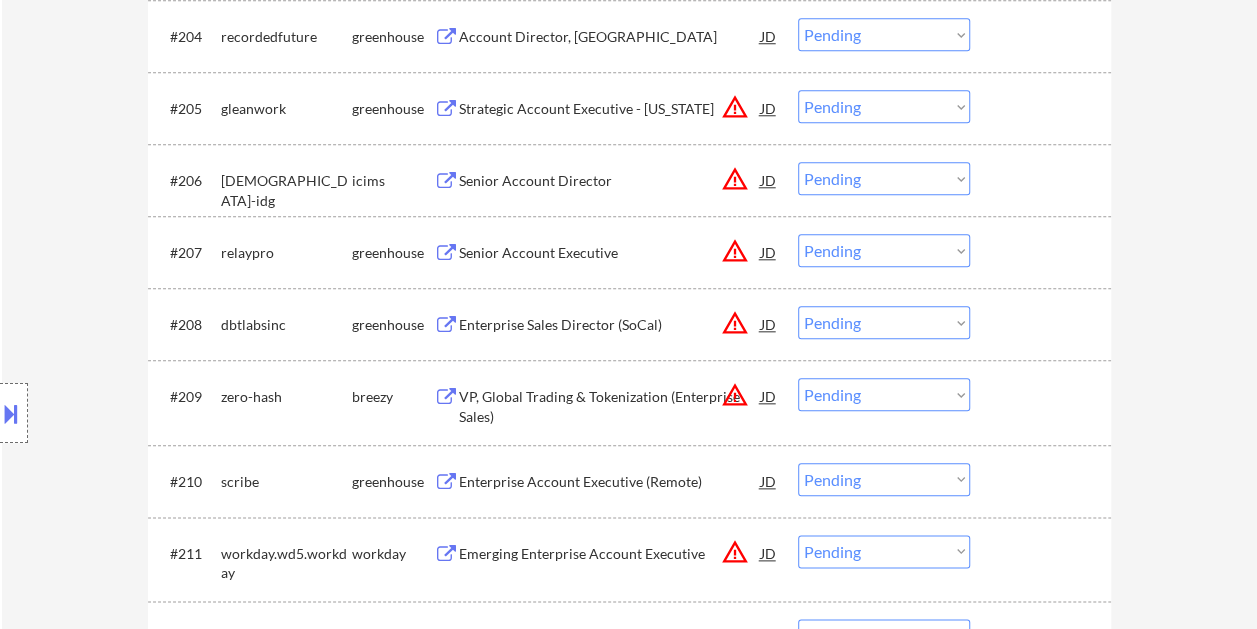 scroll, scrollTop: 1000, scrollLeft: 0, axis: vertical 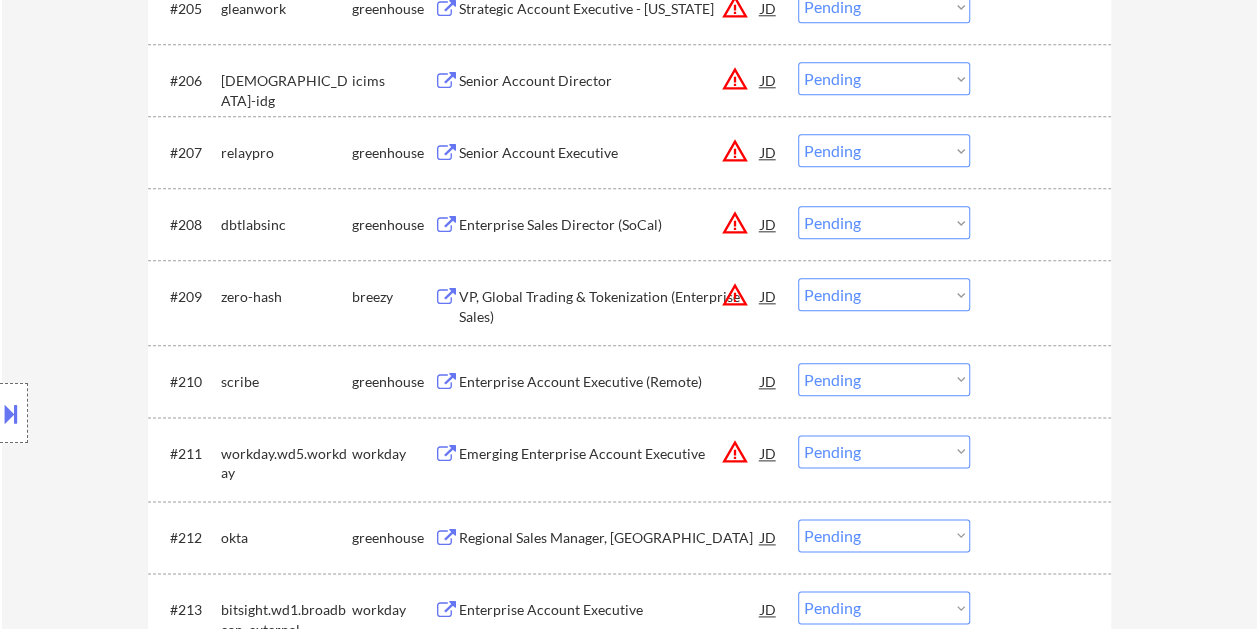 click at bounding box center (1043, 152) 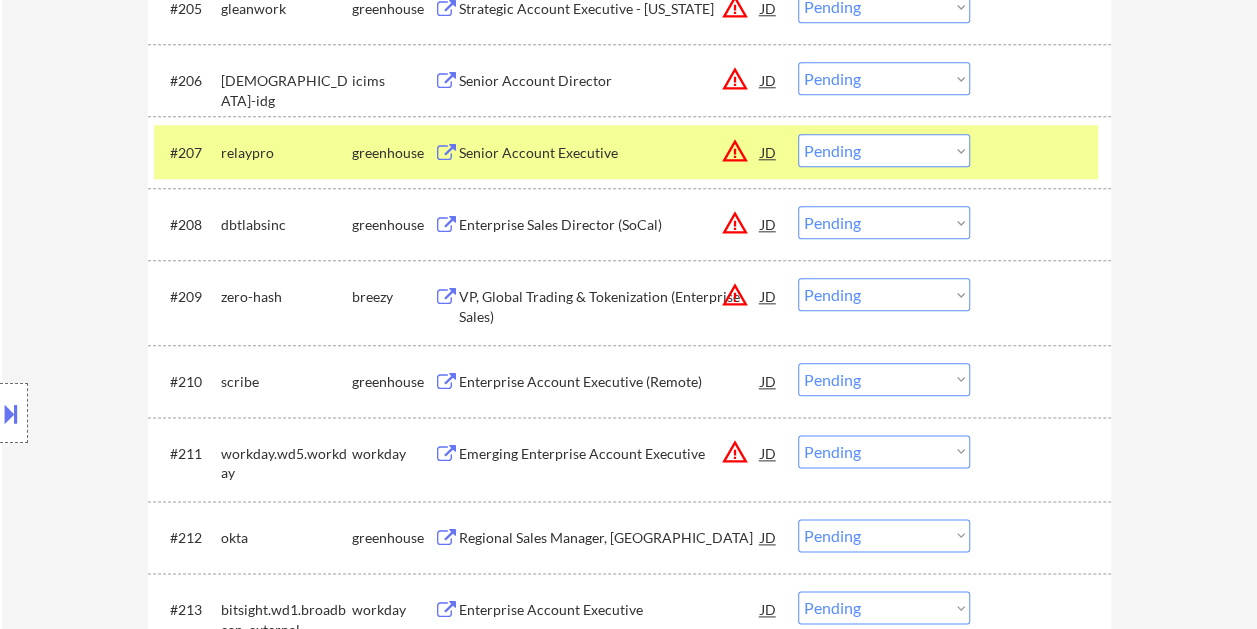 click on "Senior Account Executive" at bounding box center (610, 153) 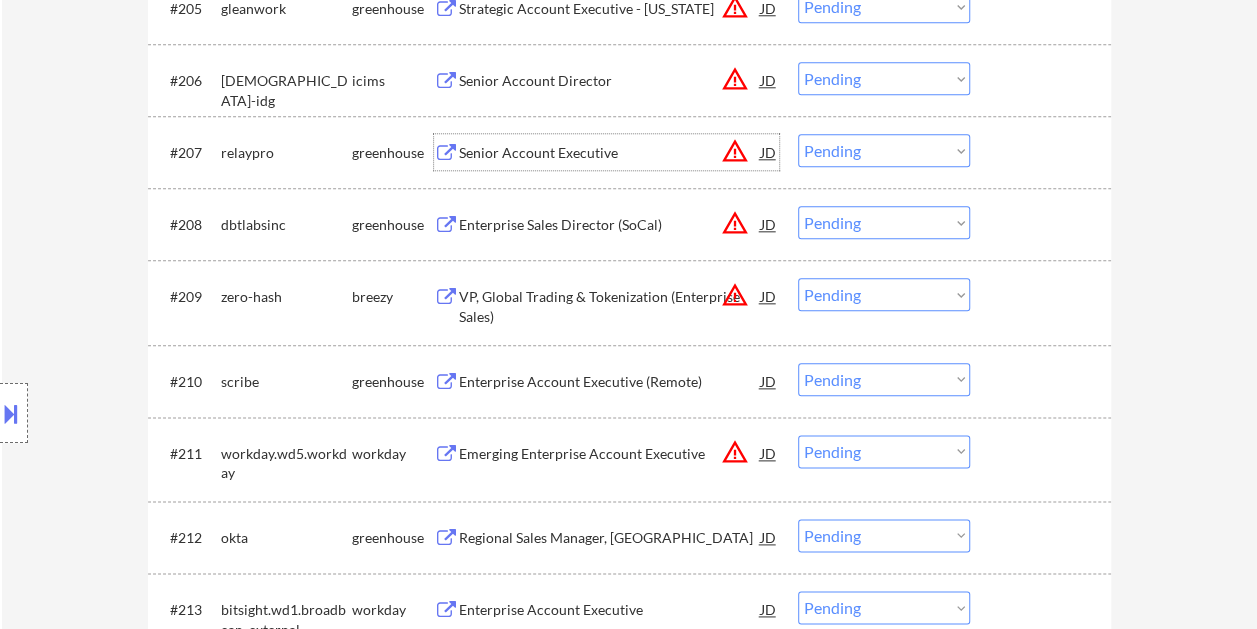 click at bounding box center (1043, 152) 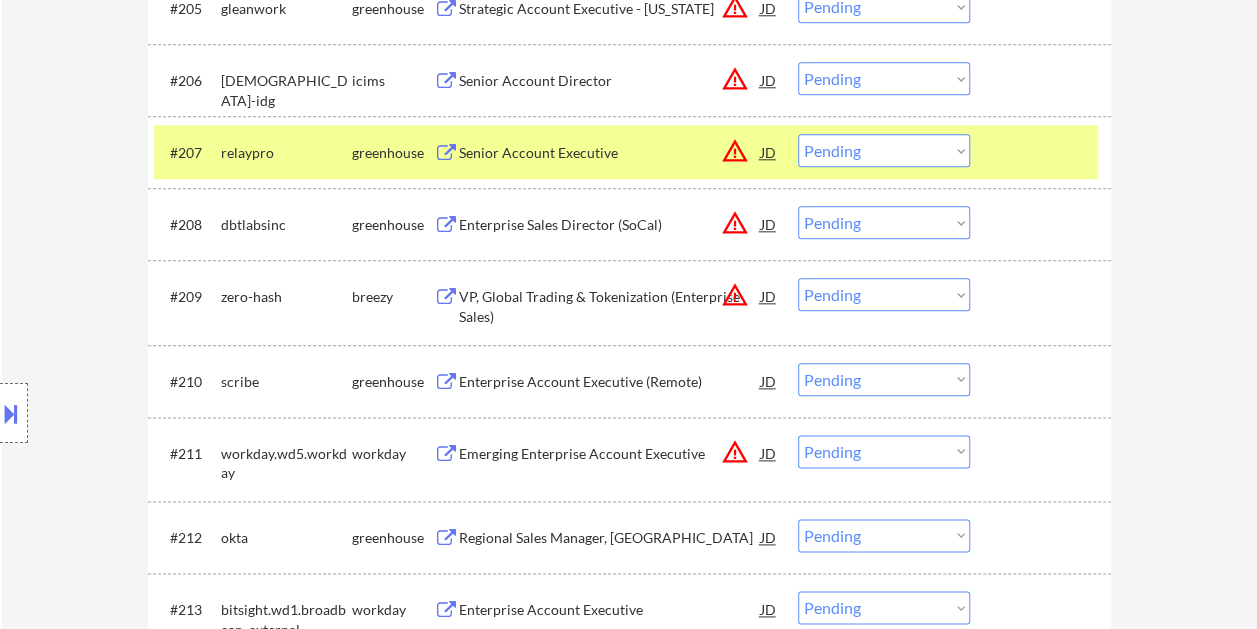 click on "Choose an option... Pending Applied Excluded (Questions) Excluded (Expired) Excluded (Location) Excluded (Bad Match) Excluded (Blocklist) Excluded (Salary) Excluded (Other)" at bounding box center (884, 150) 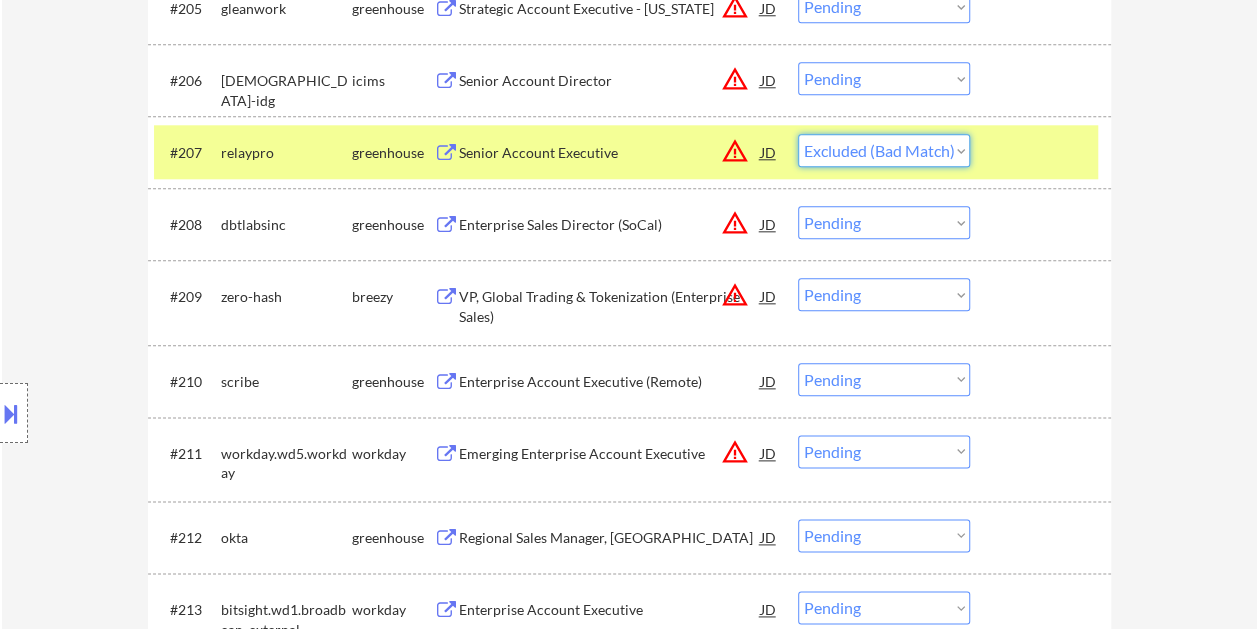 click on "Choose an option... Pending Applied Excluded (Questions) Excluded (Expired) Excluded (Location) Excluded (Bad Match) Excluded (Blocklist) Excluded (Salary) Excluded (Other)" at bounding box center [884, 150] 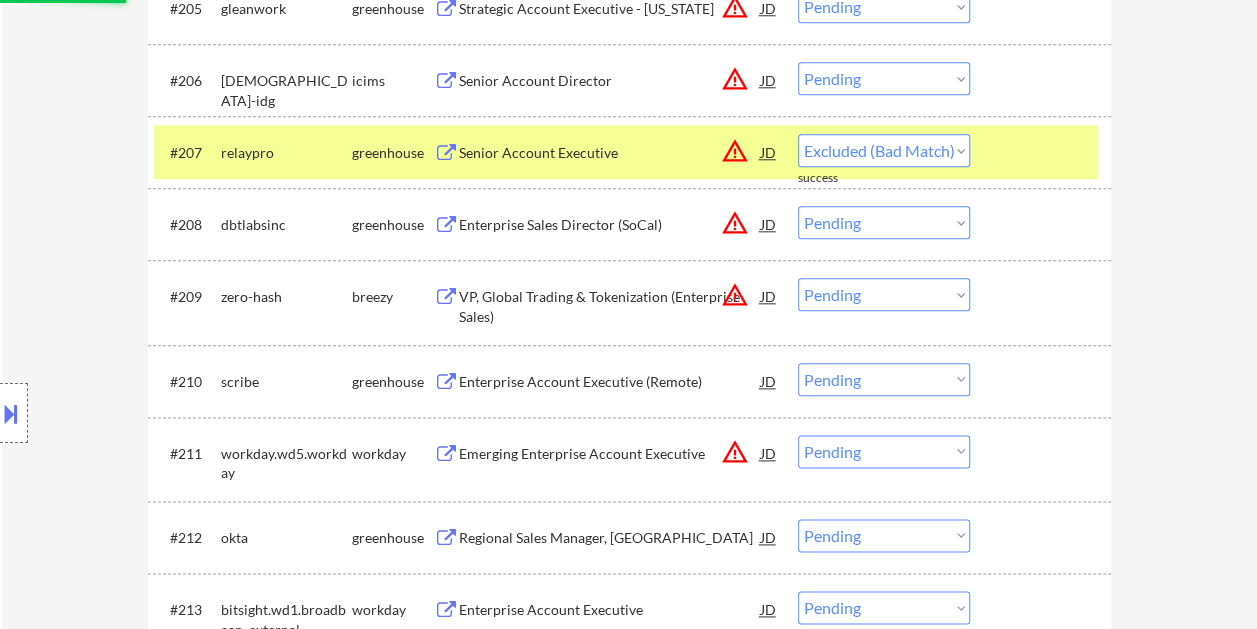 select on ""pending"" 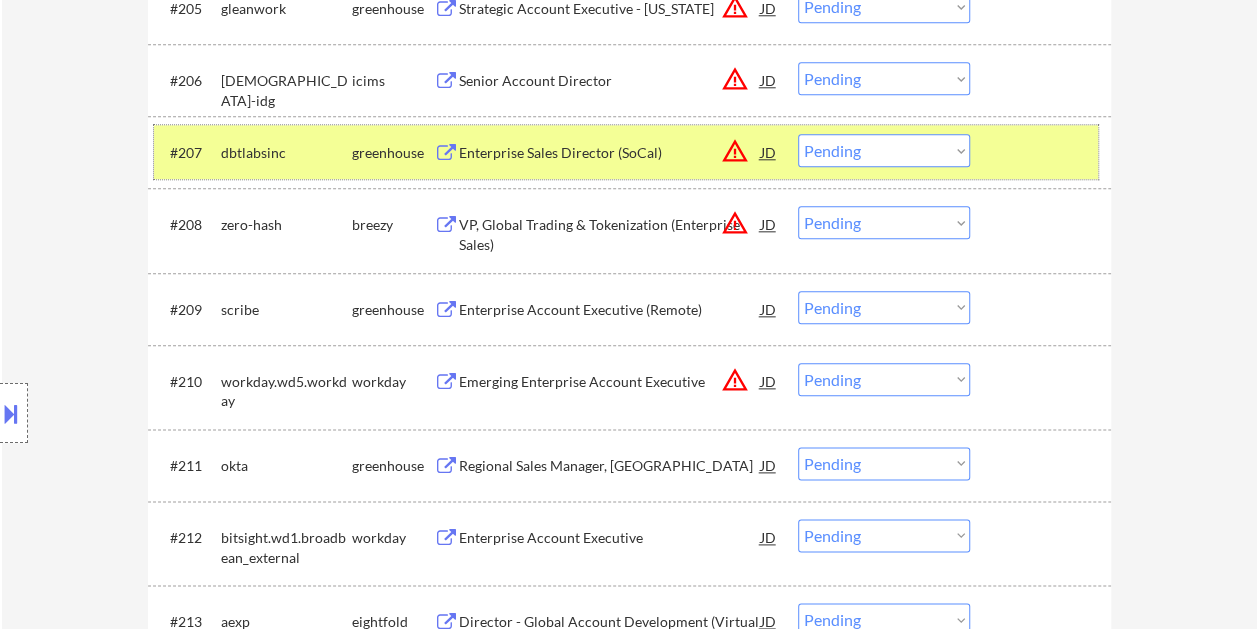 click at bounding box center [1043, 152] 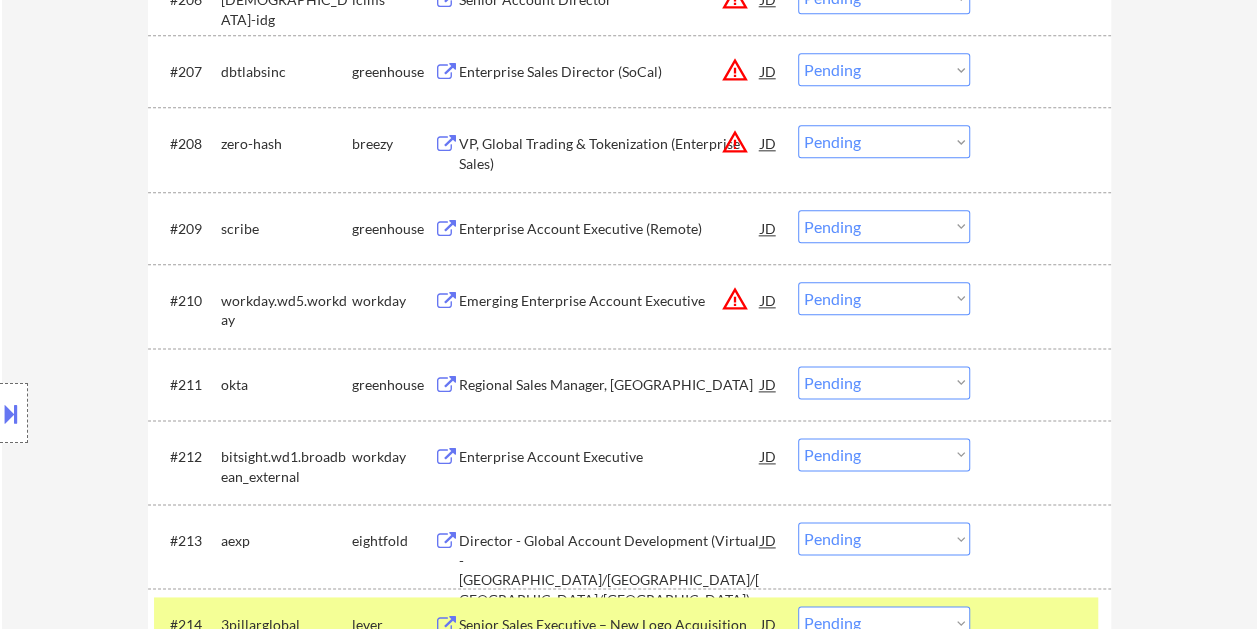 scroll, scrollTop: 1100, scrollLeft: 0, axis: vertical 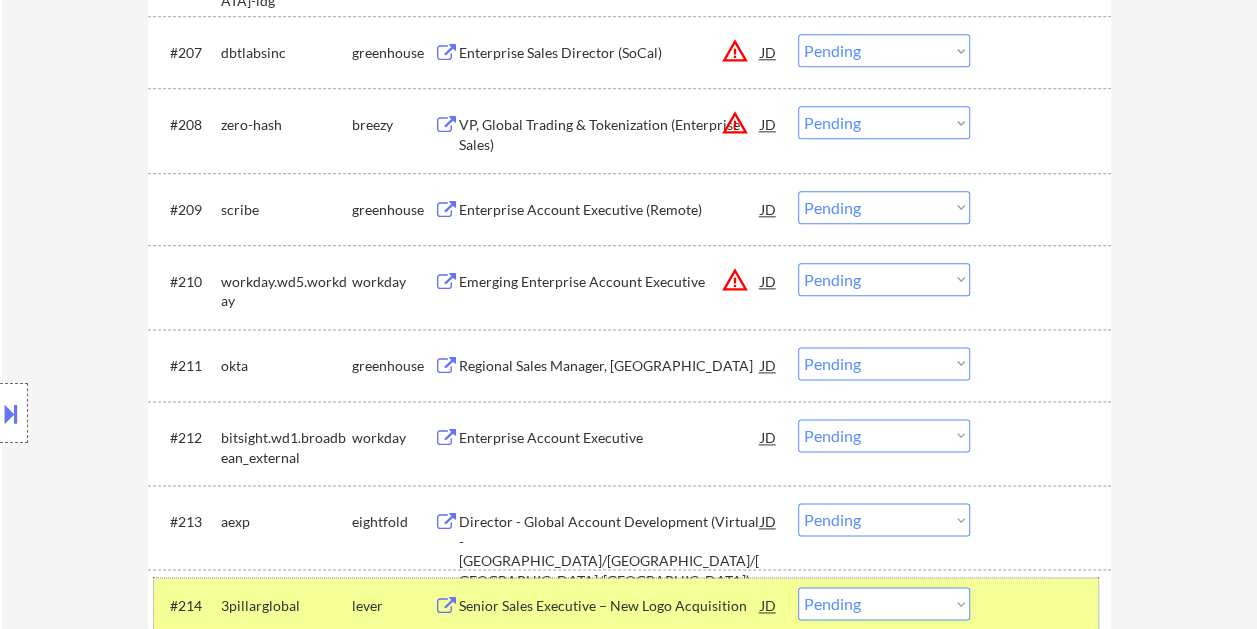 click at bounding box center [1043, 605] 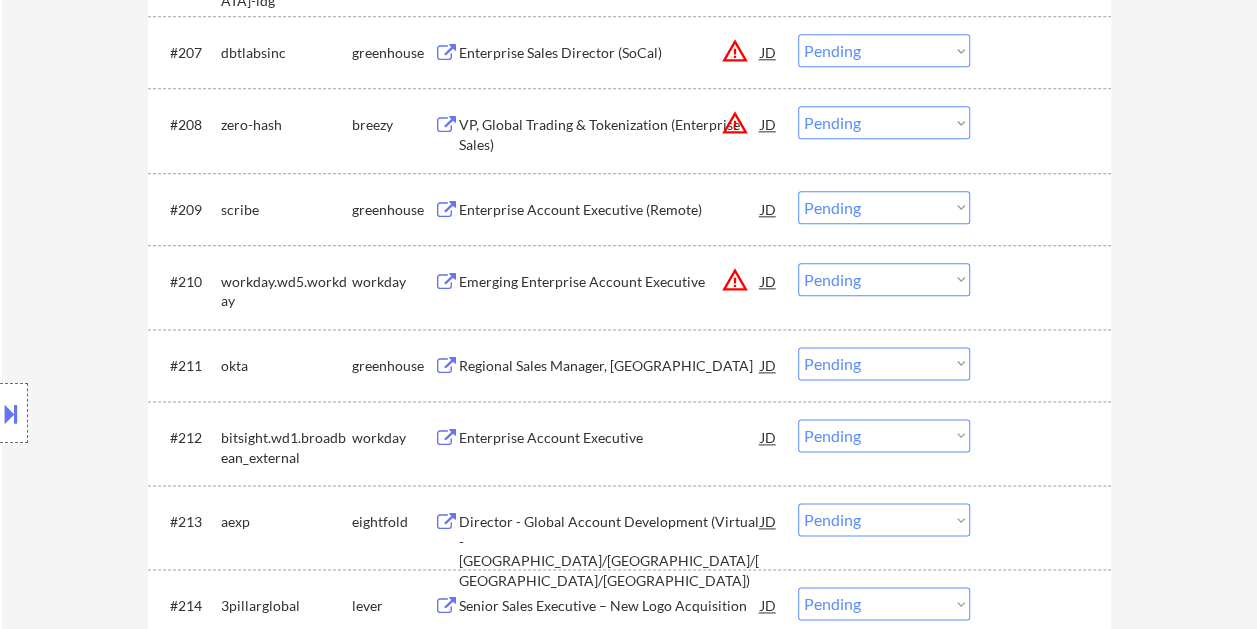 click at bounding box center [1043, 209] 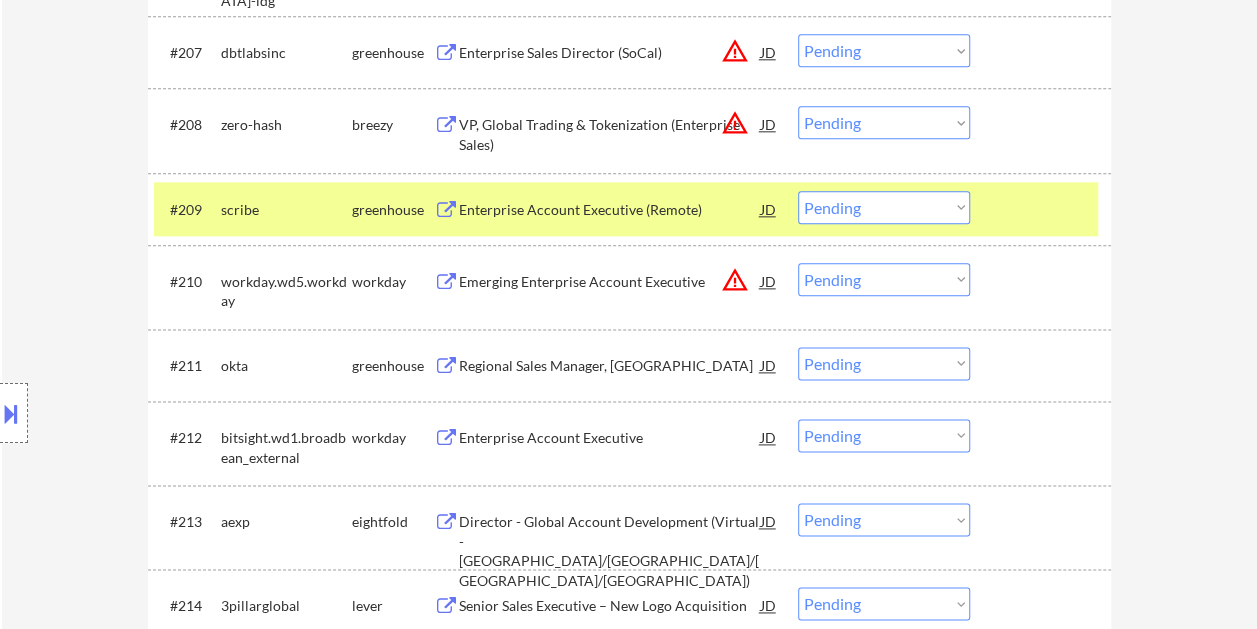 click on "Enterprise Account Executive (Remote)" at bounding box center (610, 209) 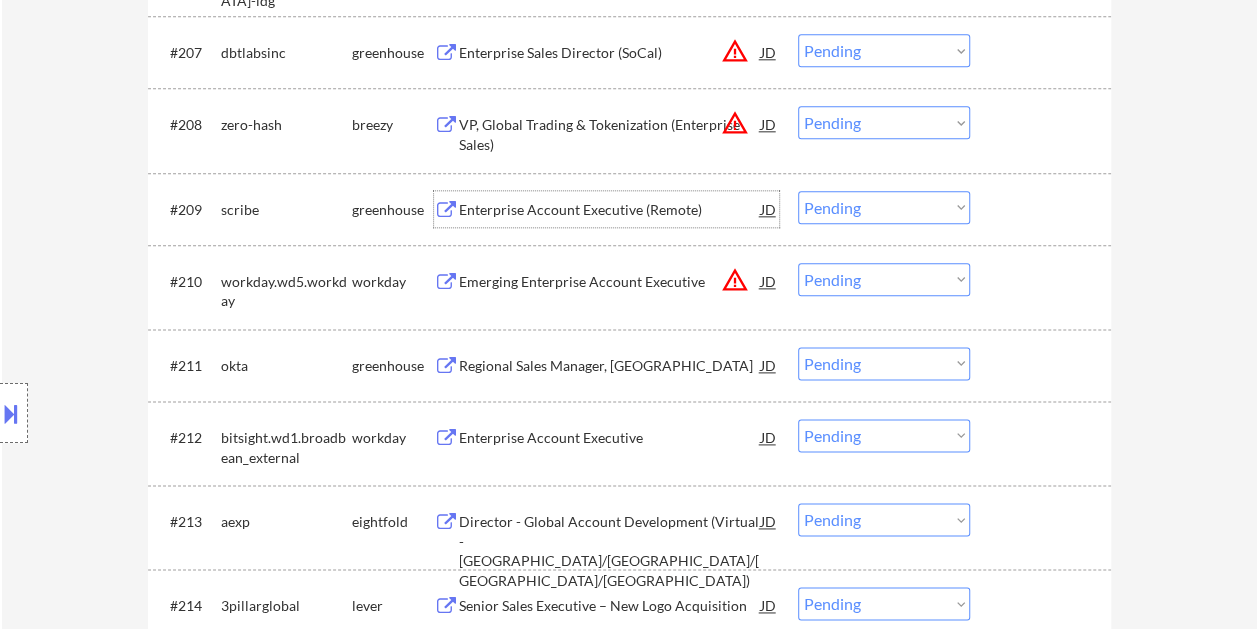 click on "Choose an option... Pending Applied Excluded (Questions) Excluded (Expired) Excluded (Location) Excluded (Bad Match) Excluded (Blocklist) Excluded (Salary) Excluded (Other)" at bounding box center [884, 207] 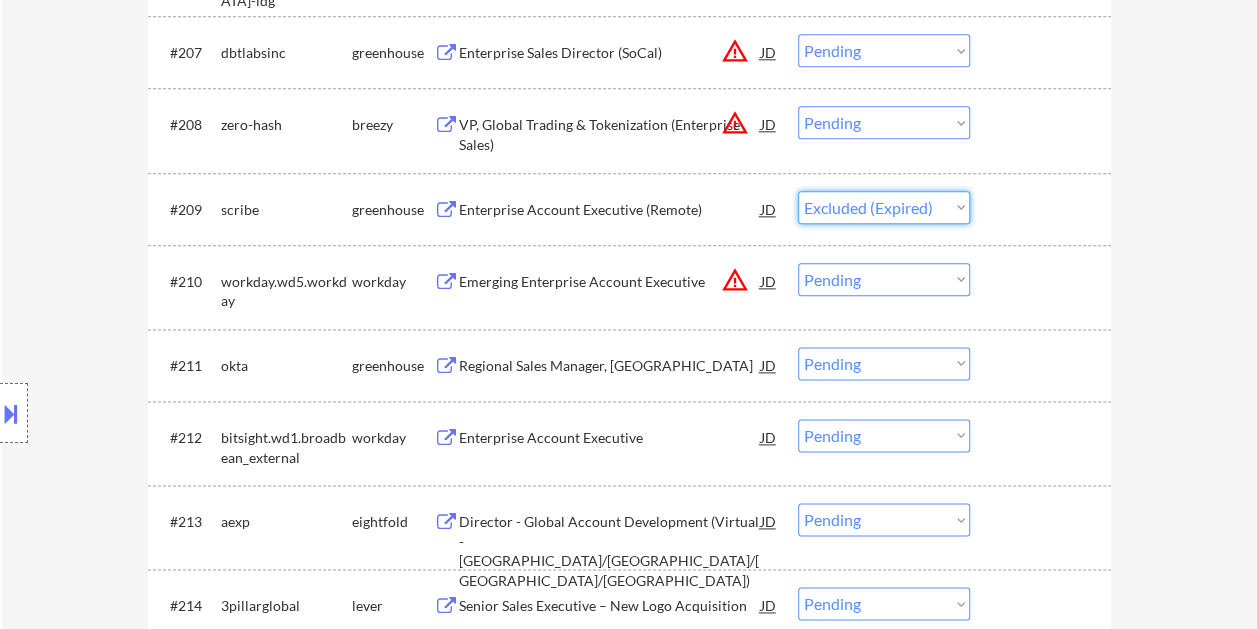 click on "Choose an option... Pending Applied Excluded (Questions) Excluded (Expired) Excluded (Location) Excluded (Bad Match) Excluded (Blocklist) Excluded (Salary) Excluded (Other)" at bounding box center [884, 207] 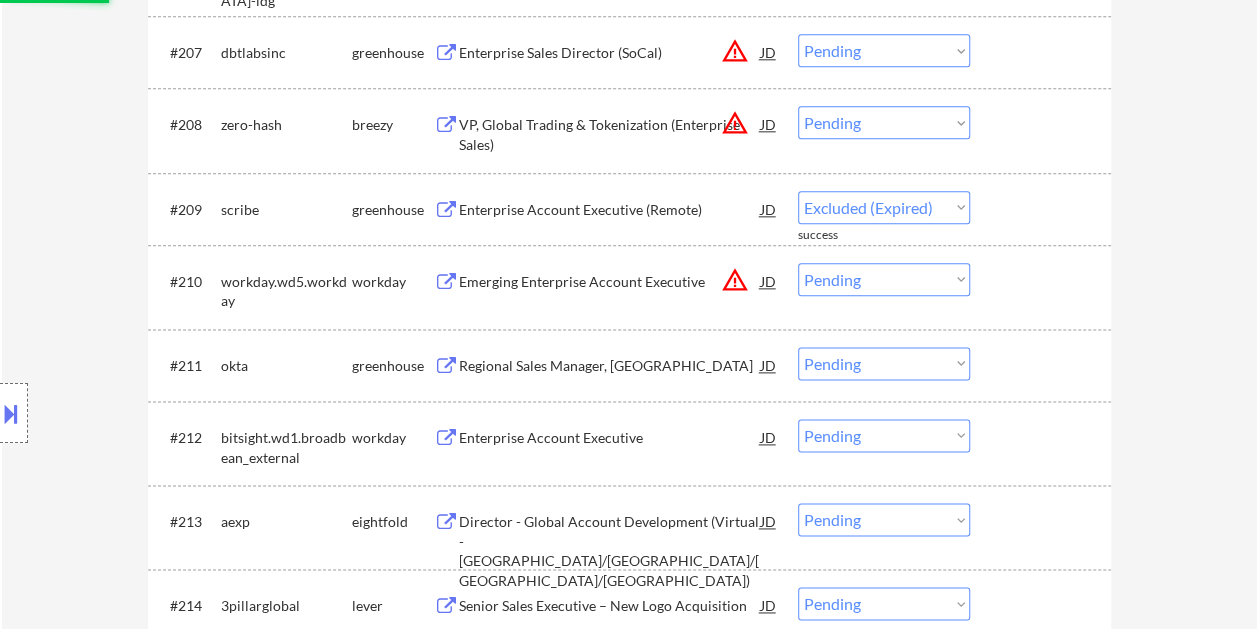 select on ""pending"" 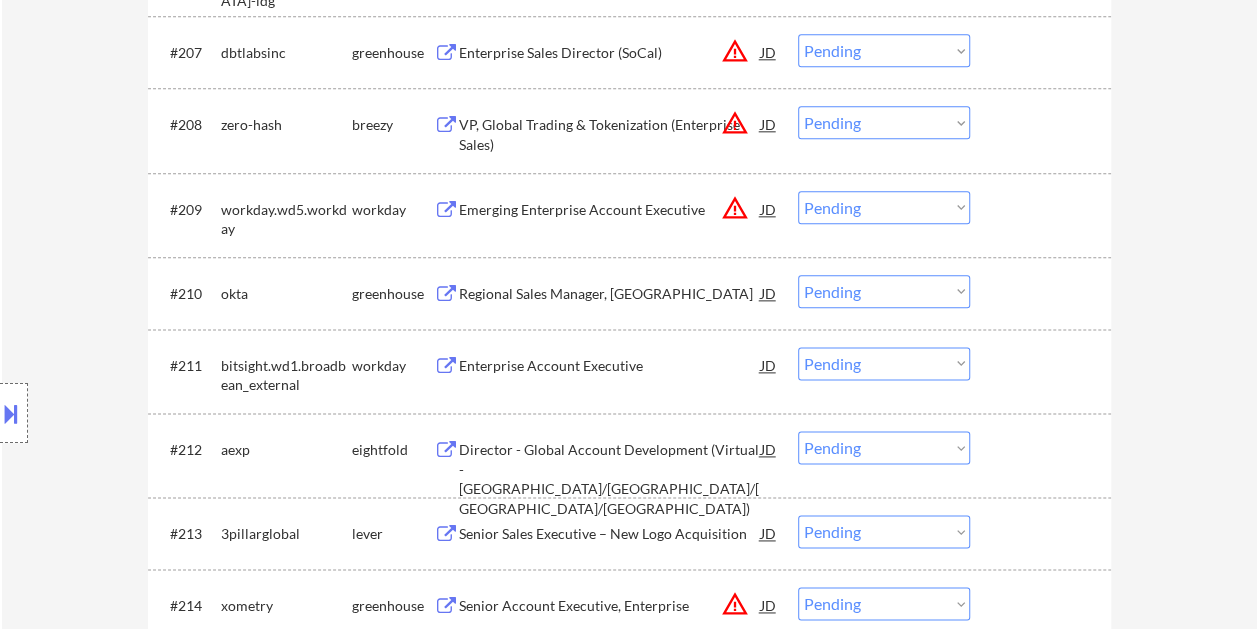 click at bounding box center [1043, 293] 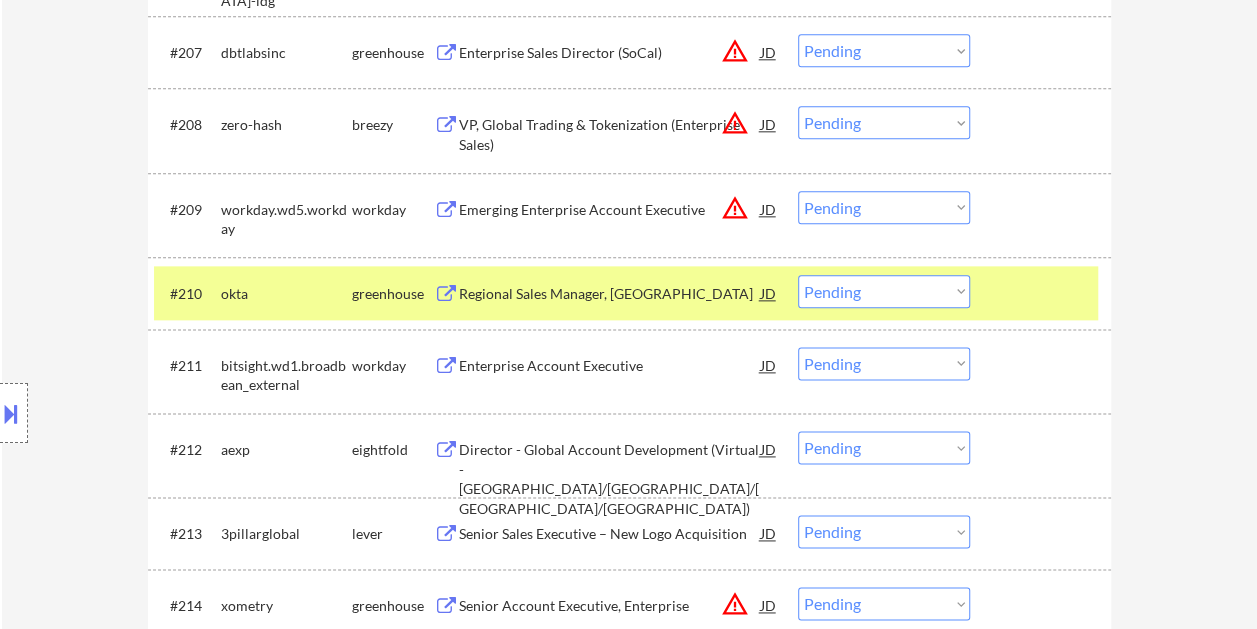 click on "Regional Sales Manager, [GEOGRAPHIC_DATA]" at bounding box center [610, 294] 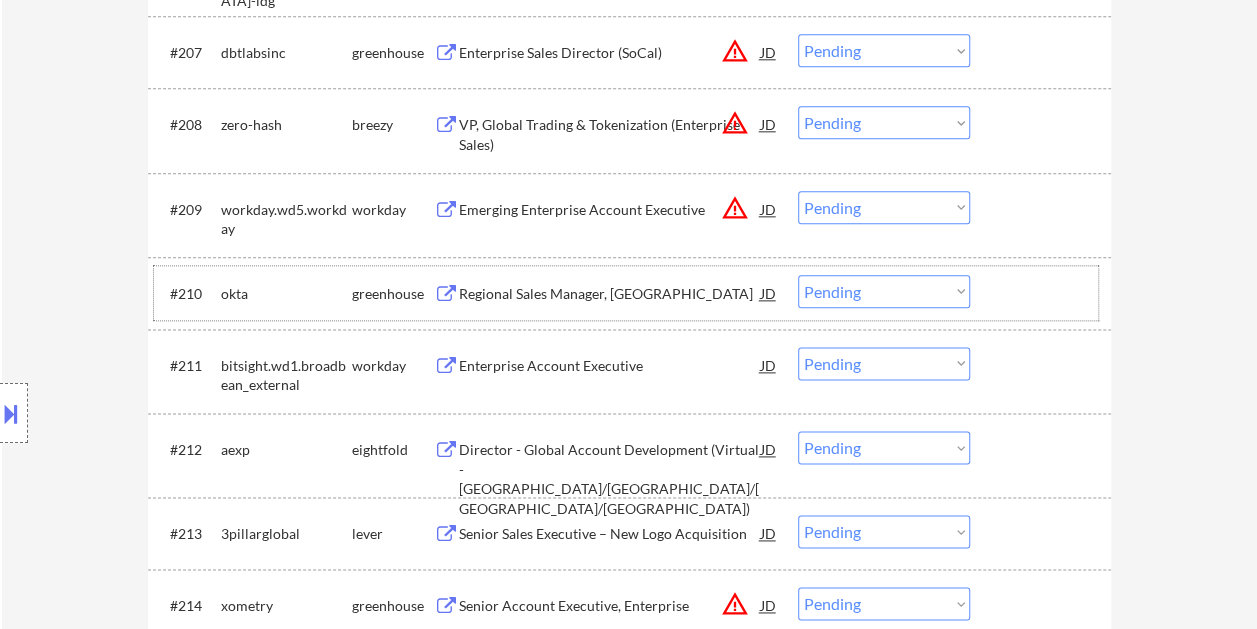 click at bounding box center [1043, 293] 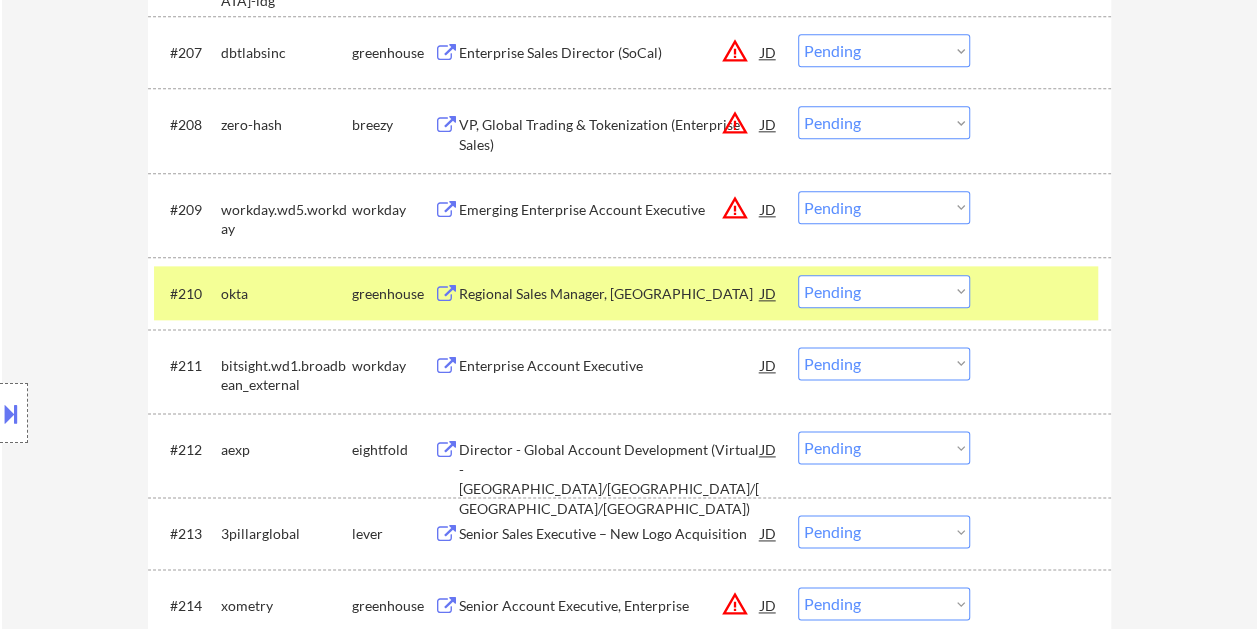 click at bounding box center (1043, 293) 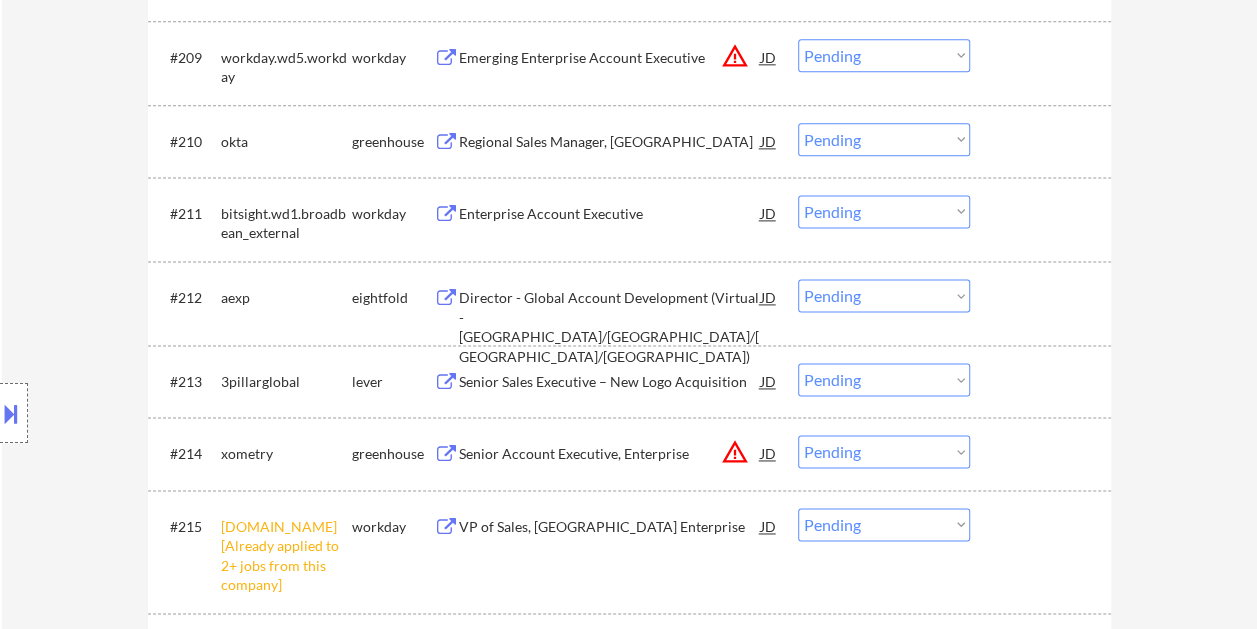 scroll, scrollTop: 1300, scrollLeft: 0, axis: vertical 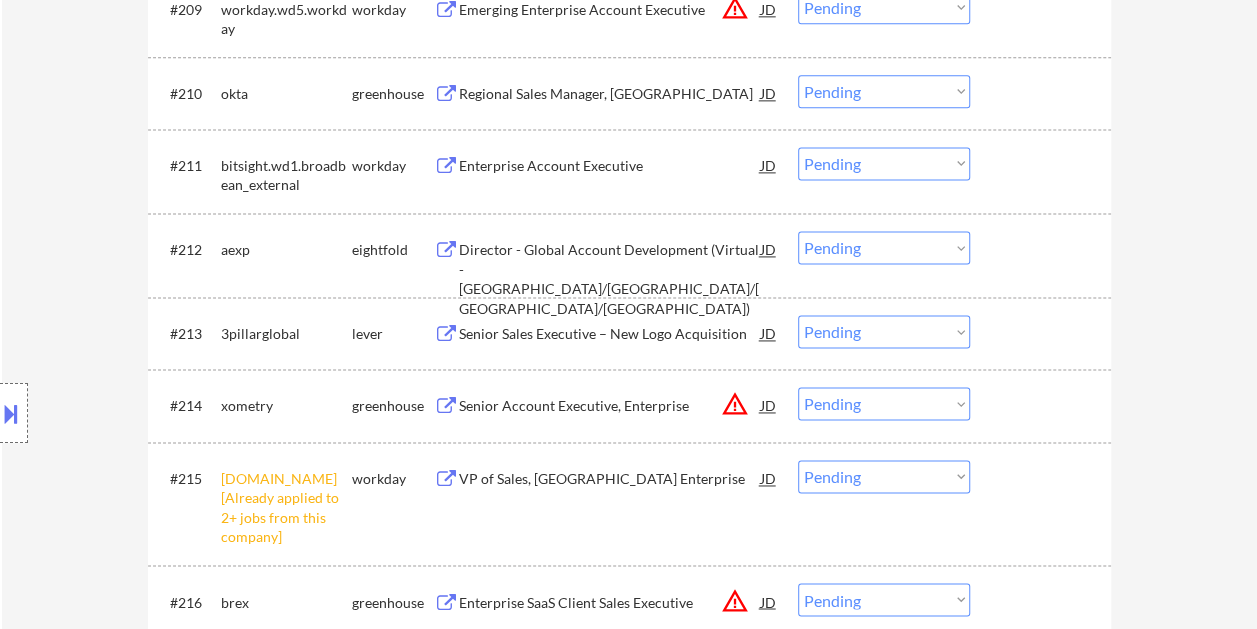 click at bounding box center (1043, 333) 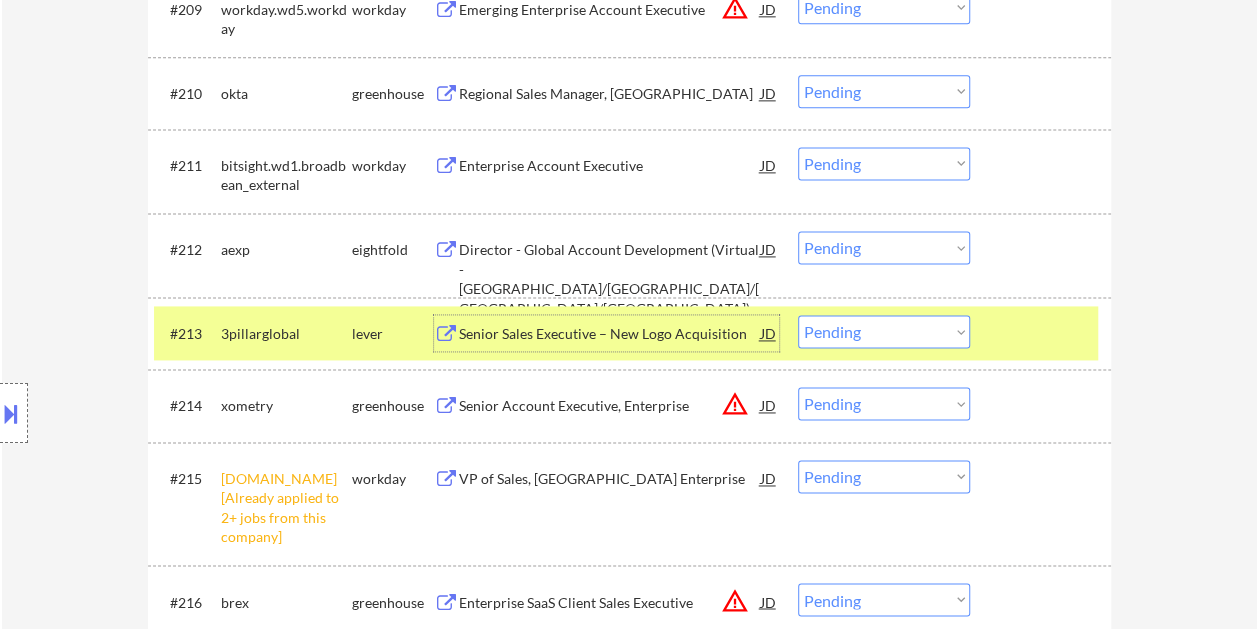 click on "Senior Sales Executive – New Logo Acquisition" at bounding box center [610, 334] 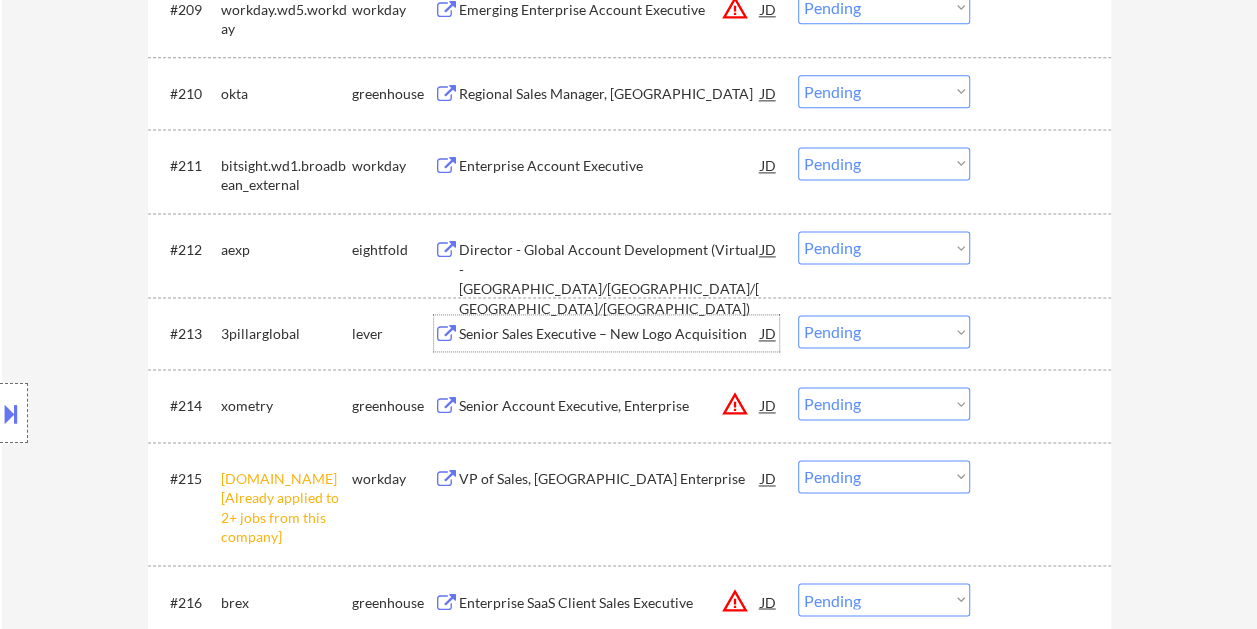 click at bounding box center (1043, 333) 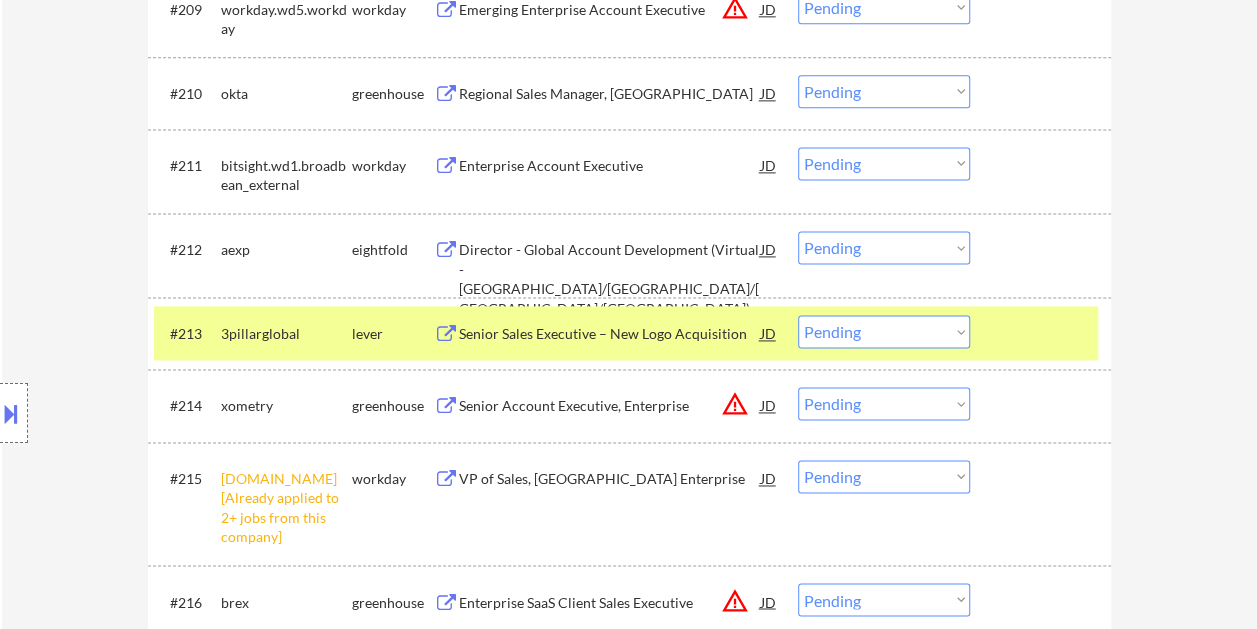 click on "Choose an option... Pending Applied Excluded (Questions) Excluded (Expired) Excluded (Location) Excluded (Bad Match) Excluded (Blocklist) Excluded (Salary) Excluded (Other)" at bounding box center (884, 331) 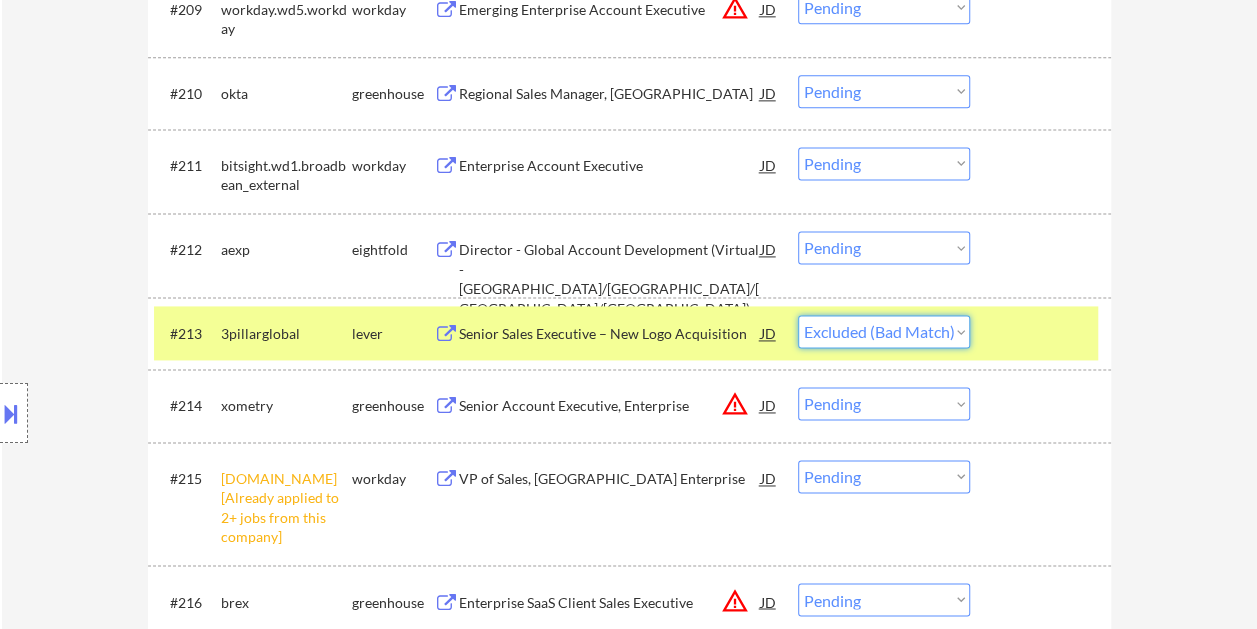 click on "Choose an option... Pending Applied Excluded (Questions) Excluded (Expired) Excluded (Location) Excluded (Bad Match) Excluded (Blocklist) Excluded (Salary) Excluded (Other)" at bounding box center (884, 331) 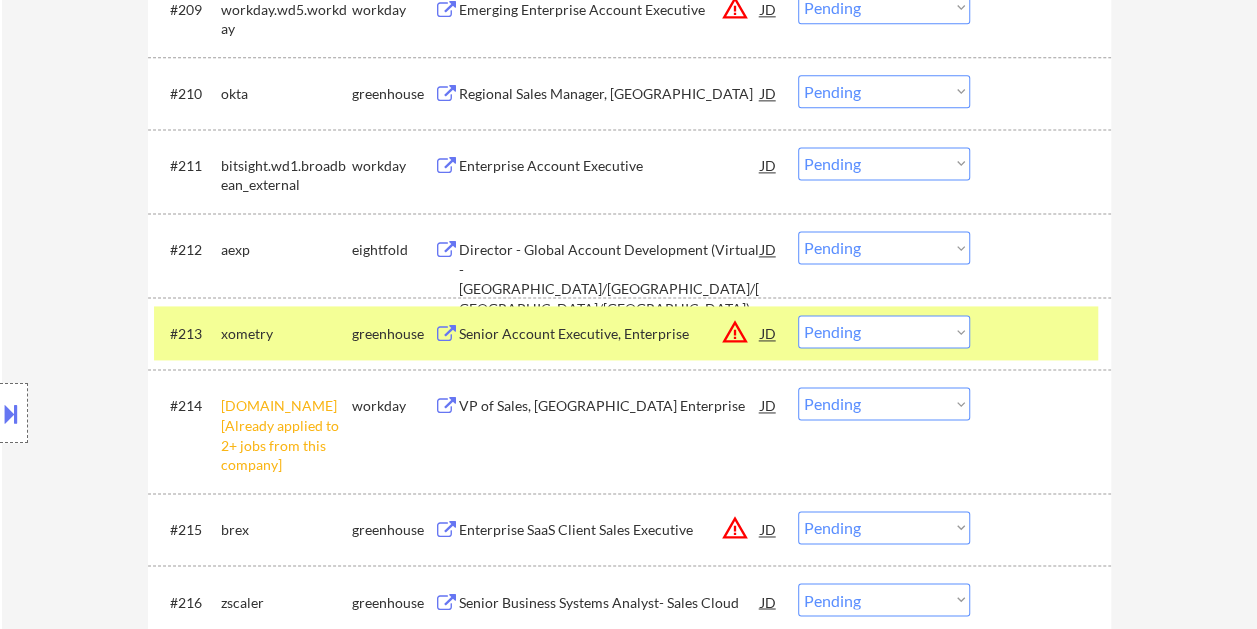 click at bounding box center (1043, 333) 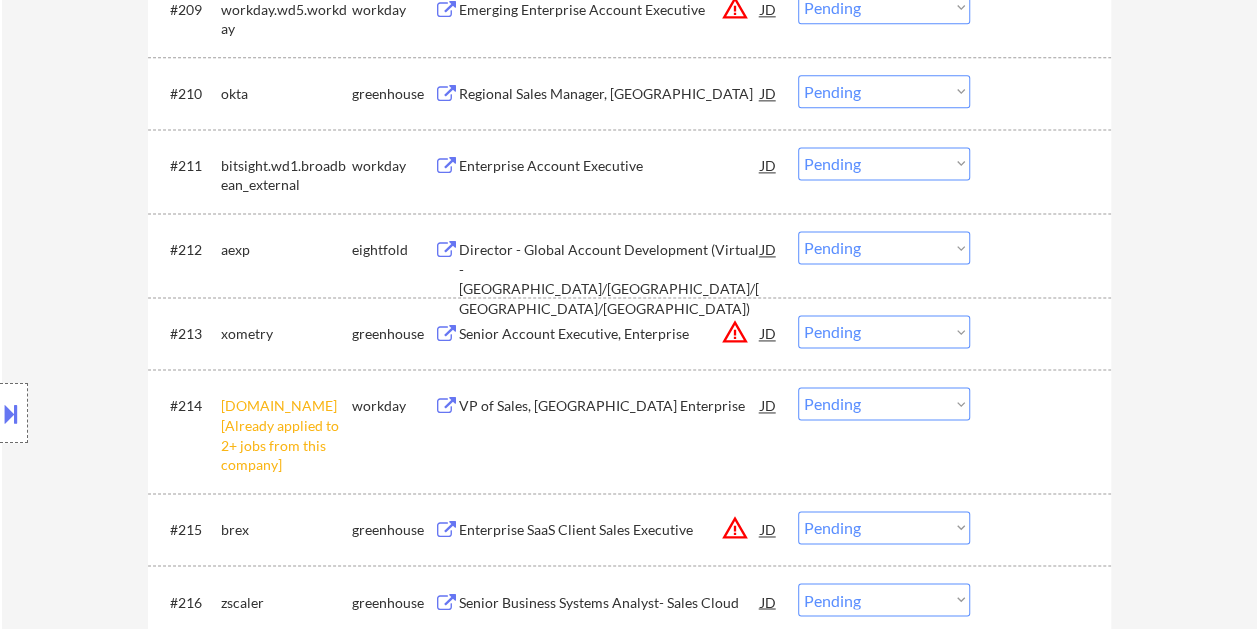 click at bounding box center [1043, 333] 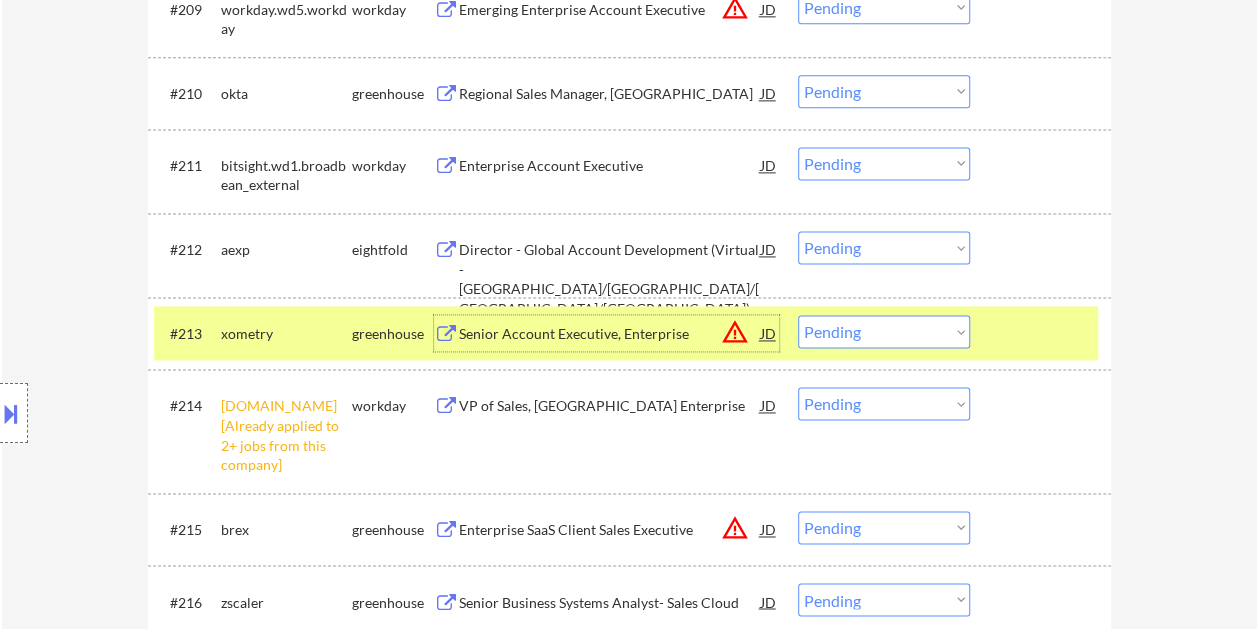 click on "Senior Account Executive, Enterprise" at bounding box center (610, 334) 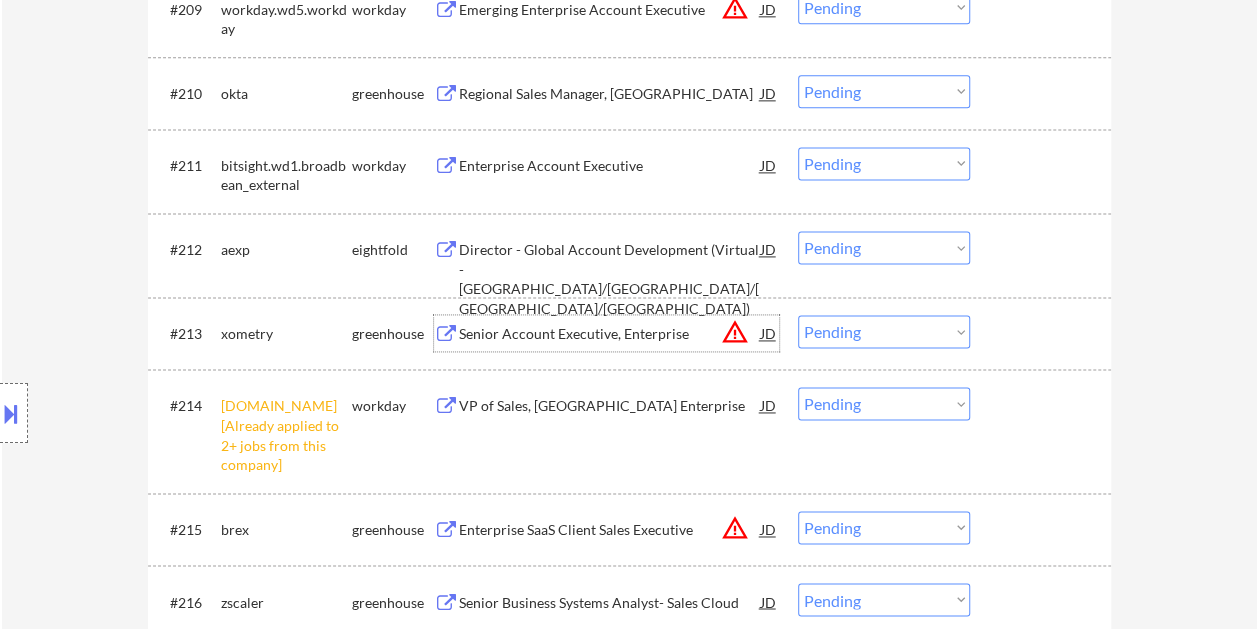 click on "#213 xometry greenhouse Senior Account Executive, Enterprise JD warning_amber Choose an option... Pending Applied Excluded (Questions) Excluded (Expired) Excluded (Location) Excluded (Bad Match) Excluded (Blocklist) Excluded (Salary) Excluded (Other)" at bounding box center [626, 333] 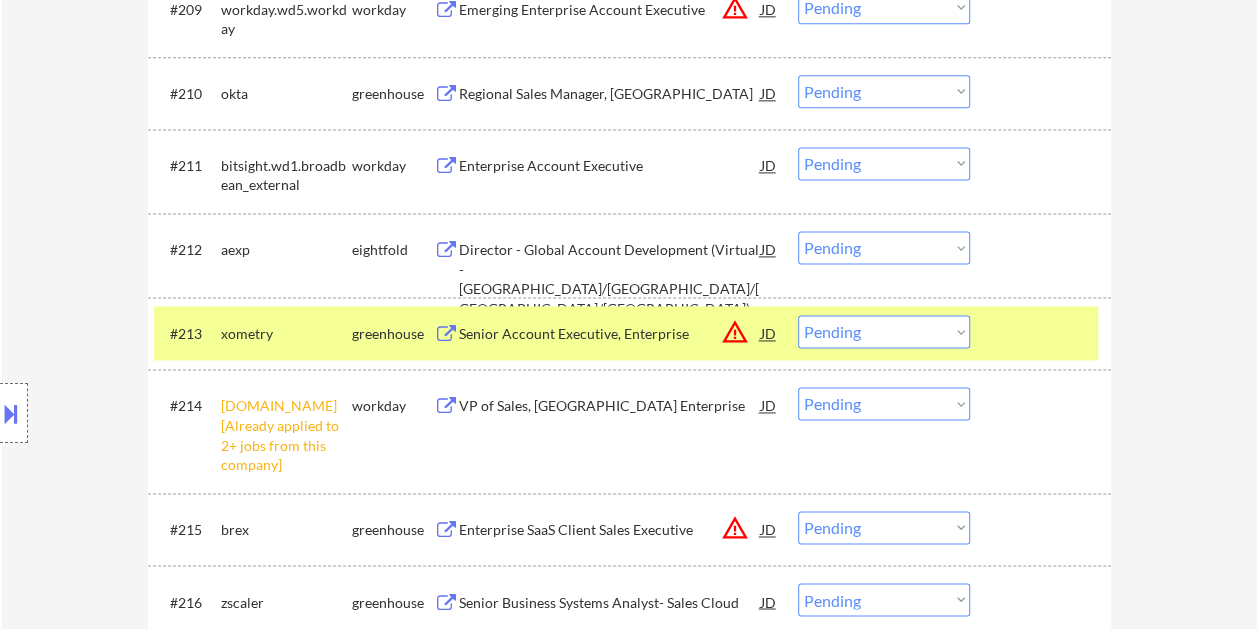 click on "Choose an option... Pending Applied Excluded (Questions) Excluded (Expired) Excluded (Location) Excluded (Bad Match) Excluded (Blocklist) Excluded (Salary) Excluded (Other)" at bounding box center [884, 331] 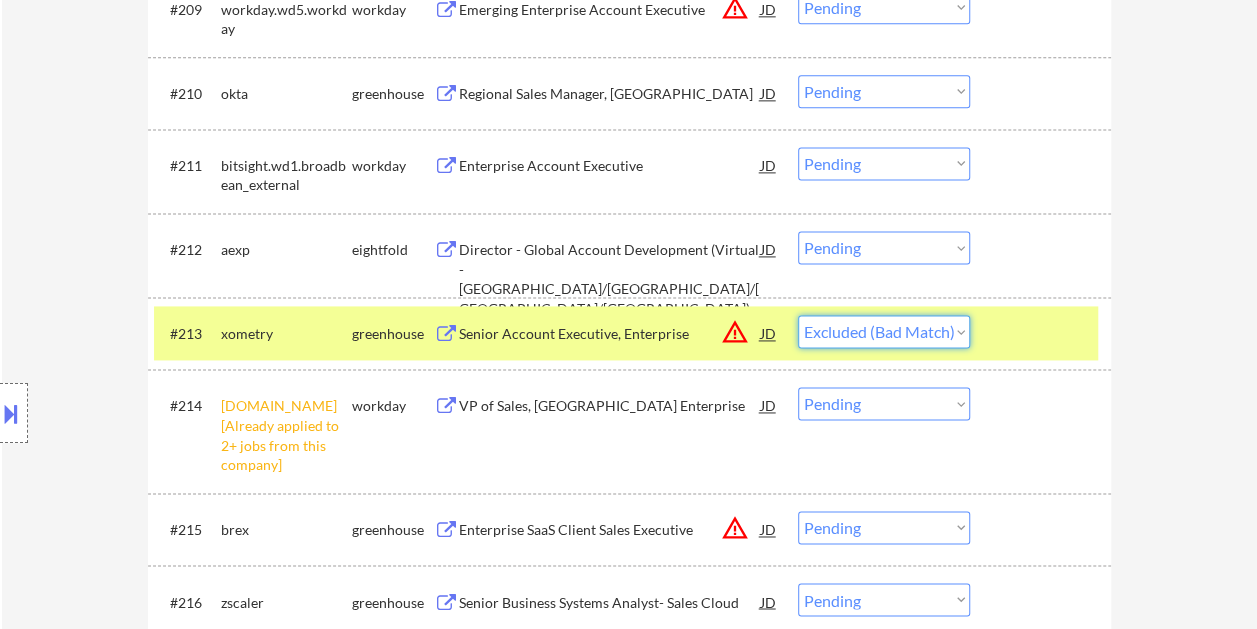 click on "Choose an option... Pending Applied Excluded (Questions) Excluded (Expired) Excluded (Location) Excluded (Bad Match) Excluded (Blocklist) Excluded (Salary) Excluded (Other)" at bounding box center [884, 331] 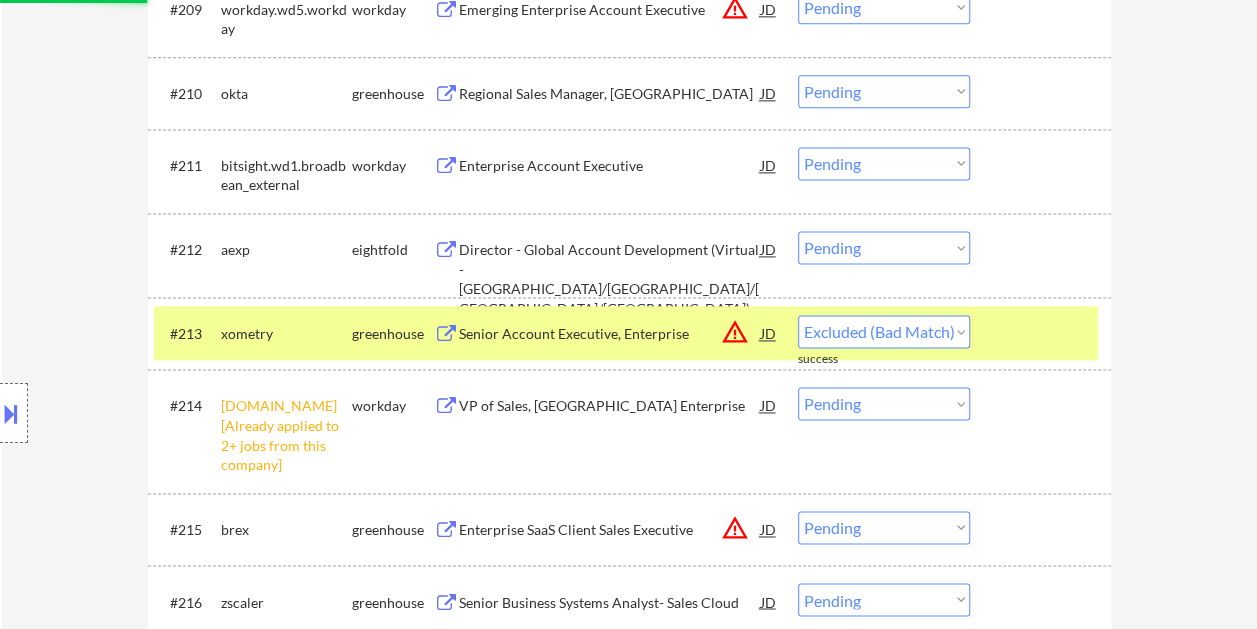 select on ""pending"" 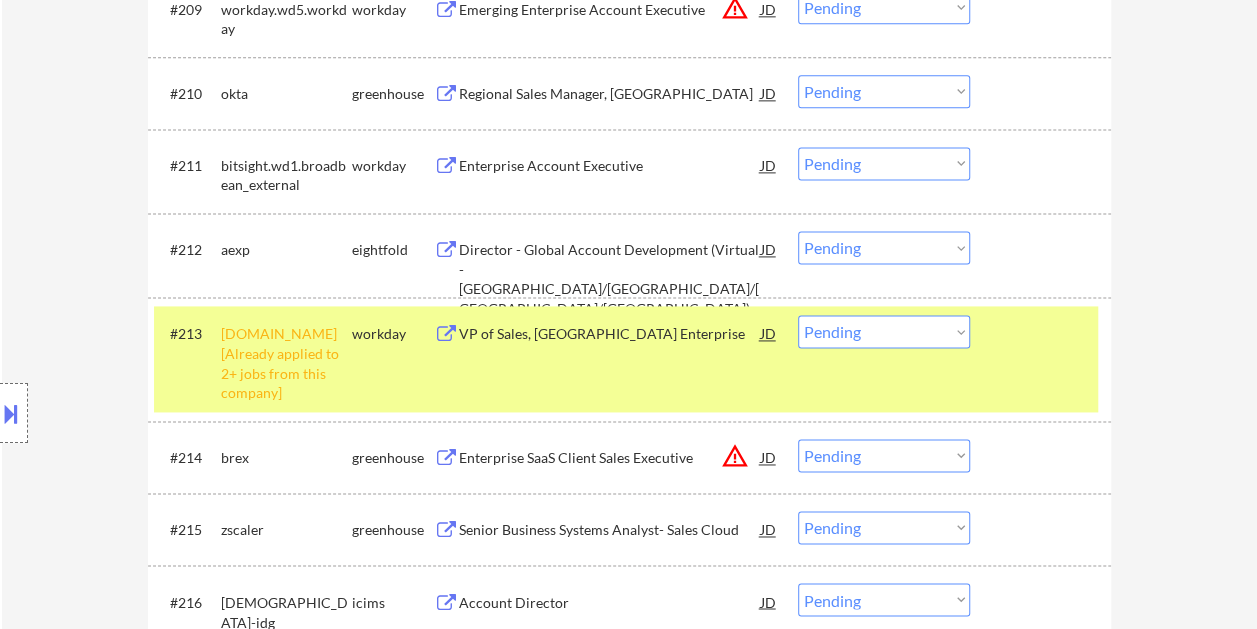 click on "#213 [DOMAIN_NAME] [Already applied to 2+ jobs from this company] workday VP of Sales, [GEOGRAPHIC_DATA] Enterprise JD warning_amber Choose an option... Pending Applied Excluded (Questions) Excluded (Expired) Excluded (Location) Excluded (Bad Match) Excluded (Blocklist) Excluded (Salary) Excluded (Other)" at bounding box center (626, 358) 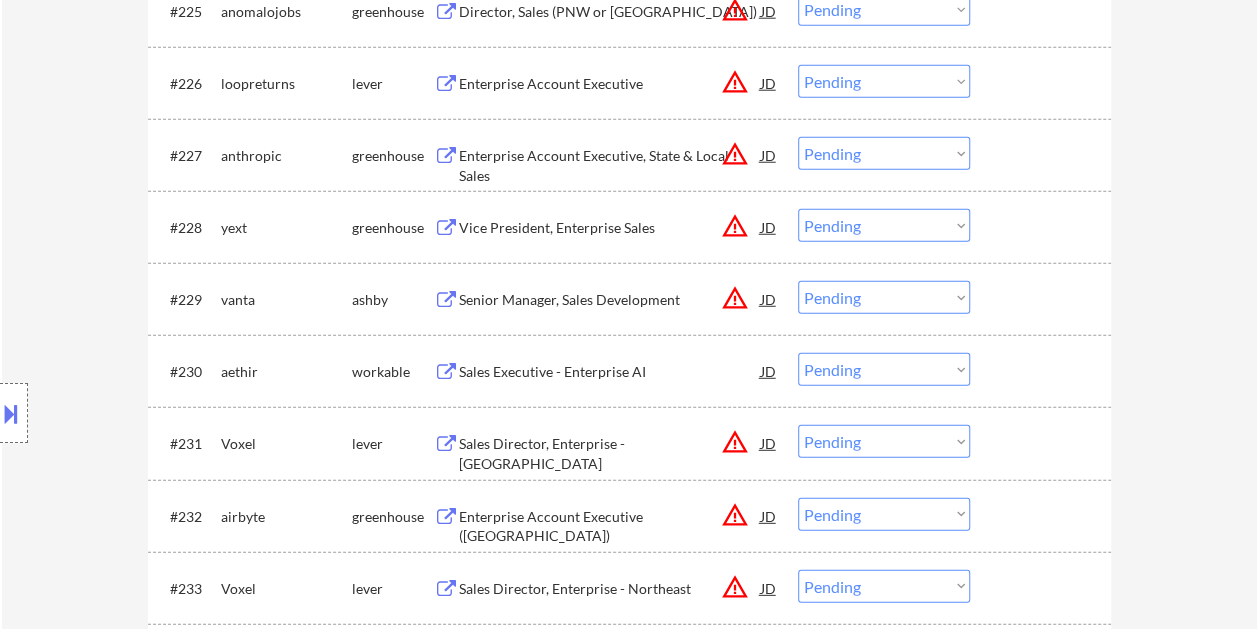 scroll, scrollTop: 2600, scrollLeft: 0, axis: vertical 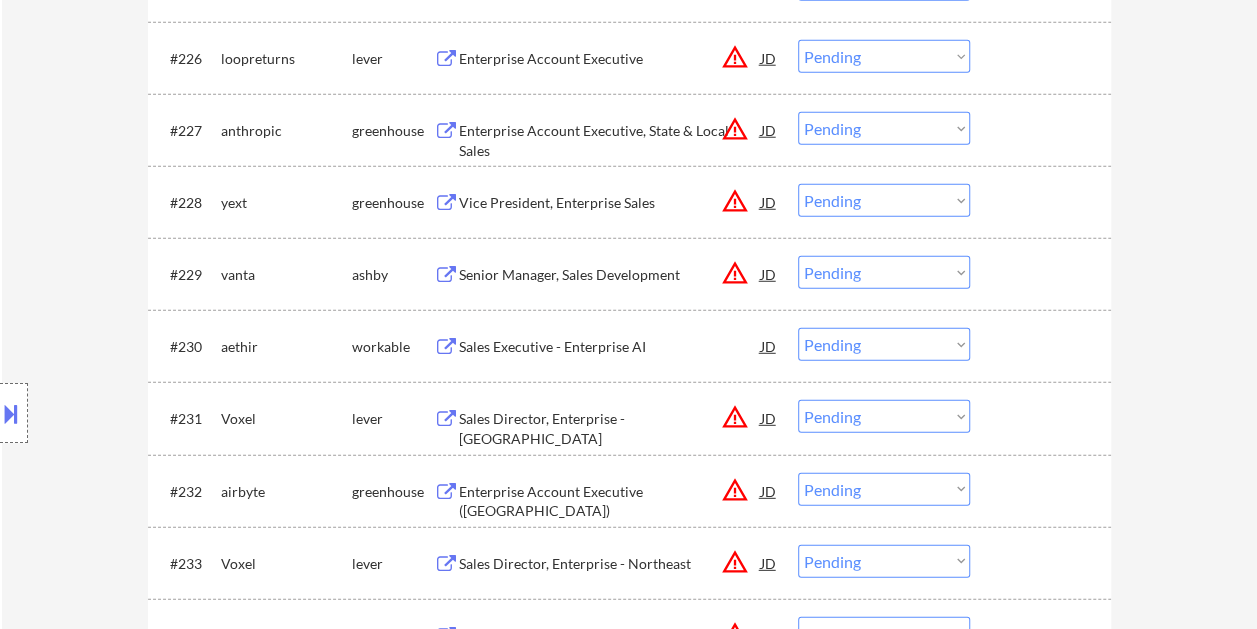click at bounding box center [1043, 418] 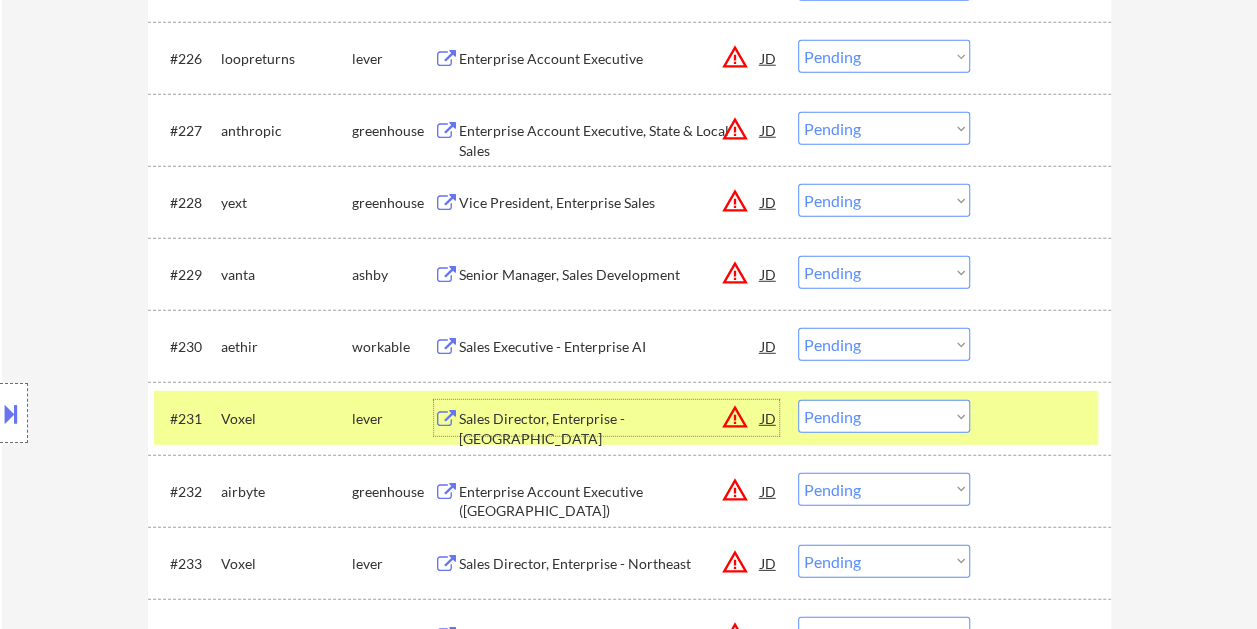 click on "Sales Director, Enterprise - [GEOGRAPHIC_DATA]" at bounding box center [610, 428] 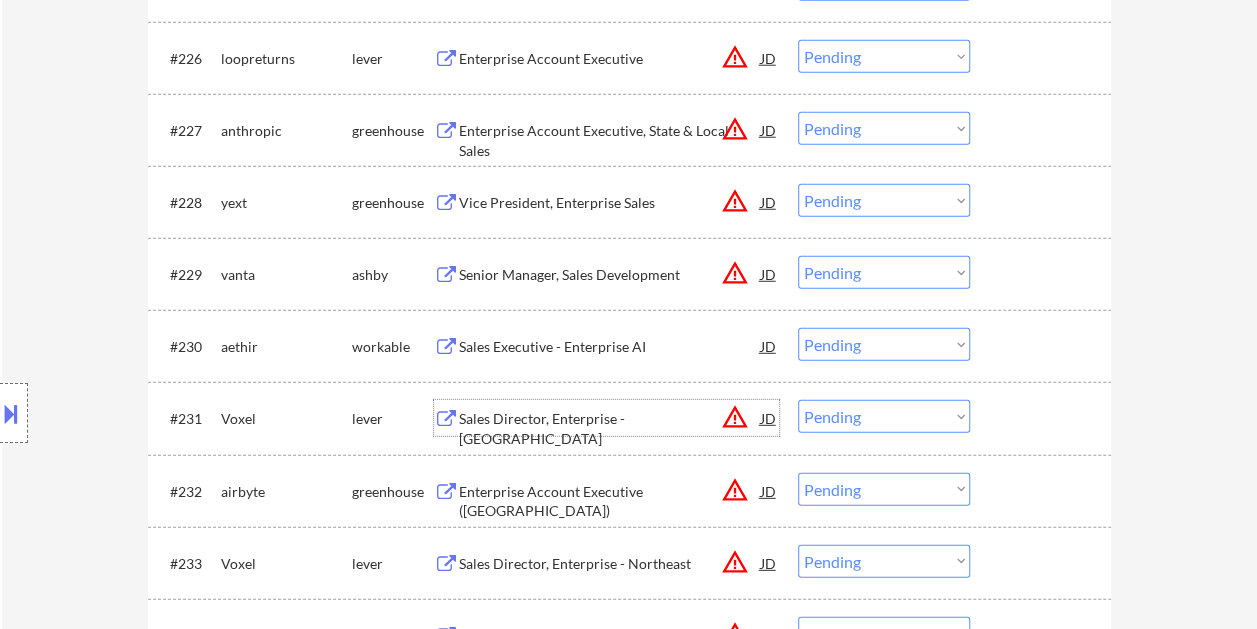 click at bounding box center (1043, 418) 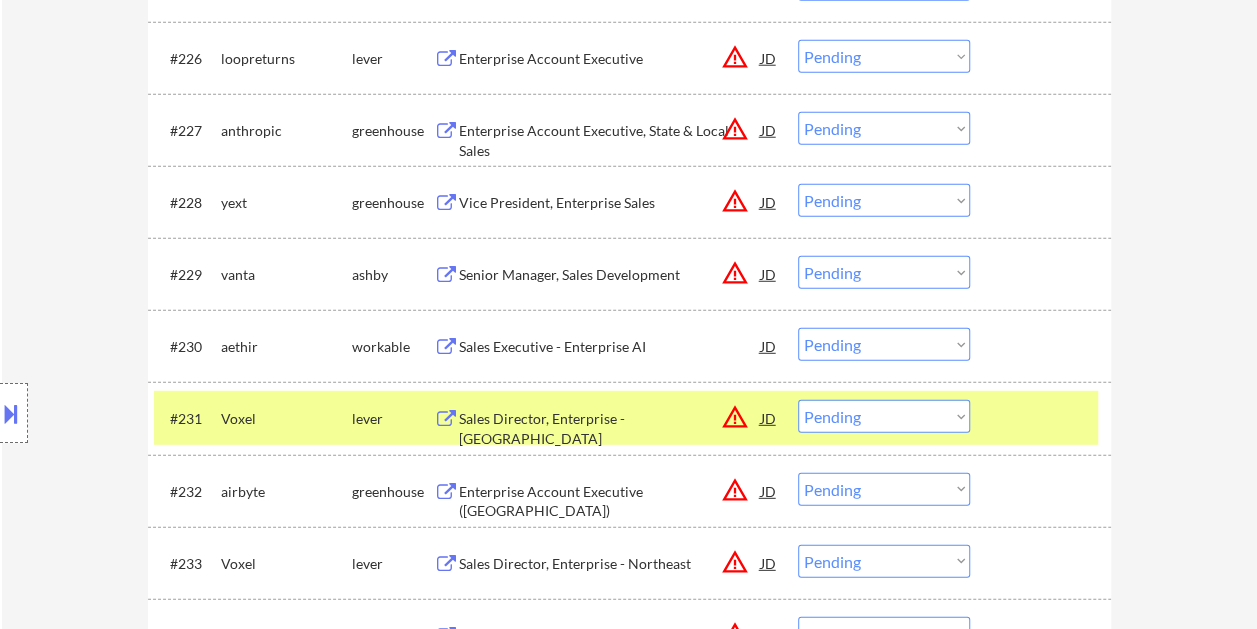 click on "Choose an option... Pending Applied Excluded (Questions) Excluded (Expired) Excluded (Location) Excluded (Bad Match) Excluded (Blocklist) Excluded (Salary) Excluded (Other)" at bounding box center [884, 416] 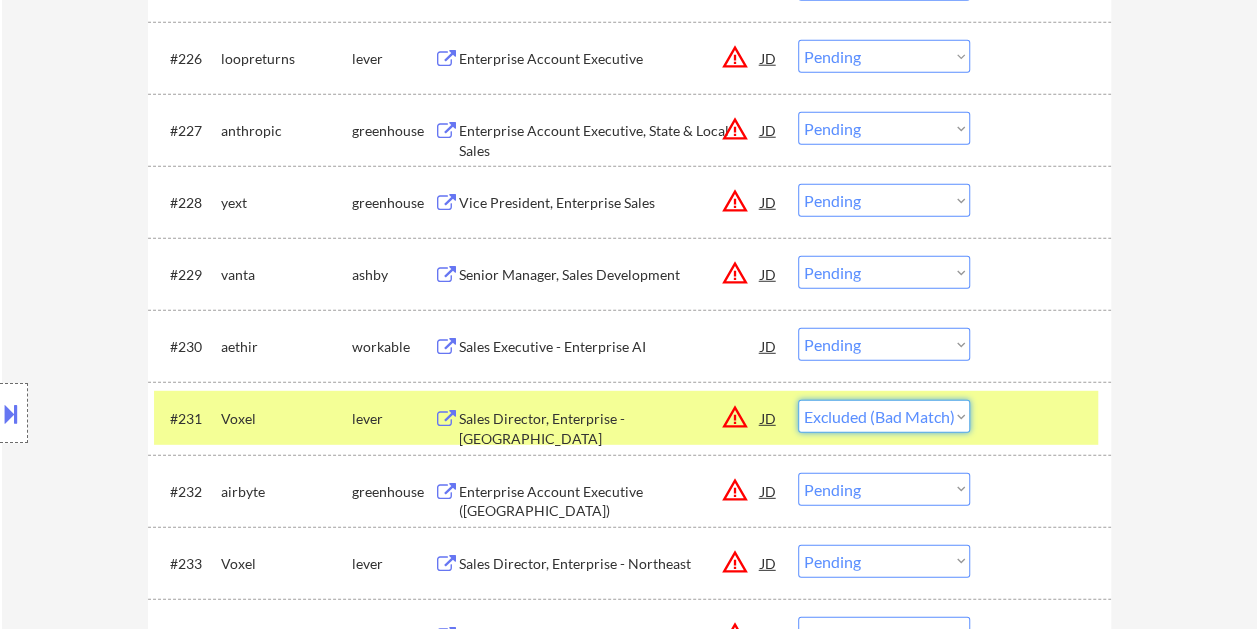 click on "Choose an option... Pending Applied Excluded (Questions) Excluded (Expired) Excluded (Location) Excluded (Bad Match) Excluded (Blocklist) Excluded (Salary) Excluded (Other)" at bounding box center (884, 416) 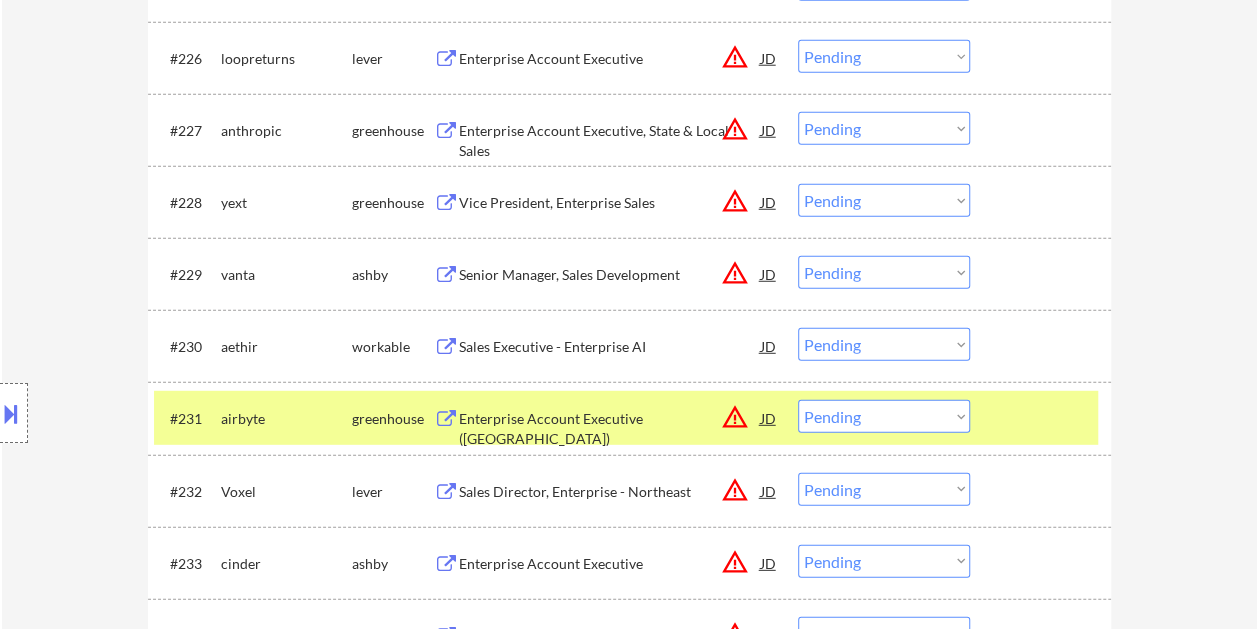 click at bounding box center [1043, 418] 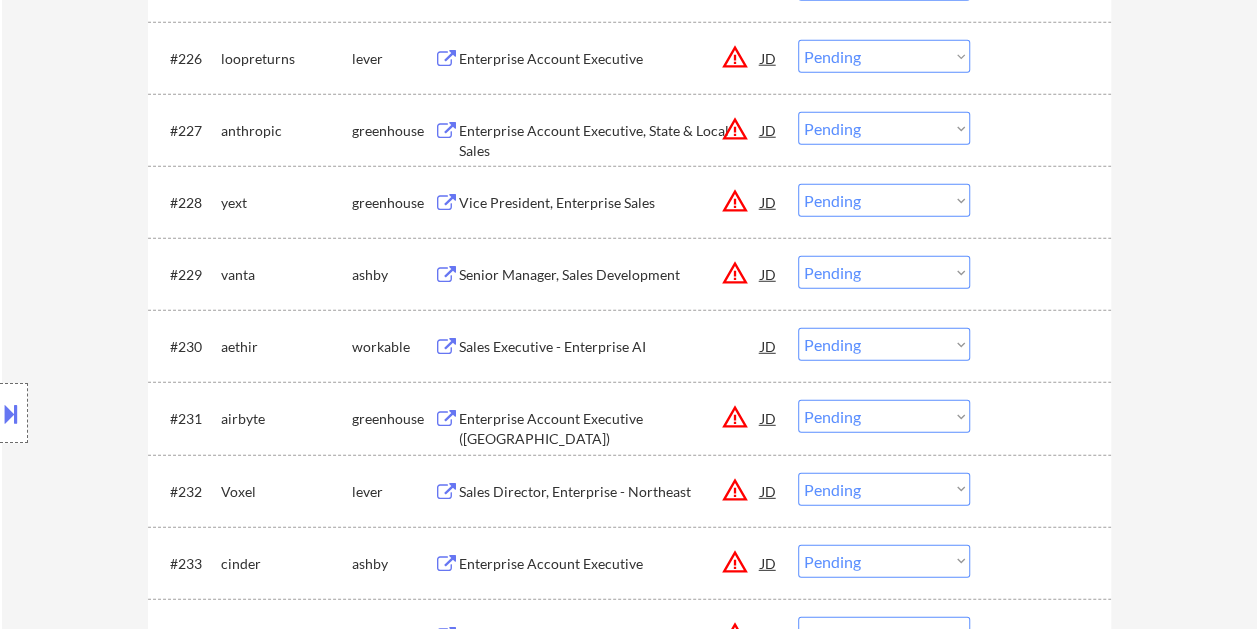 click at bounding box center [1043, 418] 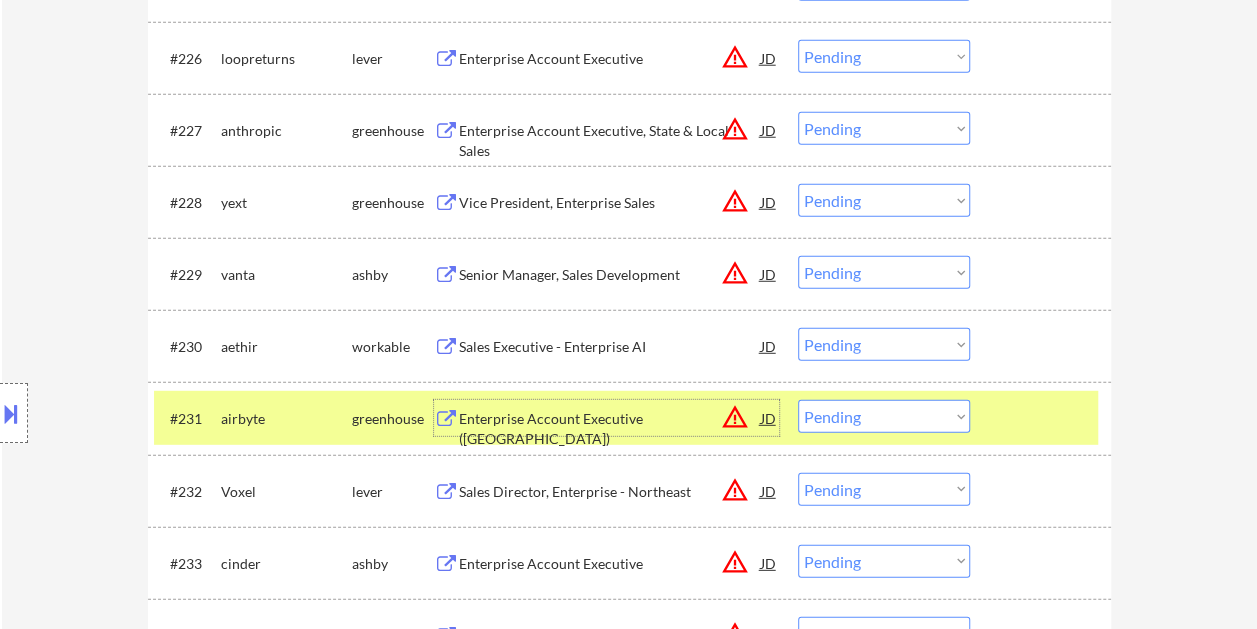 click on "Enterprise Account Executive ([GEOGRAPHIC_DATA])" at bounding box center [610, 428] 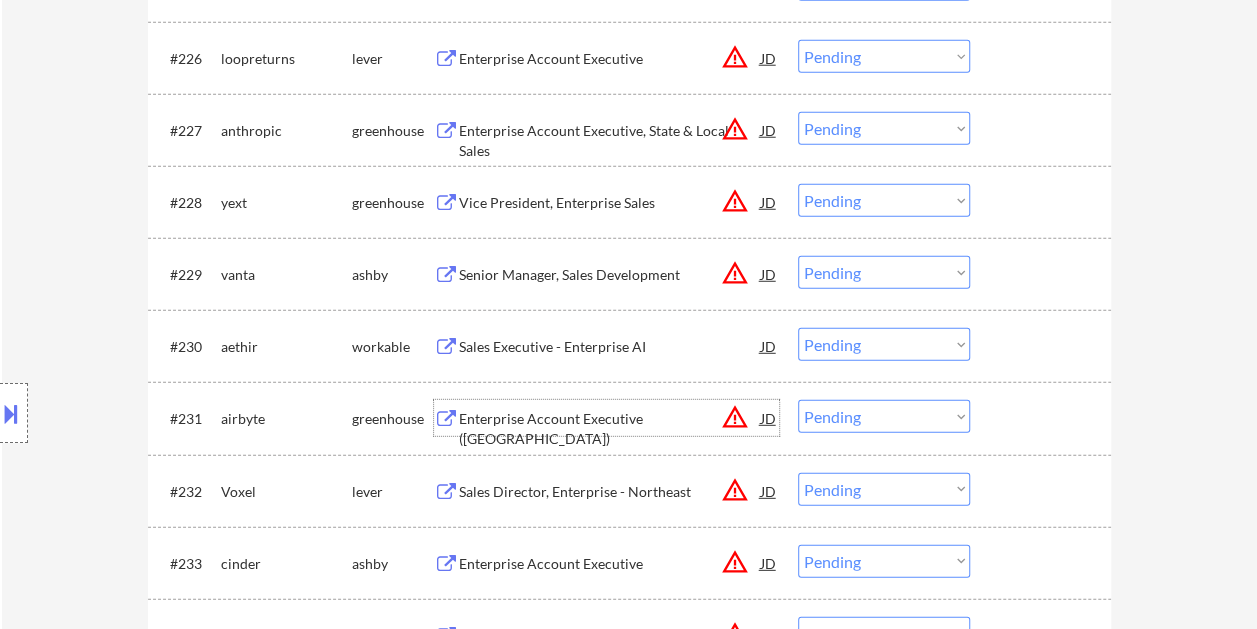 click at bounding box center [1043, 418] 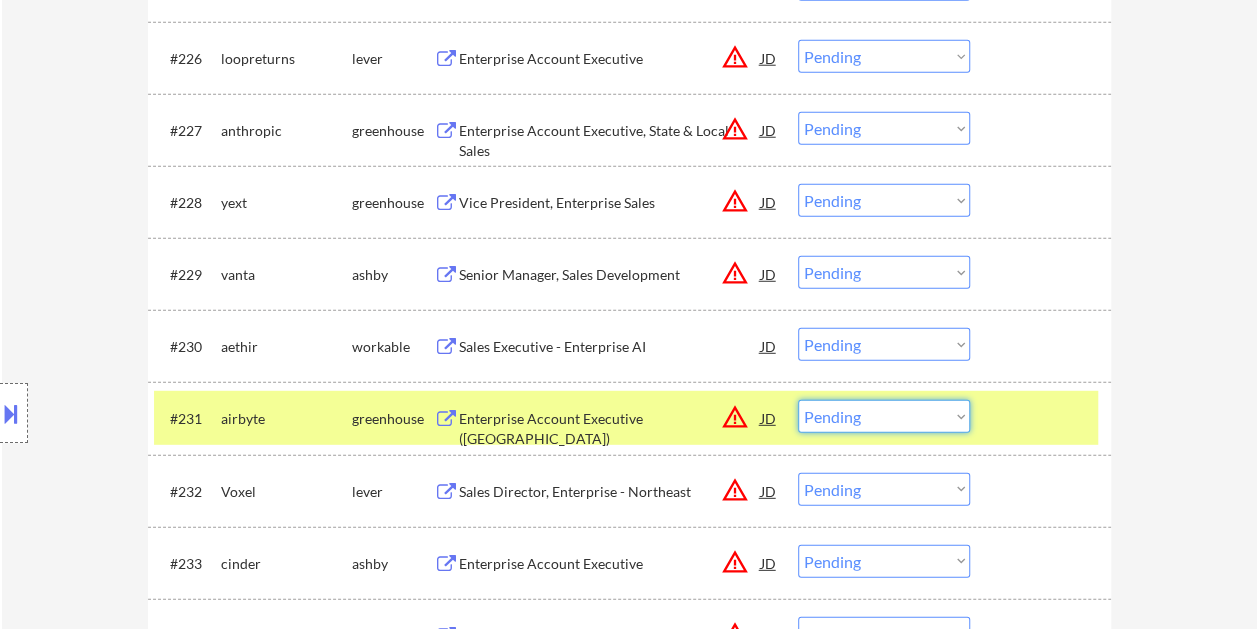click on "Choose an option... Pending Applied Excluded (Questions) Excluded (Expired) Excluded (Location) Excluded (Bad Match) Excluded (Blocklist) Excluded (Salary) Excluded (Other)" at bounding box center (884, 416) 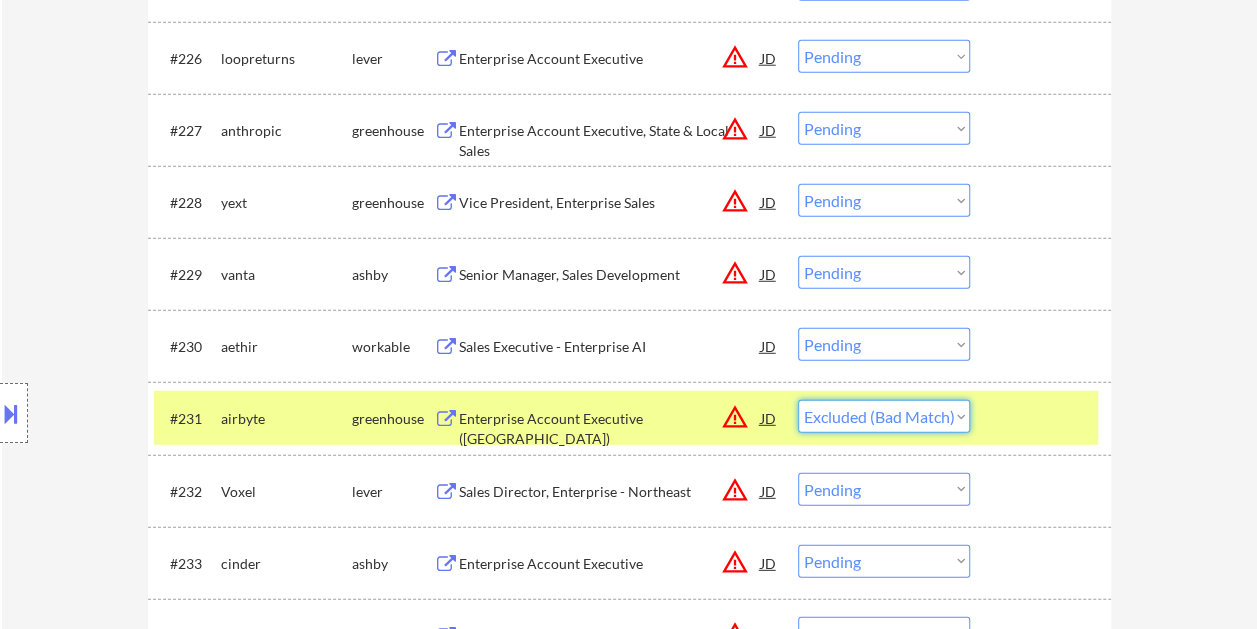 click on "Choose an option... Pending Applied Excluded (Questions) Excluded (Expired) Excluded (Location) Excluded (Bad Match) Excluded (Blocklist) Excluded (Salary) Excluded (Other)" at bounding box center [884, 416] 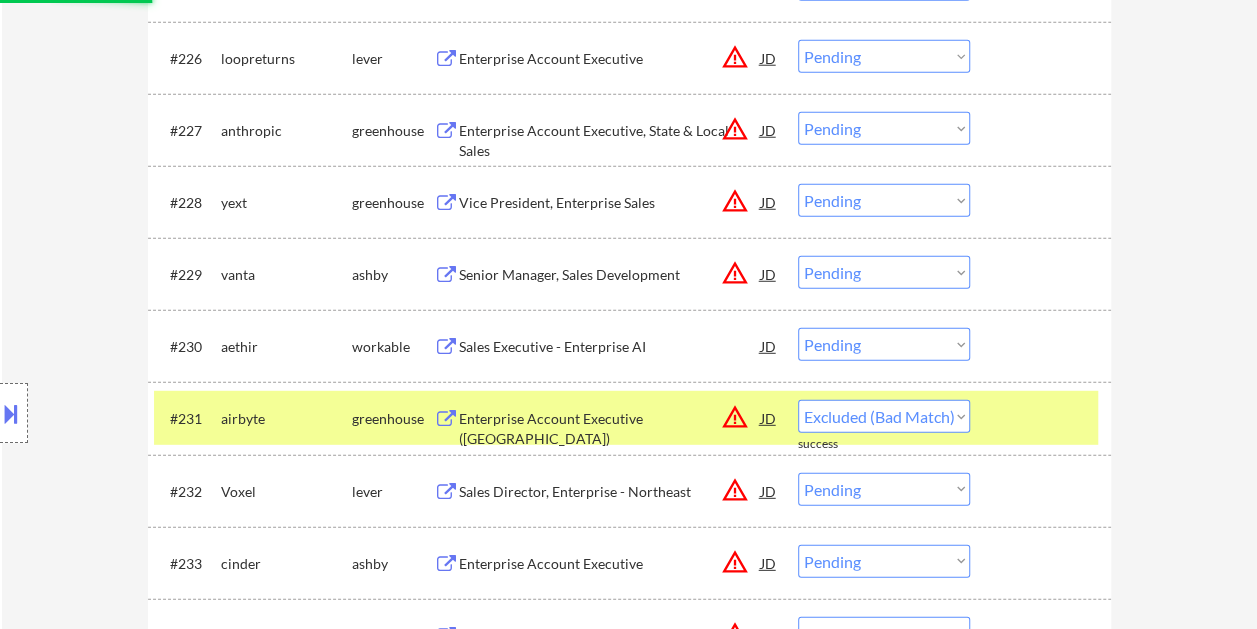 select on ""pending"" 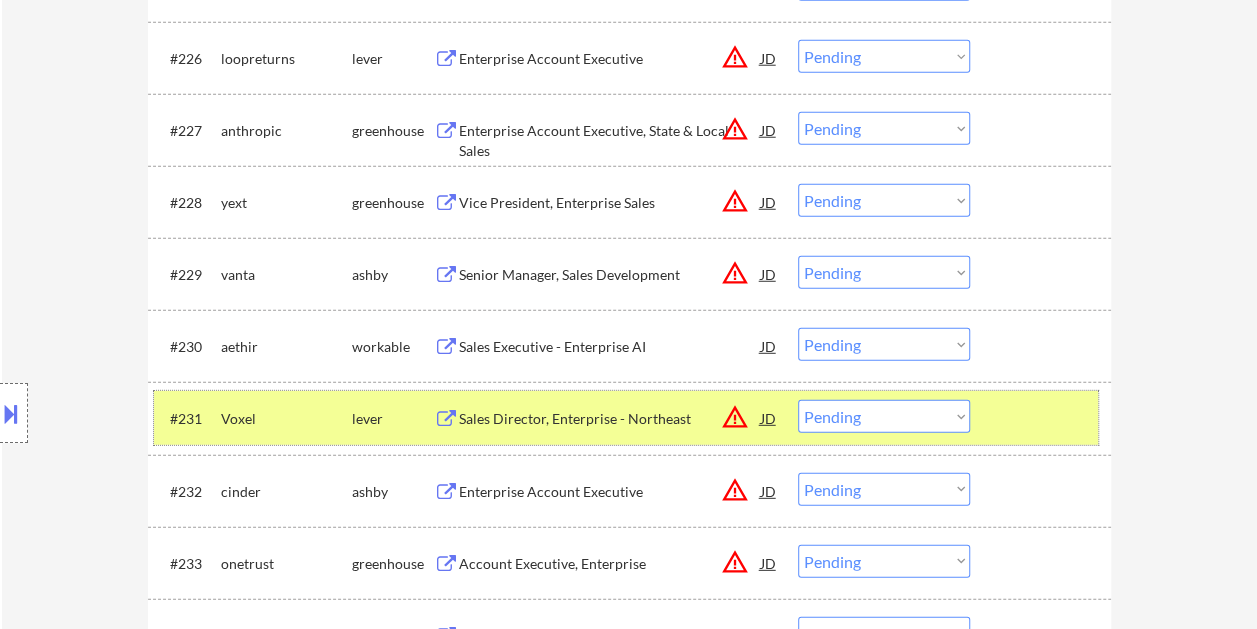 click at bounding box center (1043, 418) 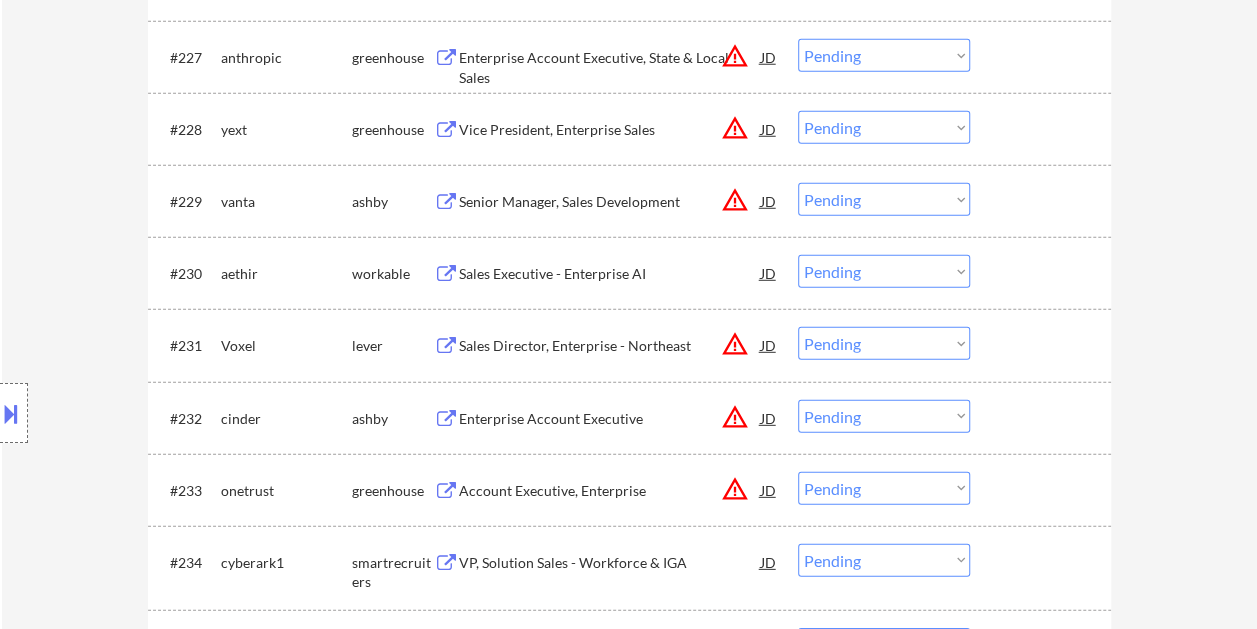 scroll, scrollTop: 2700, scrollLeft: 0, axis: vertical 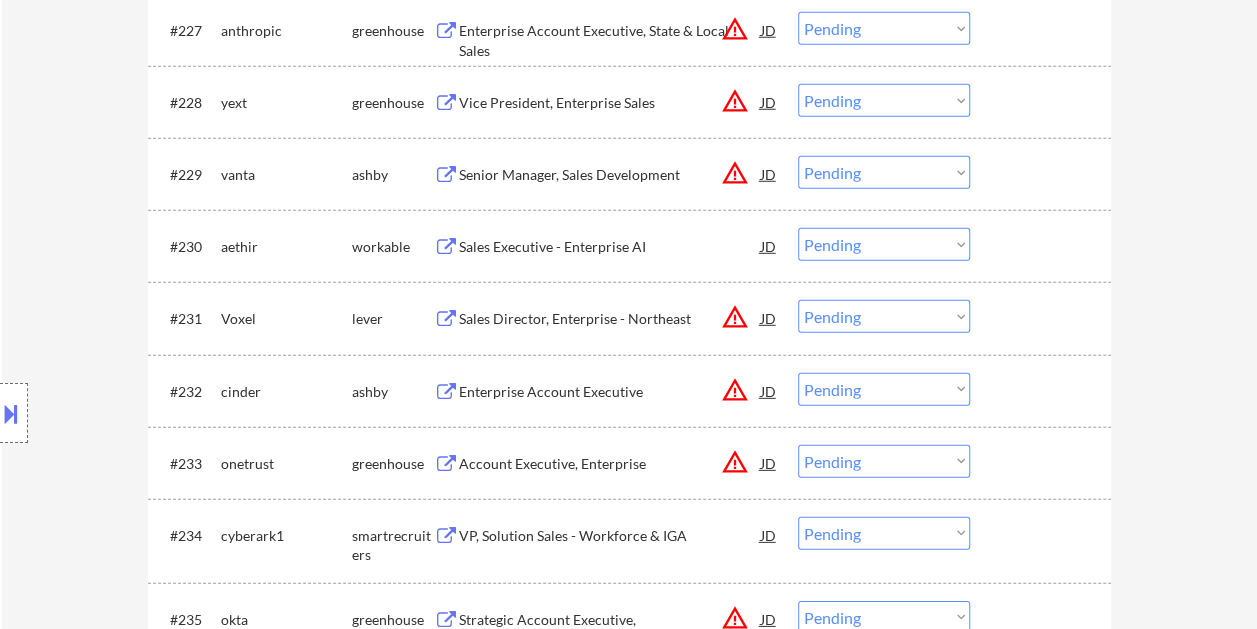 click at bounding box center [1043, 391] 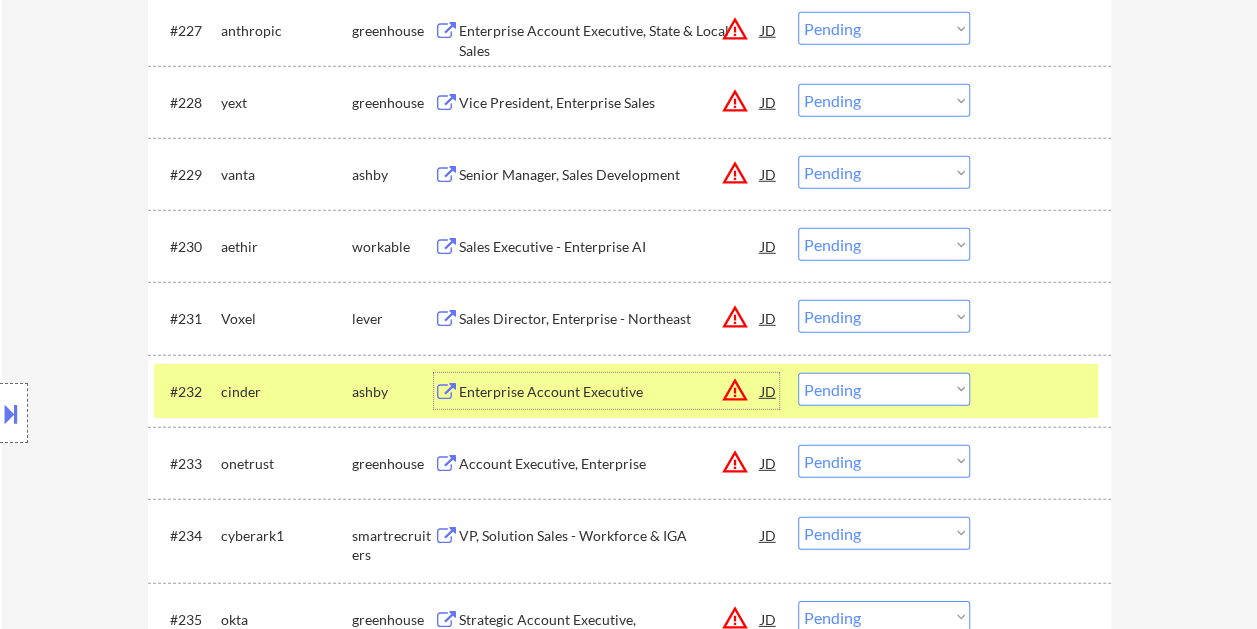 click on "Enterprise Account Executive" at bounding box center [610, 392] 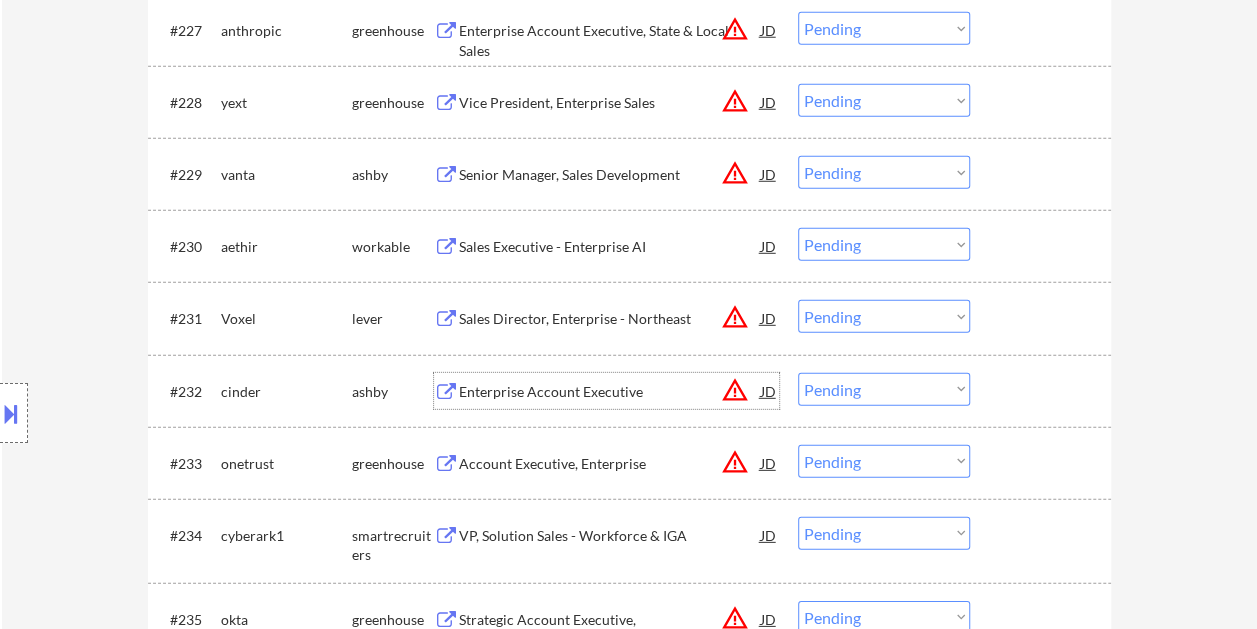 click at bounding box center (1043, 391) 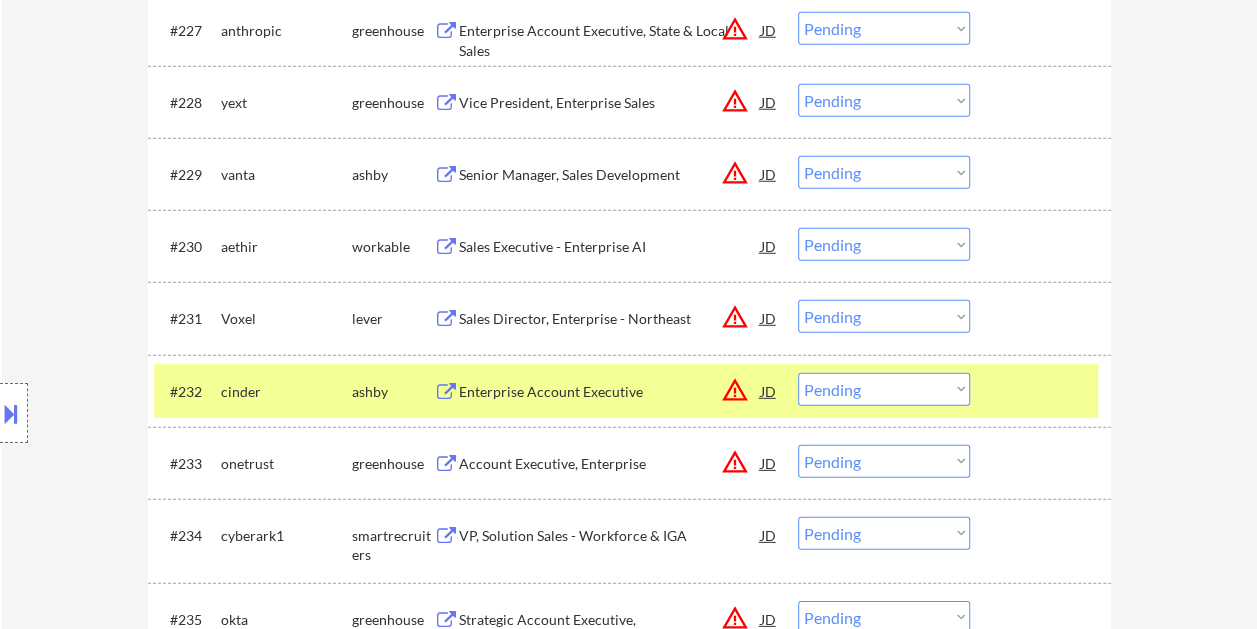click on "Choose an option... Pending Applied Excluded (Questions) Excluded (Expired) Excluded (Location) Excluded (Bad Match) Excluded (Blocklist) Excluded (Salary) Excluded (Other)" at bounding box center [884, 389] 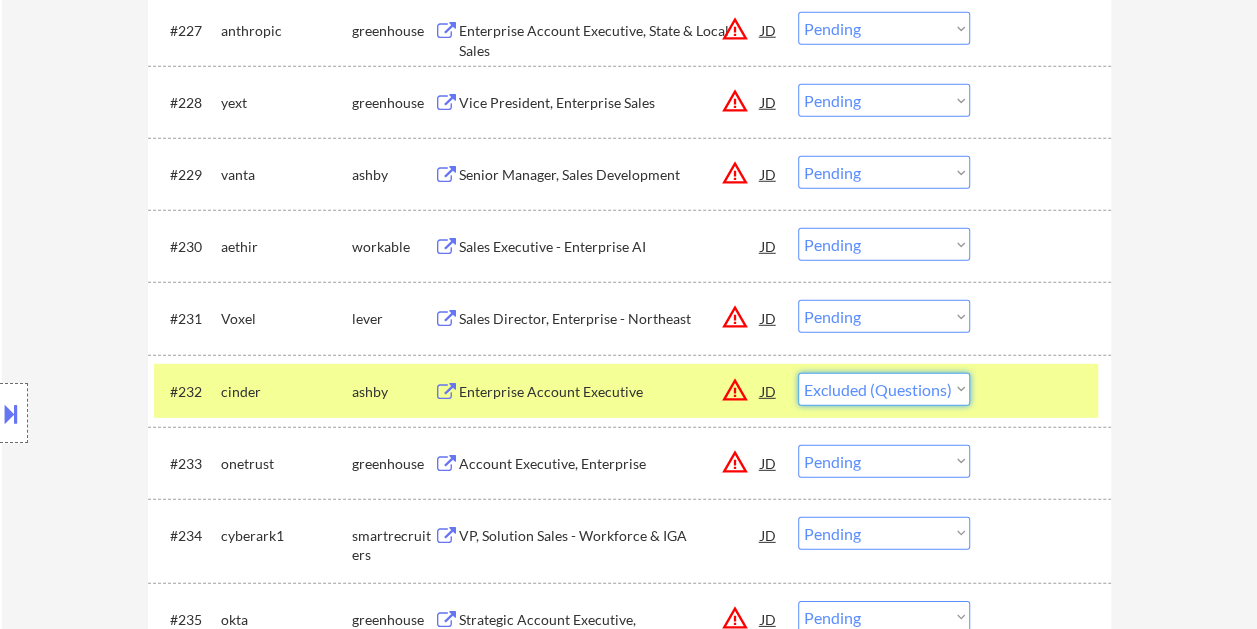 click on "Choose an option... Pending Applied Excluded (Questions) Excluded (Expired) Excluded (Location) Excluded (Bad Match) Excluded (Blocklist) Excluded (Salary) Excluded (Other)" at bounding box center (884, 389) 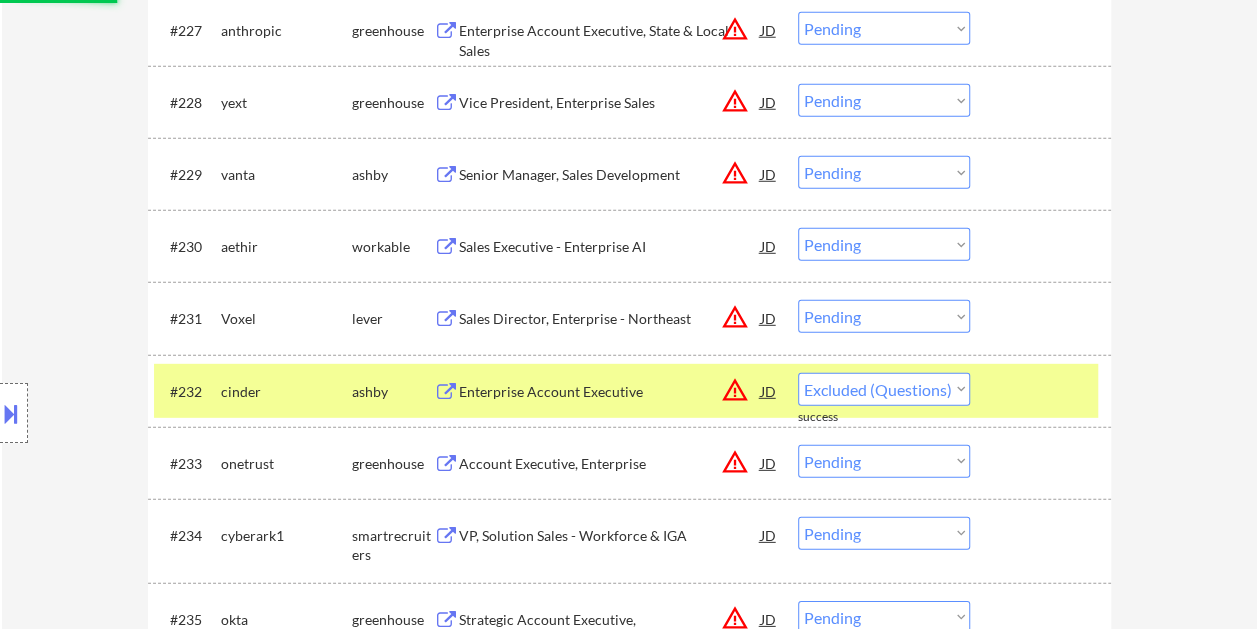 select on ""pending"" 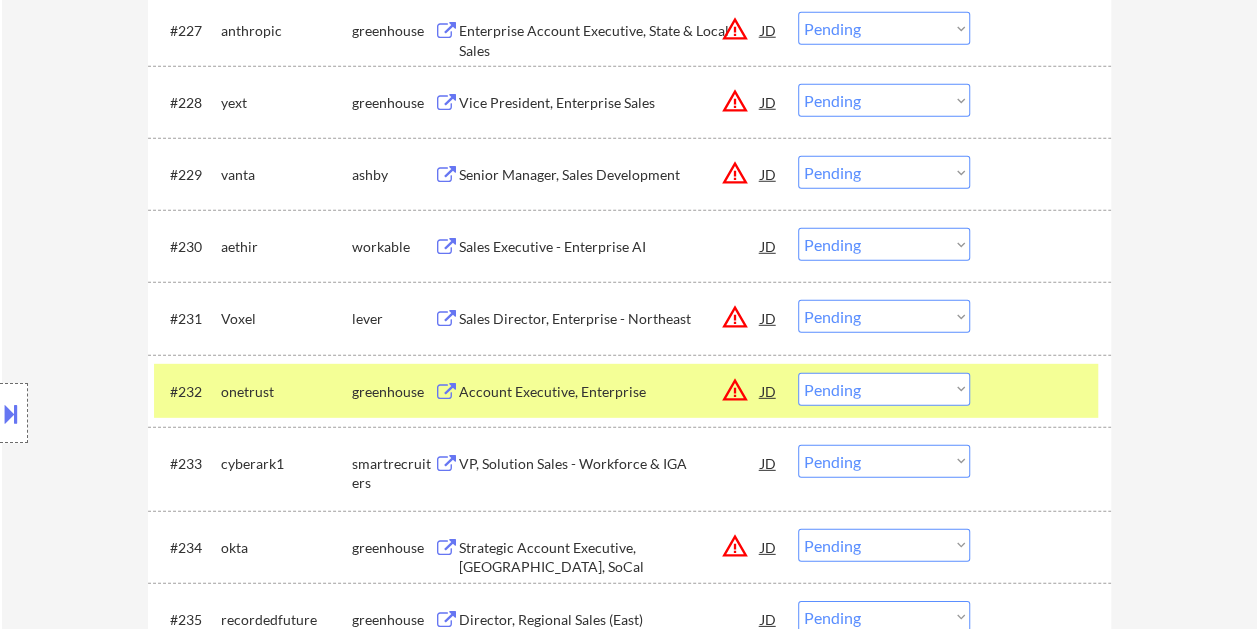click at bounding box center (1043, 391) 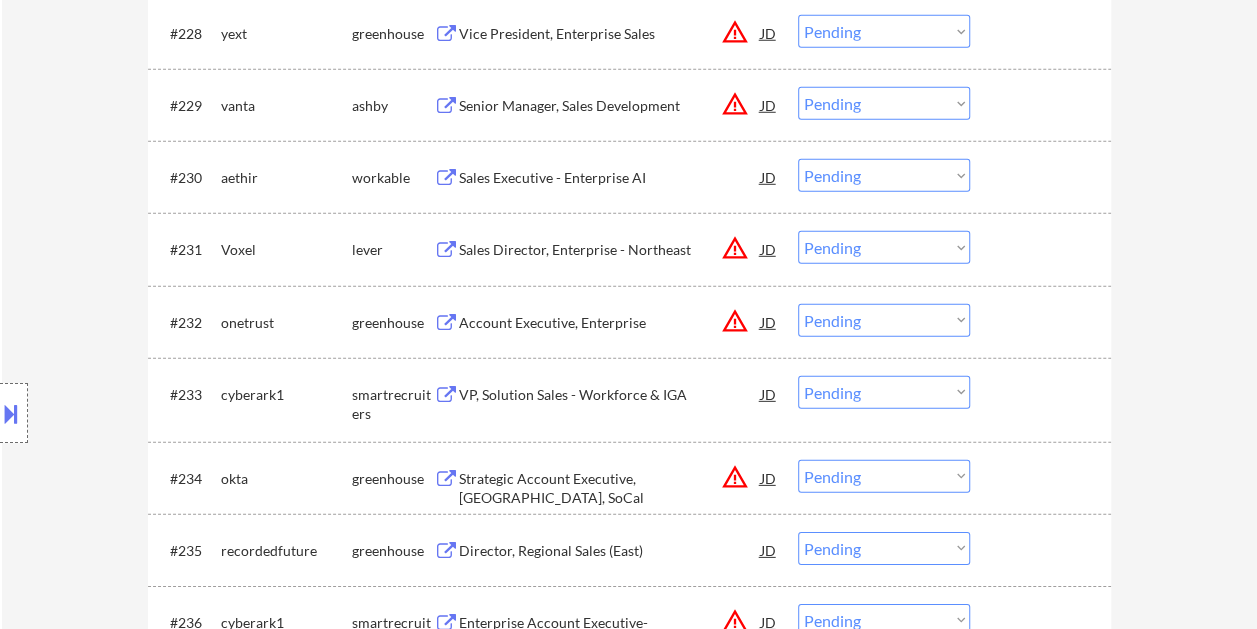 scroll, scrollTop: 2800, scrollLeft: 0, axis: vertical 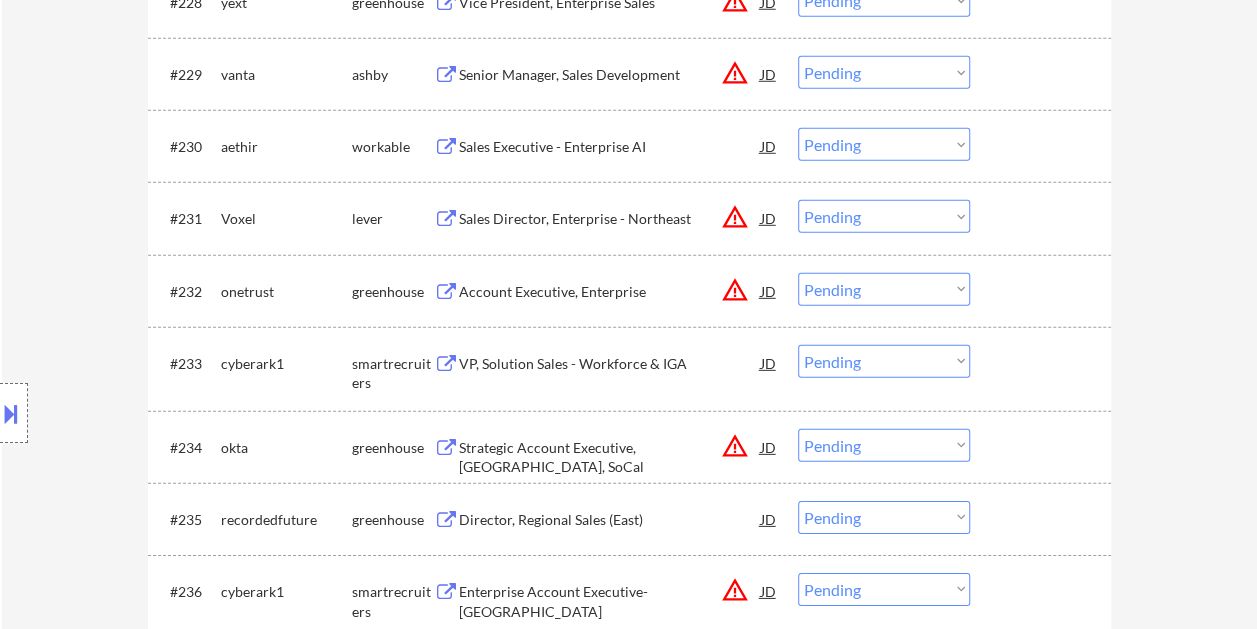 click at bounding box center (1043, 363) 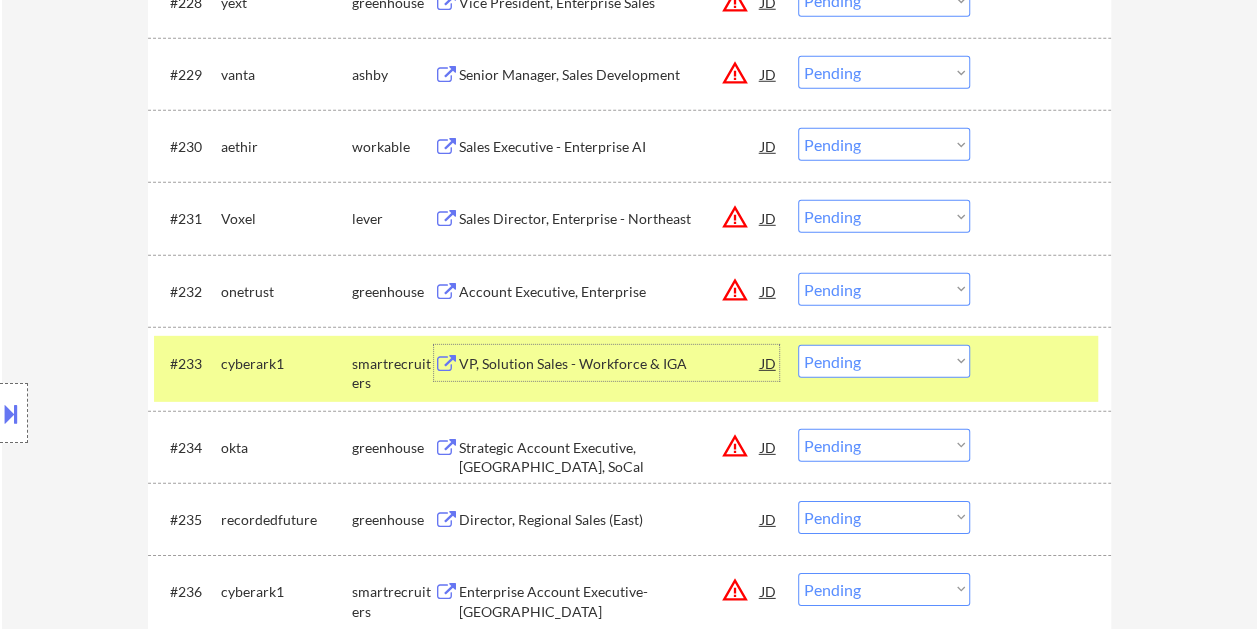 click on "VP, Solution Sales - Workforce & IGA" at bounding box center (610, 364) 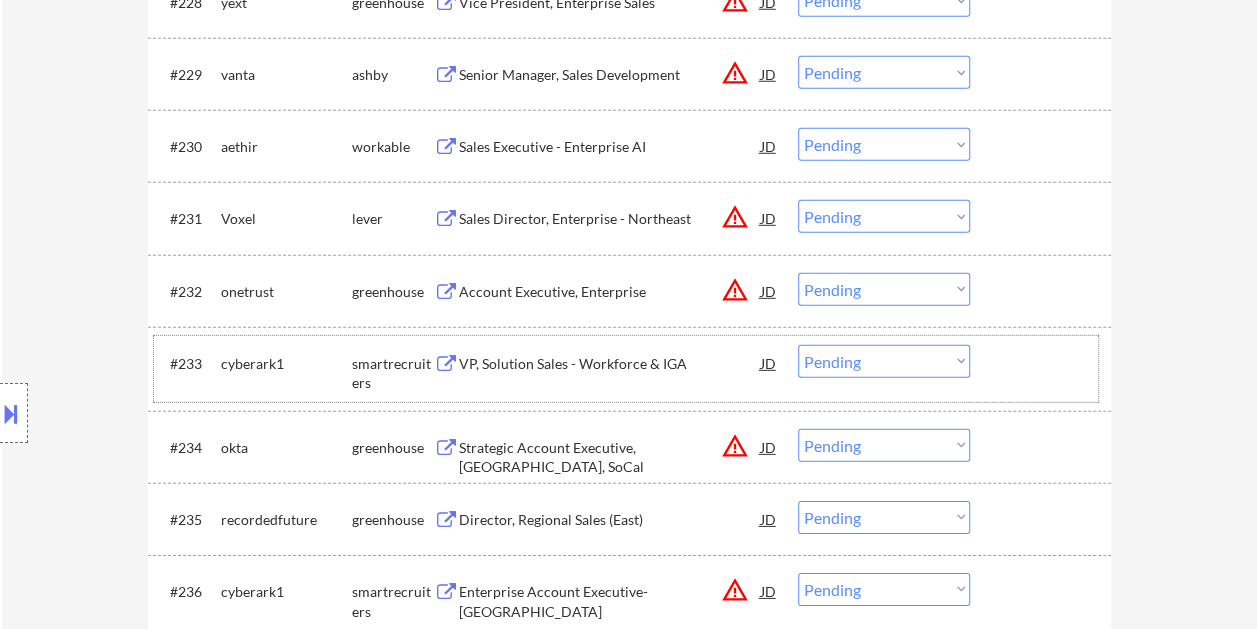 drag, startPoint x: 1039, startPoint y: 377, endPoint x: 968, endPoint y: 368, distance: 71.568146 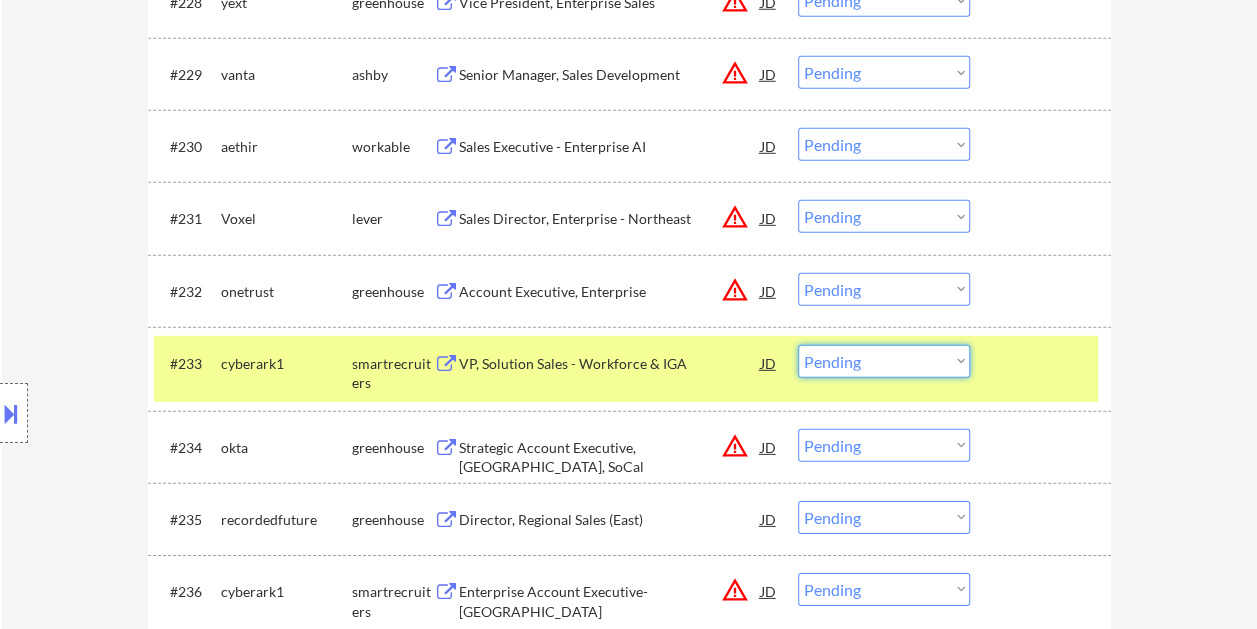 click on "Choose an option... Pending Applied Excluded (Questions) Excluded (Expired) Excluded (Location) Excluded (Bad Match) Excluded (Blocklist) Excluded (Salary) Excluded (Other)" at bounding box center [884, 361] 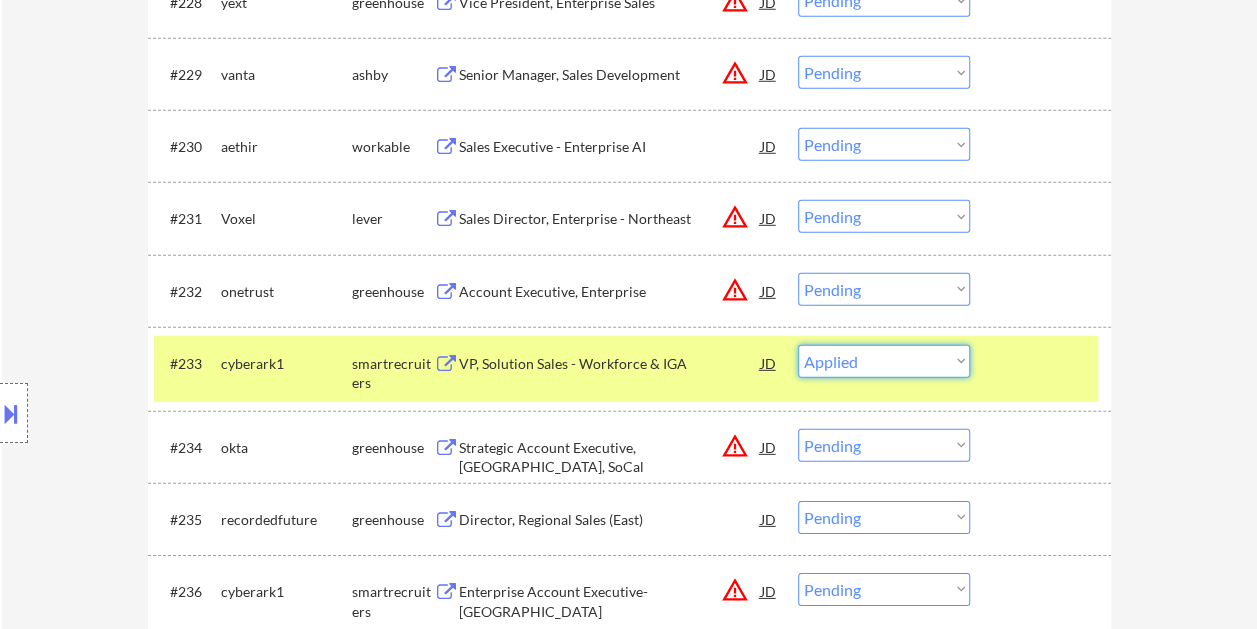 click on "Choose an option... Pending Applied Excluded (Questions) Excluded (Expired) Excluded (Location) Excluded (Bad Match) Excluded (Blocklist) Excluded (Salary) Excluded (Other)" at bounding box center (884, 361) 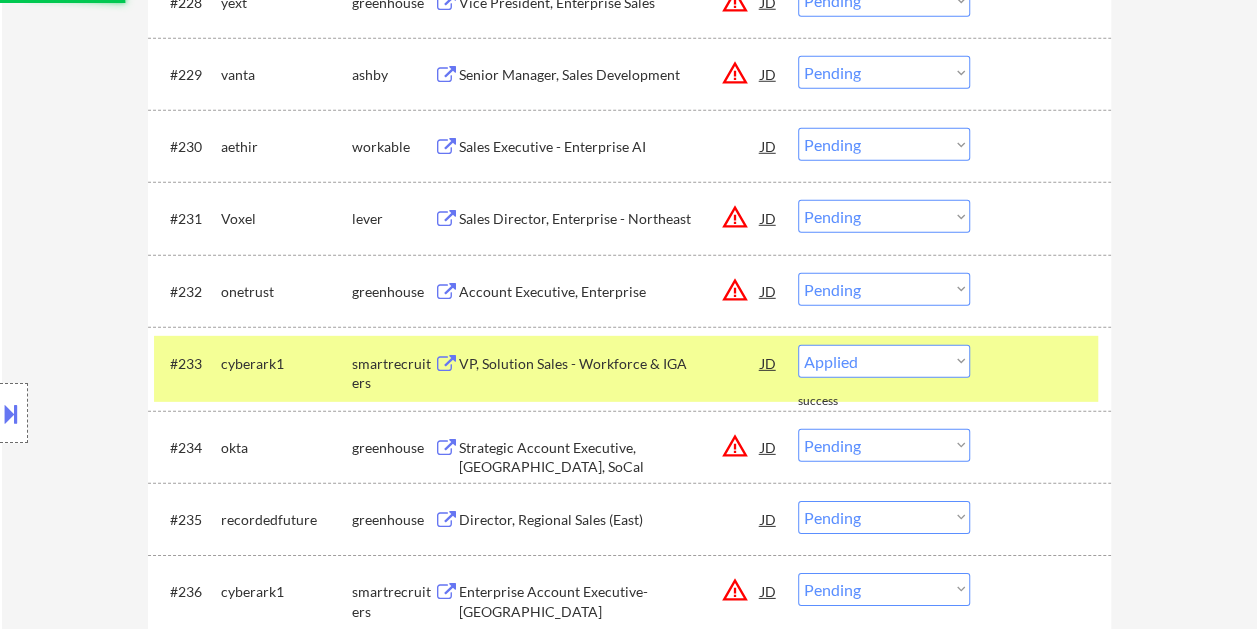 select on ""pending"" 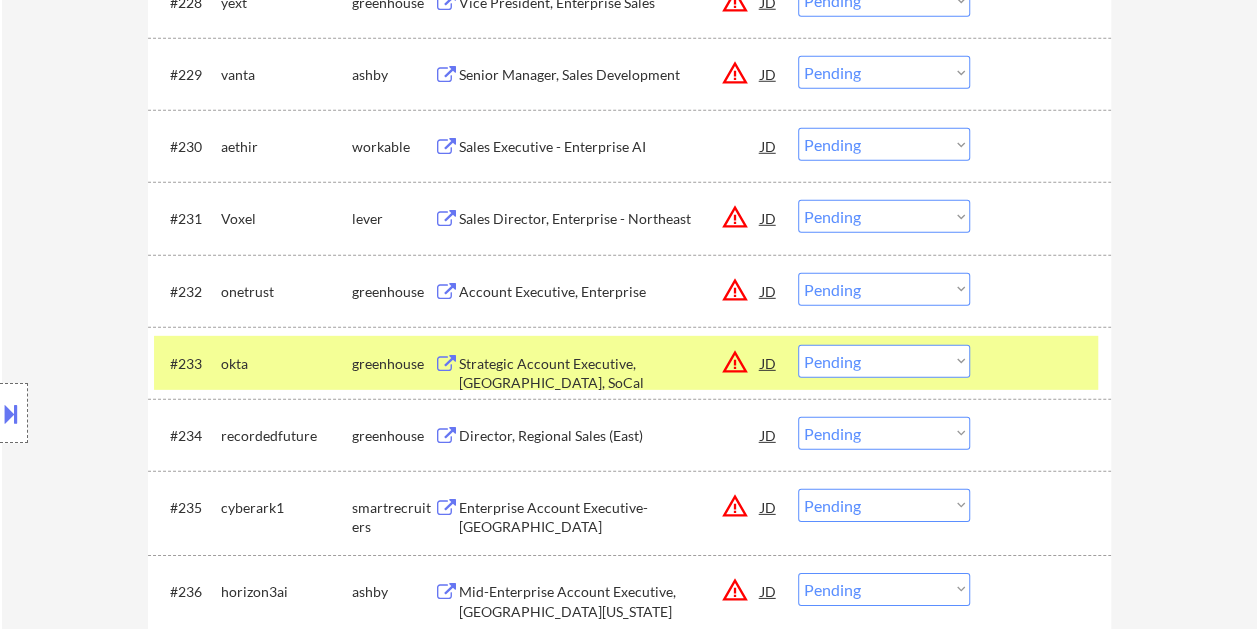 click at bounding box center [1043, 363] 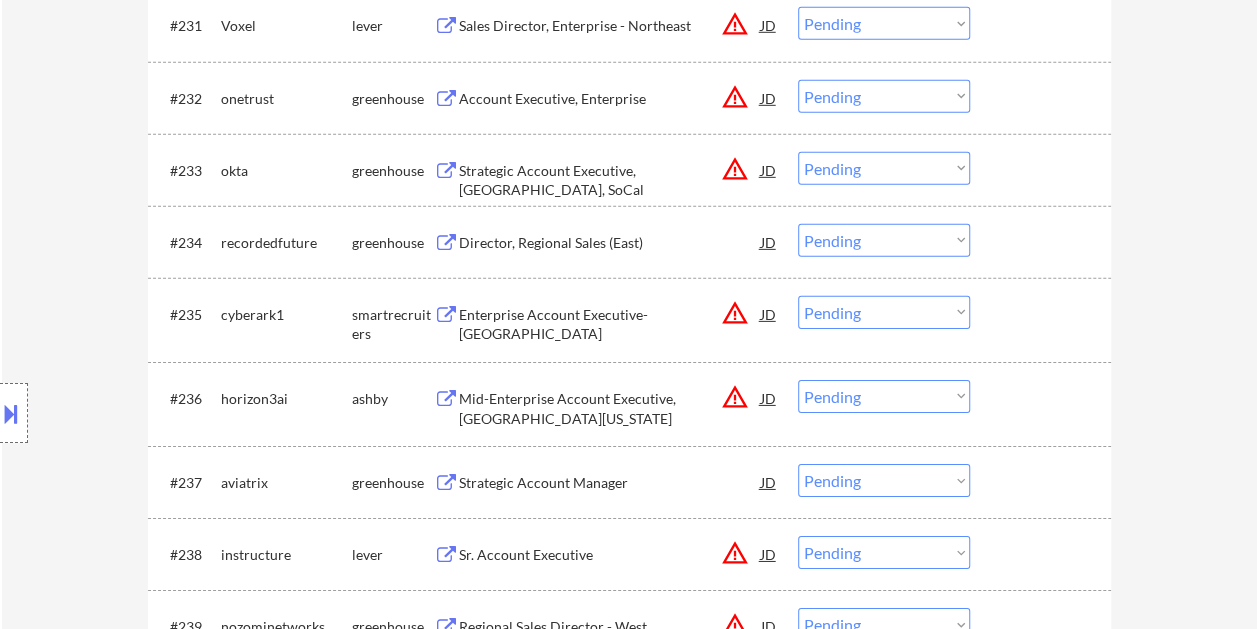 scroll, scrollTop: 3000, scrollLeft: 0, axis: vertical 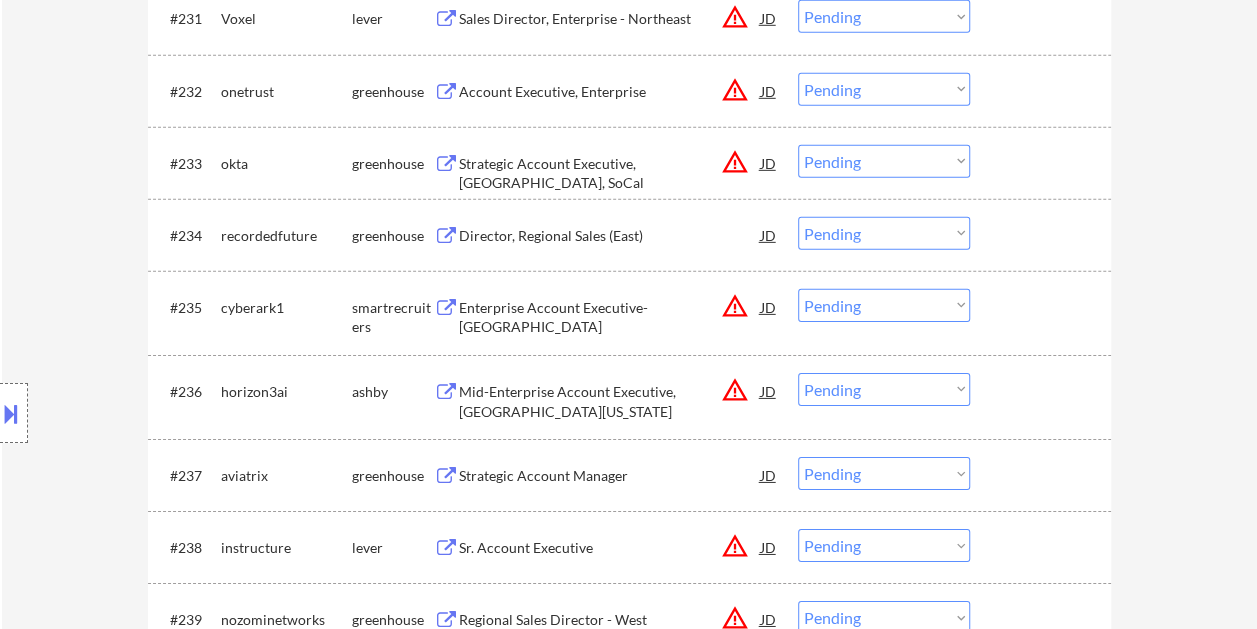 click at bounding box center (1043, 307) 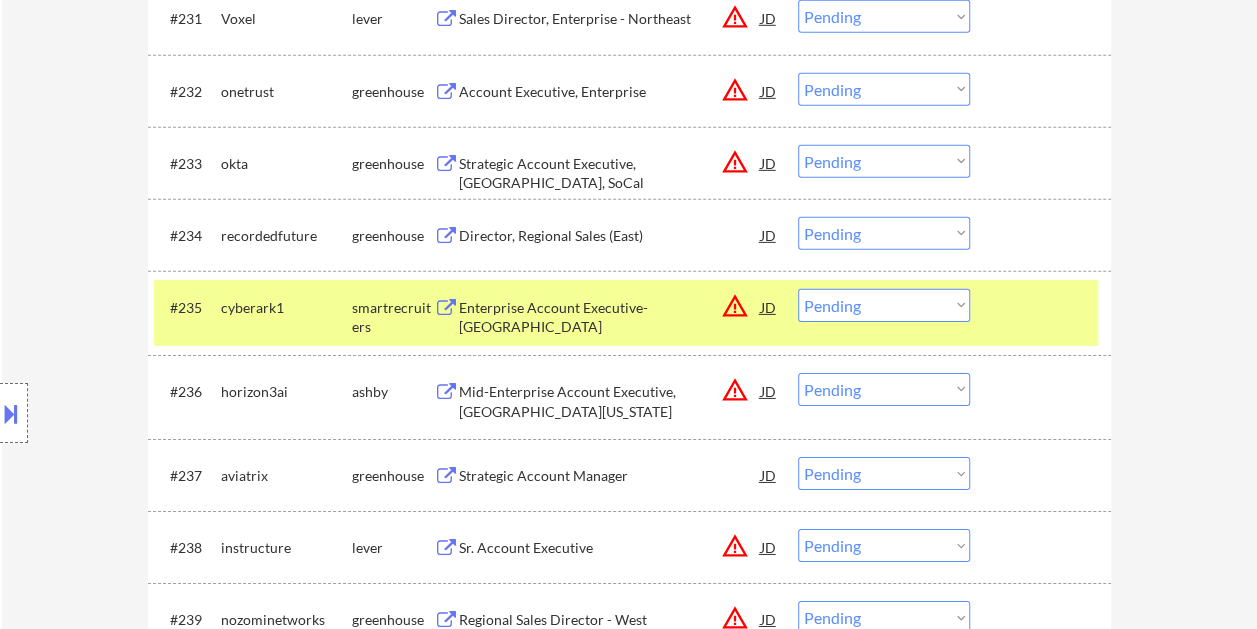 click on "Enterprise Account Executive- [GEOGRAPHIC_DATA]" at bounding box center [610, 307] 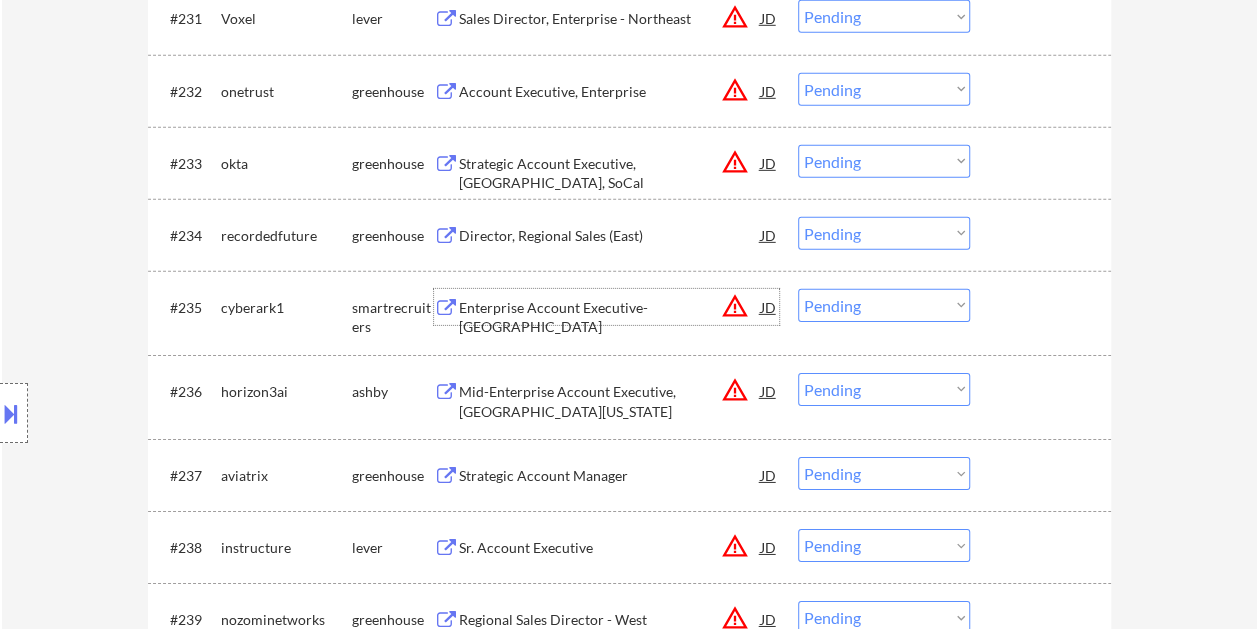 click at bounding box center [1043, 391] 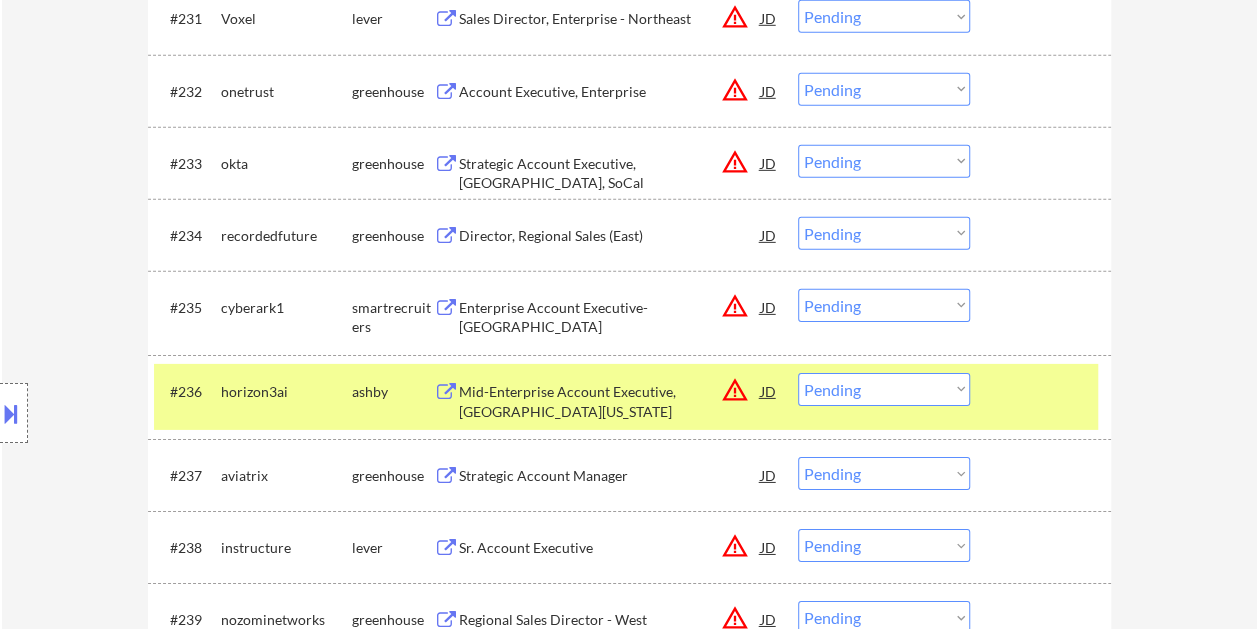click on "Mid-Enterprise Account Executive, [GEOGRAPHIC_DATA][US_STATE]" at bounding box center [610, 397] 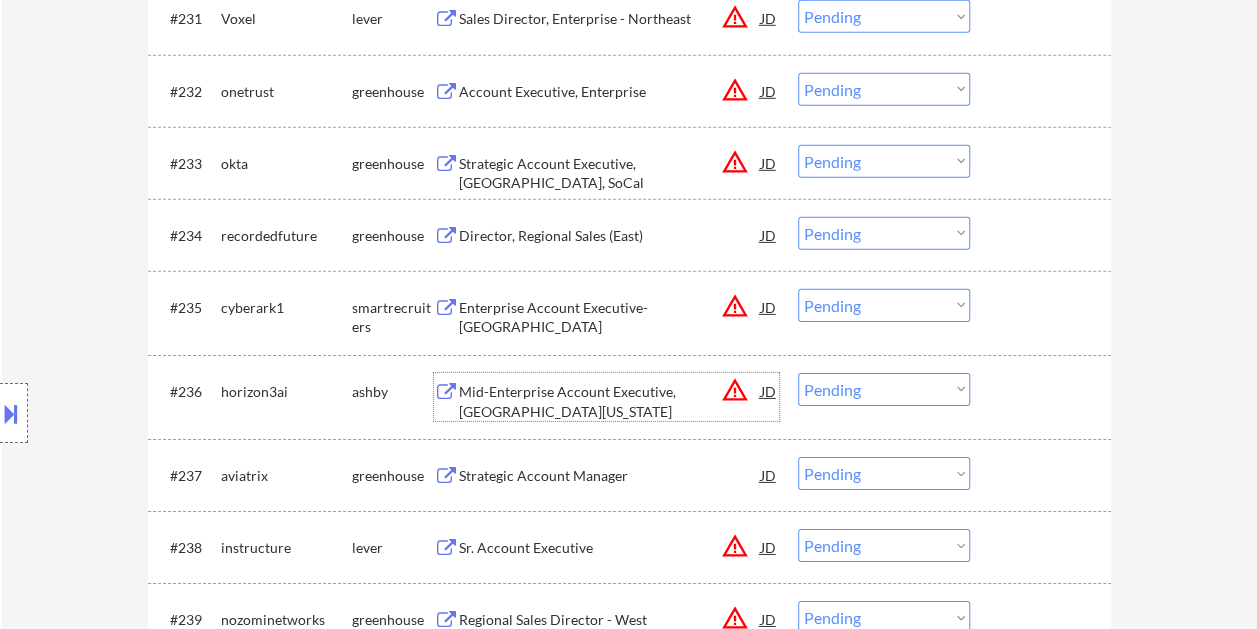 click on "Choose an option... Pending Applied Excluded (Questions) Excluded (Expired) Excluded (Location) Excluded (Bad Match) Excluded (Blocklist) Excluded (Salary) Excluded (Other)" at bounding box center (884, 389) 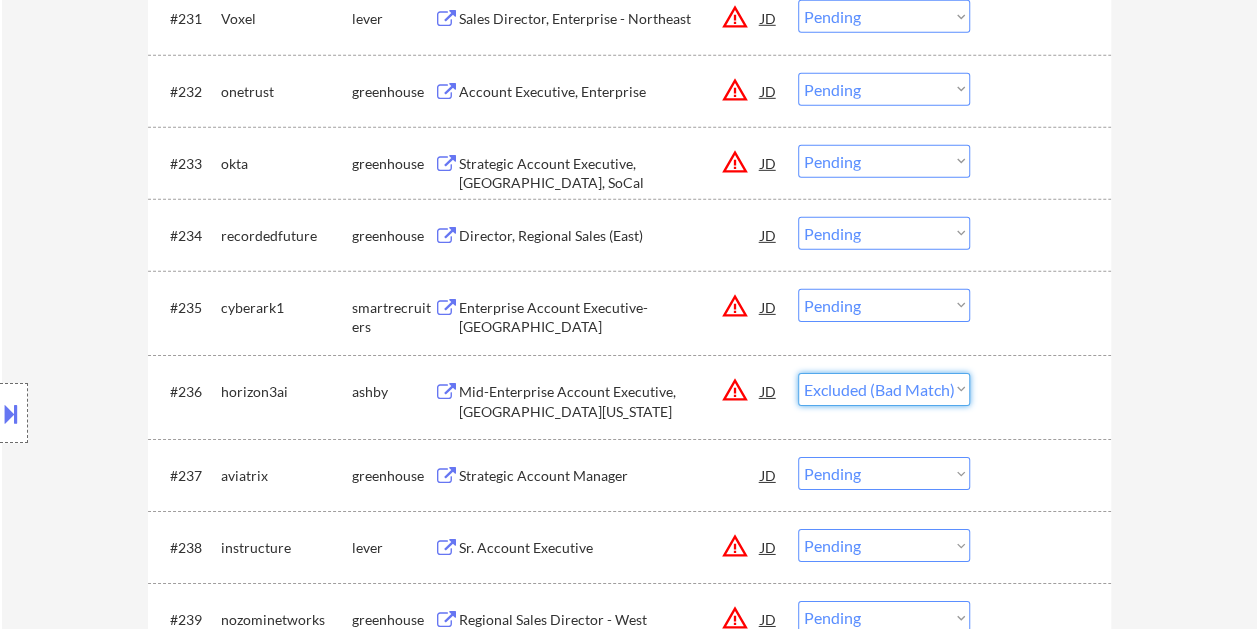 click on "Choose an option... Pending Applied Excluded (Questions) Excluded (Expired) Excluded (Location) Excluded (Bad Match) Excluded (Blocklist) Excluded (Salary) Excluded (Other)" at bounding box center [884, 389] 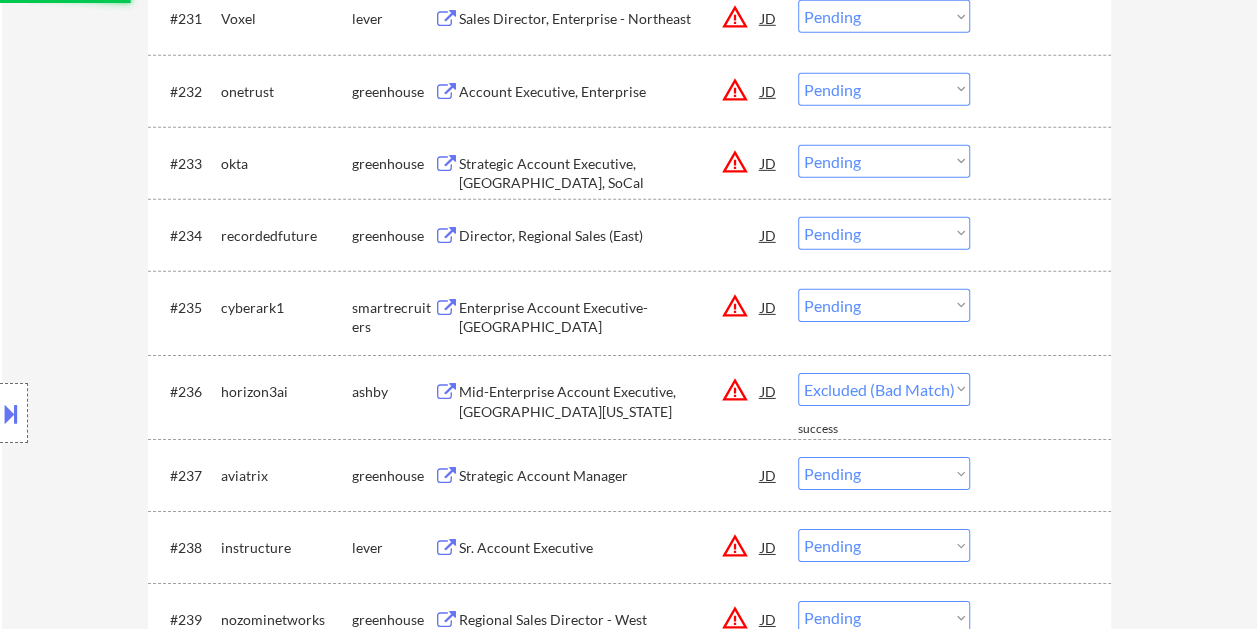 select on ""pending"" 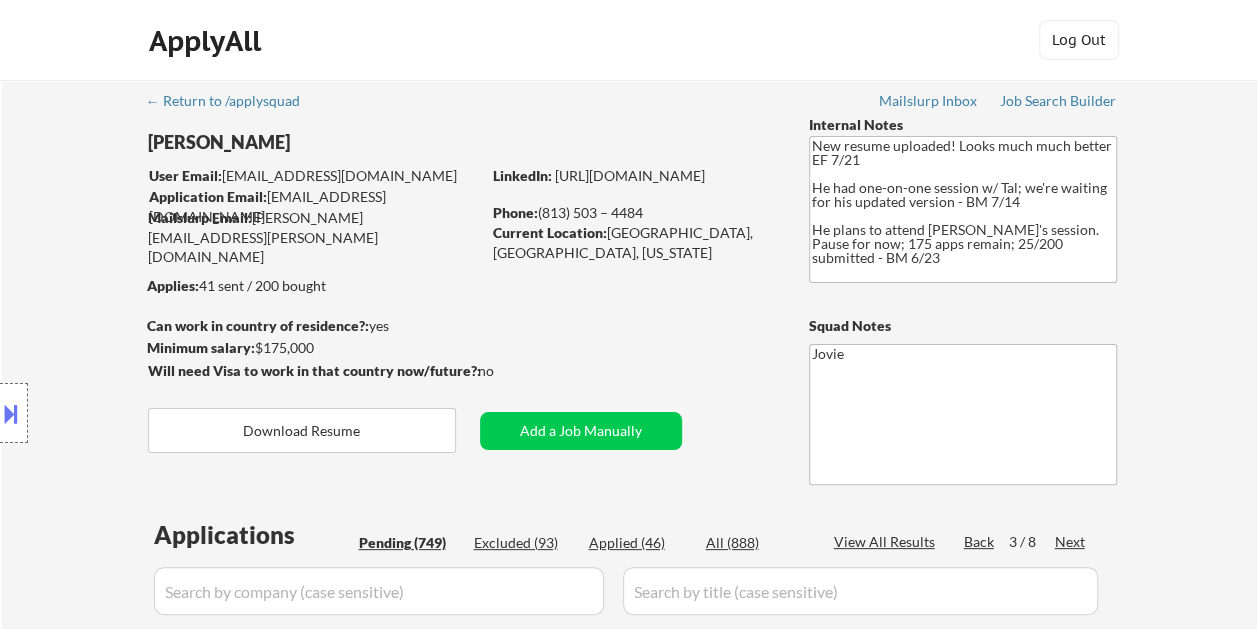 scroll, scrollTop: 100, scrollLeft: 0, axis: vertical 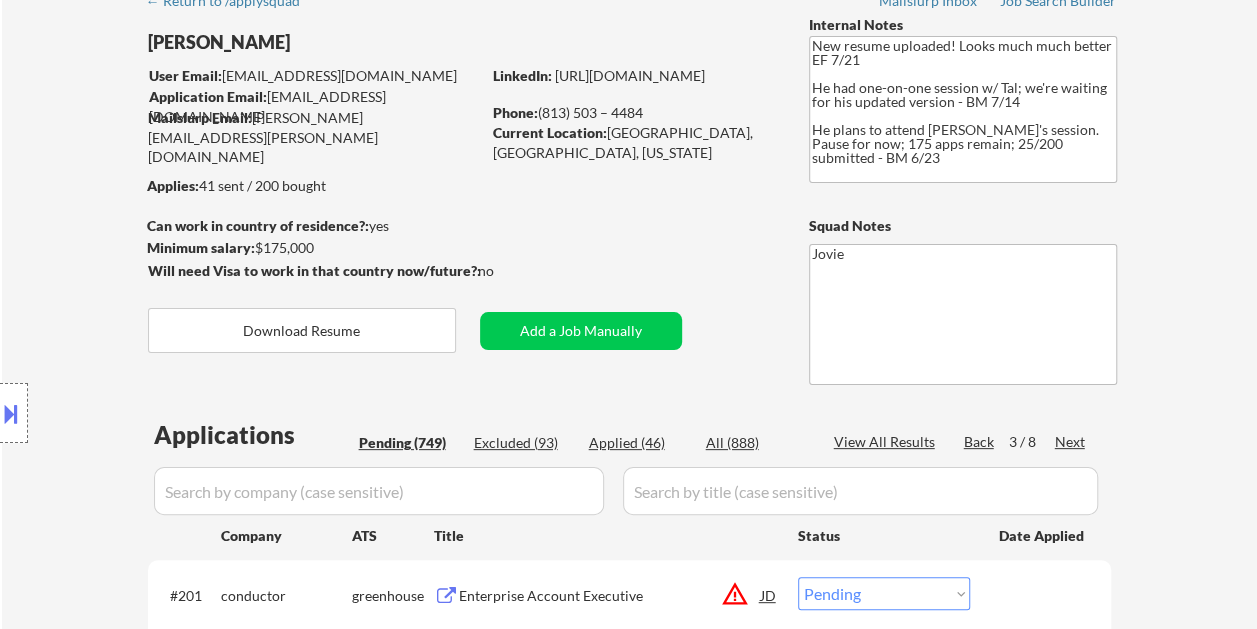 click on "Applied (46)" at bounding box center (639, 443) 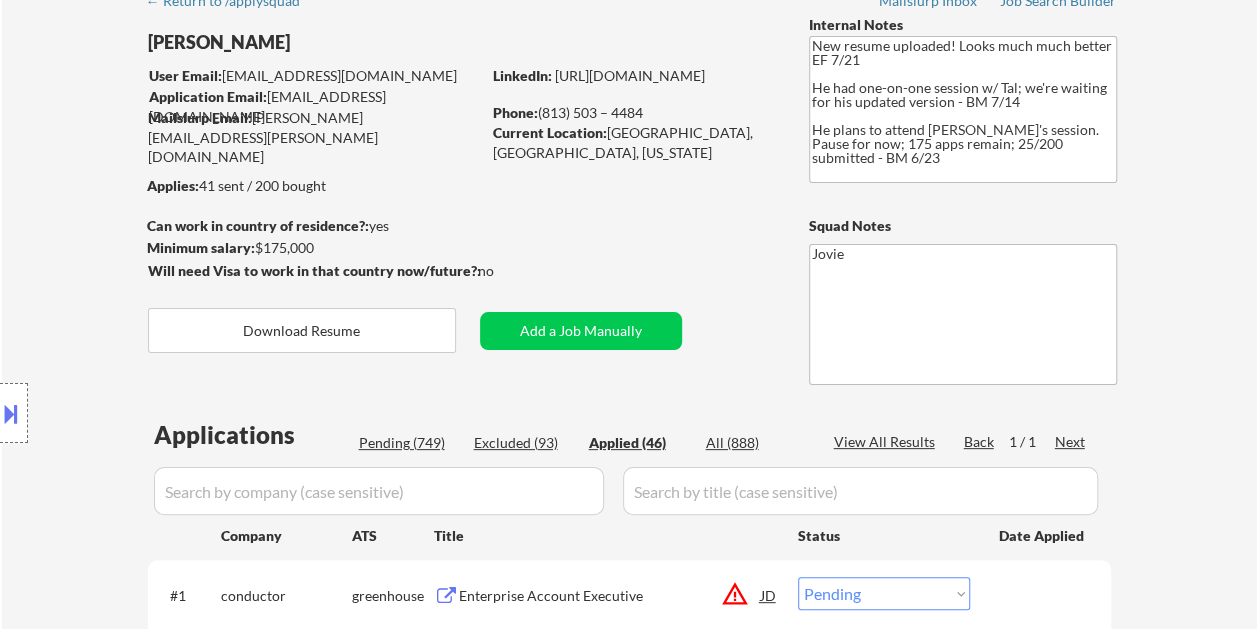 select on ""applied"" 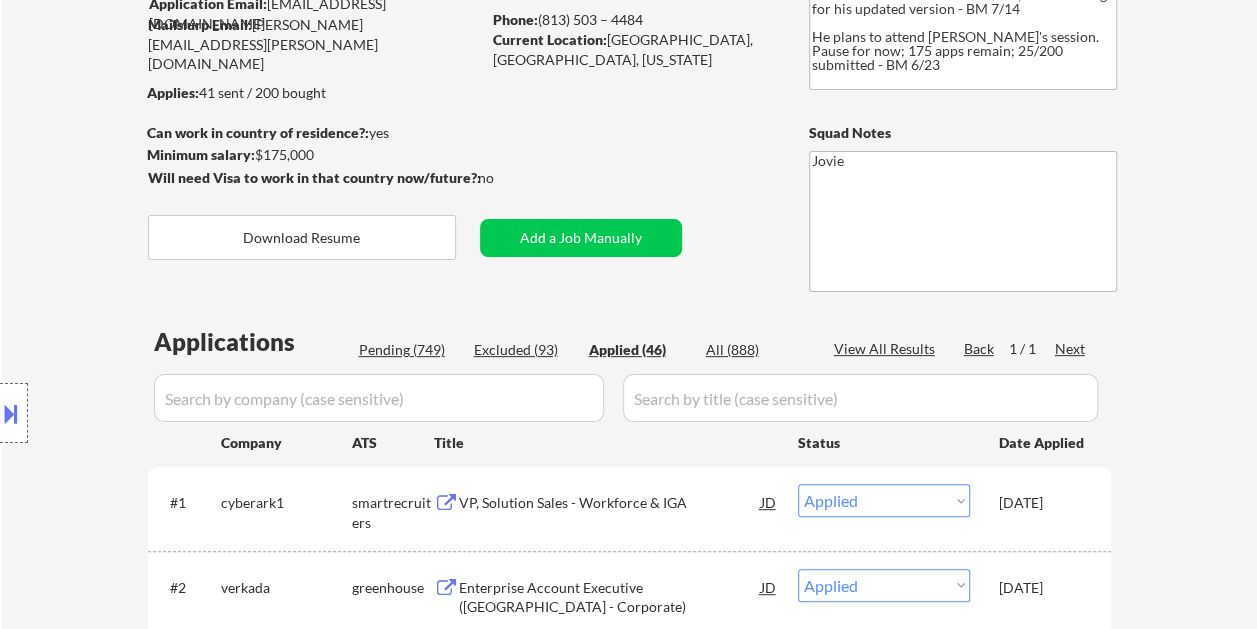 scroll, scrollTop: 0, scrollLeft: 0, axis: both 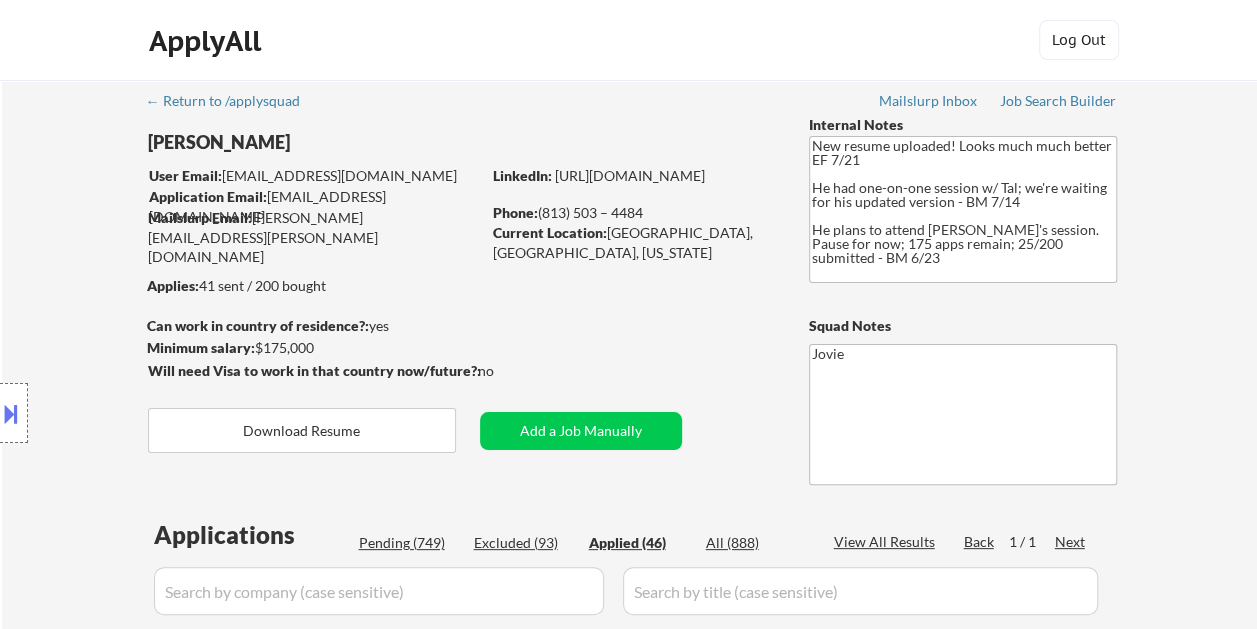 click on "Pending (749)" at bounding box center [409, 543] 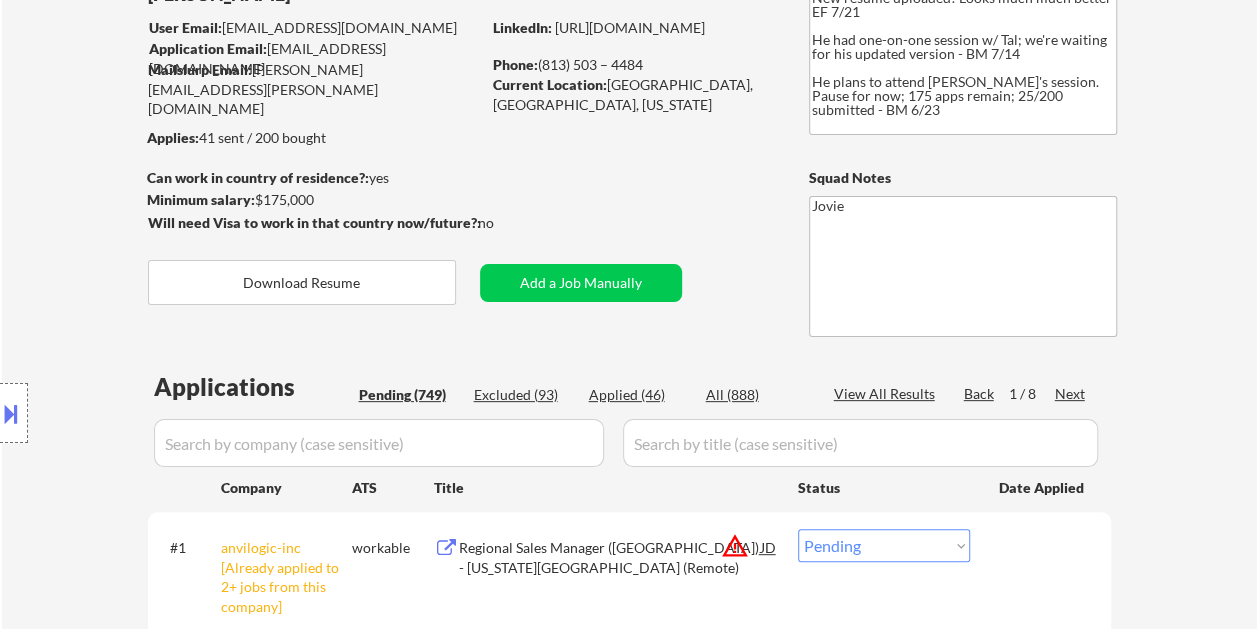 scroll, scrollTop: 100, scrollLeft: 0, axis: vertical 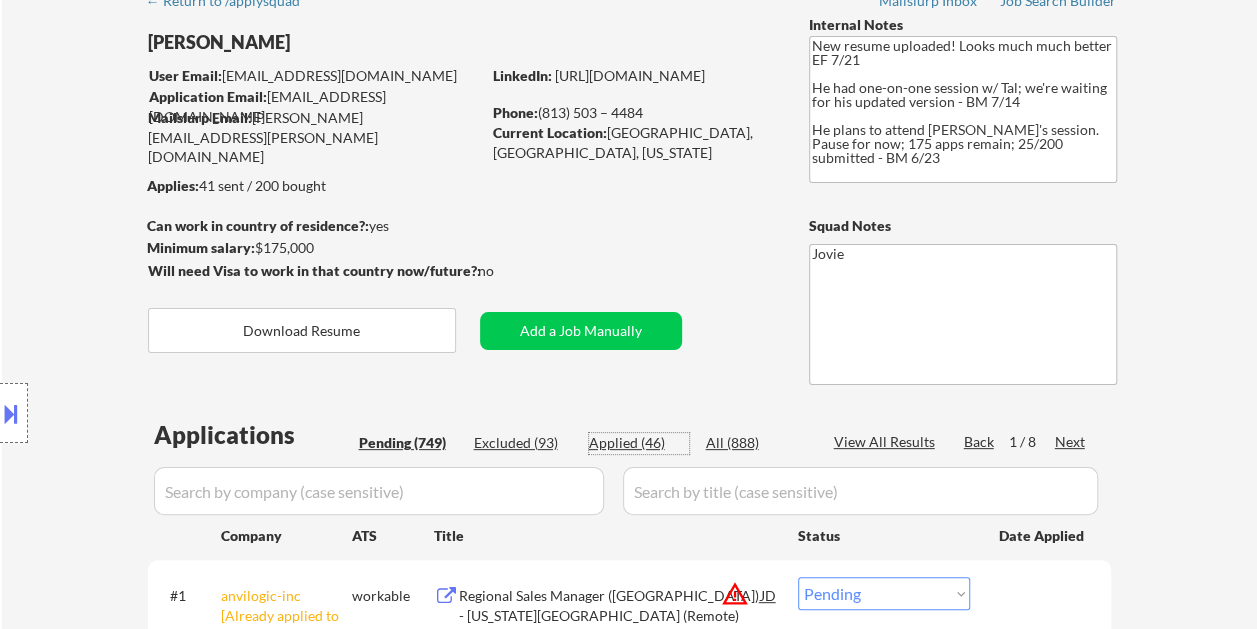 click on "Applied (46)" at bounding box center [639, 443] 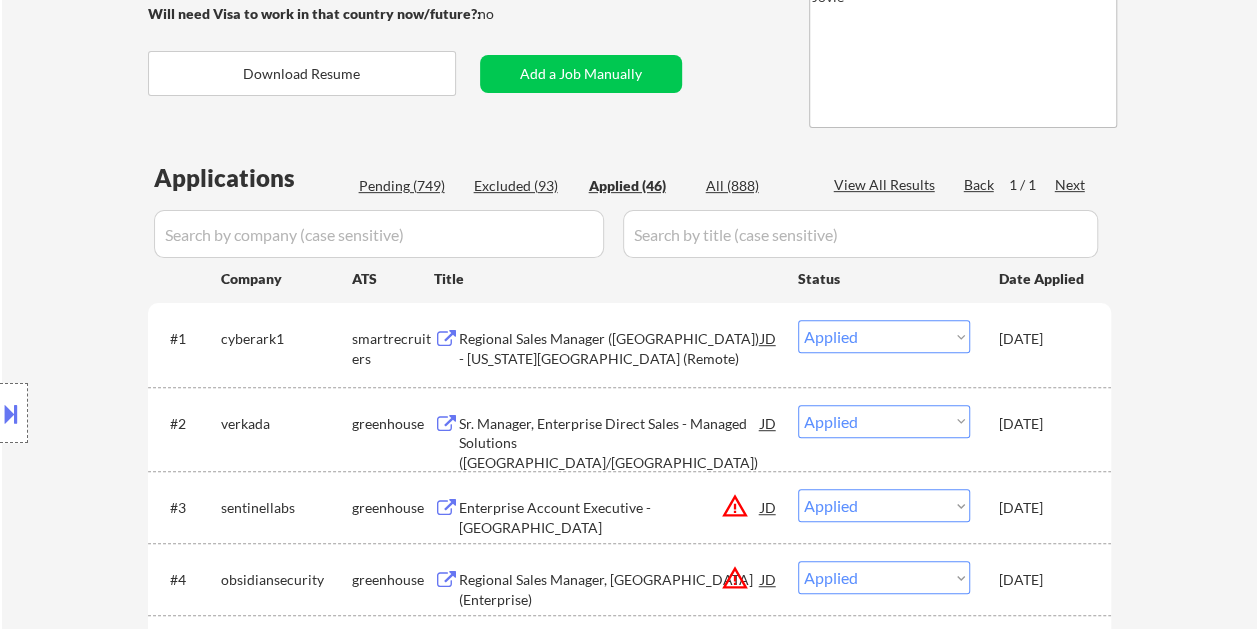 scroll, scrollTop: 400, scrollLeft: 0, axis: vertical 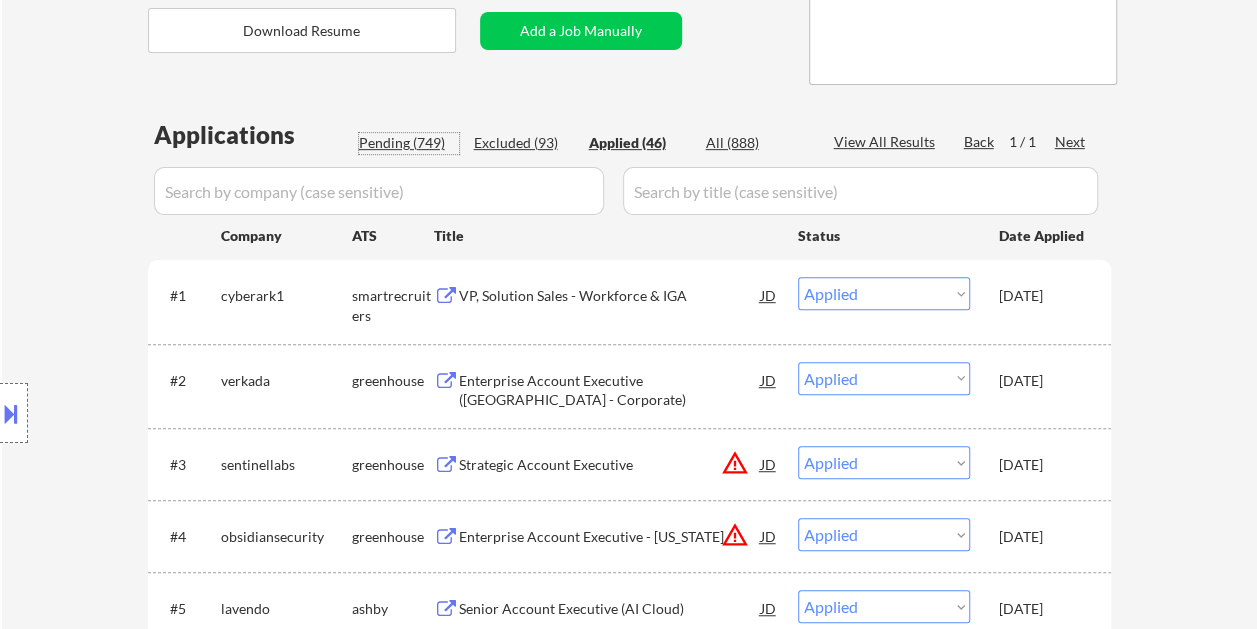 click on "Pending (749)" at bounding box center (409, 143) 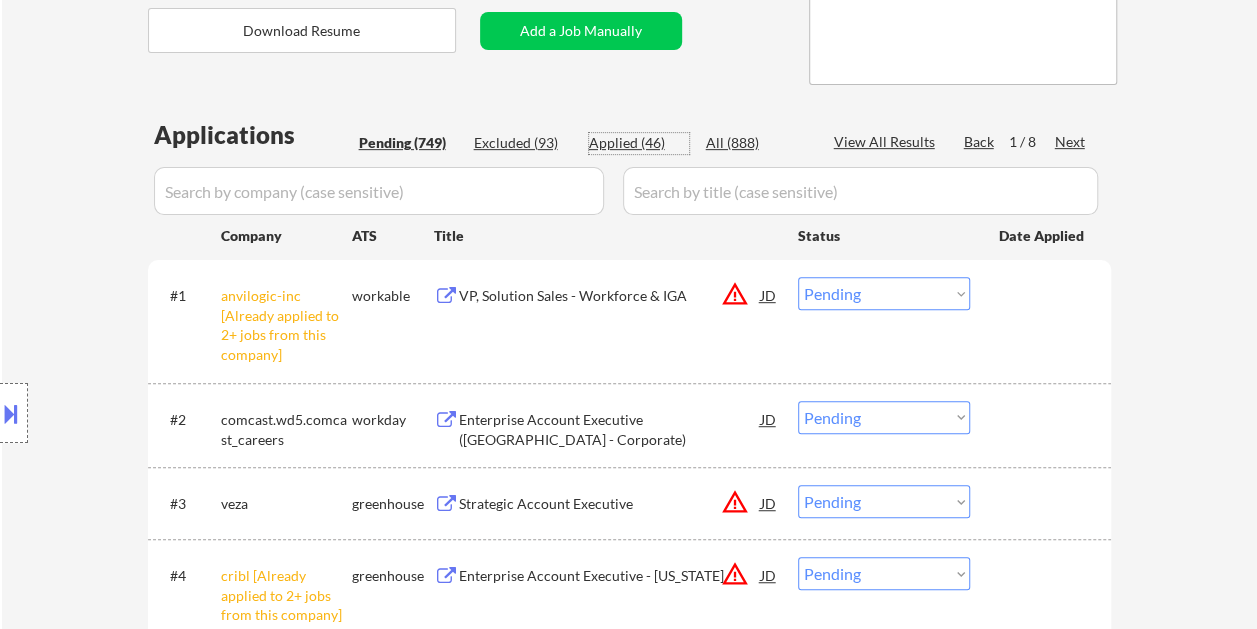 click on "Applied (46)" at bounding box center (639, 143) 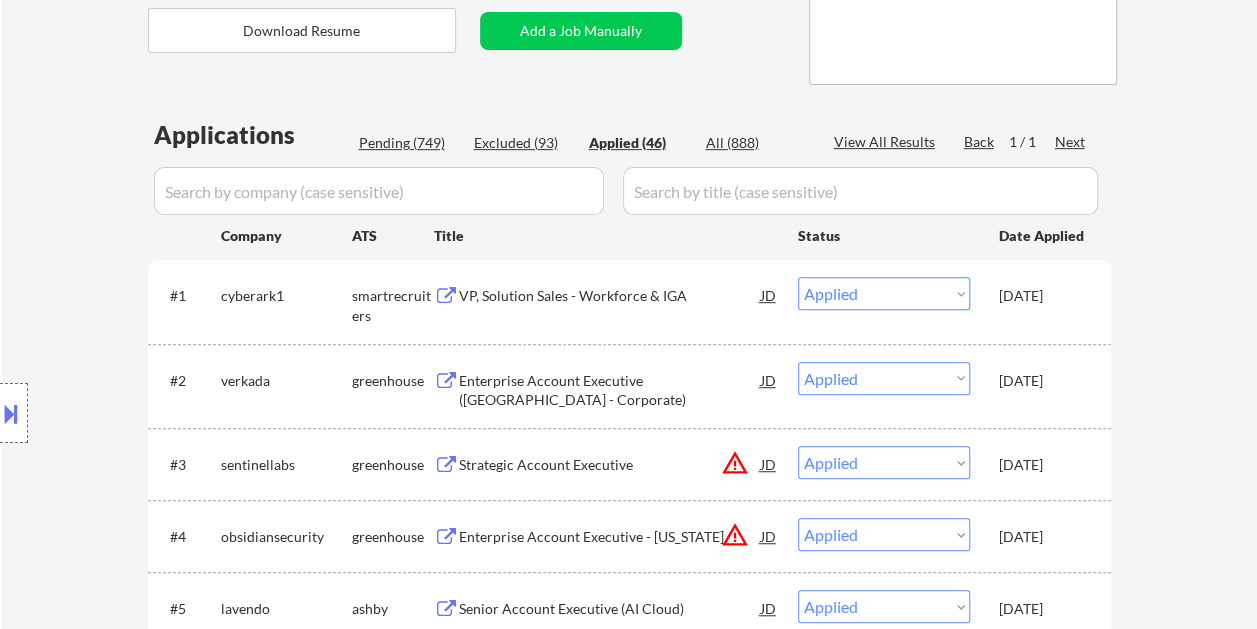 click on "Pending (749)" at bounding box center [409, 143] 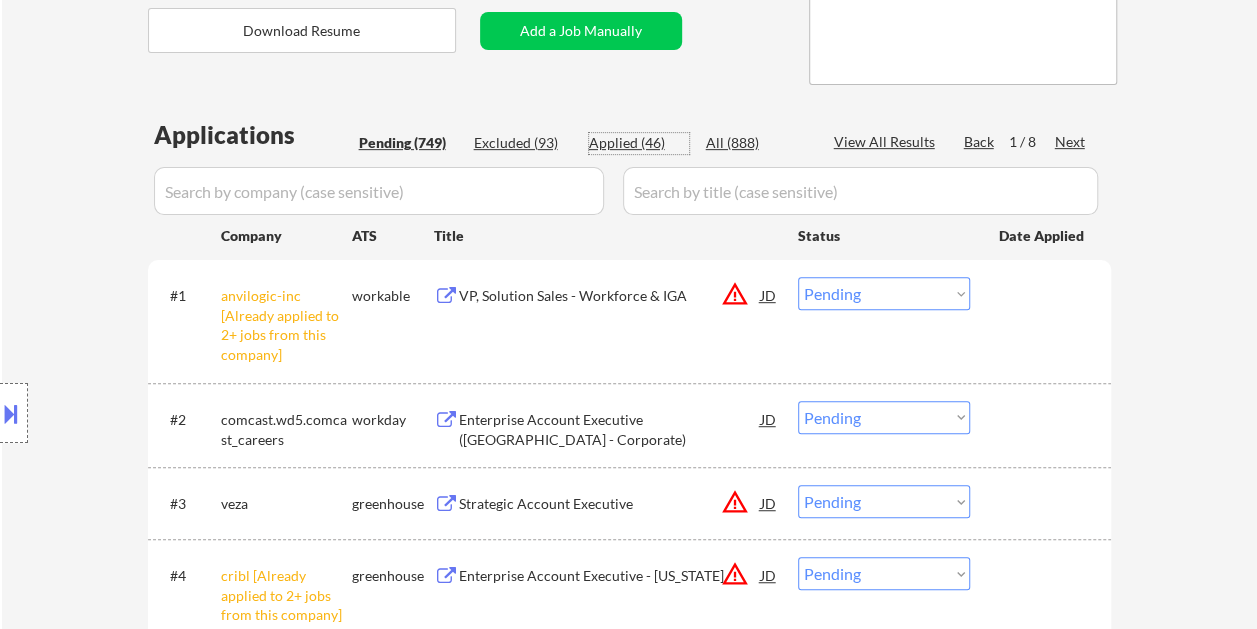 click on "Applied (46)" at bounding box center (639, 143) 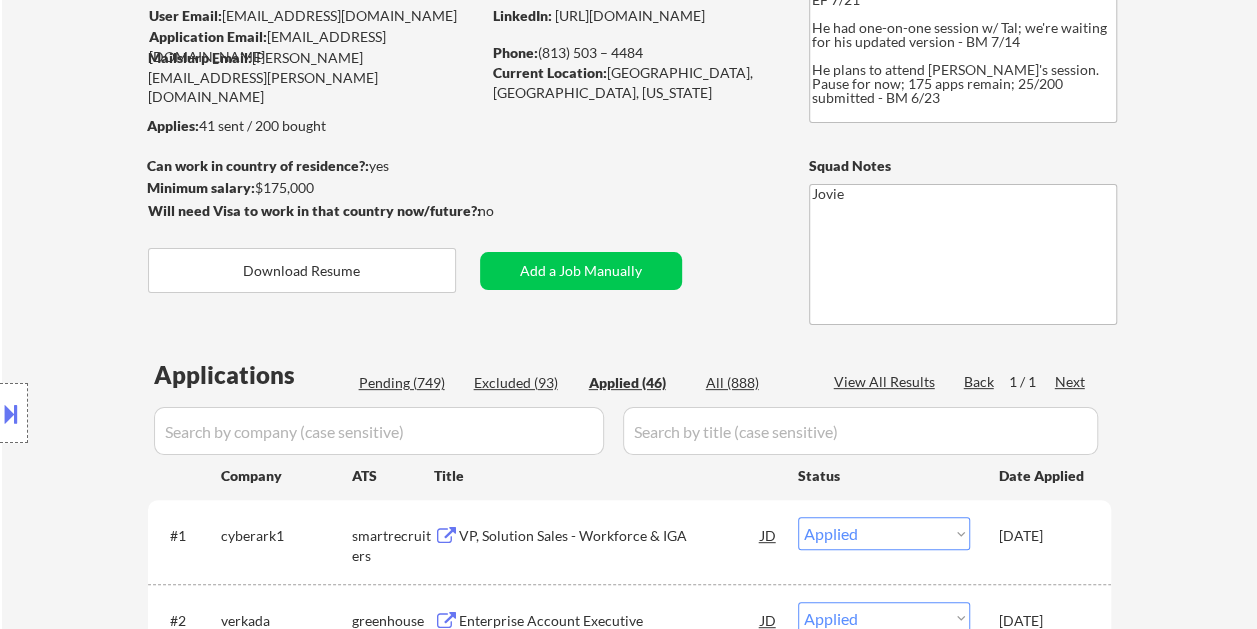 scroll, scrollTop: 300, scrollLeft: 0, axis: vertical 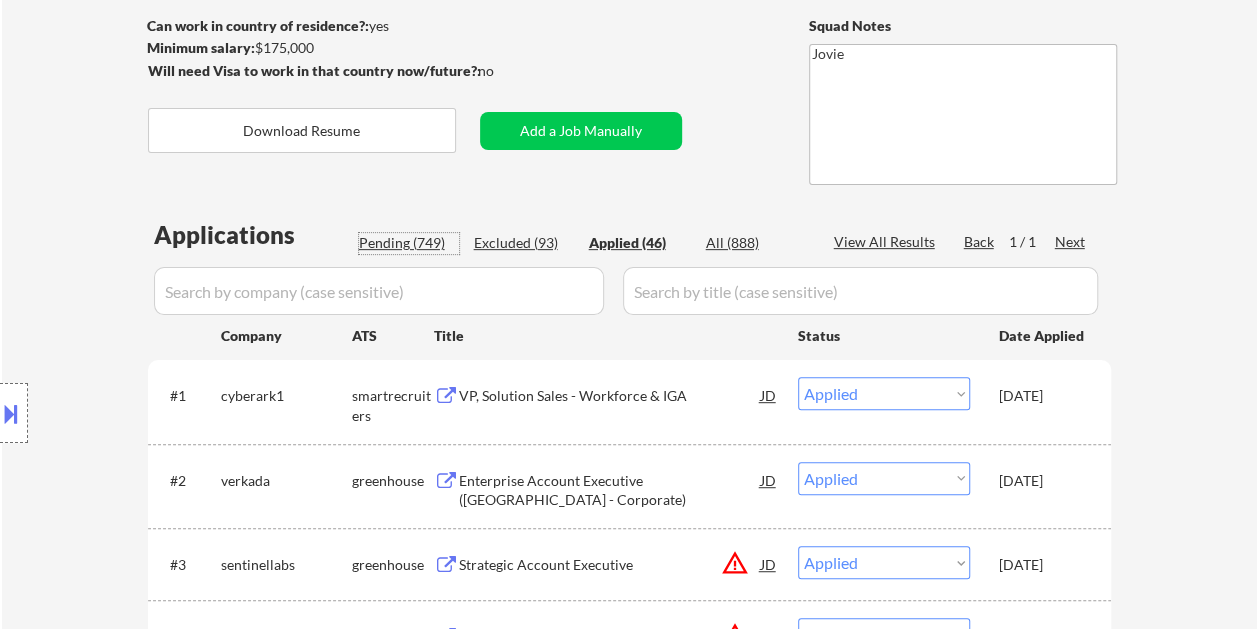 click on "Pending (749)" at bounding box center [409, 243] 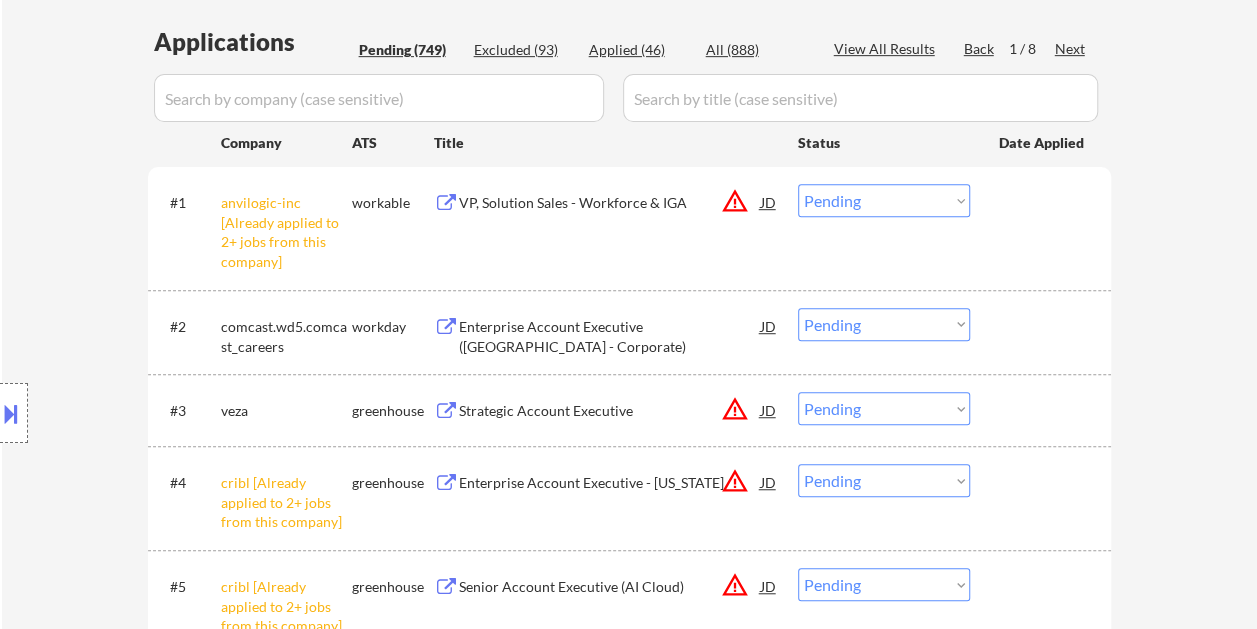scroll, scrollTop: 500, scrollLeft: 0, axis: vertical 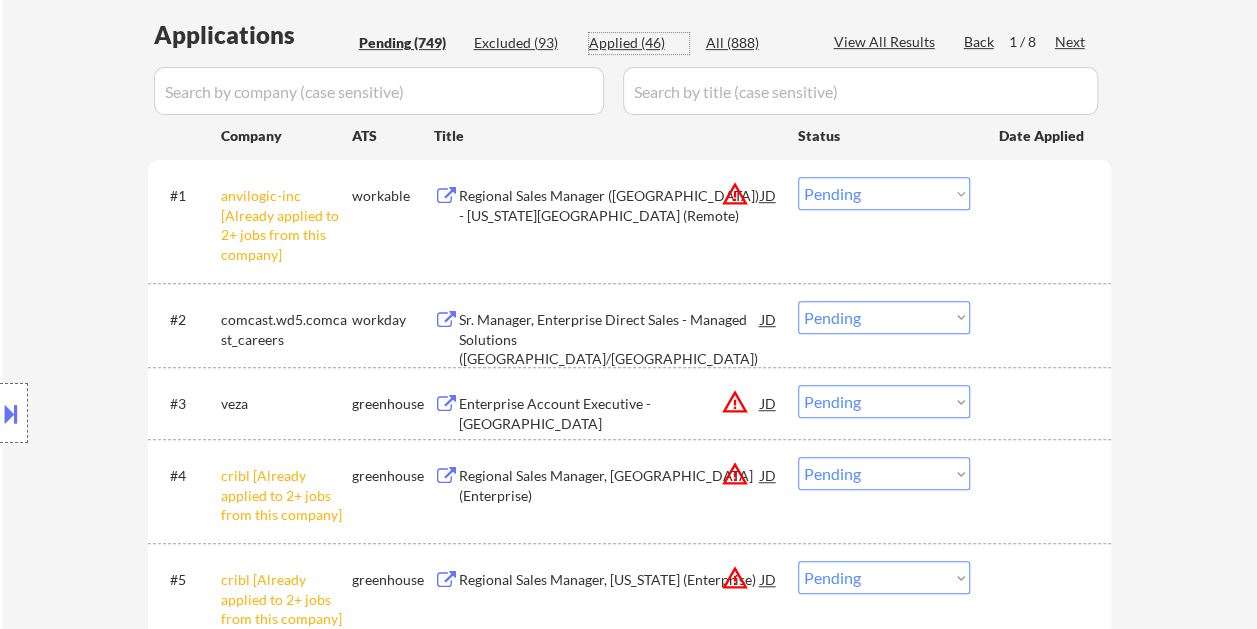 click on "Applied (46)" at bounding box center (639, 43) 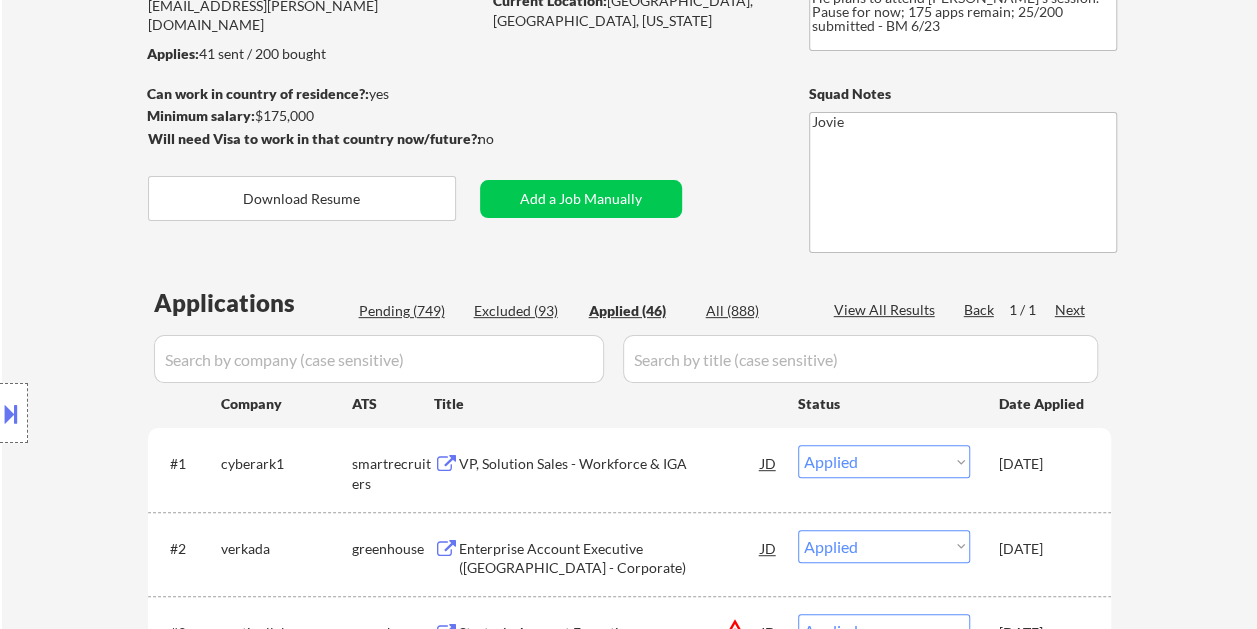 scroll, scrollTop: 0, scrollLeft: 0, axis: both 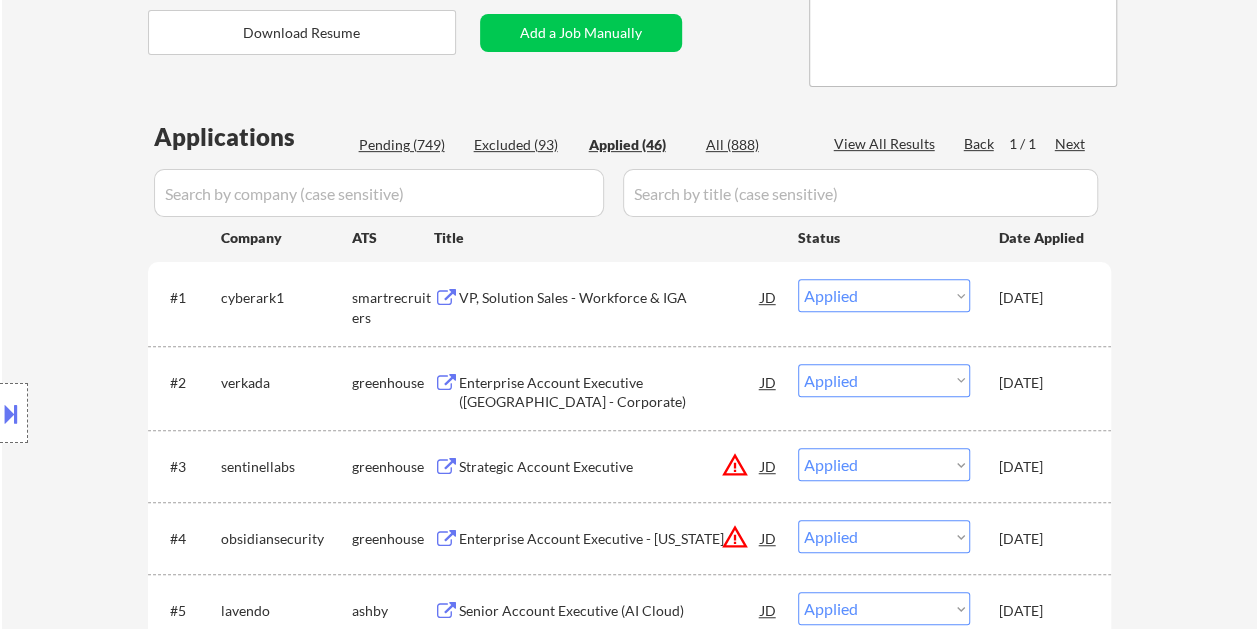 click on "Pending (749)" at bounding box center (409, 145) 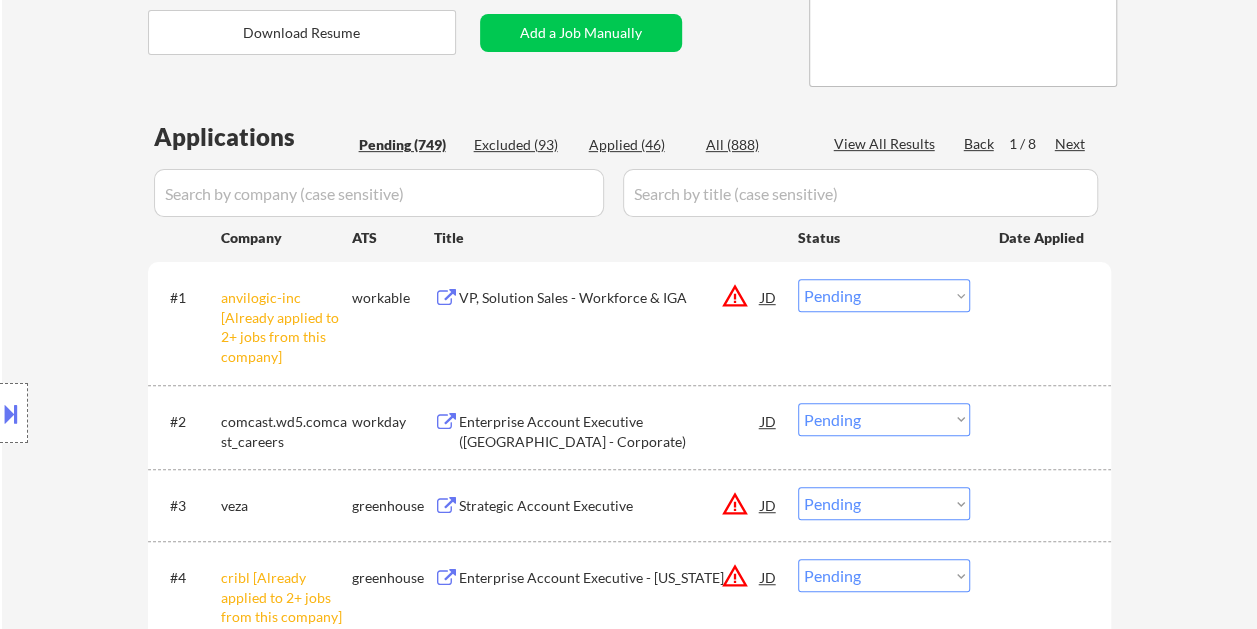 click on "Next" at bounding box center [1071, 144] 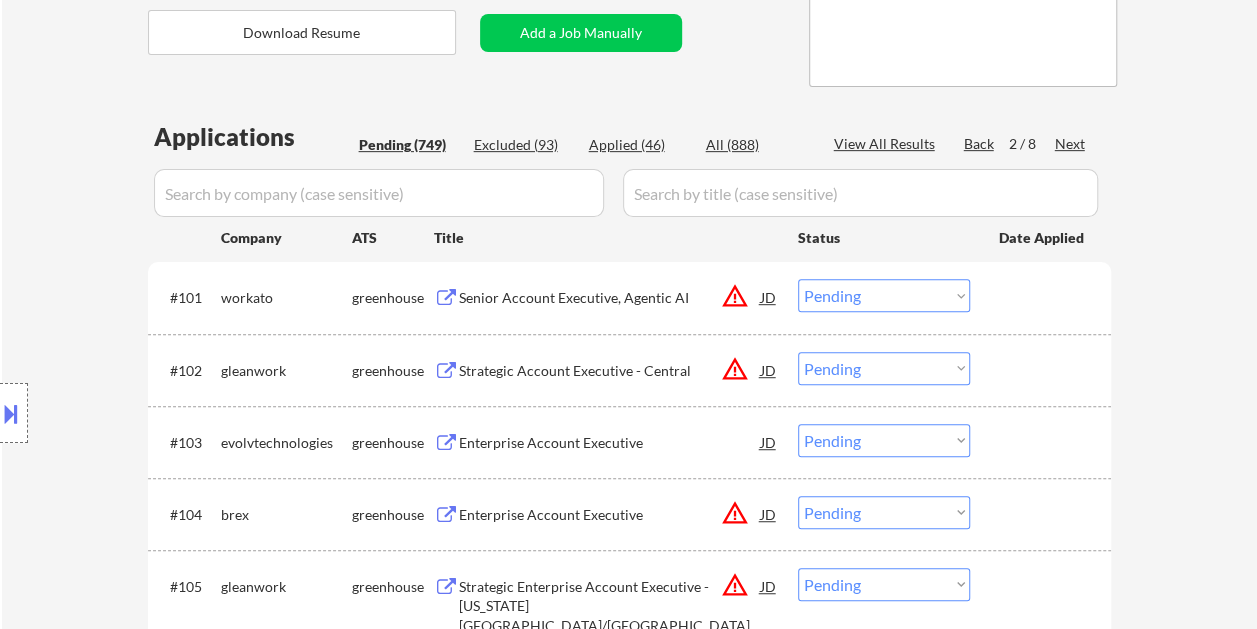 click on "Next" at bounding box center [1071, 144] 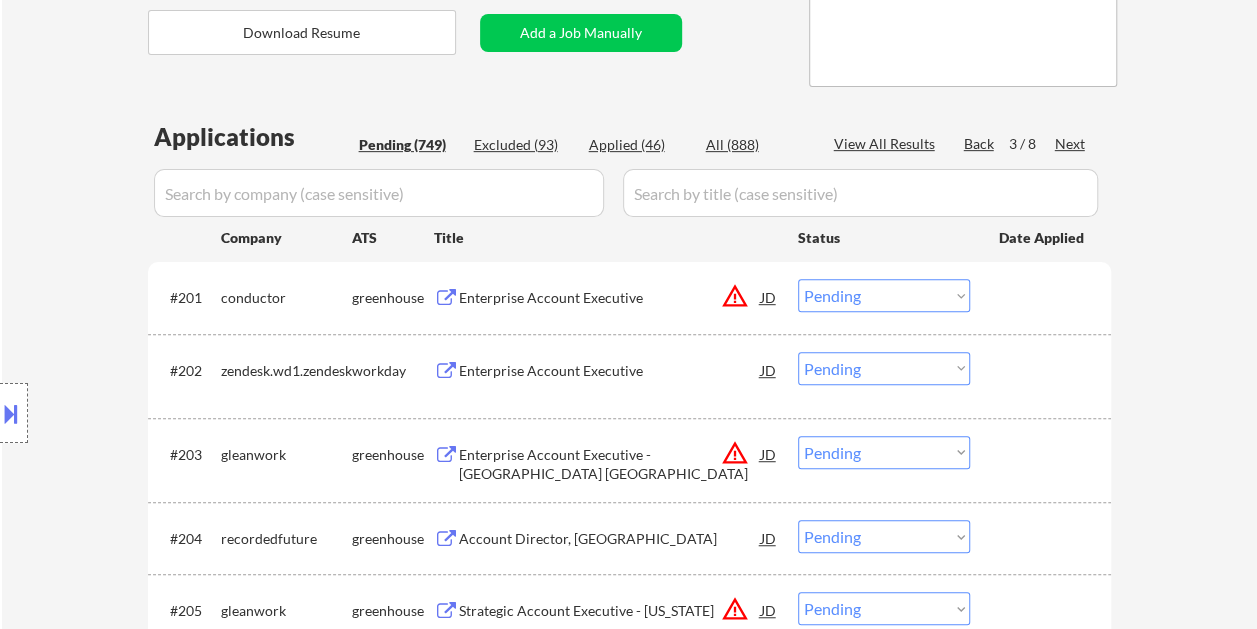 click on "Next" at bounding box center (1071, 144) 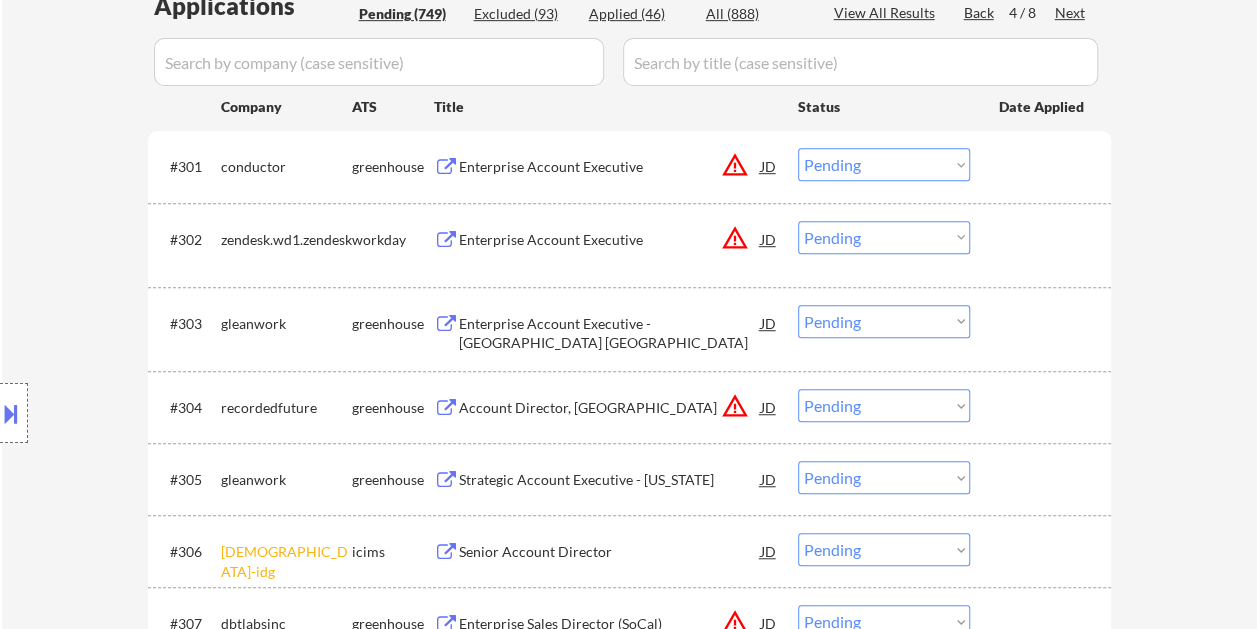 scroll, scrollTop: 498, scrollLeft: 0, axis: vertical 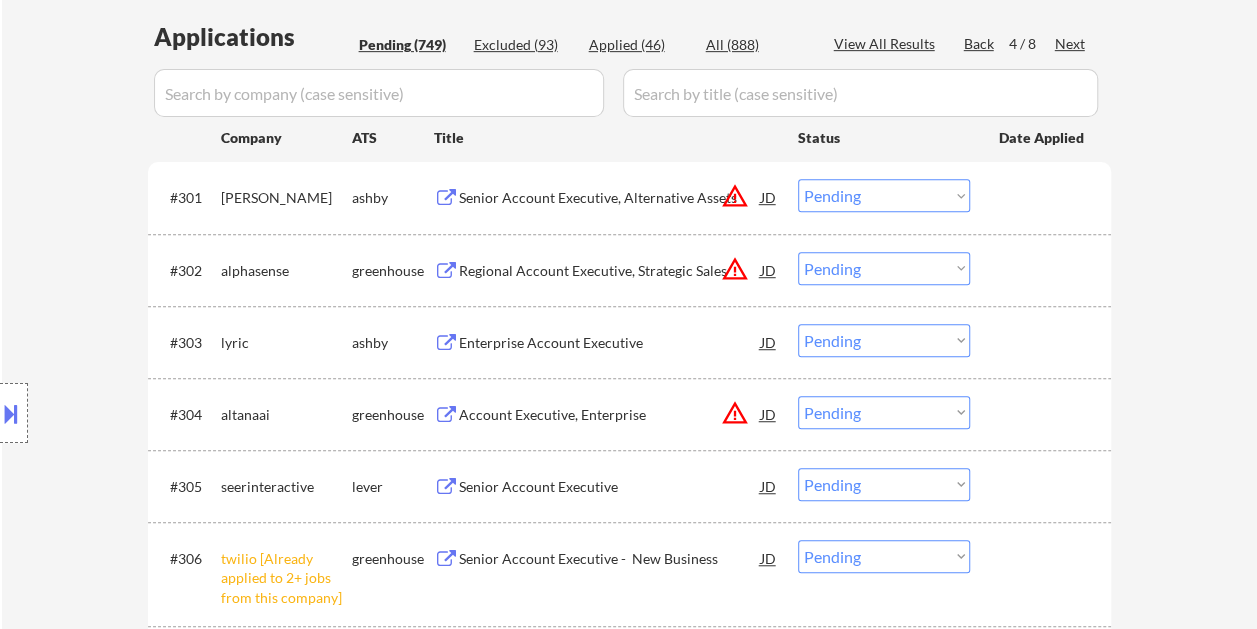 click at bounding box center [1043, 197] 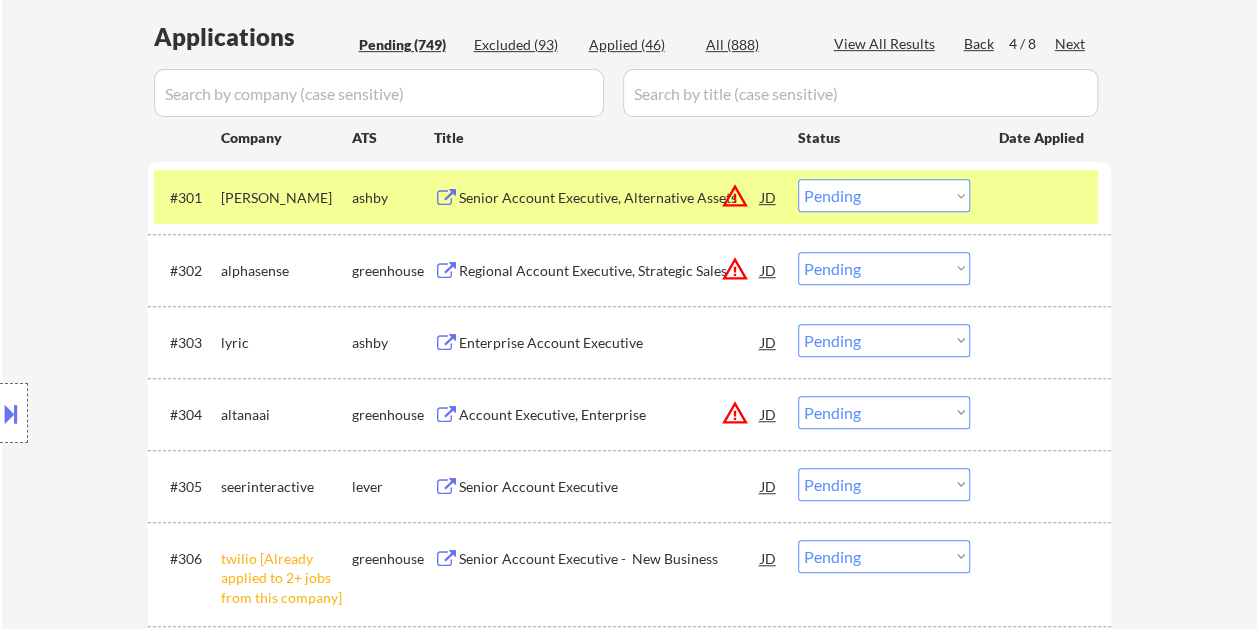click on "Senior Account Executive, Alternative Assets" at bounding box center [610, 198] 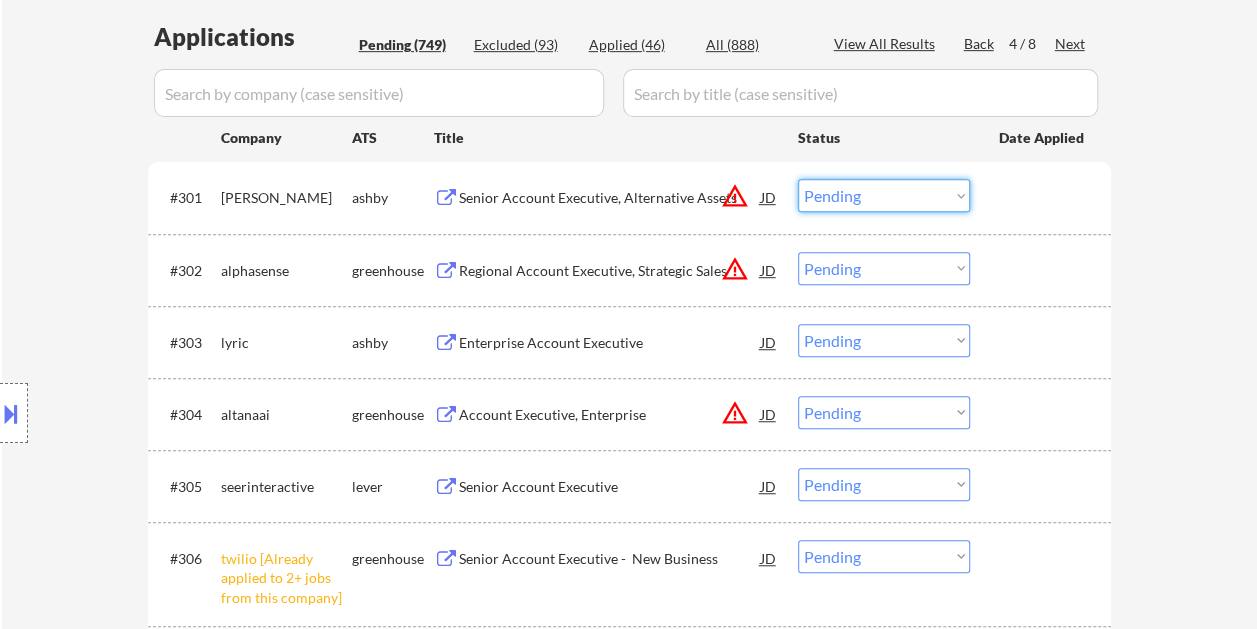 click on "Choose an option... Pending Applied Excluded (Questions) Excluded (Expired) Excluded (Location) Excluded (Bad Match) Excluded (Blocklist) Excluded (Salary) Excluded (Other)" at bounding box center (884, 195) 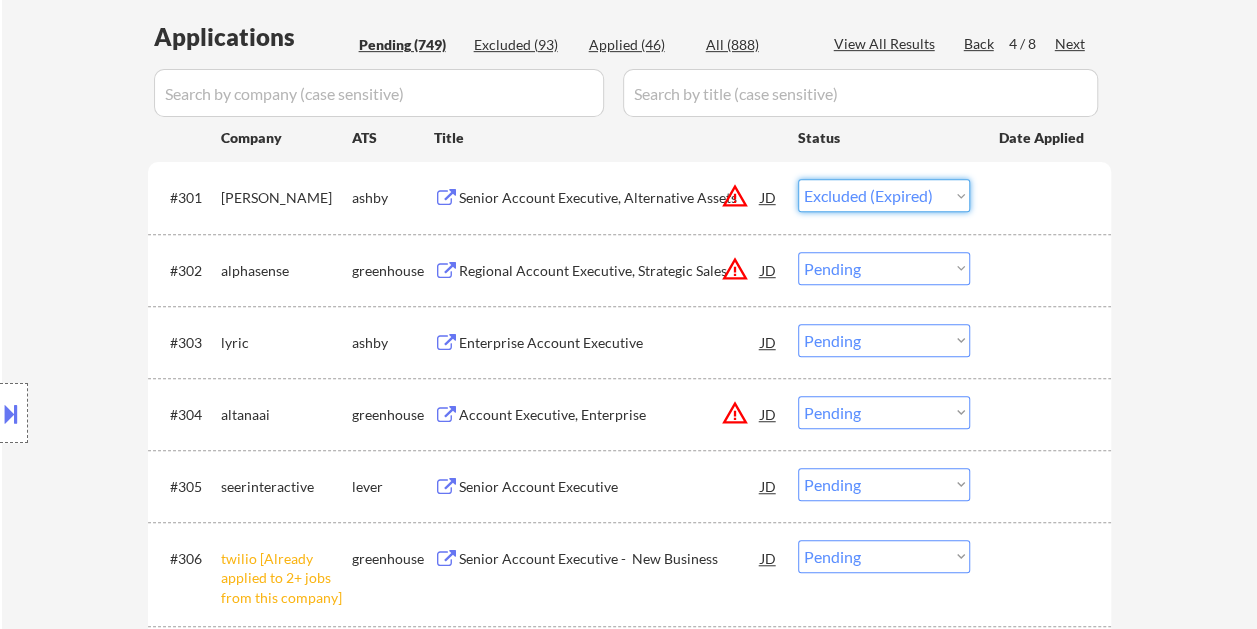 click on "Choose an option... Pending Applied Excluded (Questions) Excluded (Expired) Excluded (Location) Excluded (Bad Match) Excluded (Blocklist) Excluded (Salary) Excluded (Other)" at bounding box center (884, 195) 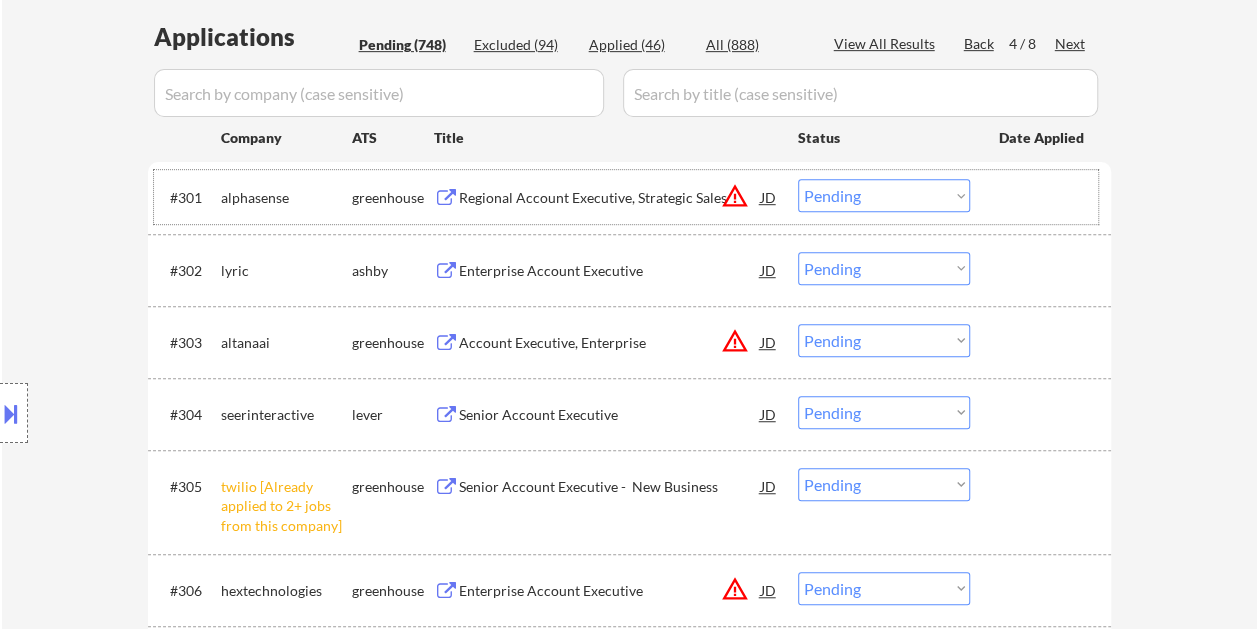 click at bounding box center [1043, 197] 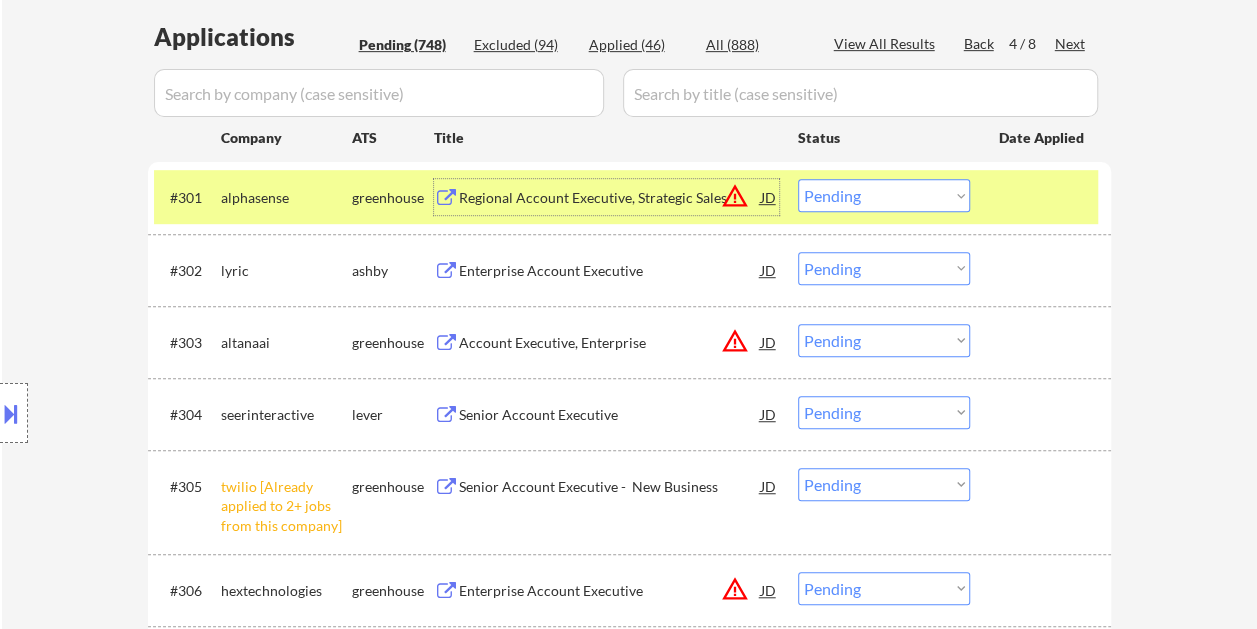 click on "Regional Account Executive, Strategic Sales" at bounding box center (610, 198) 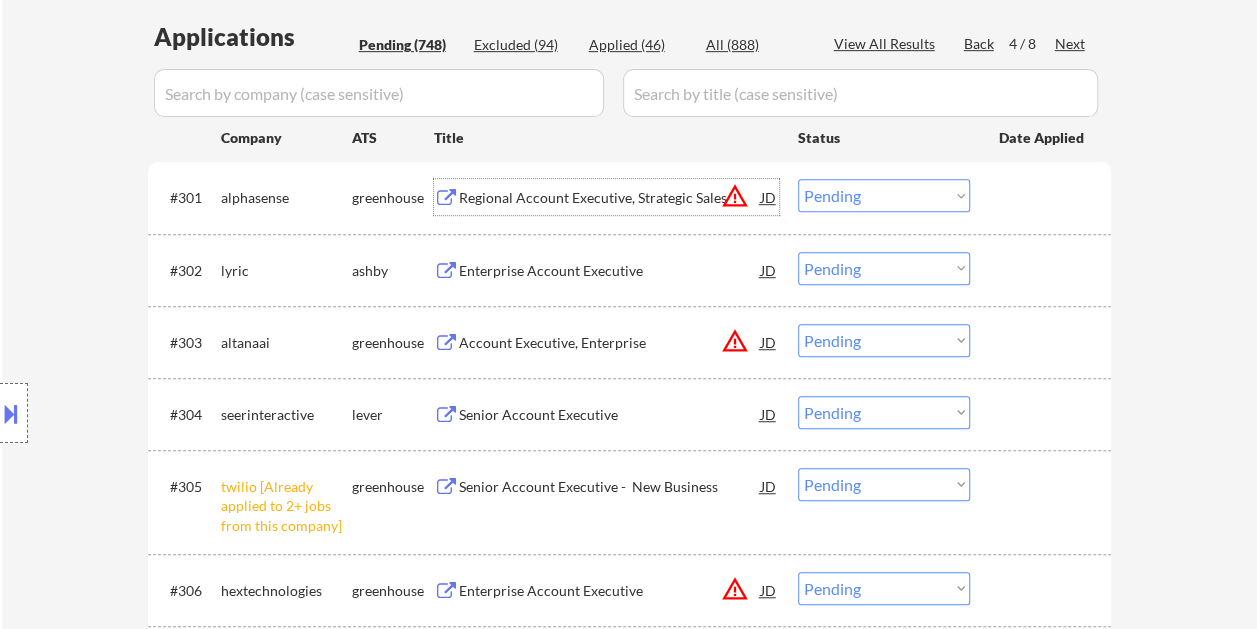 click at bounding box center (1043, 197) 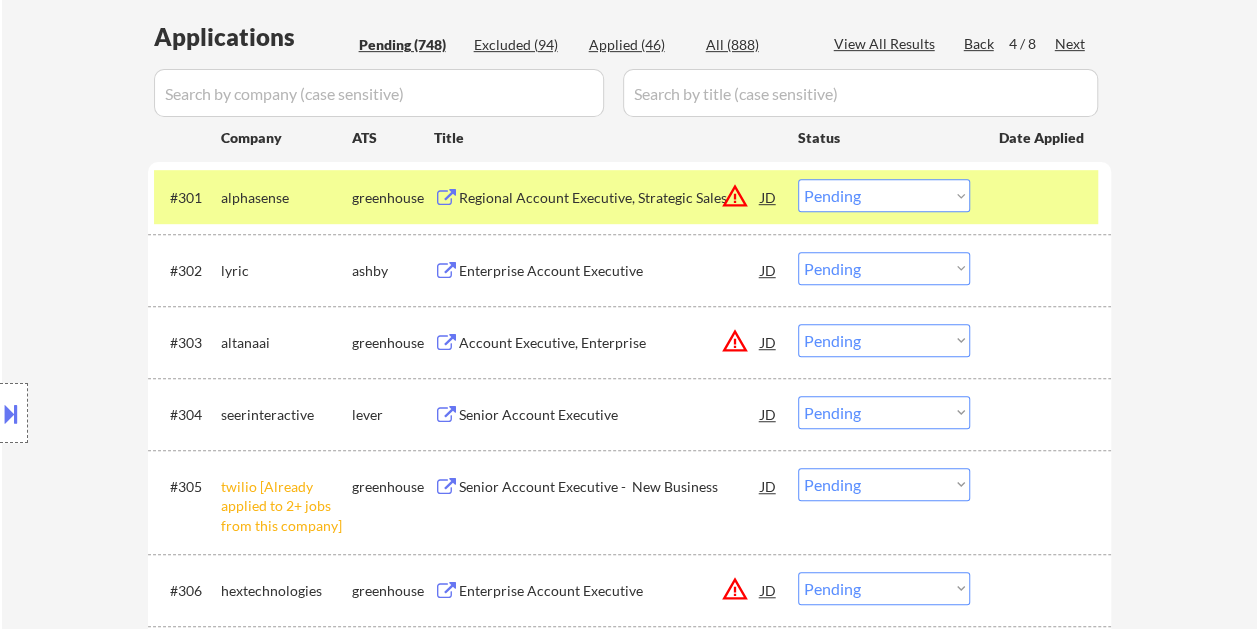 click on "Choose an option... Pending Applied Excluded (Questions) Excluded (Expired) Excluded (Location) Excluded (Bad Match) Excluded (Blocklist) Excluded (Salary) Excluded (Other)" at bounding box center (884, 195) 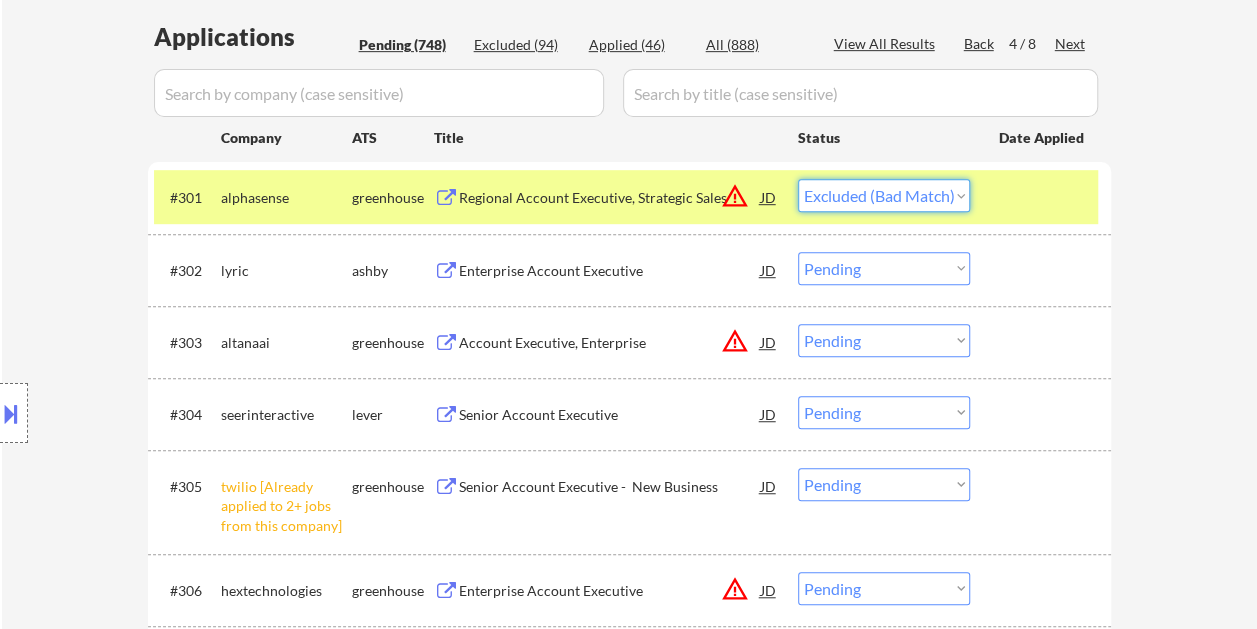 click on "Choose an option... Pending Applied Excluded (Questions) Excluded (Expired) Excluded (Location) Excluded (Bad Match) Excluded (Blocklist) Excluded (Salary) Excluded (Other)" at bounding box center (884, 195) 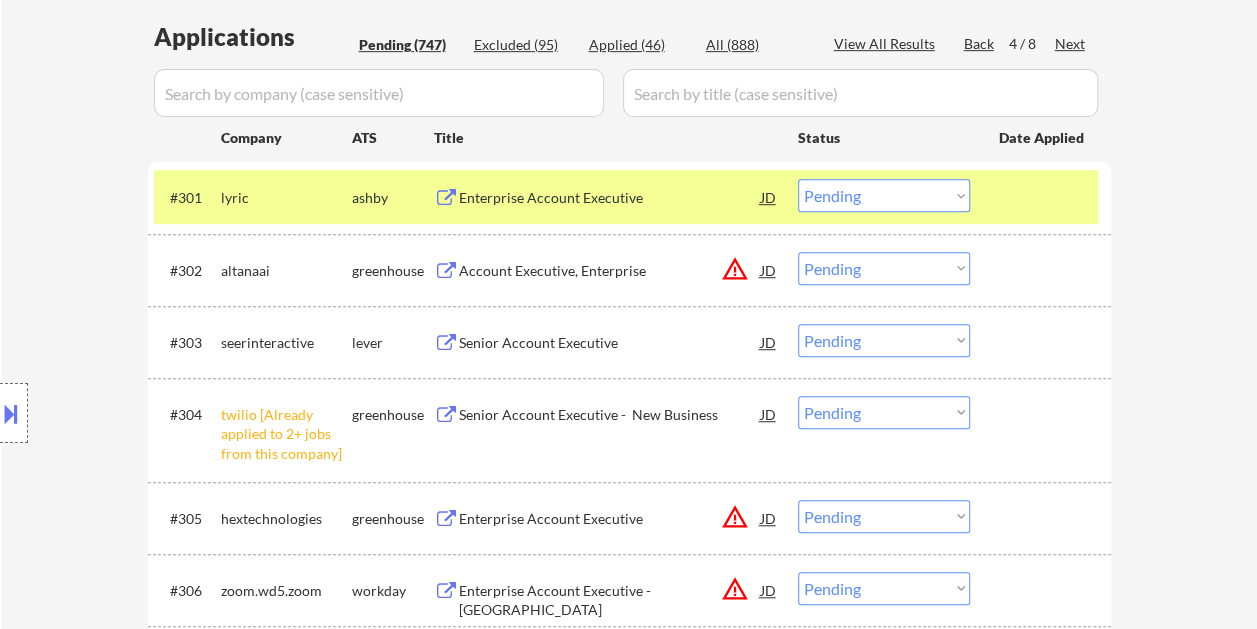 click at bounding box center (1043, 197) 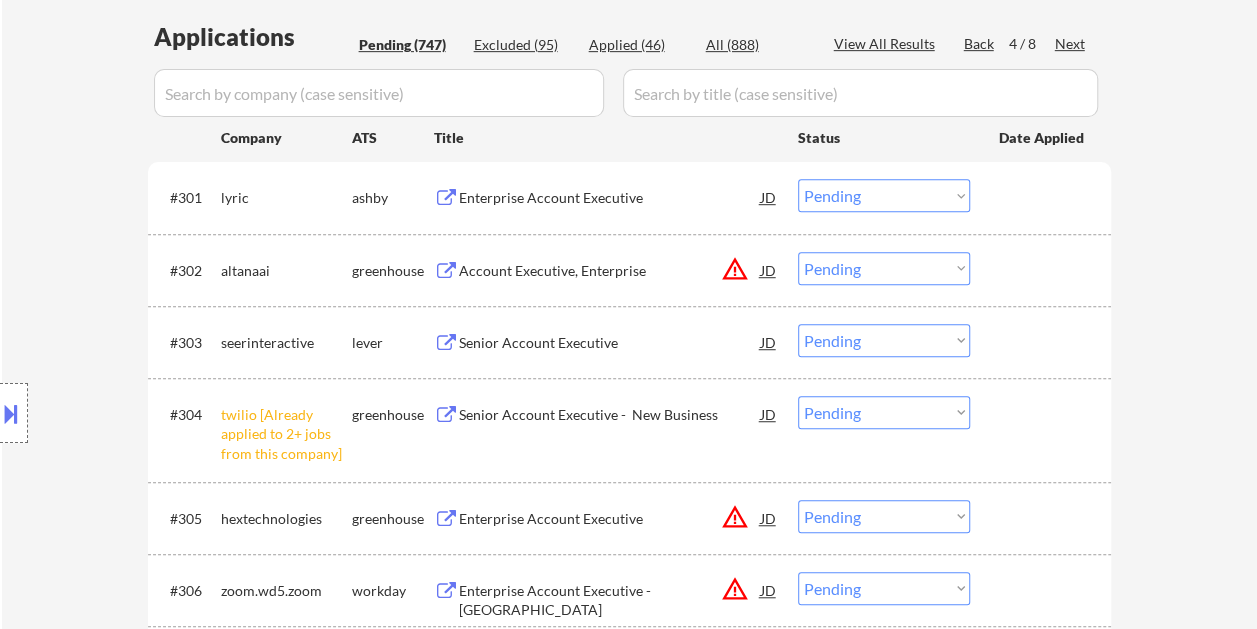 click at bounding box center (1043, 197) 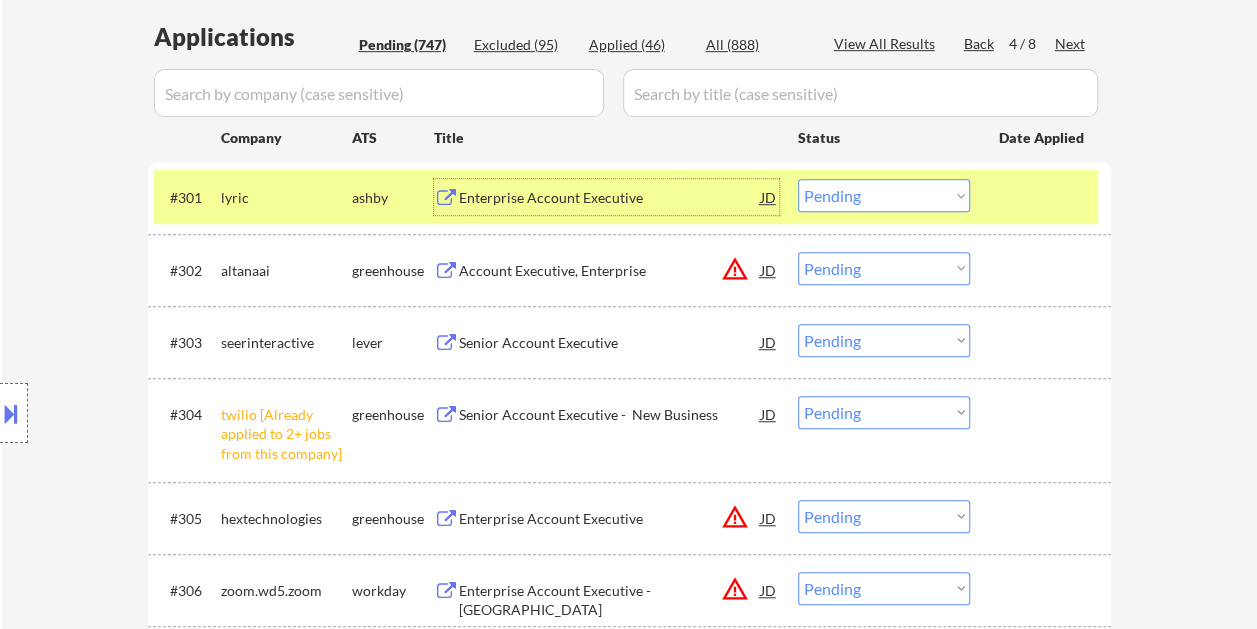 click on "Enterprise Account Executive" at bounding box center (610, 198) 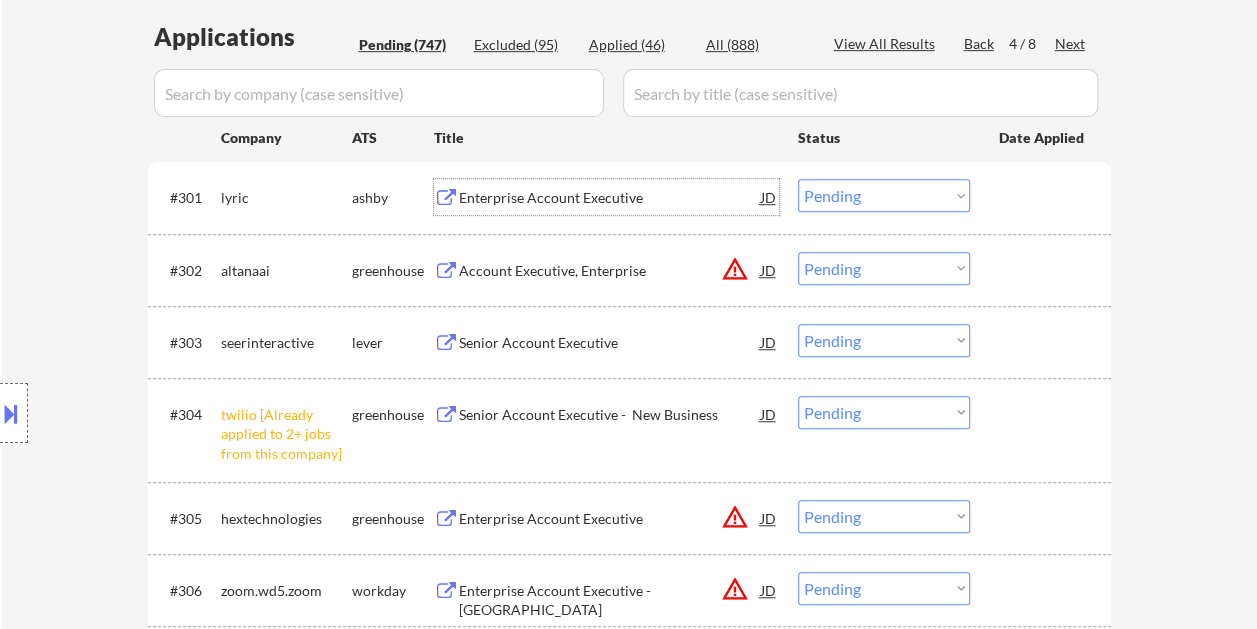 click at bounding box center [1043, 197] 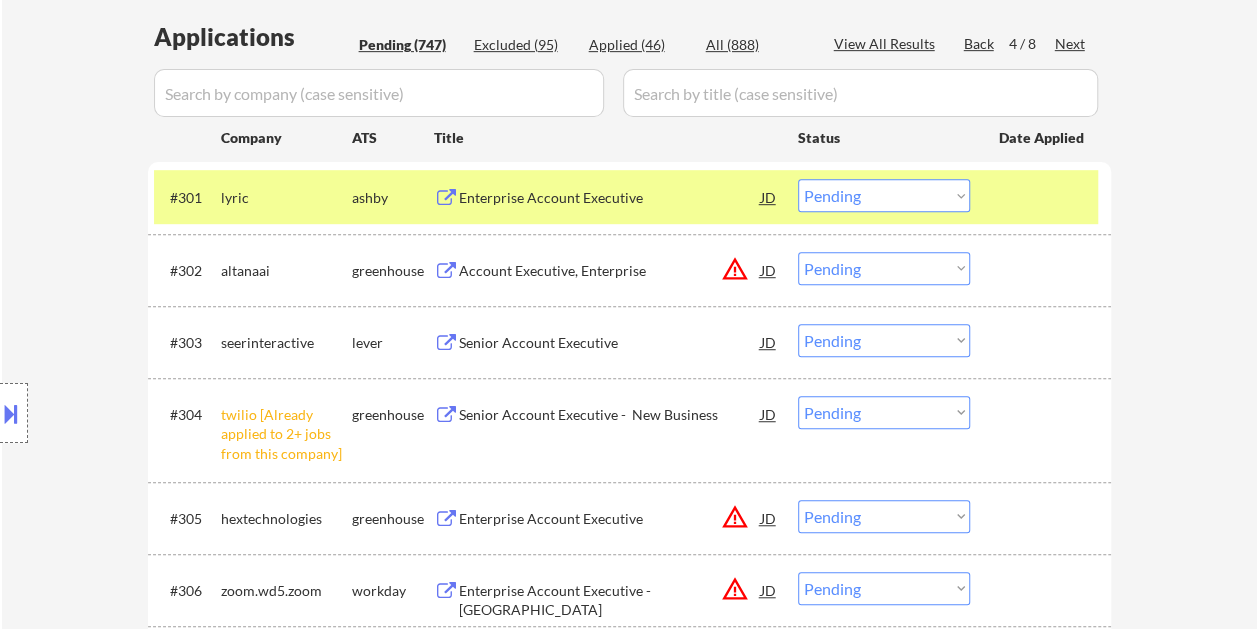 click on "Choose an option... Pending Applied Excluded (Questions) Excluded (Expired) Excluded (Location) Excluded (Bad Match) Excluded (Blocklist) Excluded (Salary) Excluded (Other)" at bounding box center [884, 195] 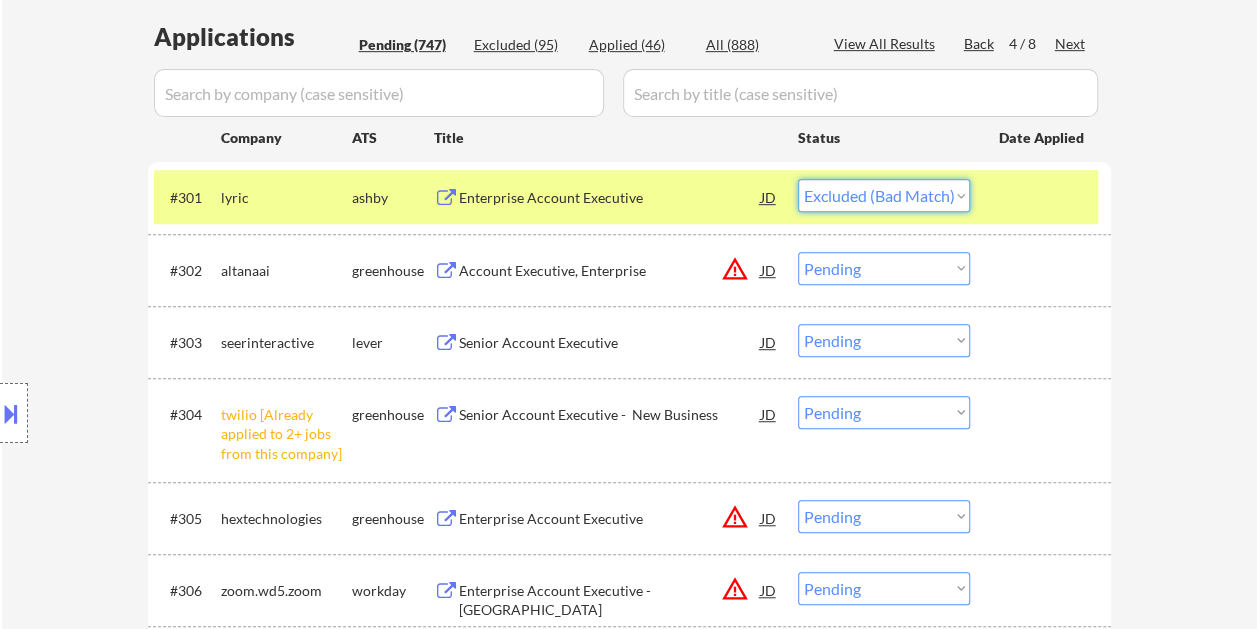 click on "Choose an option... Pending Applied Excluded (Questions) Excluded (Expired) Excluded (Location) Excluded (Bad Match) Excluded (Blocklist) Excluded (Salary) Excluded (Other)" at bounding box center [884, 195] 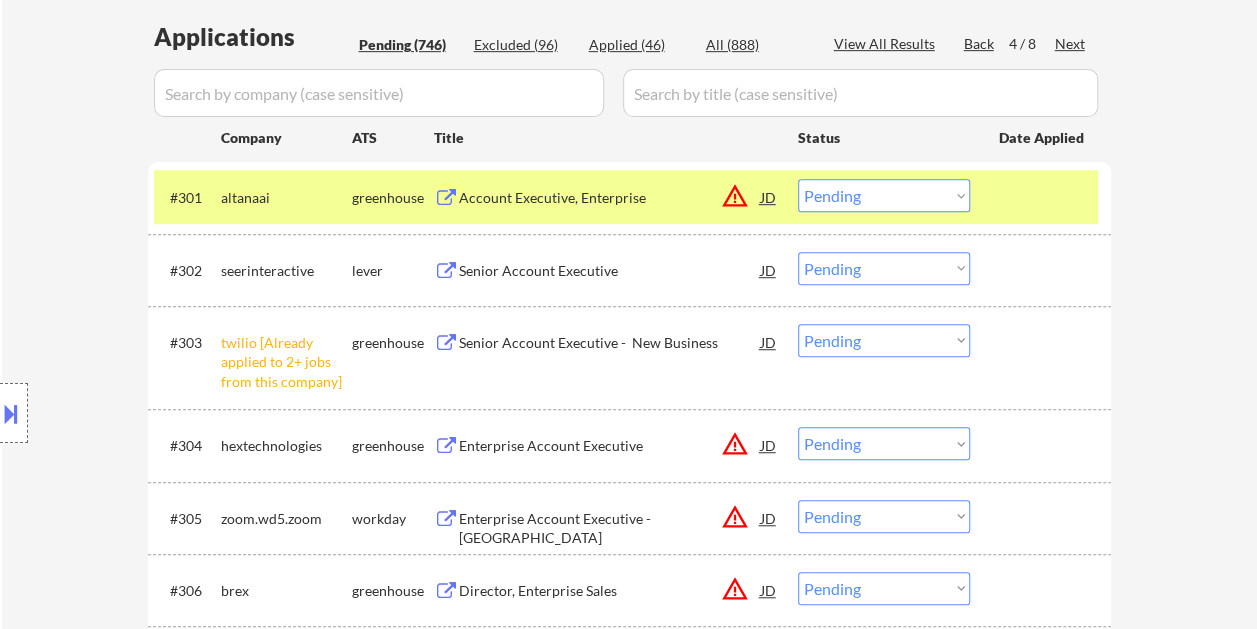 drag, startPoint x: 1089, startPoint y: 198, endPoint x: 963, endPoint y: 204, distance: 126.14278 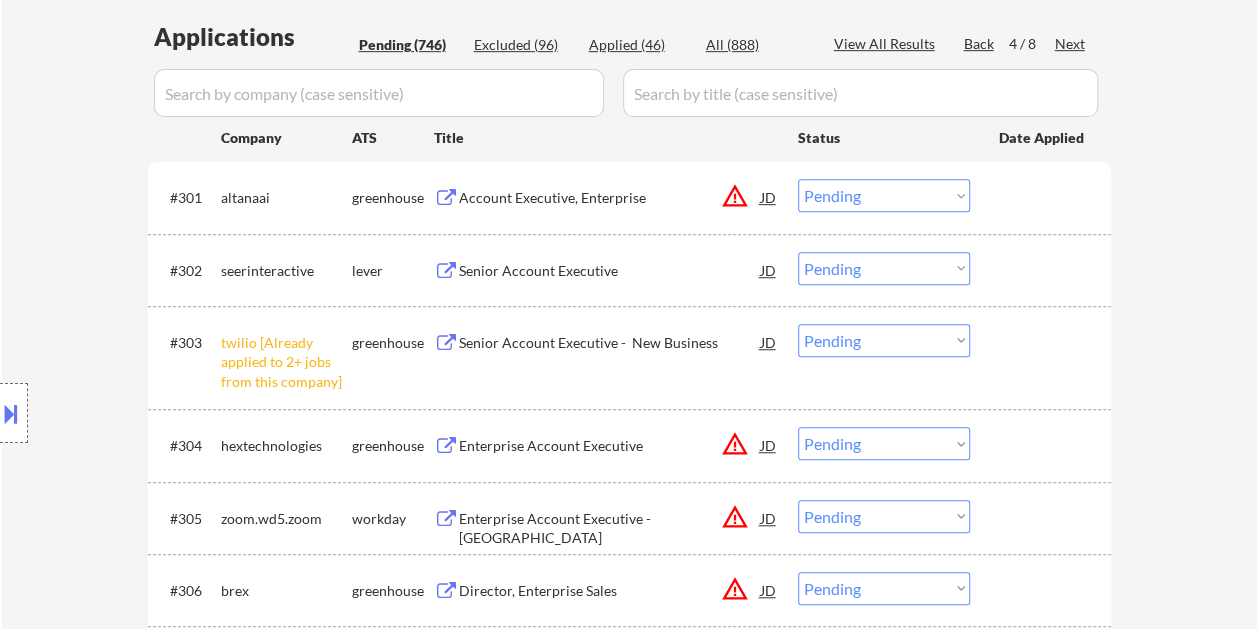 drag, startPoint x: 998, startPoint y: 187, endPoint x: 914, endPoint y: 191, distance: 84.095184 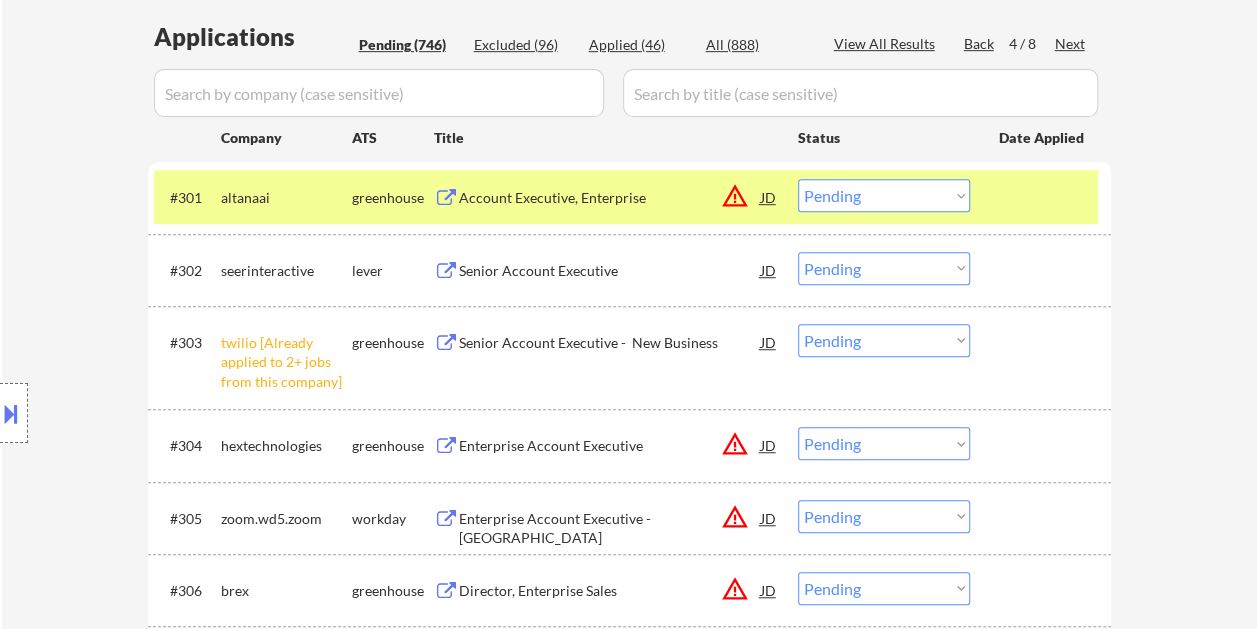 click on "Account Executive, Enterprise" at bounding box center (610, 197) 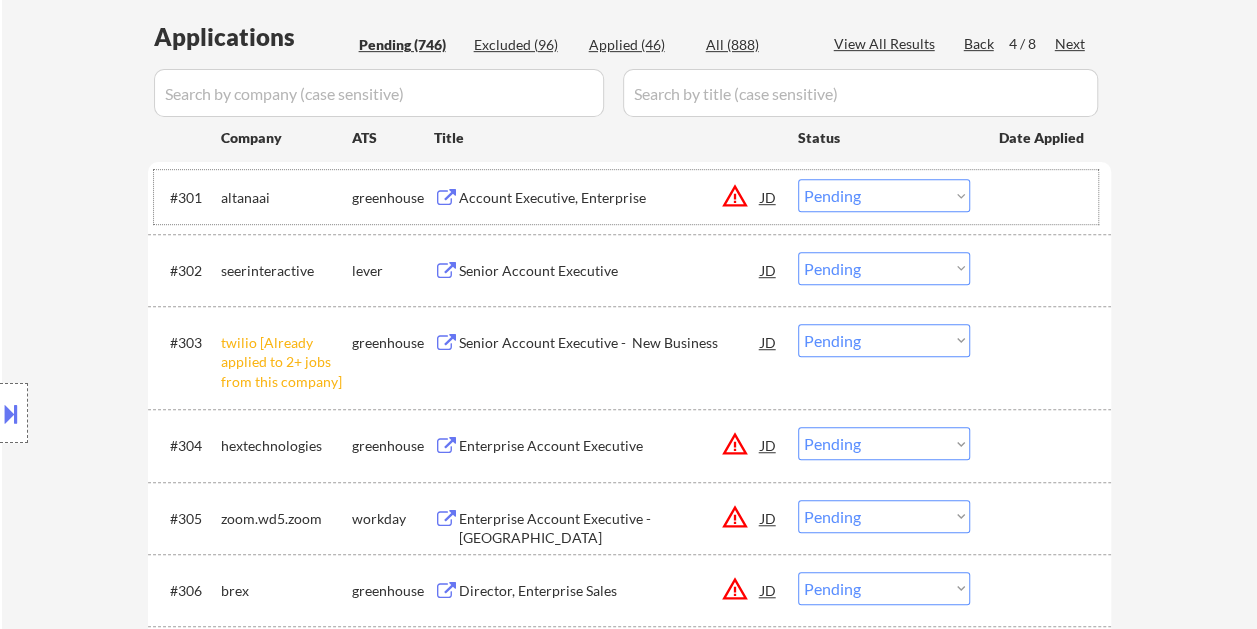 click at bounding box center (1043, 197) 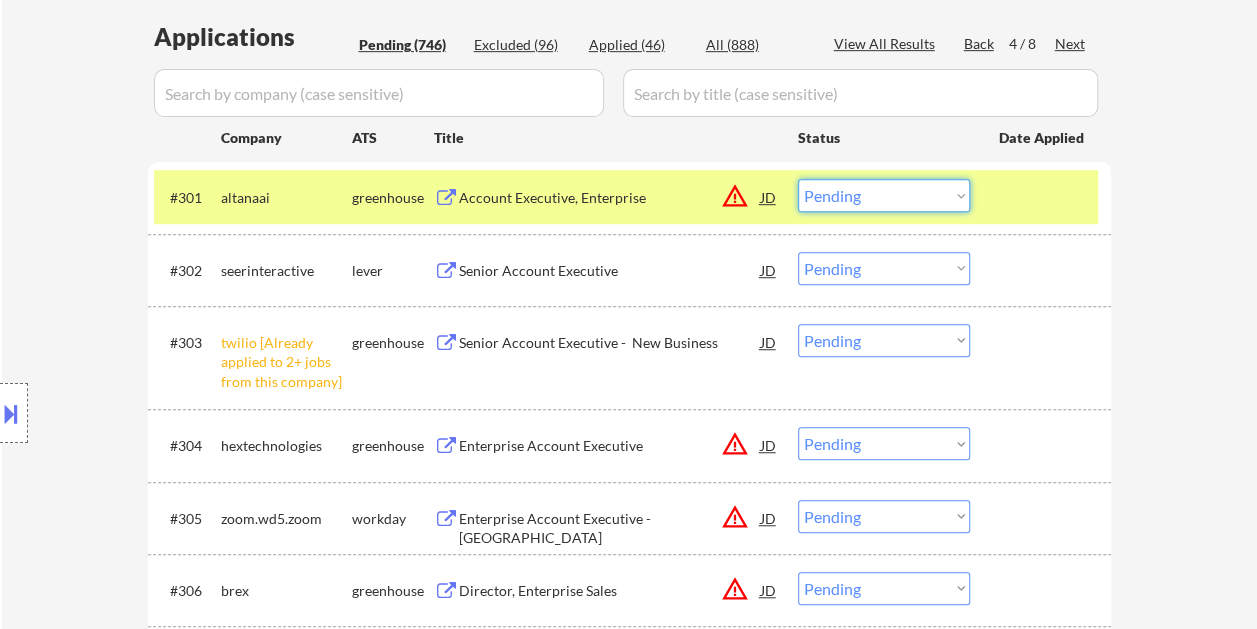 click on "Choose an option... Pending Applied Excluded (Questions) Excluded (Expired) Excluded (Location) Excluded (Bad Match) Excluded (Blocklist) Excluded (Salary) Excluded (Other)" at bounding box center [884, 195] 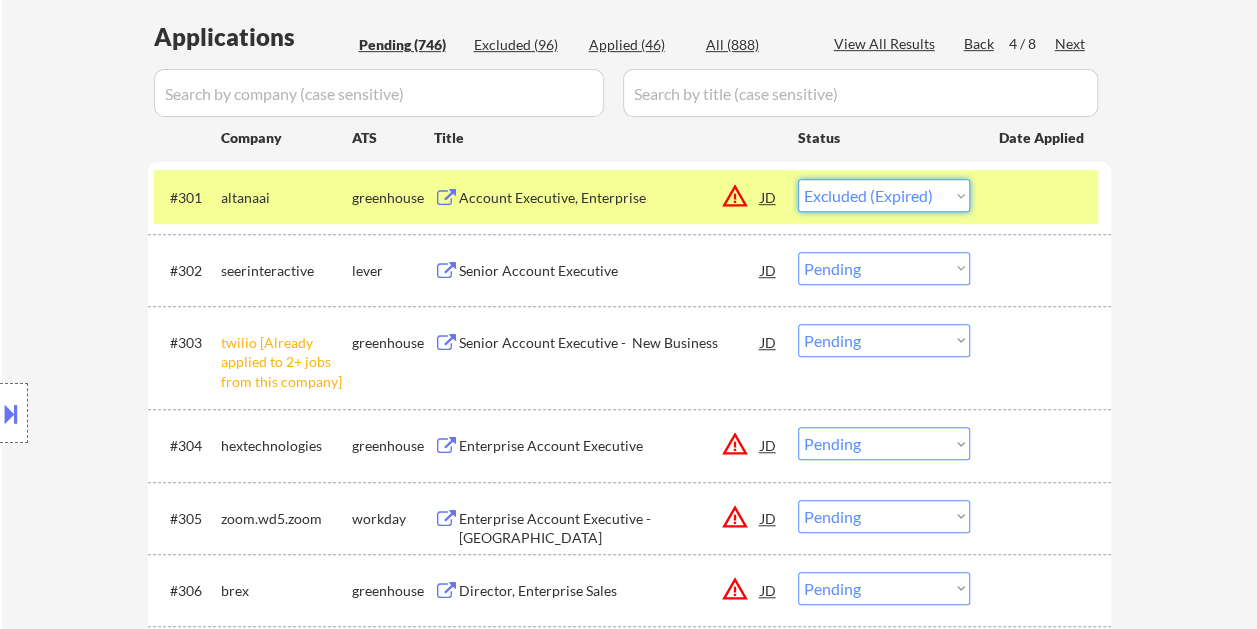 click on "Choose an option... Pending Applied Excluded (Questions) Excluded (Expired) Excluded (Location) Excluded (Bad Match) Excluded (Blocklist) Excluded (Salary) Excluded (Other)" at bounding box center [884, 195] 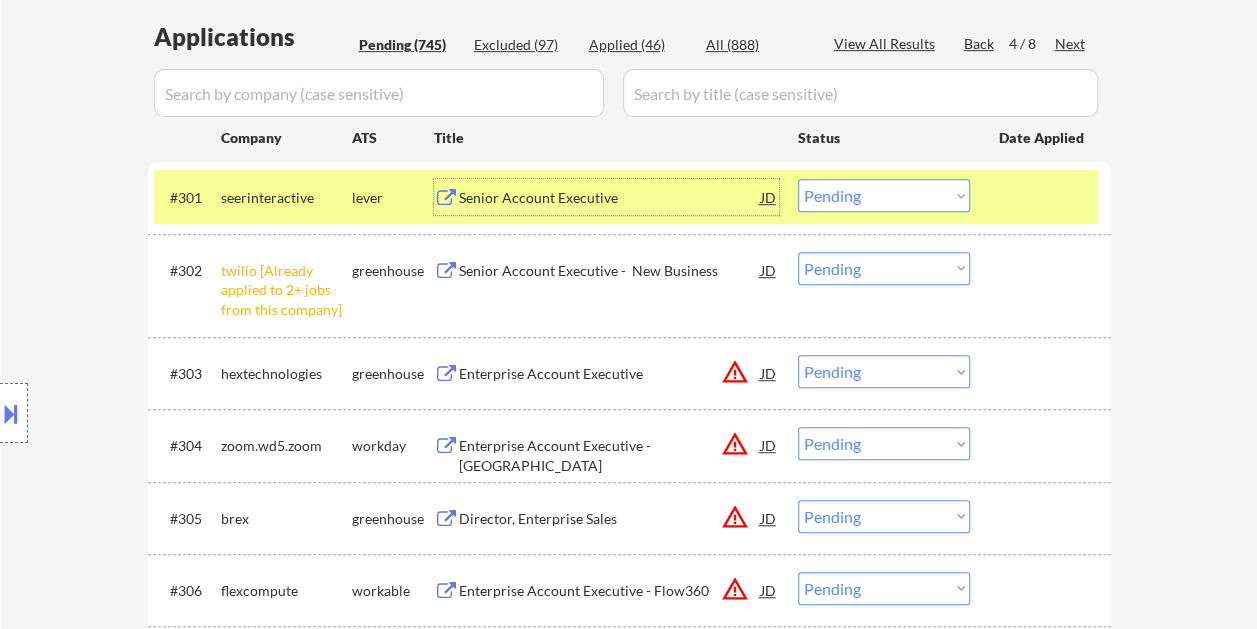 click on "Senior Account Executive" at bounding box center [610, 198] 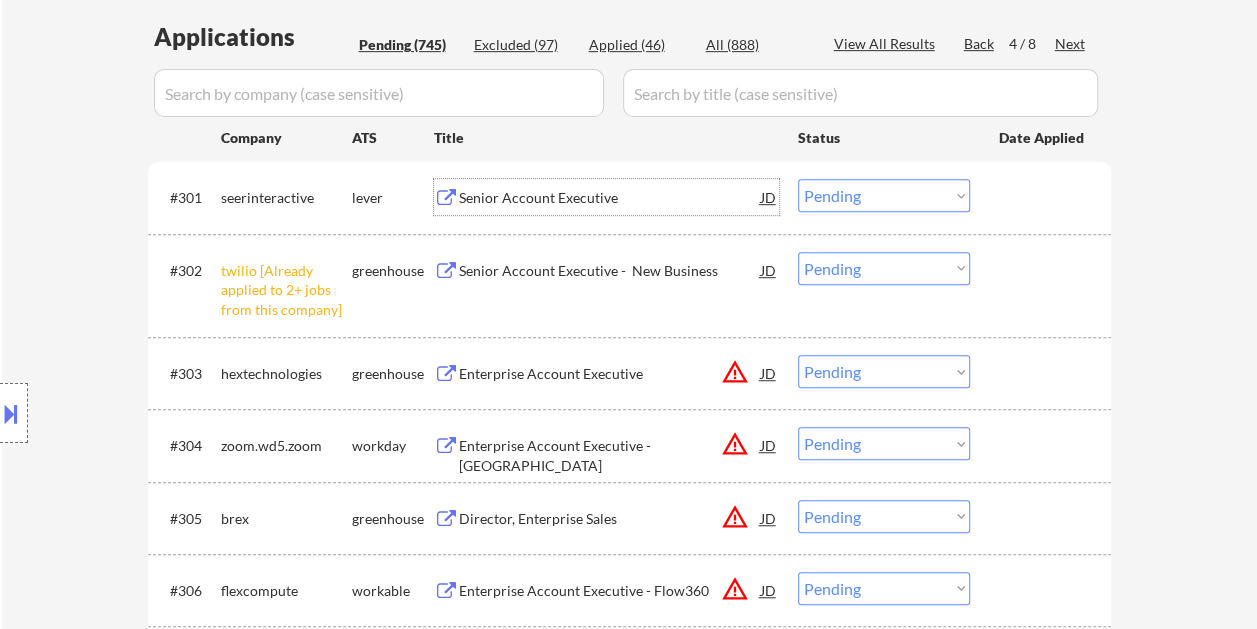 click on "Choose an option... Pending Applied Excluded (Questions) Excluded (Expired) Excluded (Location) Excluded (Bad Match) Excluded (Blocklist) Excluded (Salary) Excluded (Other)" at bounding box center [884, 195] 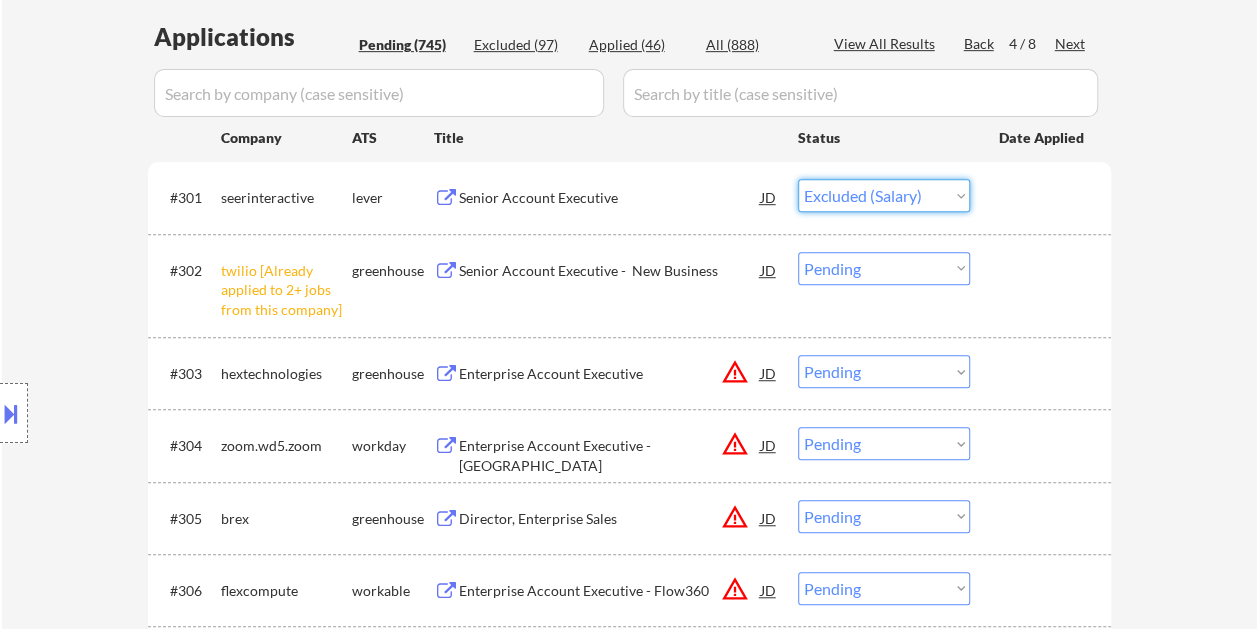 click on "Choose an option... Pending Applied Excluded (Questions) Excluded (Expired) Excluded (Location) Excluded (Bad Match) Excluded (Blocklist) Excluded (Salary) Excluded (Other)" at bounding box center [884, 195] 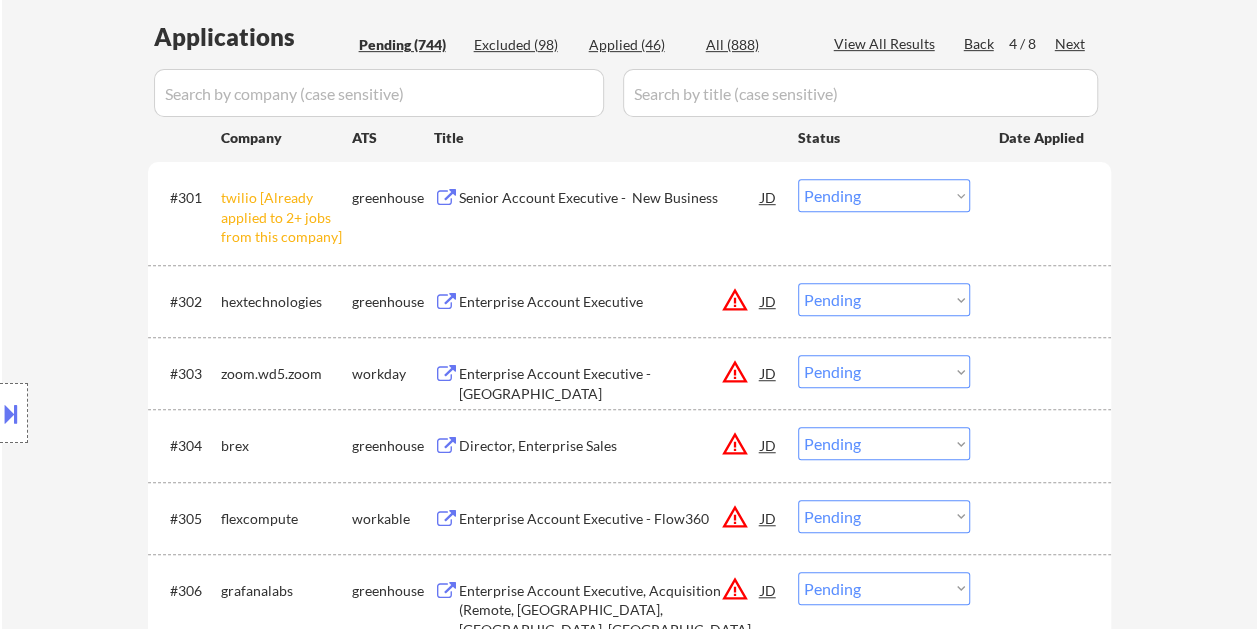 click on "#302 hextechnologies greenhouse Enterprise Account Executive JD warning_amber Choose an option... Pending Applied Excluded (Questions) Excluded (Expired) Excluded (Location) Excluded (Bad Match) Excluded (Blocklist) Excluded (Salary) Excluded (Other)" at bounding box center [626, 301] 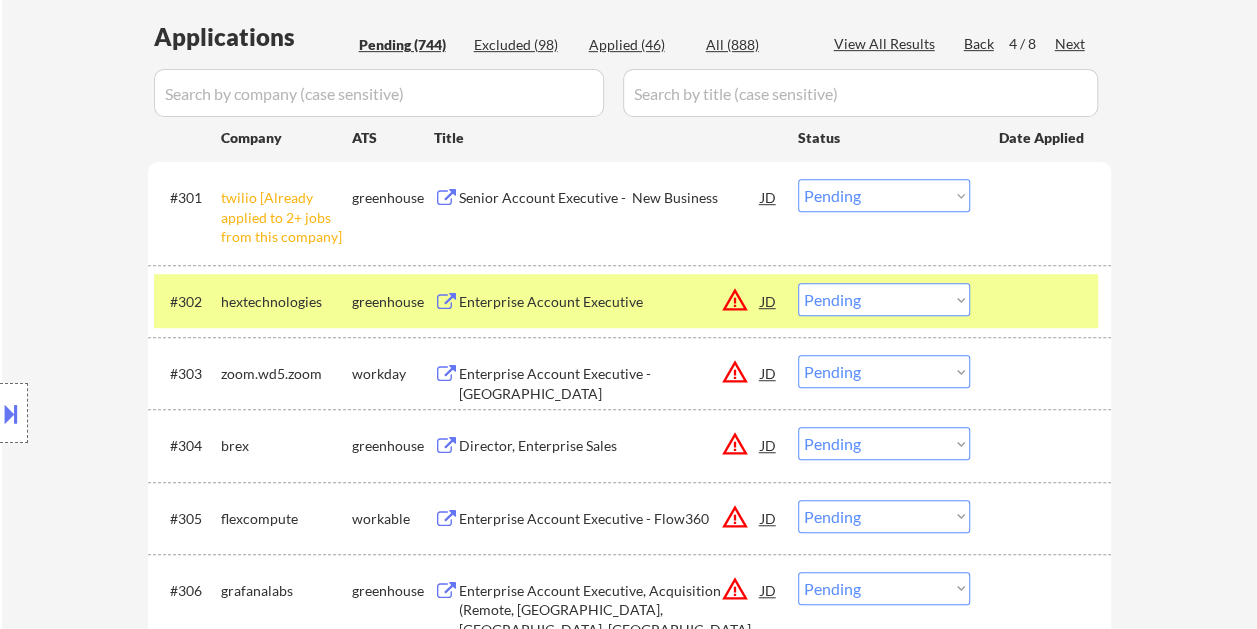 click on "Enterprise Account Executive" at bounding box center (610, 302) 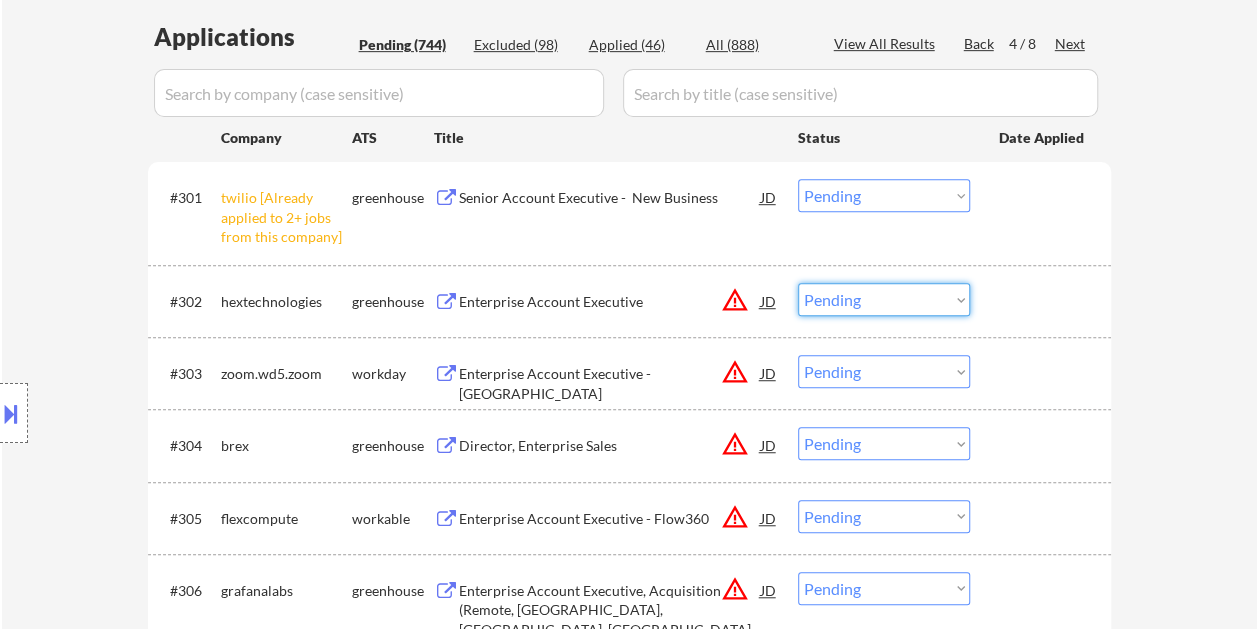 click on "Choose an option... Pending Applied Excluded (Questions) Excluded (Expired) Excluded (Location) Excluded (Bad Match) Excluded (Blocklist) Excluded (Salary) Excluded (Other)" at bounding box center [884, 299] 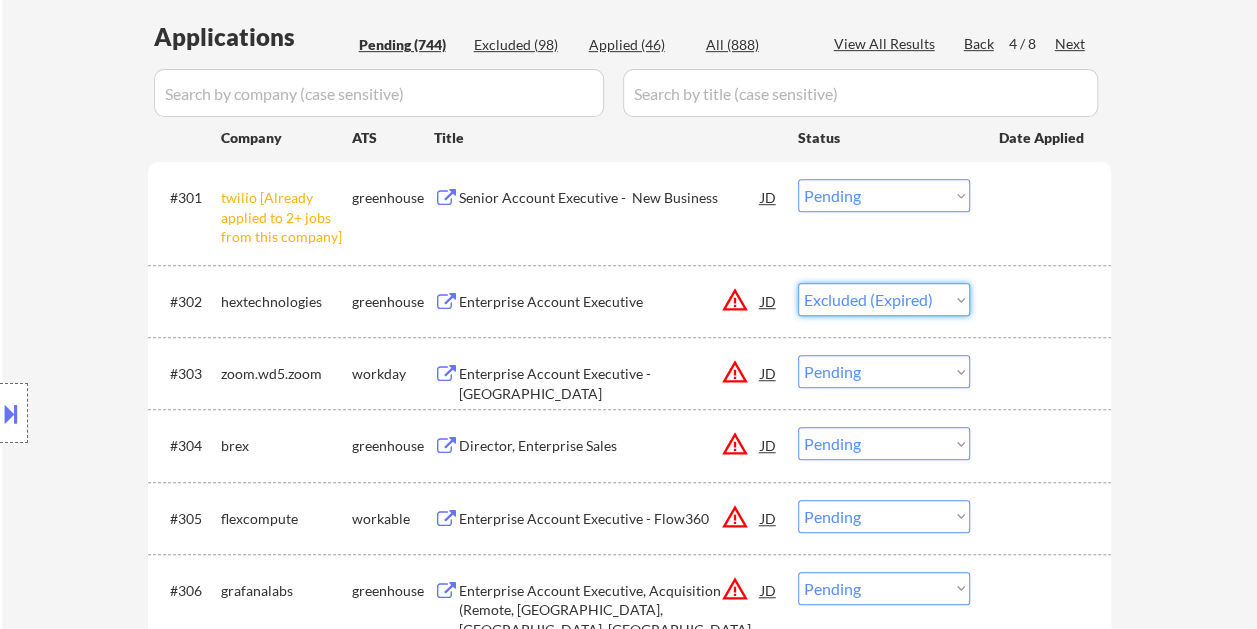 click on "Choose an option... Pending Applied Excluded (Questions) Excluded (Expired) Excluded (Location) Excluded (Bad Match) Excluded (Blocklist) Excluded (Salary) Excluded (Other)" at bounding box center (884, 299) 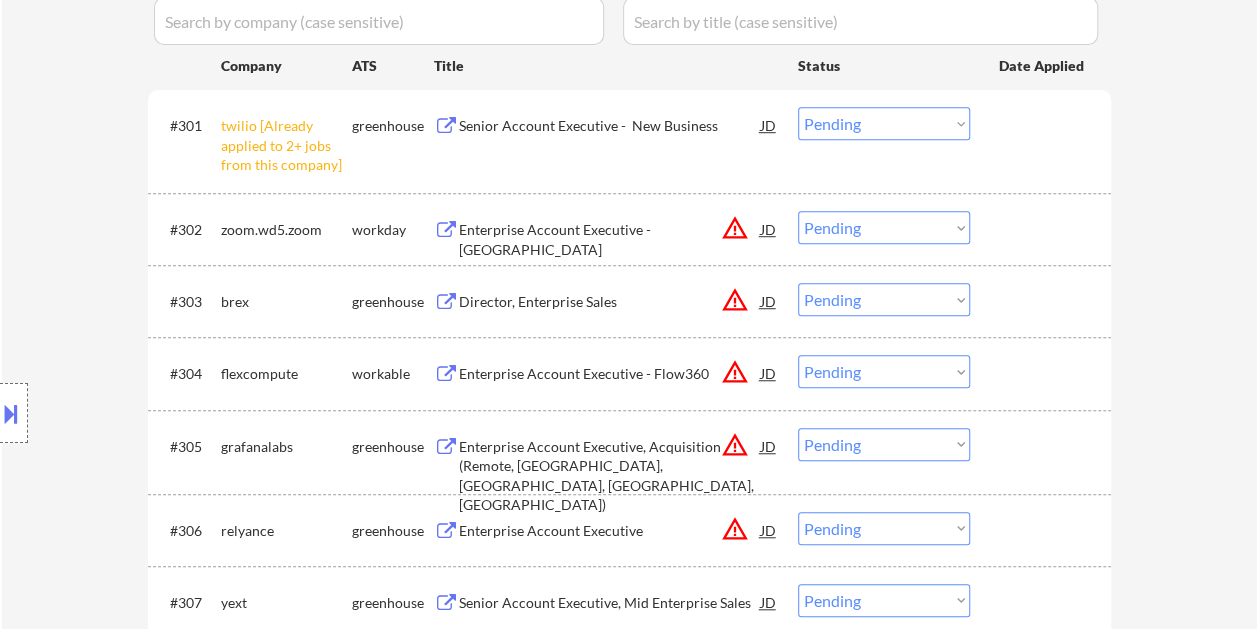 scroll, scrollTop: 598, scrollLeft: 0, axis: vertical 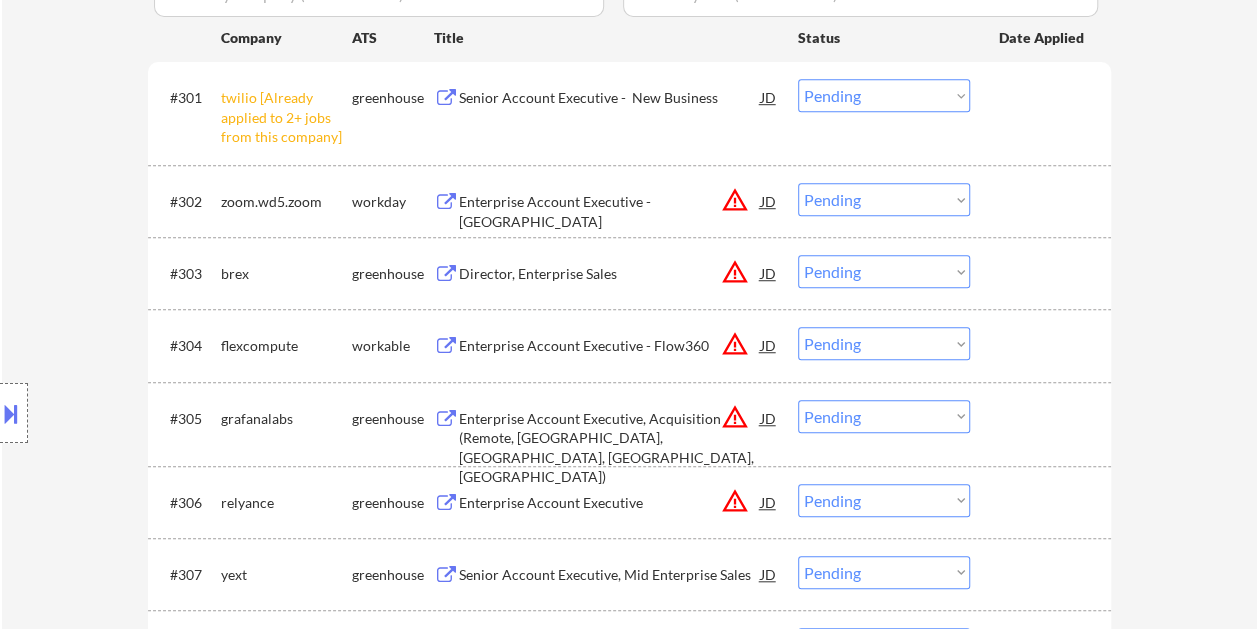 click at bounding box center (1043, 273) 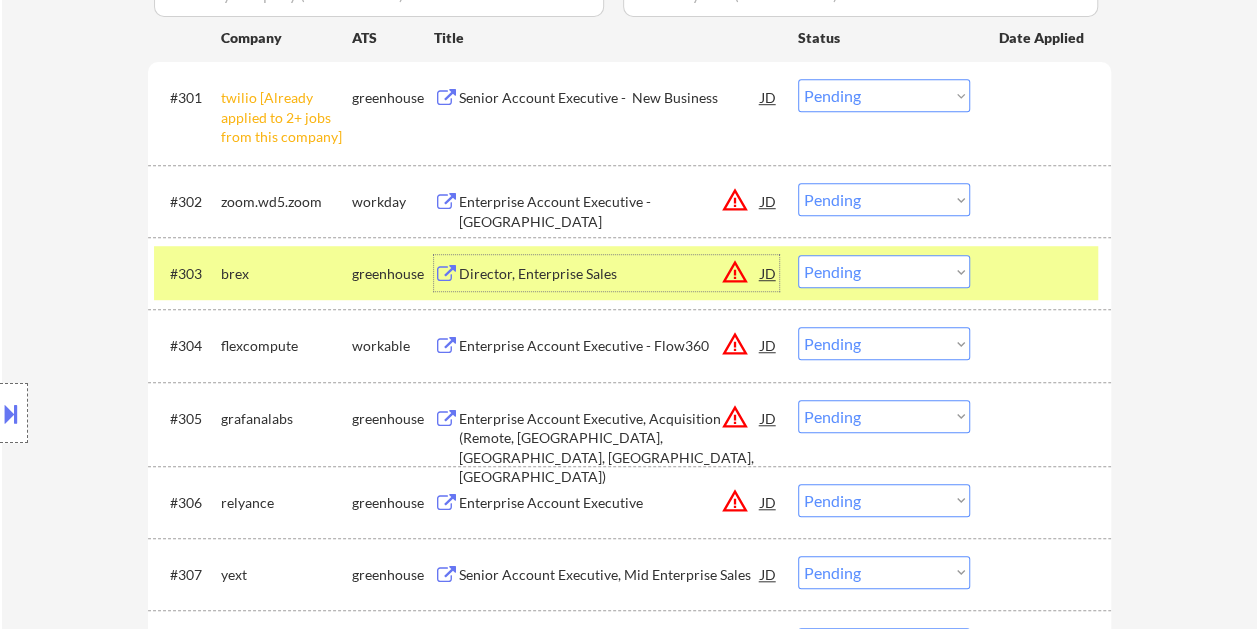 click on "Director, Enterprise Sales" at bounding box center (610, 274) 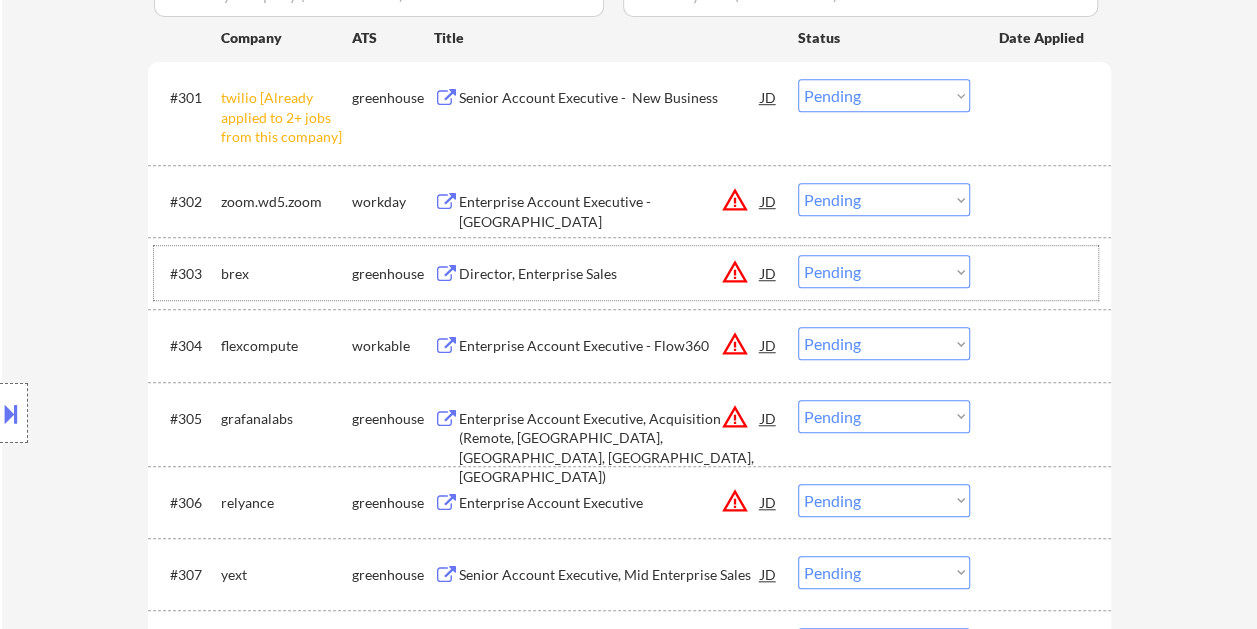click at bounding box center [1043, 273] 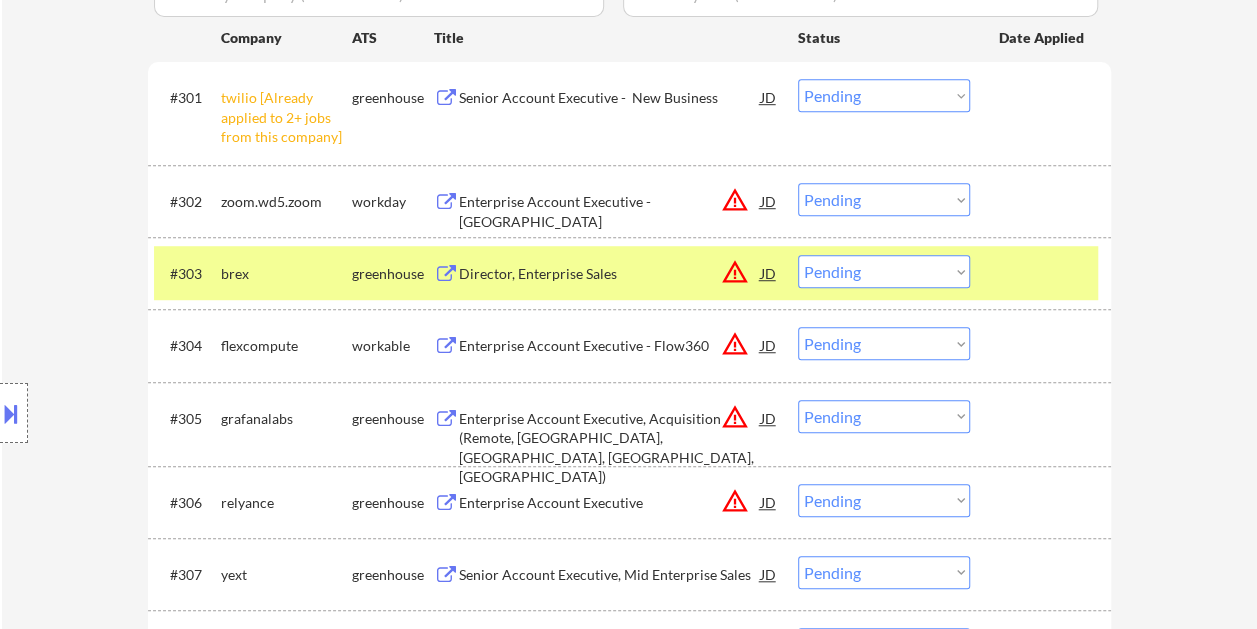 click on "Choose an option... Pending Applied Excluded (Questions) Excluded (Expired) Excluded (Location) Excluded (Bad Match) Excluded (Blocklist) Excluded (Salary) Excluded (Other)" at bounding box center (884, 271) 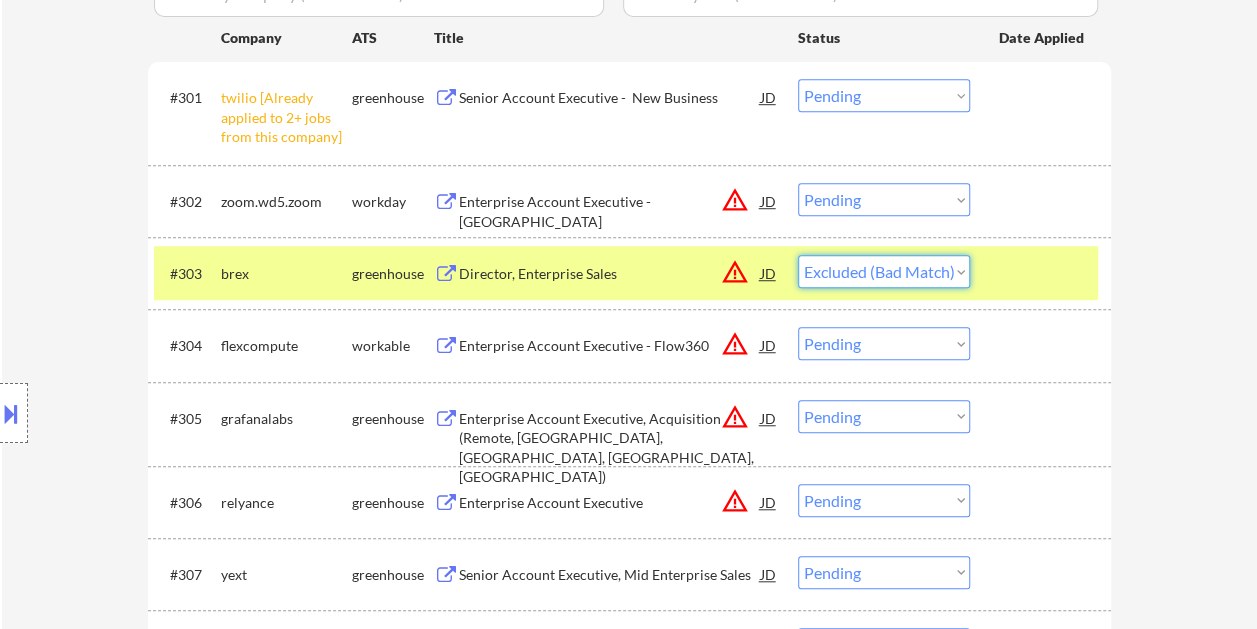 click on "Choose an option... Pending Applied Excluded (Questions) Excluded (Expired) Excluded (Location) Excluded (Bad Match) Excluded (Blocklist) Excluded (Salary) Excluded (Other)" at bounding box center (884, 271) 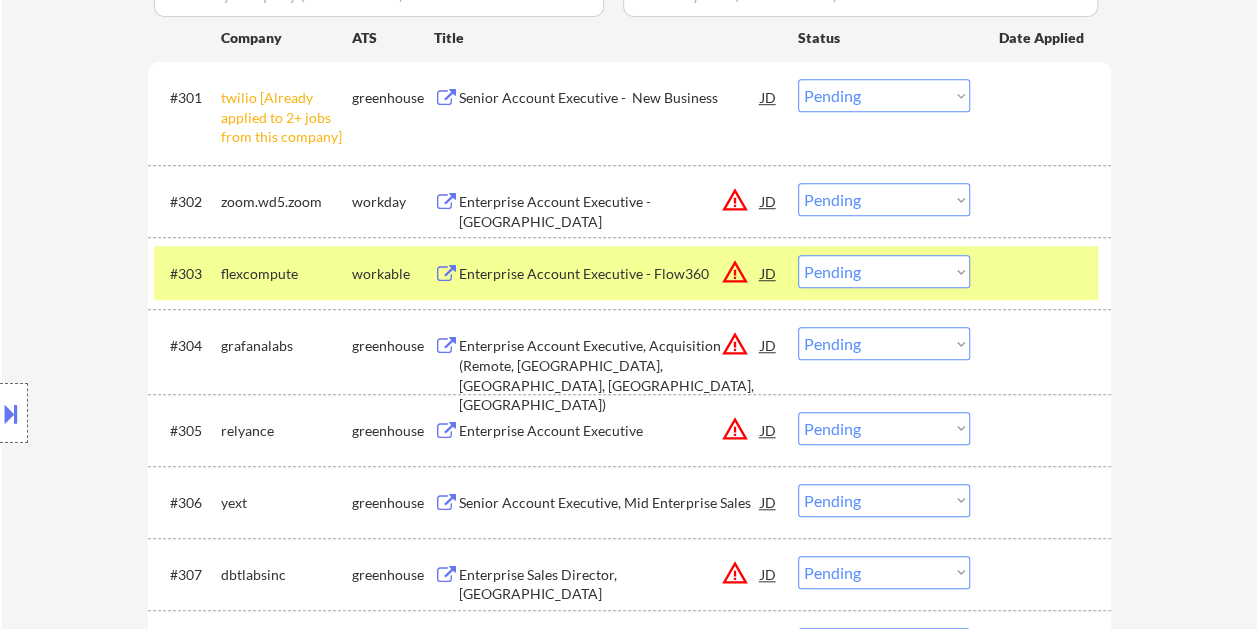 click at bounding box center (1043, 273) 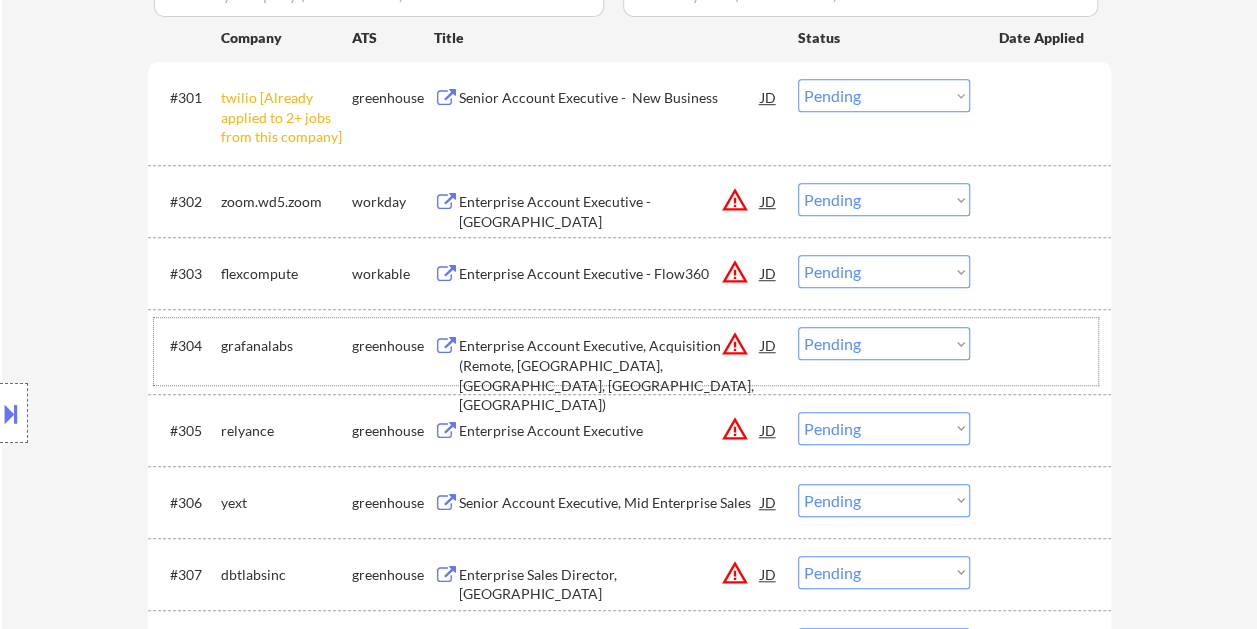 click at bounding box center (1043, 345) 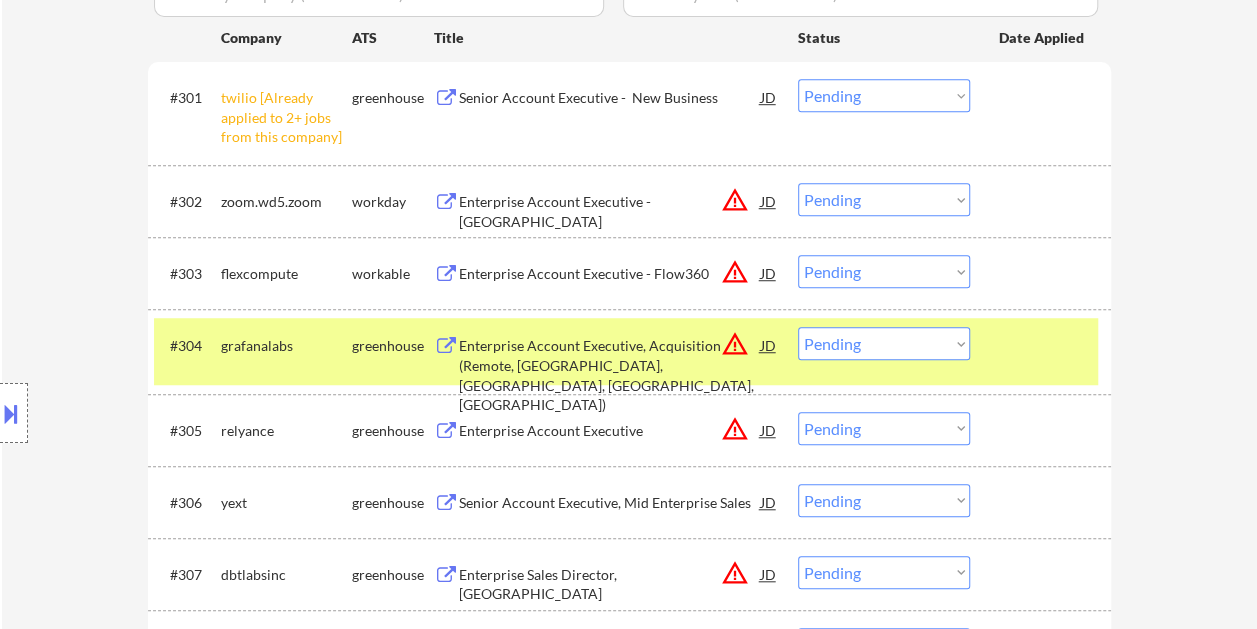 click on "Enterprise Account Executive, Acquisition (Remote, [GEOGRAPHIC_DATA], [GEOGRAPHIC_DATA], [GEOGRAPHIC_DATA], [GEOGRAPHIC_DATA])" at bounding box center [610, 375] 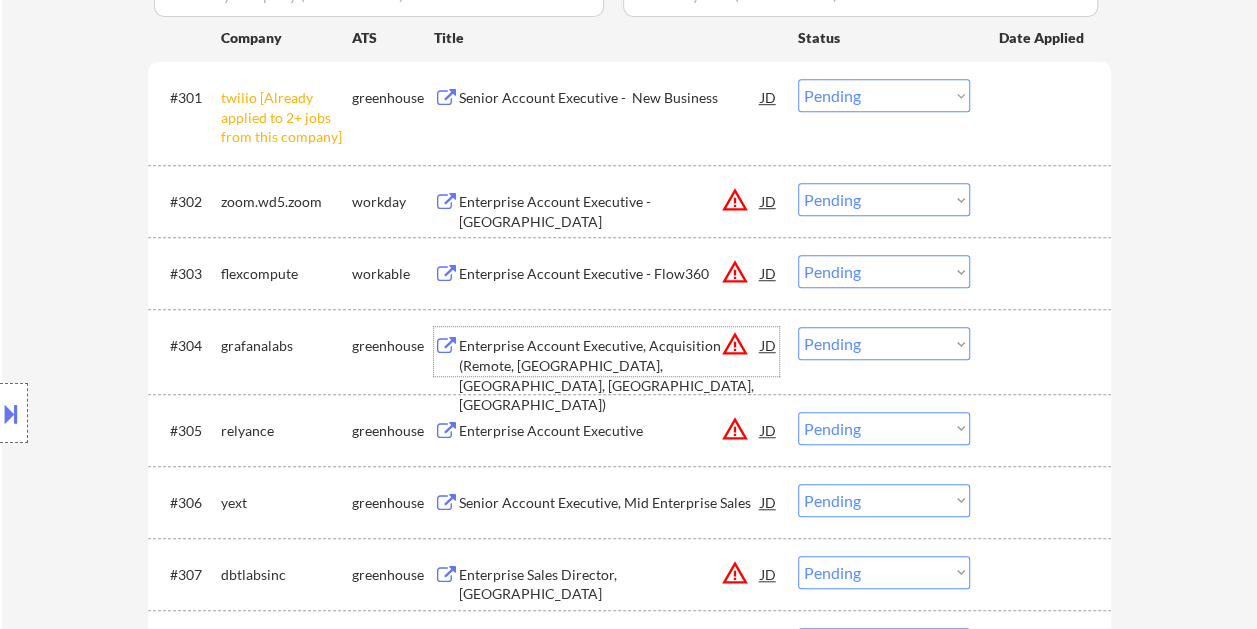 click on "Choose an option... Pending Applied Excluded (Questions) Excluded (Expired) Excluded (Location) Excluded (Bad Match) Excluded (Blocklist) Excluded (Salary) Excluded (Other)" at bounding box center (884, 343) 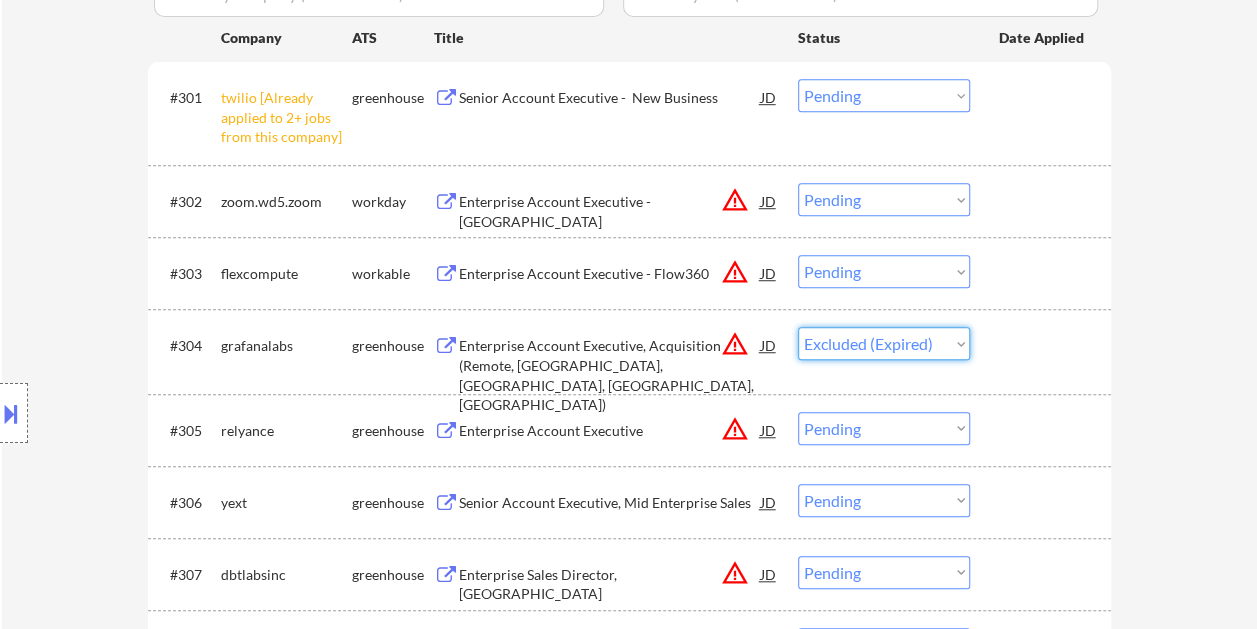 click on "Choose an option... Pending Applied Excluded (Questions) Excluded (Expired) Excluded (Location) Excluded (Bad Match) Excluded (Blocklist) Excluded (Salary) Excluded (Other)" at bounding box center [884, 343] 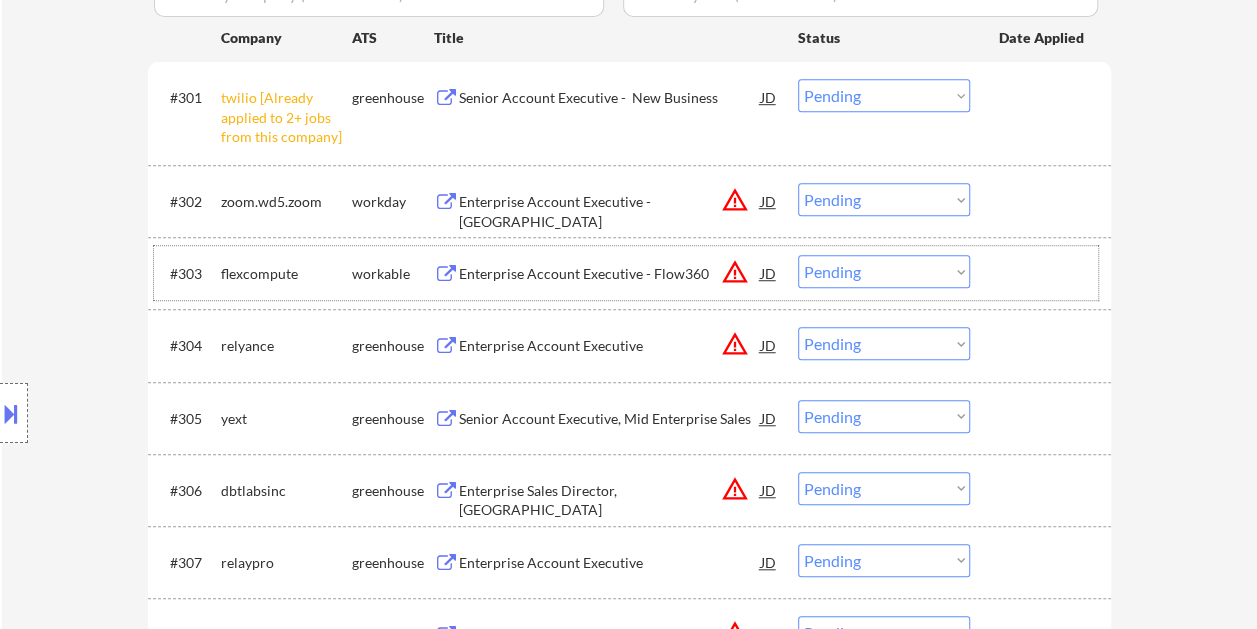 click on "#303 flexcompute workable Enterprise Account Executive - Flow360 JD warning_amber Choose an option... Pending Applied Excluded (Questions) Excluded (Expired) Excluded (Location) Excluded (Bad Match) Excluded (Blocklist) Excluded (Salary) Excluded (Other)" at bounding box center (626, 273) 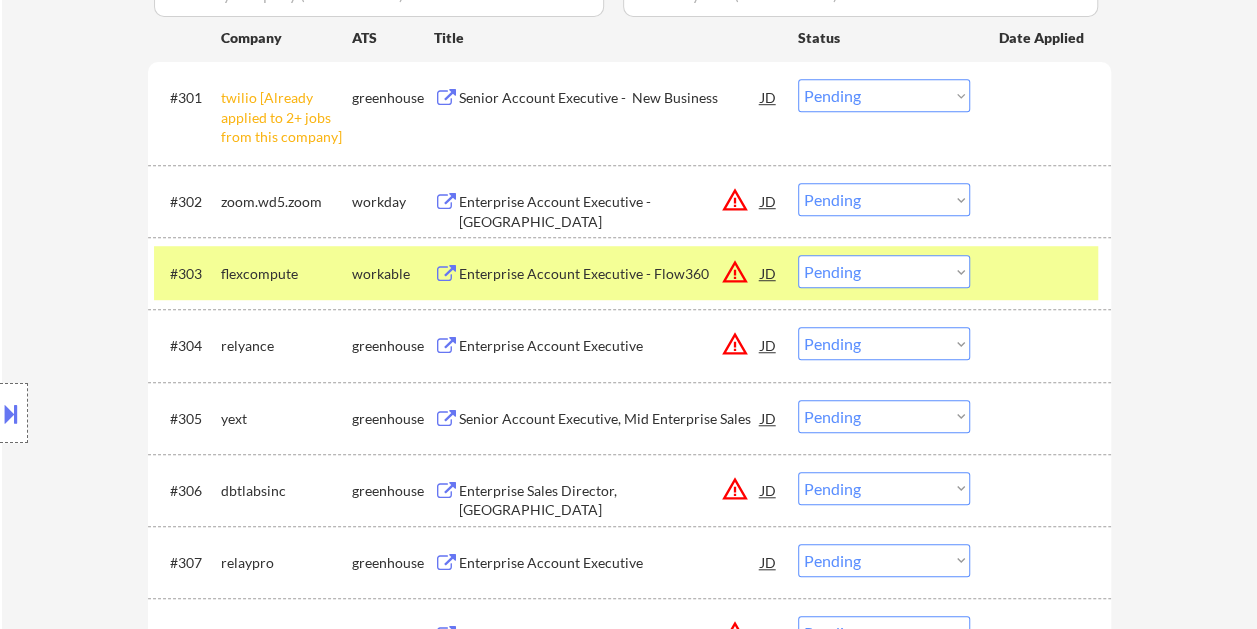 click on "Enterprise Account Executive - Flow360" at bounding box center [610, 274] 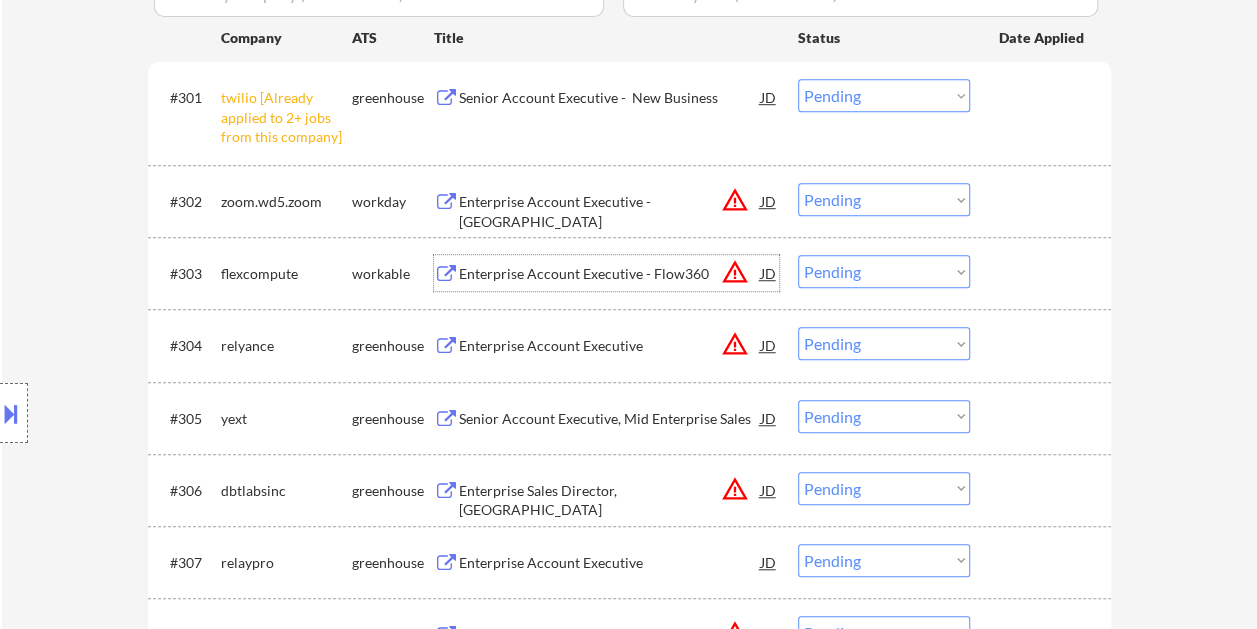 click at bounding box center [1043, 273] 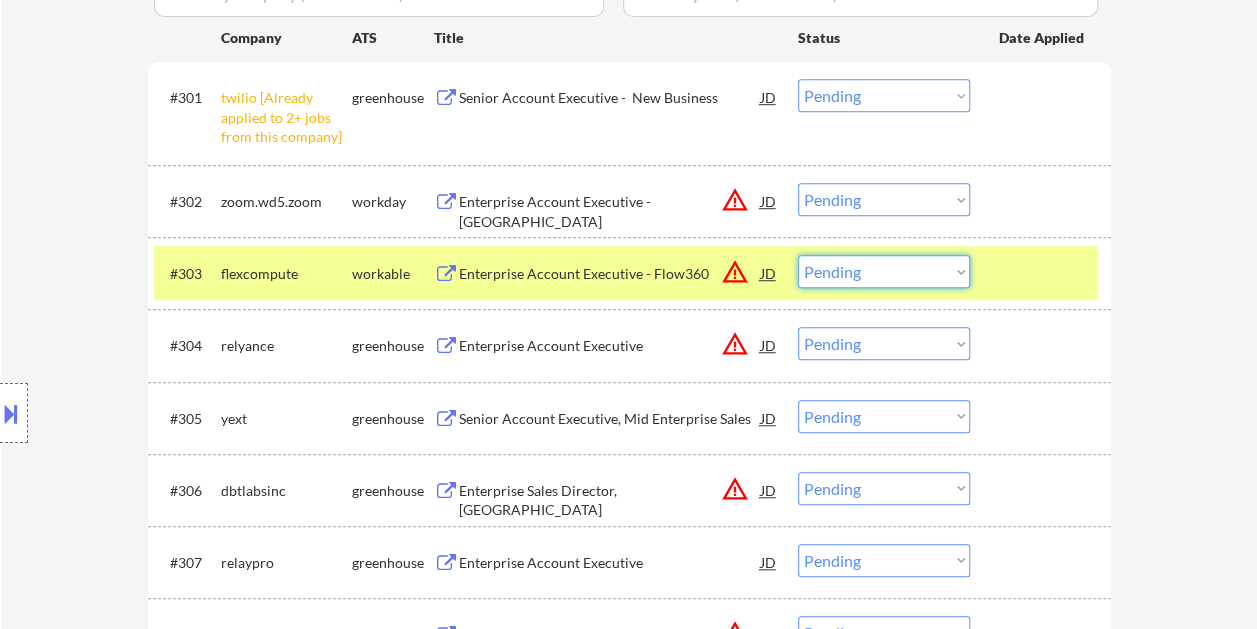 click on "Choose an option... Pending Applied Excluded (Questions) Excluded (Expired) Excluded (Location) Excluded (Bad Match) Excluded (Blocklist) Excluded (Salary) Excluded (Other)" at bounding box center [884, 271] 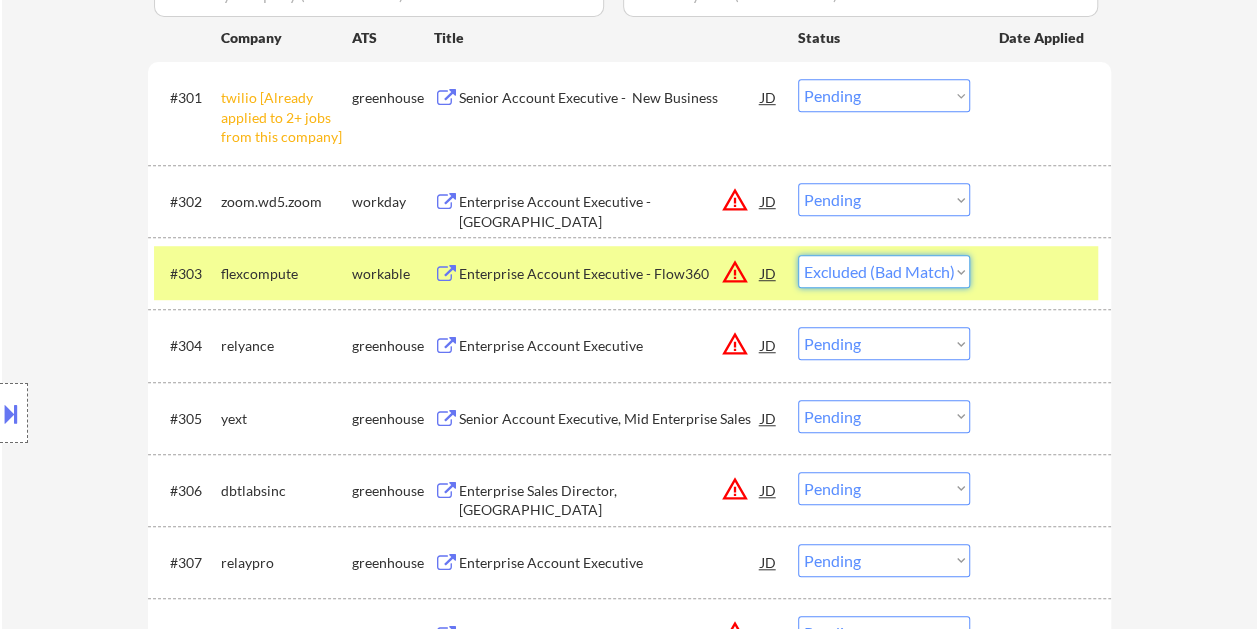 click on "Choose an option... Pending Applied Excluded (Questions) Excluded (Expired) Excluded (Location) Excluded (Bad Match) Excluded (Blocklist) Excluded (Salary) Excluded (Other)" at bounding box center (884, 271) 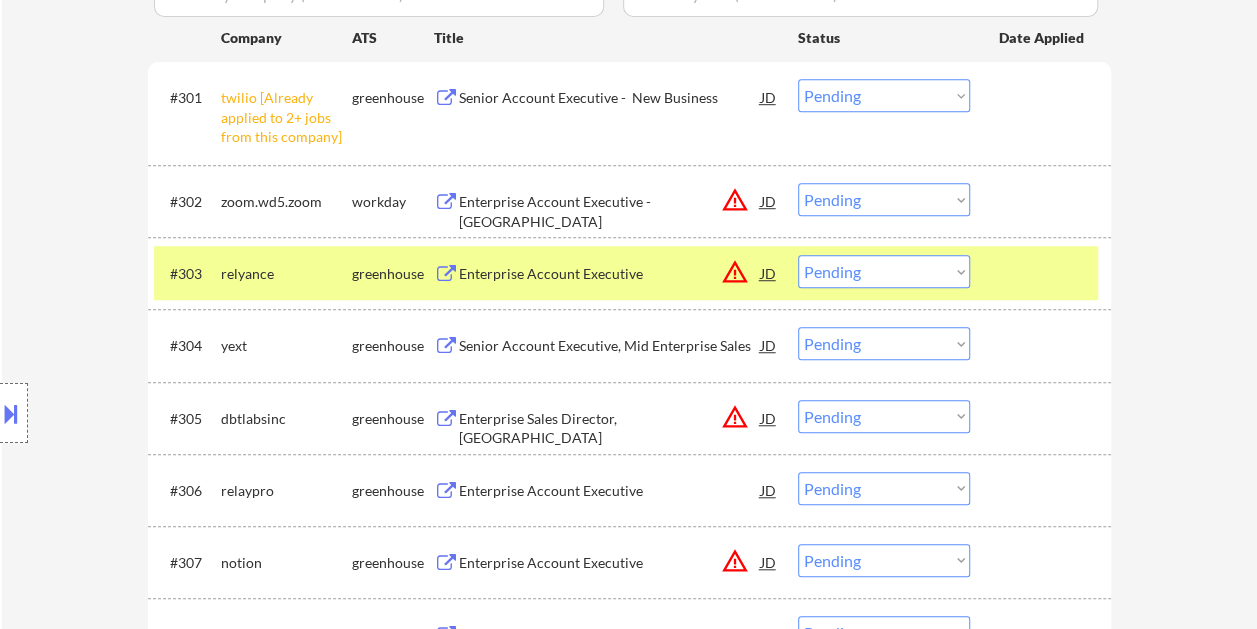 click at bounding box center (1043, 273) 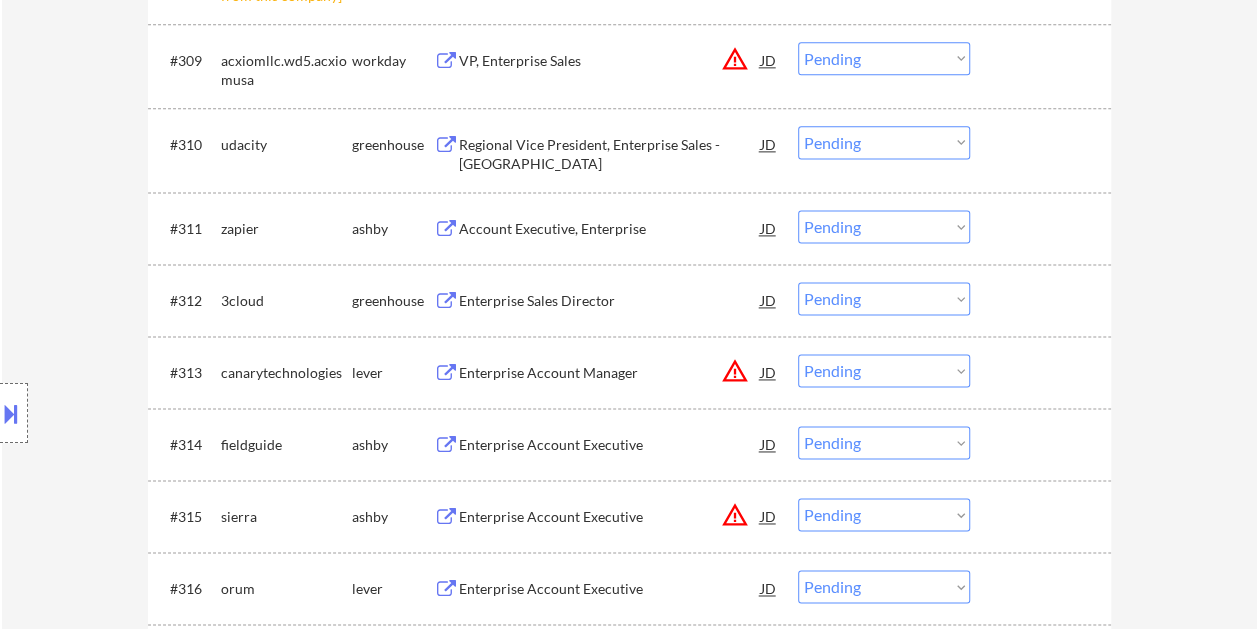 scroll, scrollTop: 1298, scrollLeft: 0, axis: vertical 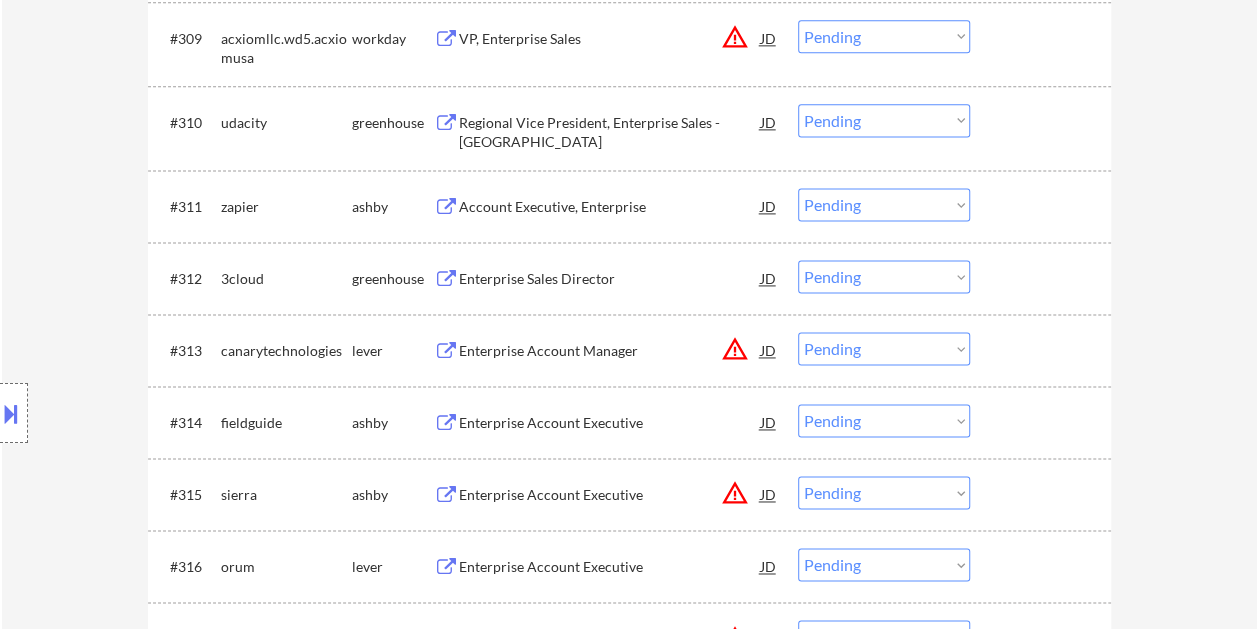 click at bounding box center [1043, 206] 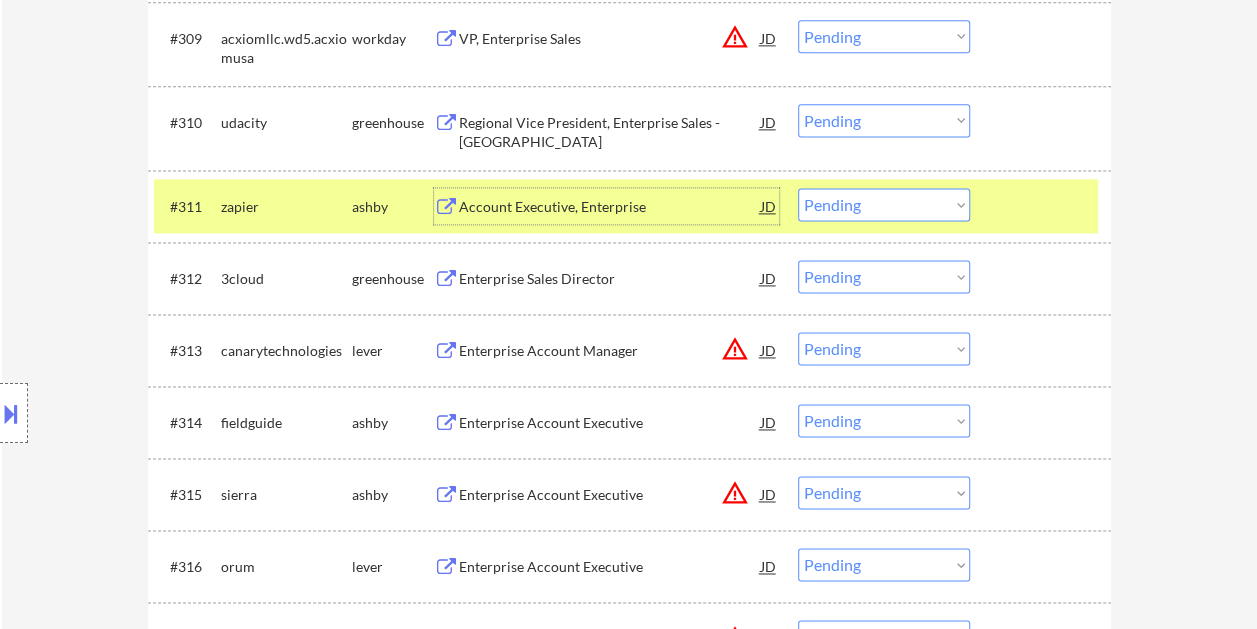 click on "Account Executive, Enterprise" at bounding box center [610, 207] 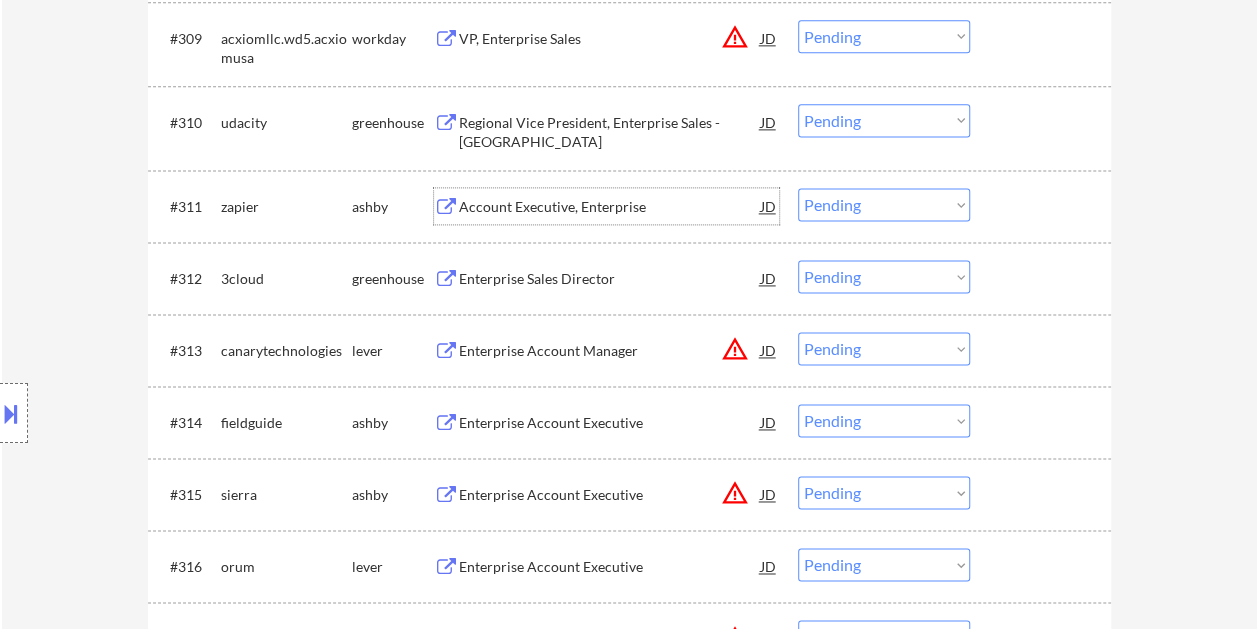 click on "Choose an option... Pending Applied Excluded (Questions) Excluded (Expired) Excluded (Location) Excluded (Bad Match) Excluded (Blocklist) Excluded (Salary) Excluded (Other)" at bounding box center [884, 204] 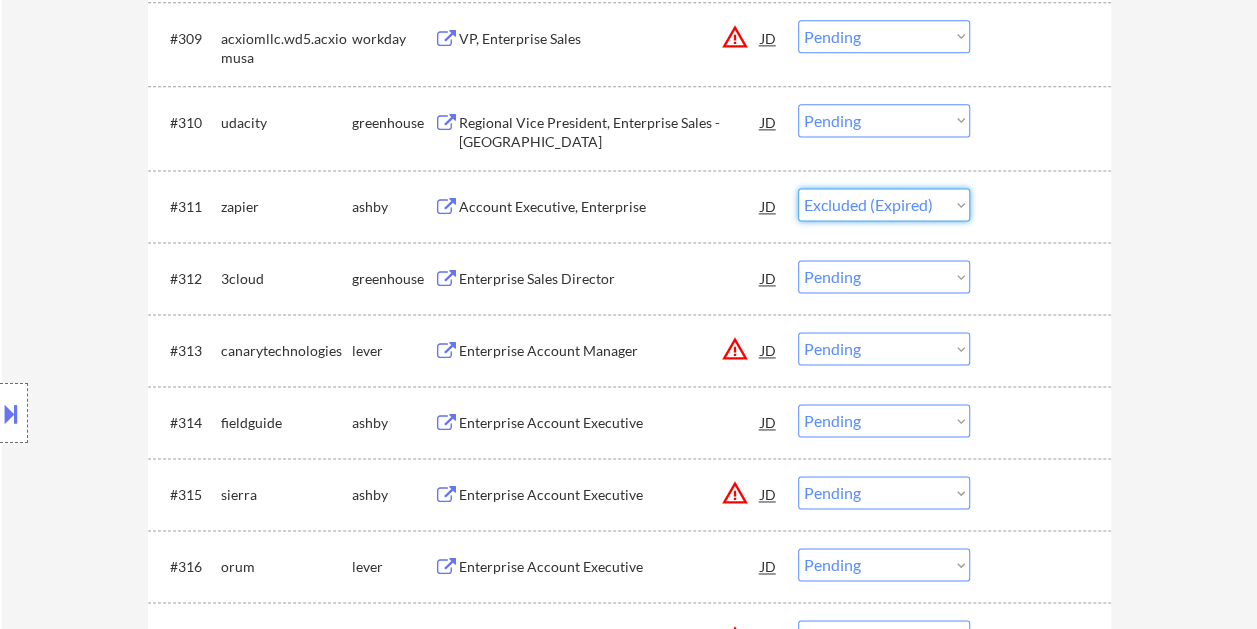 click on "Choose an option... Pending Applied Excluded (Questions) Excluded (Expired) Excluded (Location) Excluded (Bad Match) Excluded (Blocklist) Excluded (Salary) Excluded (Other)" at bounding box center [884, 204] 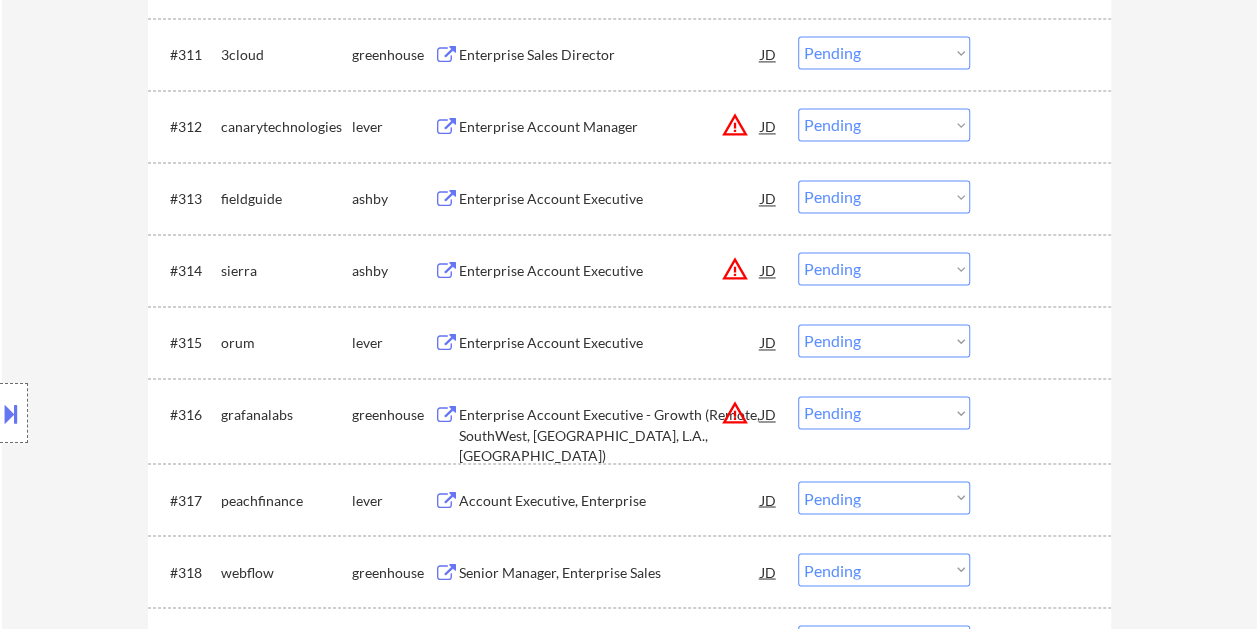 scroll, scrollTop: 1298, scrollLeft: 0, axis: vertical 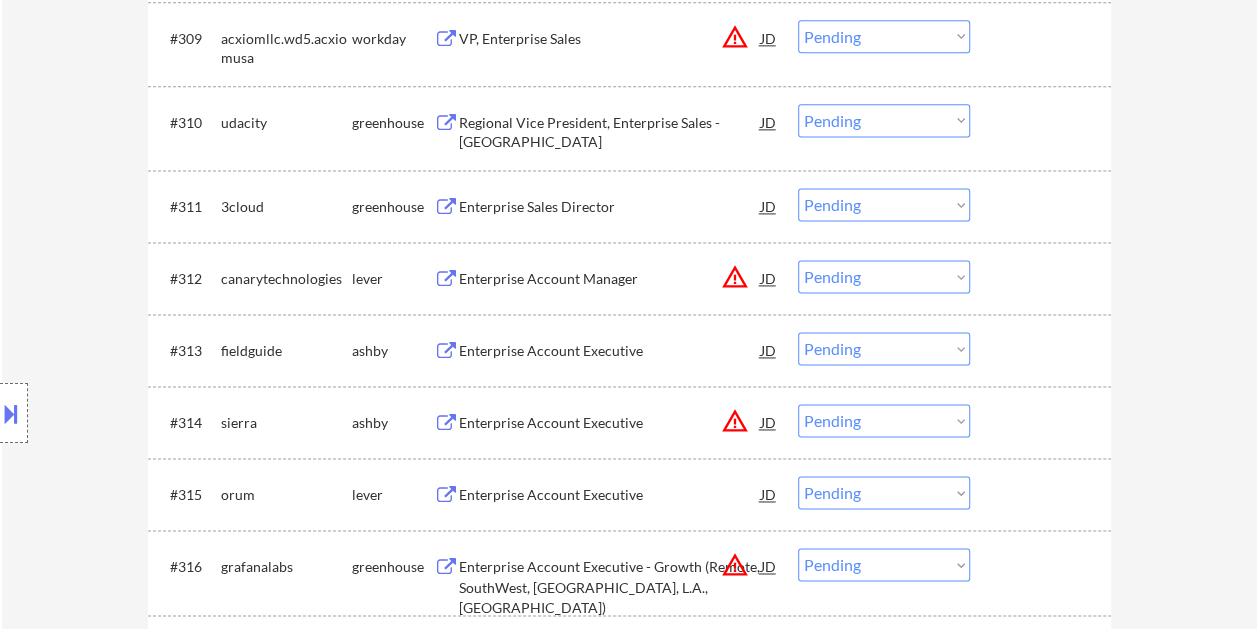 click at bounding box center [1043, 350] 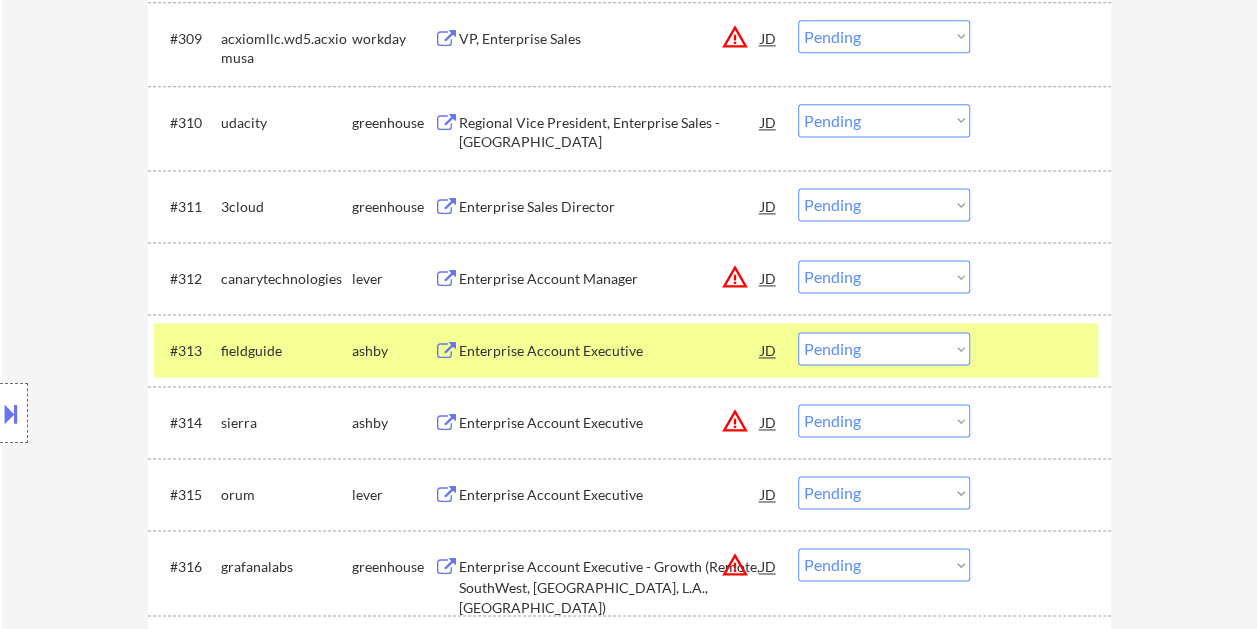 click on "#313 fieldguide [PERSON_NAME] Enterprise Account Executive JD warning_amber Choose an option... Pending Applied Excluded (Questions) Excluded (Expired) Excluded (Location) Excluded (Bad Match) Excluded (Blocklist) Excluded (Salary) Excluded (Other)" at bounding box center [626, 350] 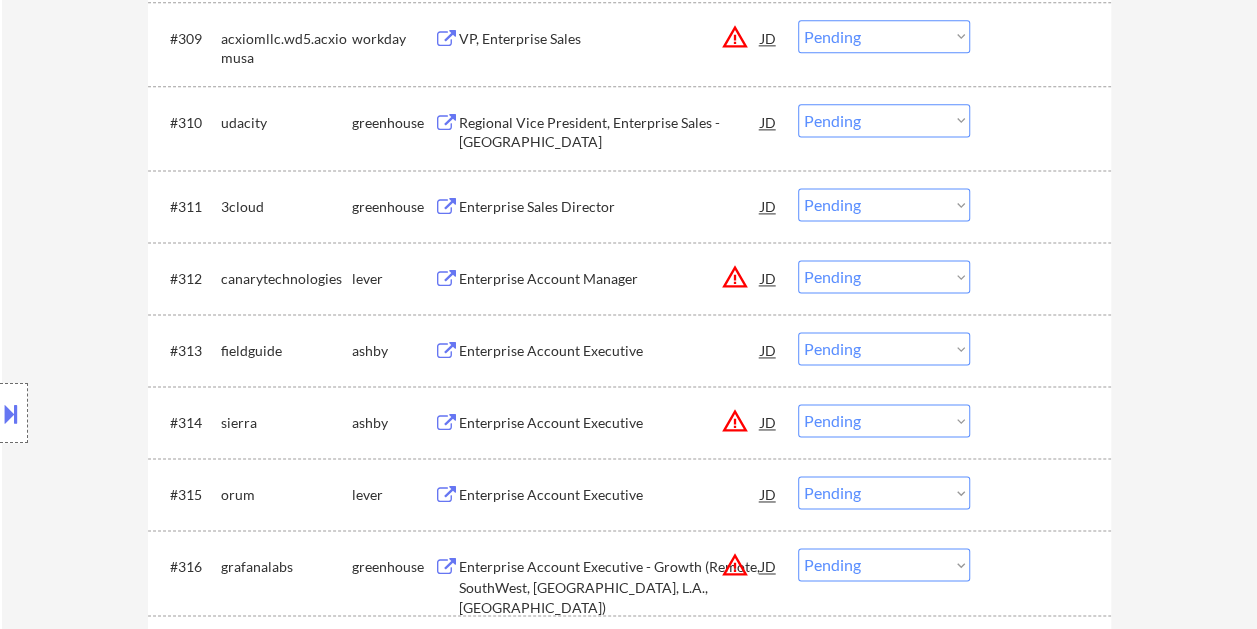 click at bounding box center [1043, 350] 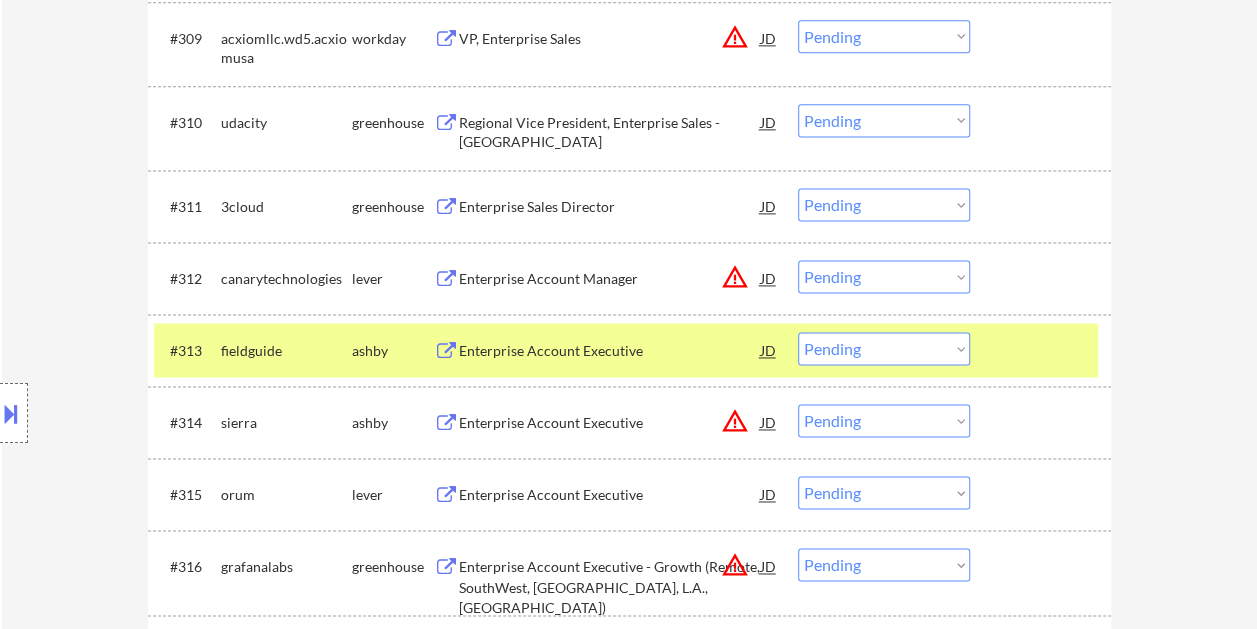 click on "Enterprise Account Executive" at bounding box center [610, 350] 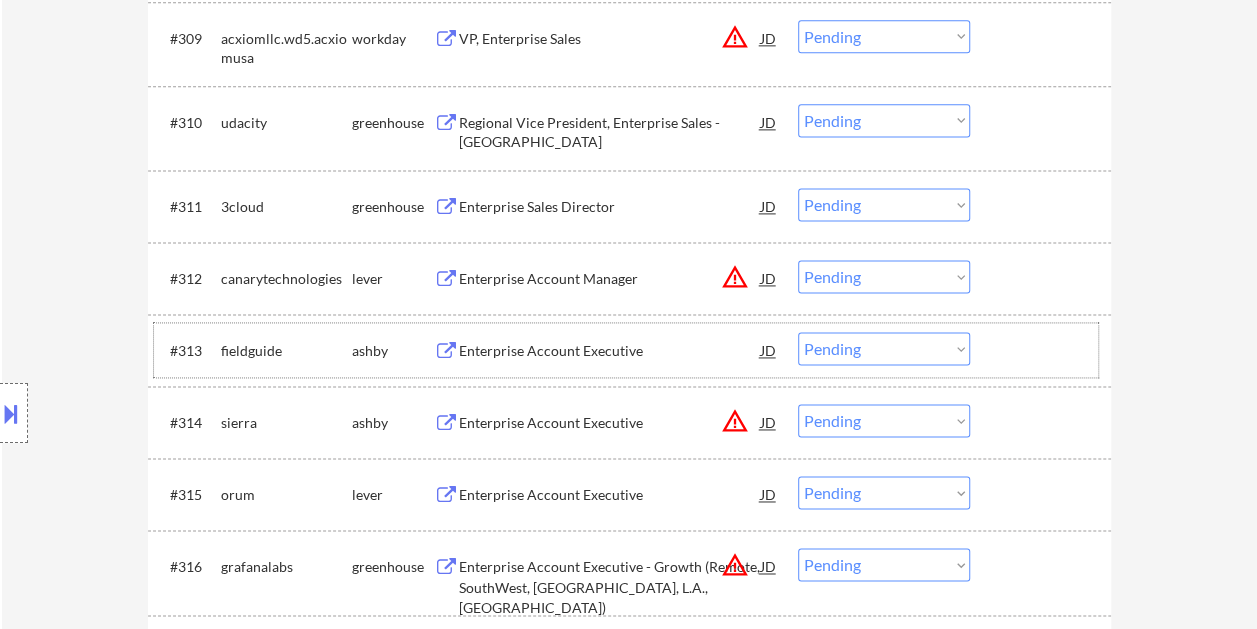 click on "#313 fieldguide [PERSON_NAME] Enterprise Account Executive JD warning_amber Choose an option... Pending Applied Excluded (Questions) Excluded (Expired) Excluded (Location) Excluded (Bad Match) Excluded (Blocklist) Excluded (Salary) Excluded (Other)" at bounding box center [626, 350] 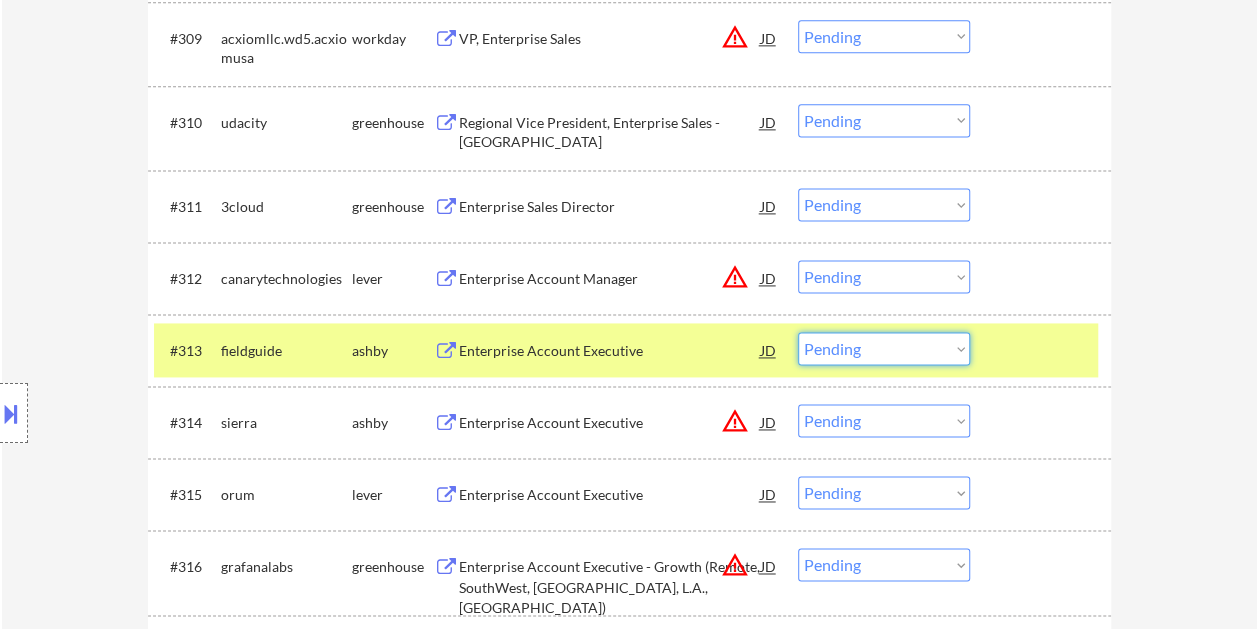 click on "Choose an option... Pending Applied Excluded (Questions) Excluded (Expired) Excluded (Location) Excluded (Bad Match) Excluded (Blocklist) Excluded (Salary) Excluded (Other)" at bounding box center (884, 348) 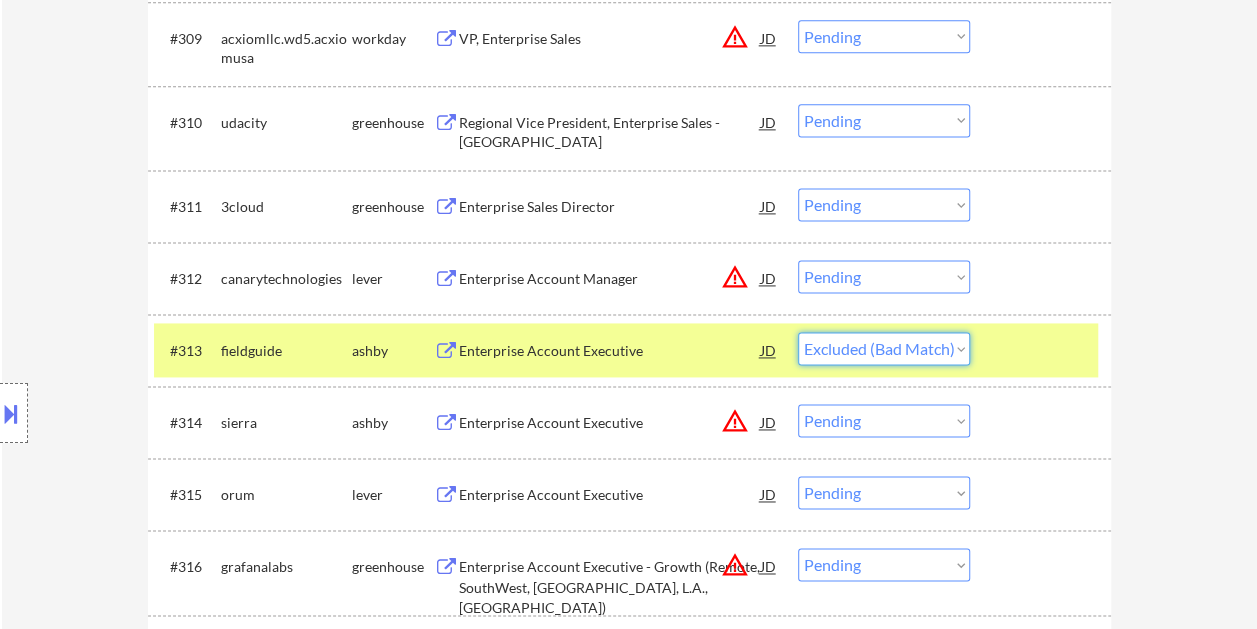 click on "Choose an option... Pending Applied Excluded (Questions) Excluded (Expired) Excluded (Location) Excluded (Bad Match) Excluded (Blocklist) Excluded (Salary) Excluded (Other)" at bounding box center [884, 348] 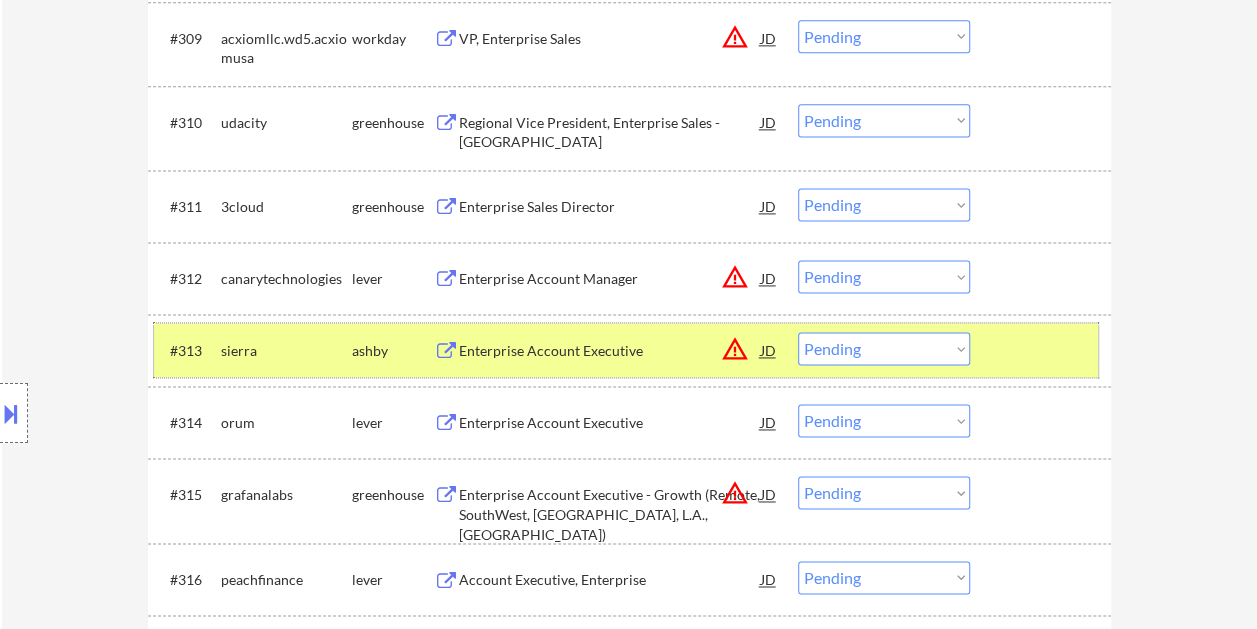 click at bounding box center [1043, 350] 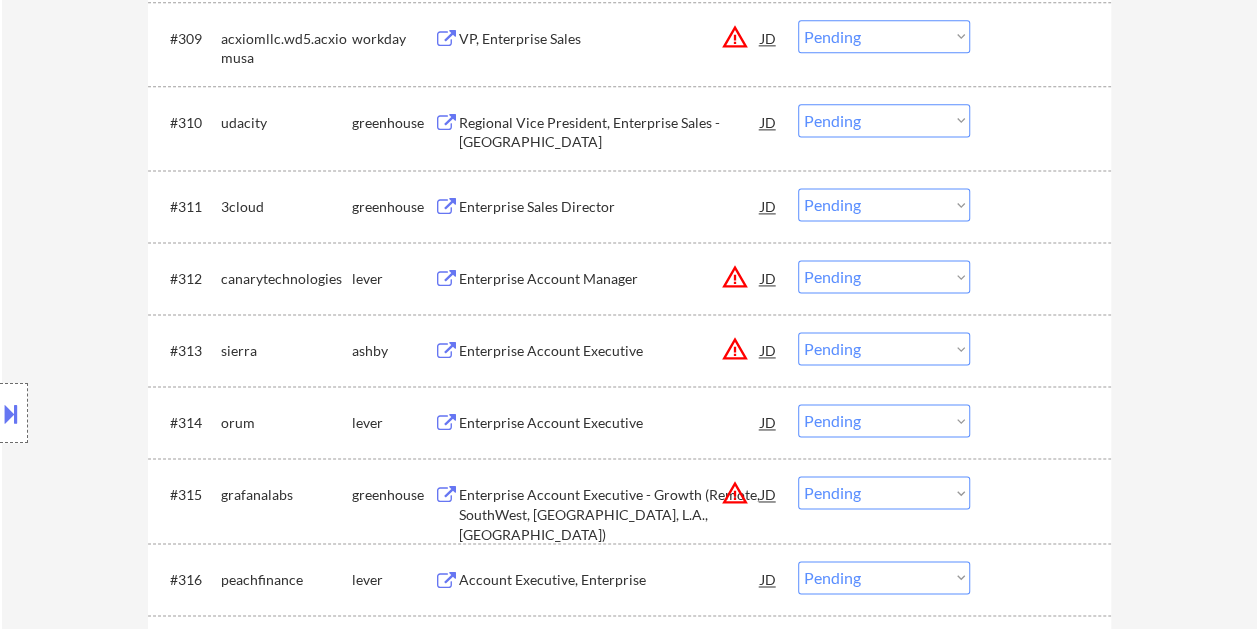 click at bounding box center [1043, 350] 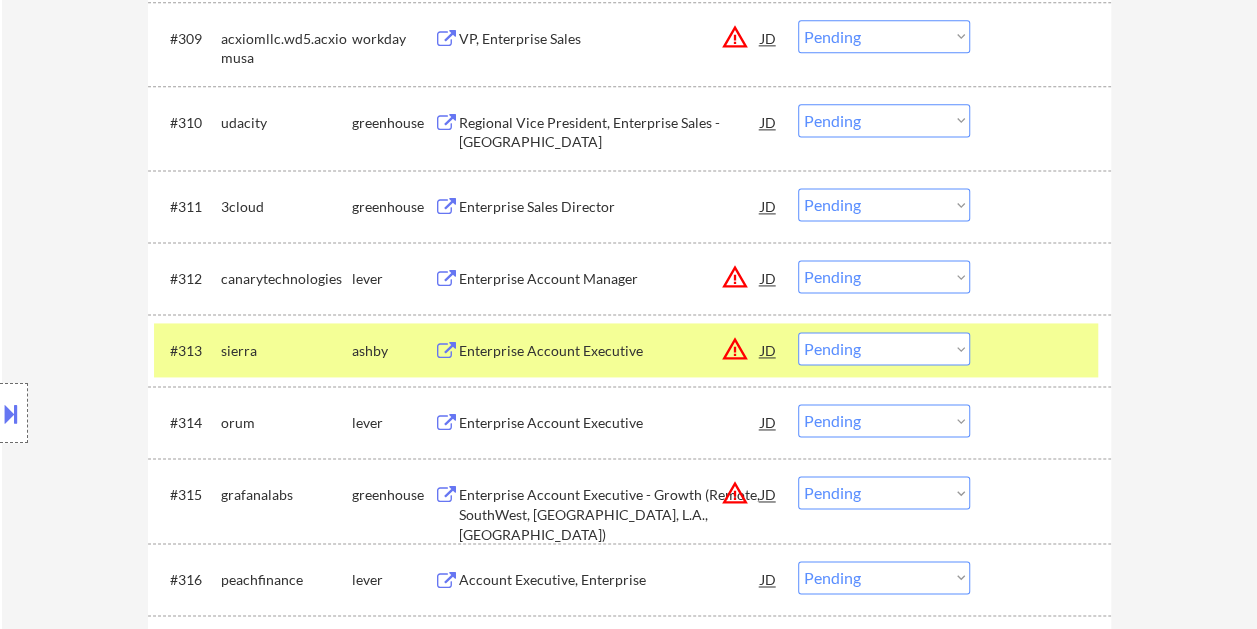 click on "Enterprise Account Executive" at bounding box center (610, 351) 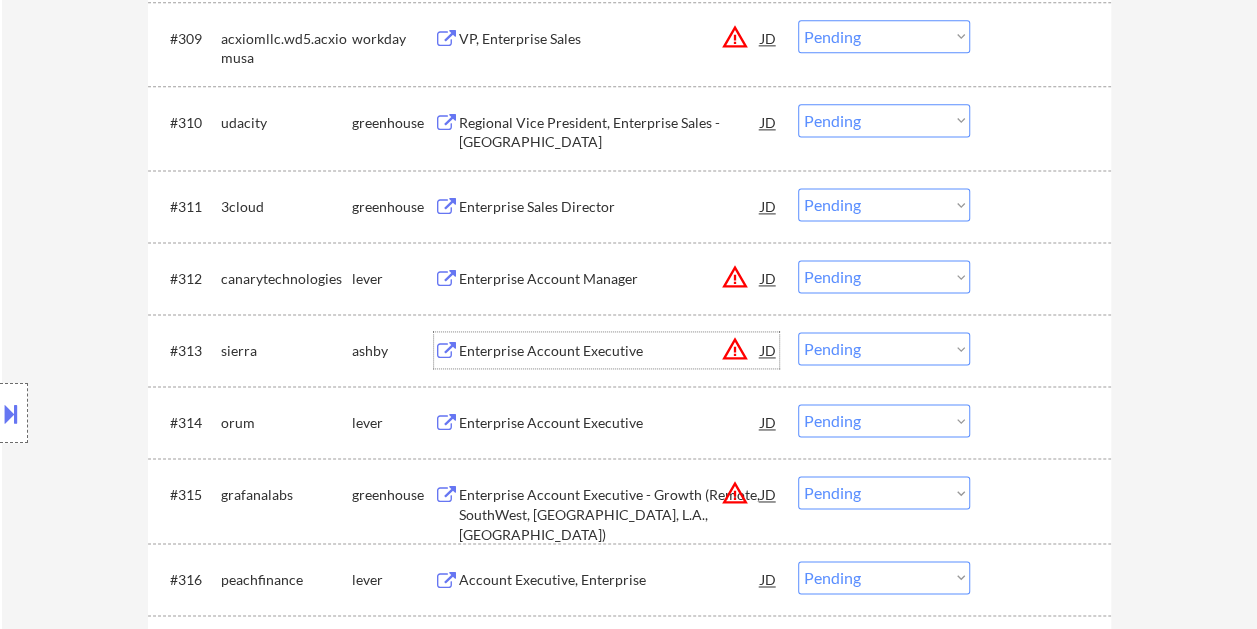 click on "#313 sierra [PERSON_NAME] Enterprise Account Executive JD warning_amber Choose an option... Pending Applied Excluded (Questions) Excluded (Expired) Excluded (Location) Excluded (Bad Match) Excluded (Blocklist) Excluded (Salary) Excluded (Other)" at bounding box center (626, 350) 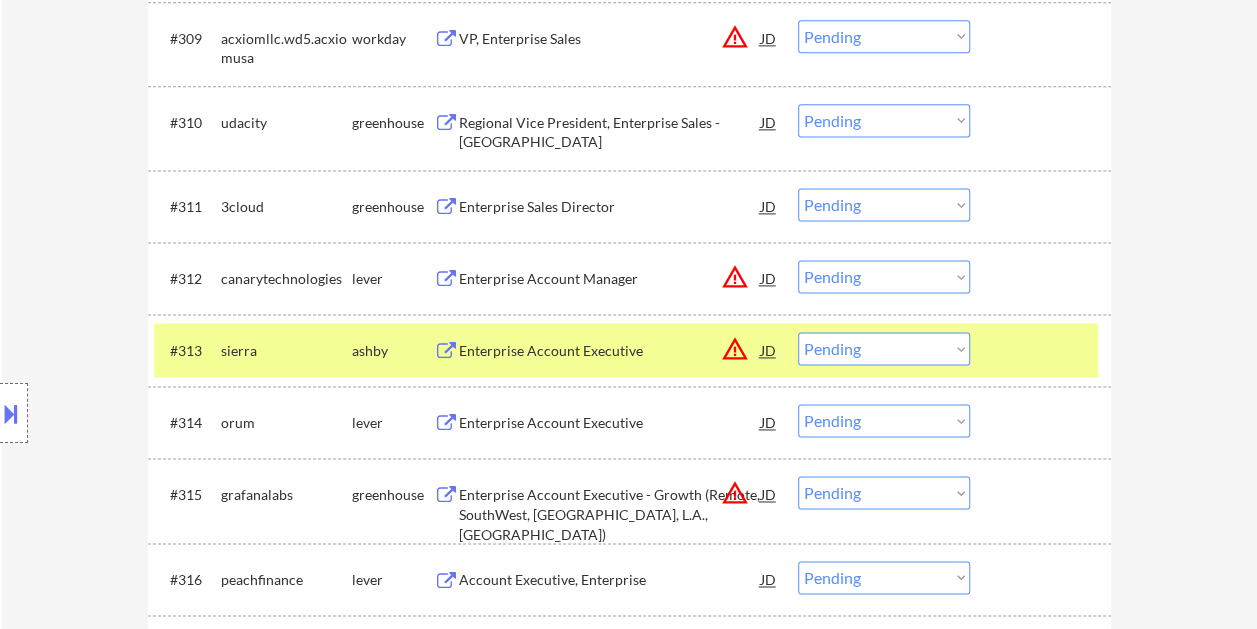 click on "Choose an option... Pending Applied Excluded (Questions) Excluded (Expired) Excluded (Location) Excluded (Bad Match) Excluded (Blocklist) Excluded (Salary) Excluded (Other)" at bounding box center [884, 348] 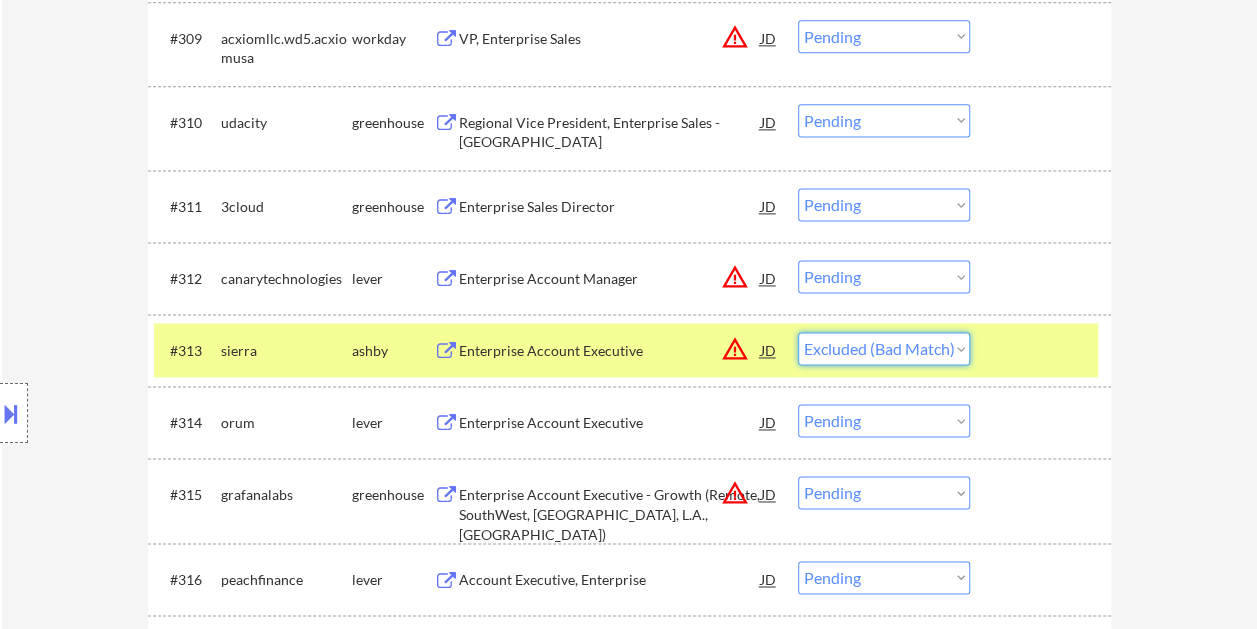 click on "Choose an option... Pending Applied Excluded (Questions) Excluded (Expired) Excluded (Location) Excluded (Bad Match) Excluded (Blocklist) Excluded (Salary) Excluded (Other)" at bounding box center (884, 348) 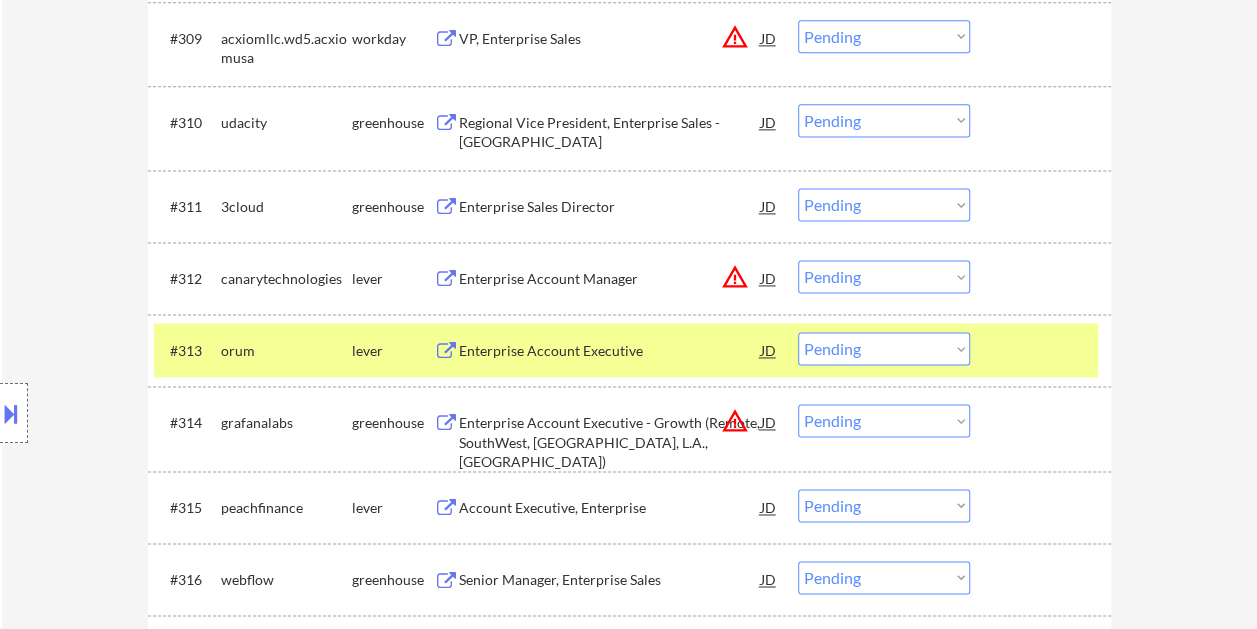 click at bounding box center (1043, 350) 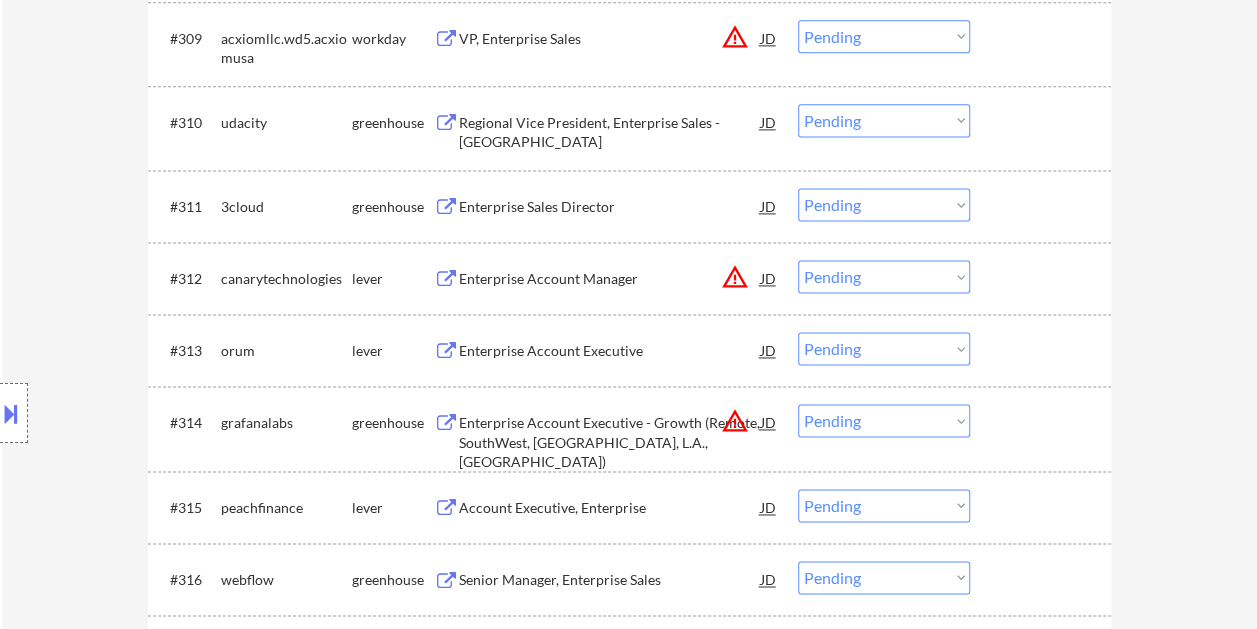 click at bounding box center [1043, 350] 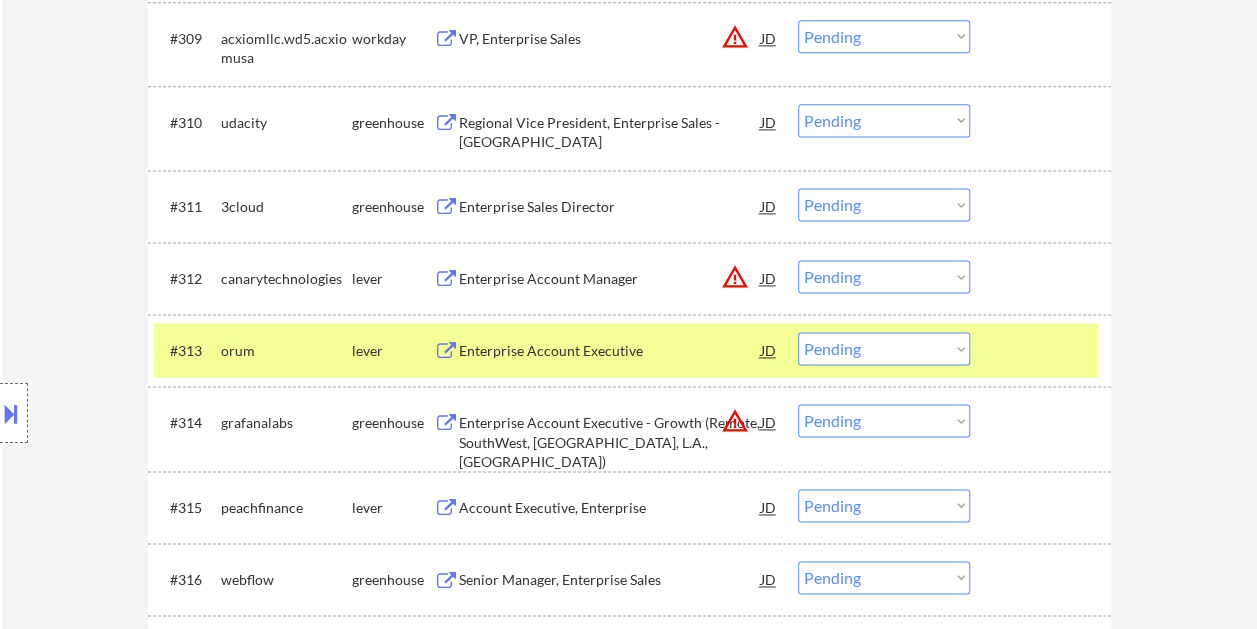 click on "Enterprise Account Executive" at bounding box center (610, 351) 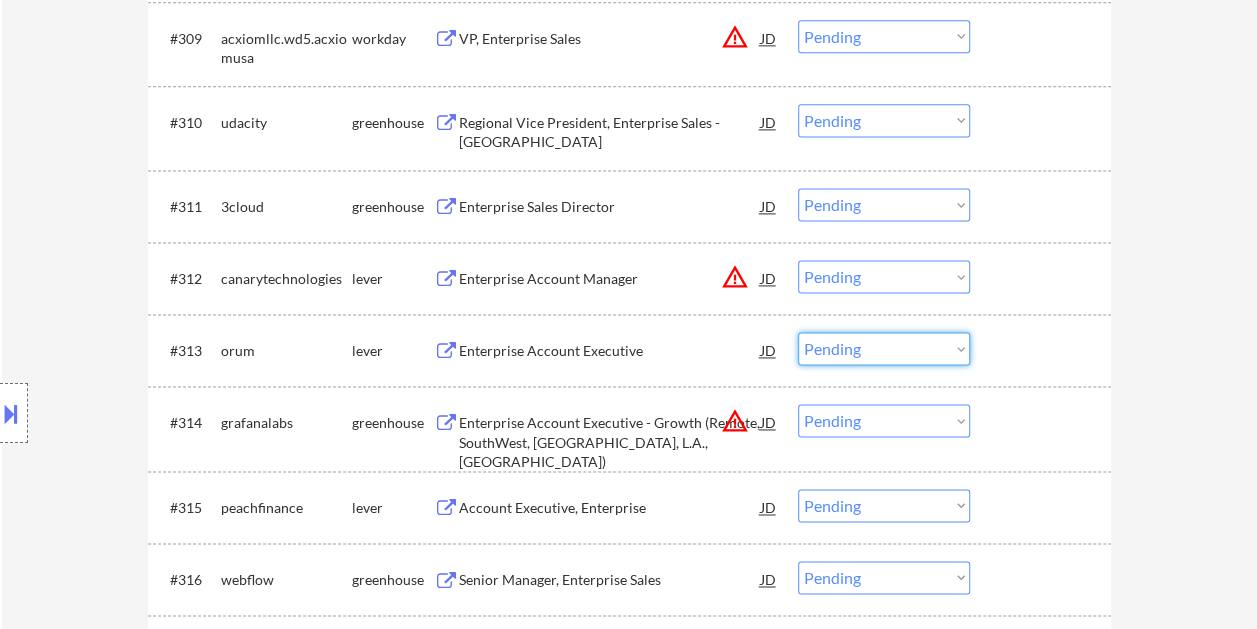 click on "Choose an option... Pending Applied Excluded (Questions) Excluded (Expired) Excluded (Location) Excluded (Bad Match) Excluded (Blocklist) Excluded (Salary) Excluded (Other)" at bounding box center [884, 348] 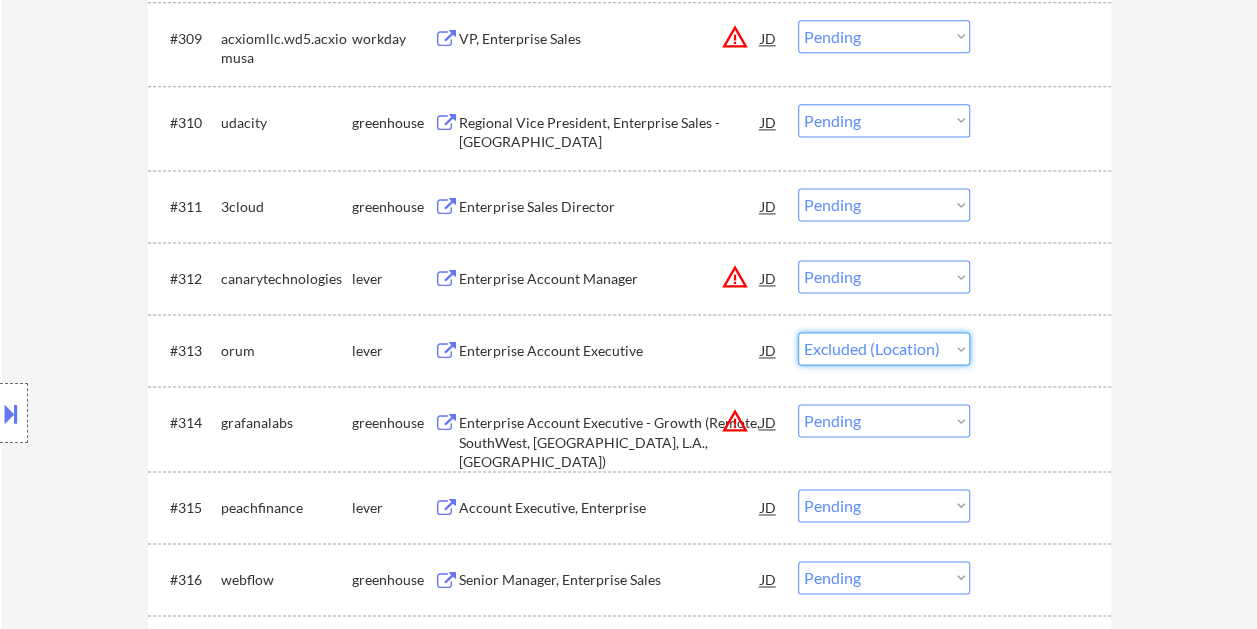 click on "Choose an option... Pending Applied Excluded (Questions) Excluded (Expired) Excluded (Location) Excluded (Bad Match) Excluded (Blocklist) Excluded (Salary) Excluded (Other)" at bounding box center (884, 348) 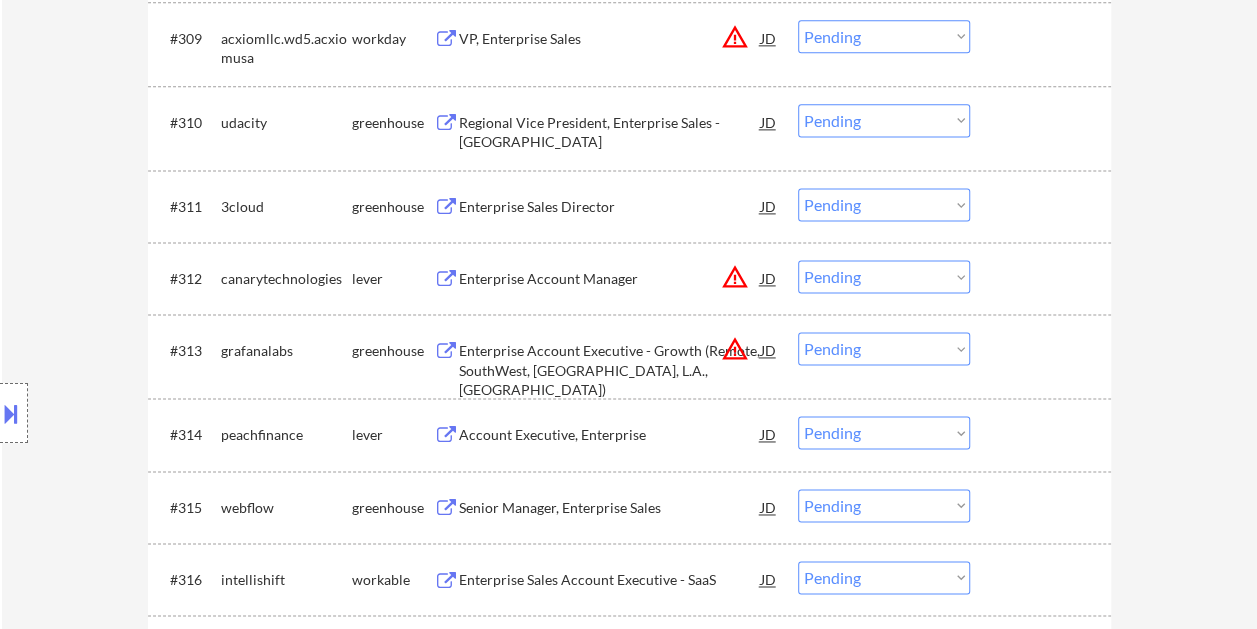 click at bounding box center [1043, 434] 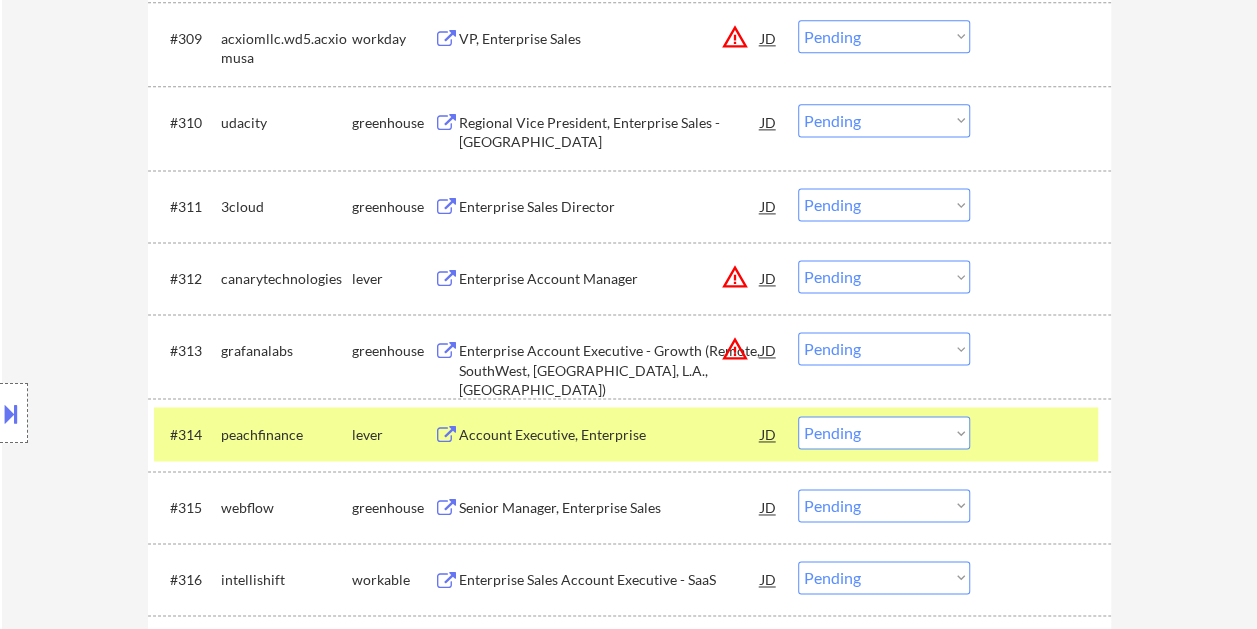 click on "Account Executive, Enterprise" at bounding box center [610, 435] 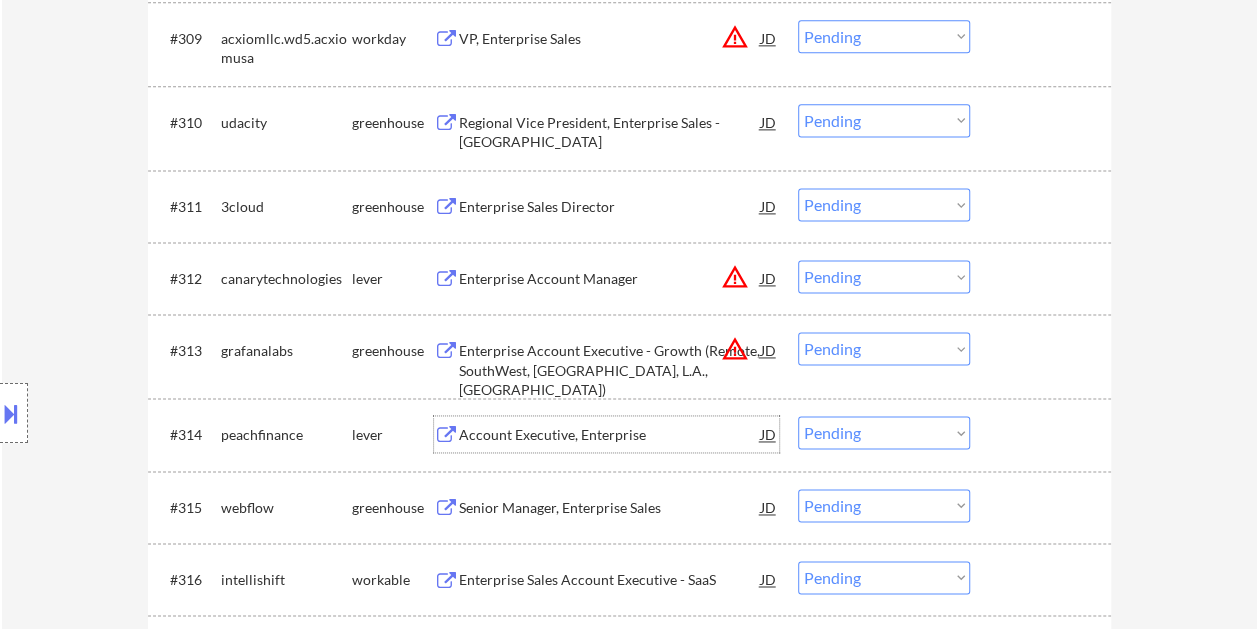 click at bounding box center [1043, 434] 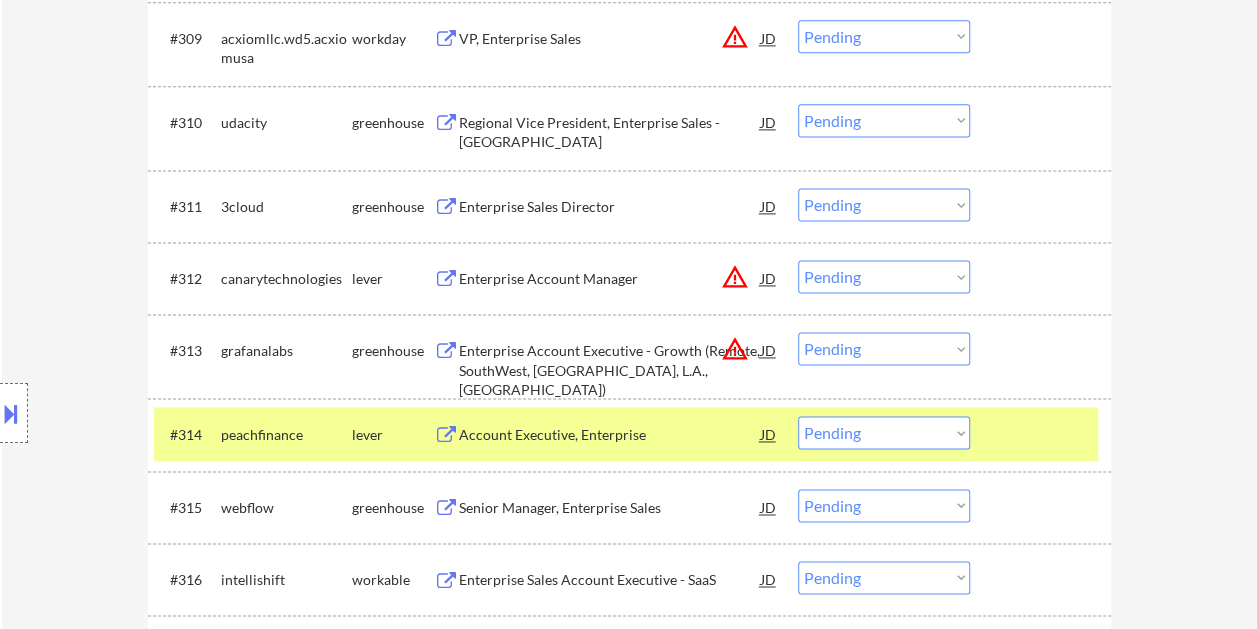 click on "Choose an option... Pending Applied Excluded (Questions) Excluded (Expired) Excluded (Location) Excluded (Bad Match) Excluded (Blocklist) Excluded (Salary) Excluded (Other)" at bounding box center [884, 432] 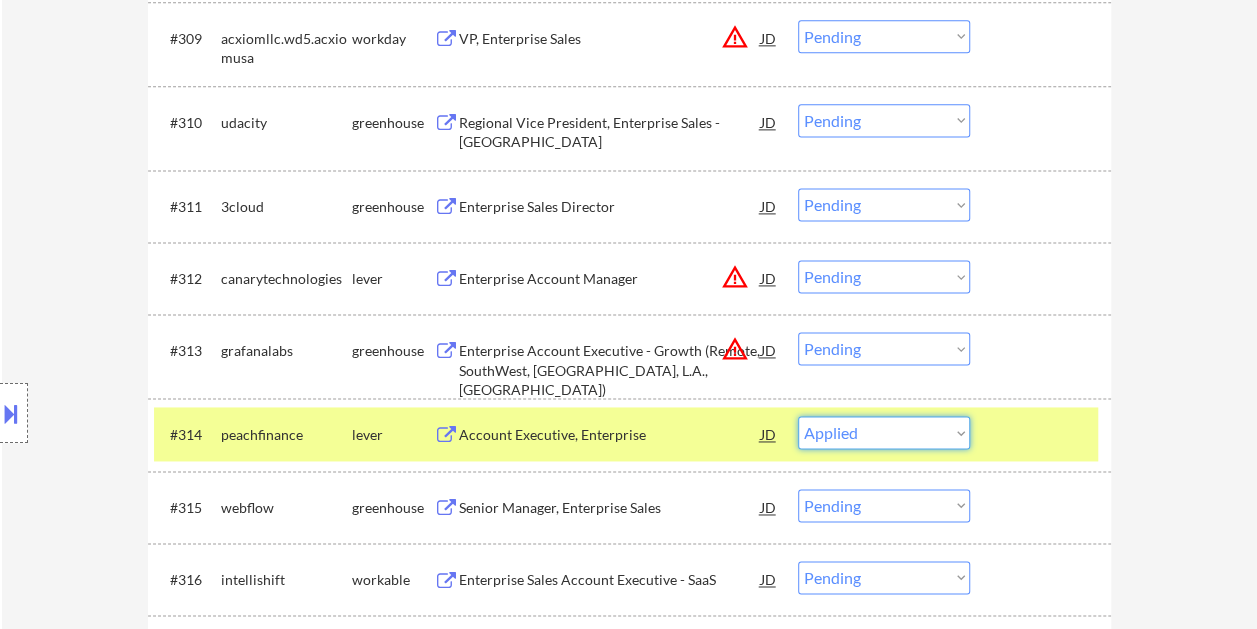 click on "Choose an option... Pending Applied Excluded (Questions) Excluded (Expired) Excluded (Location) Excluded (Bad Match) Excluded (Blocklist) Excluded (Salary) Excluded (Other)" at bounding box center [884, 432] 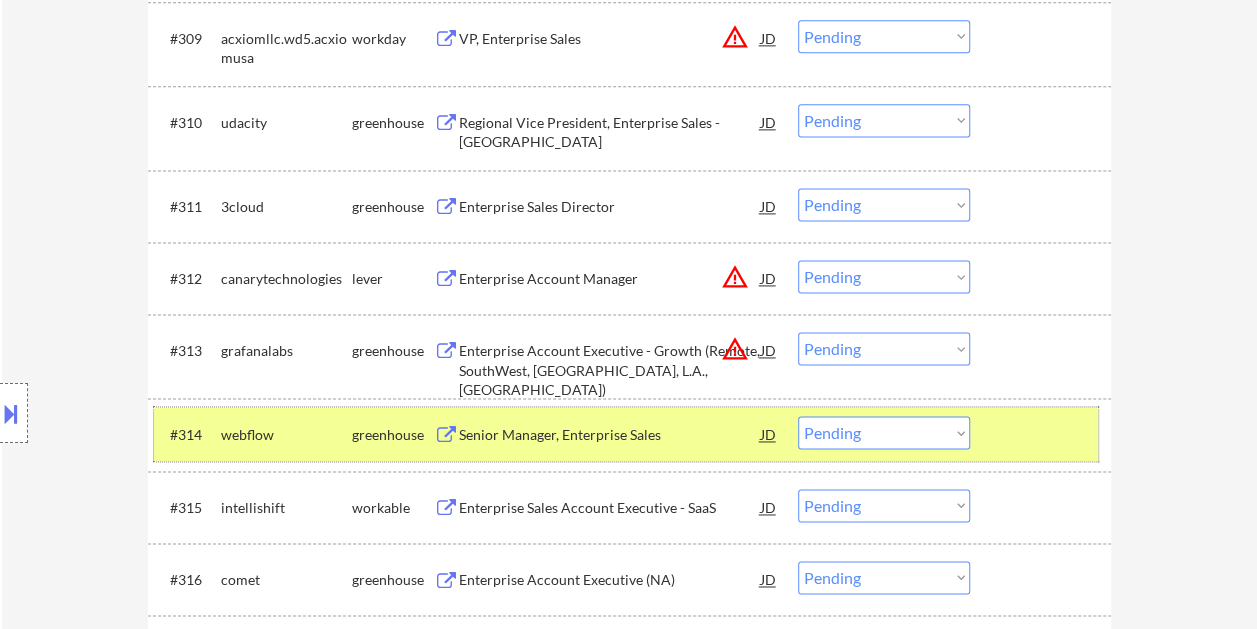 click at bounding box center [1043, 434] 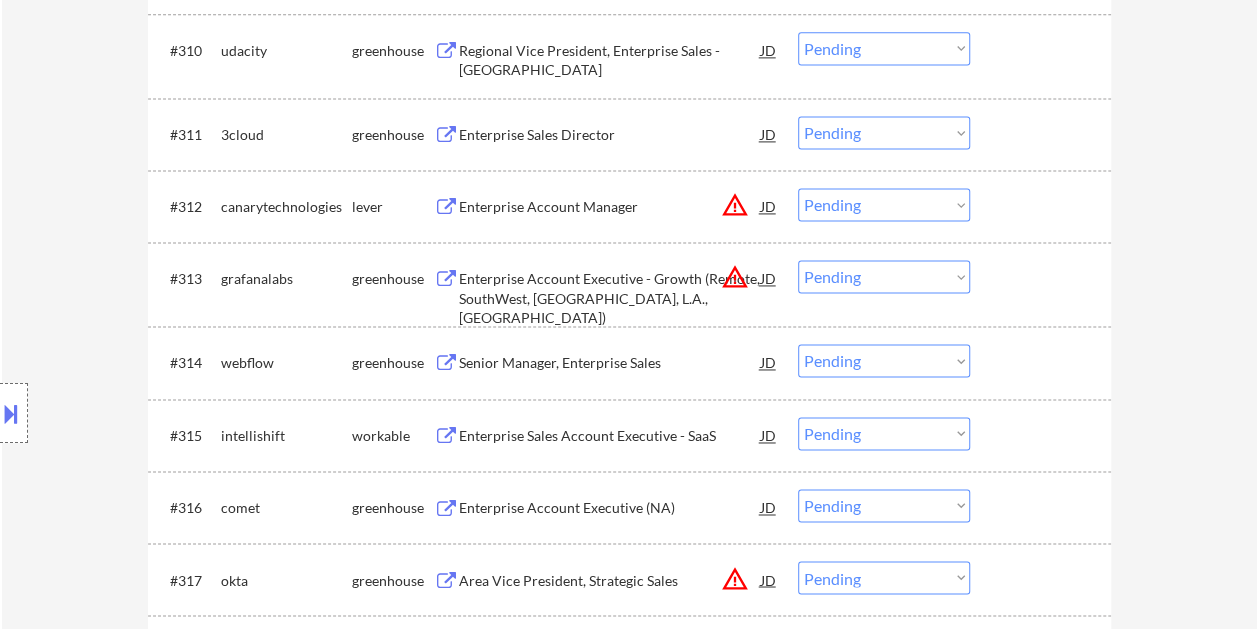 scroll, scrollTop: 1398, scrollLeft: 0, axis: vertical 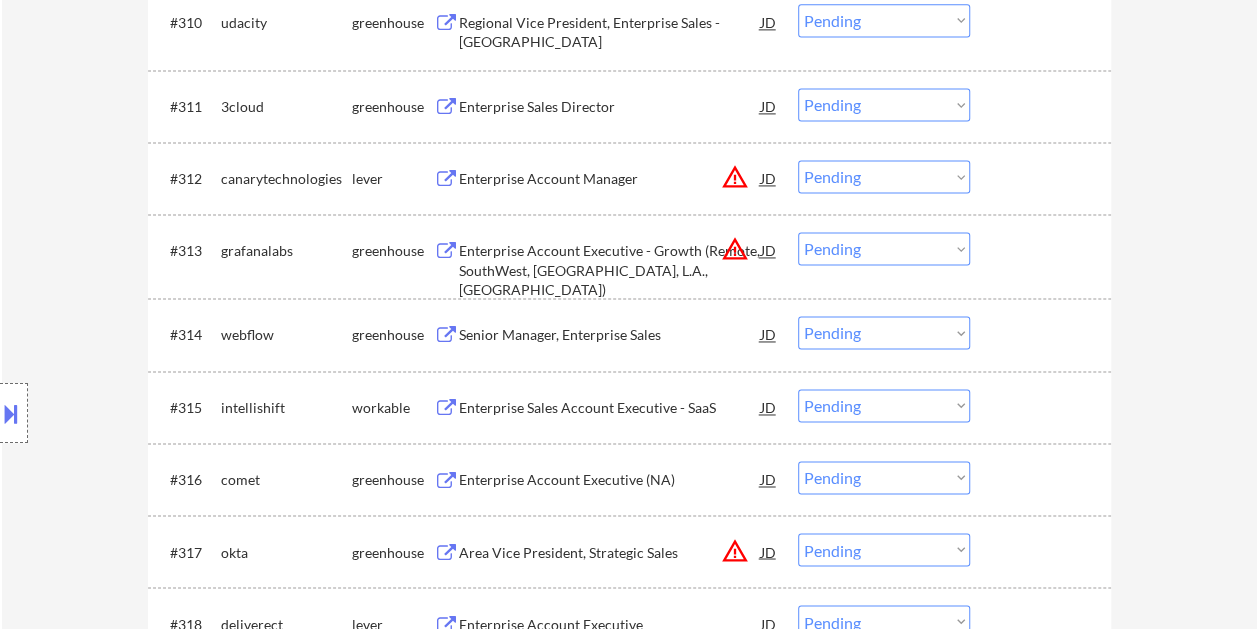 click at bounding box center [1043, 407] 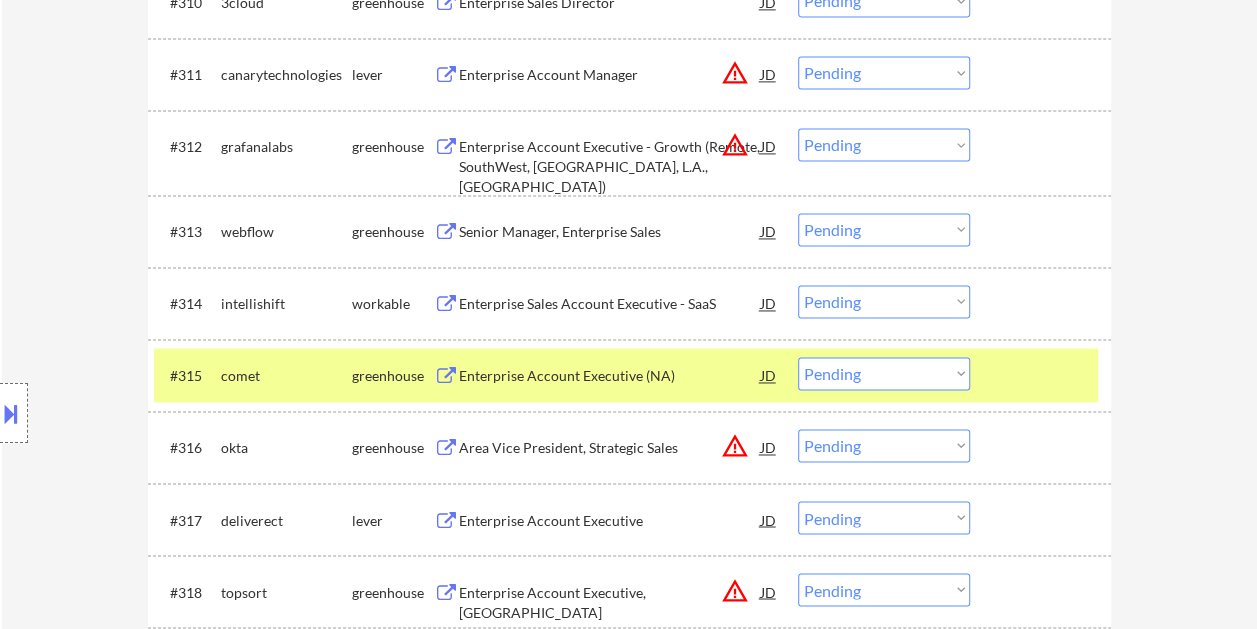 click at bounding box center (1043, 303) 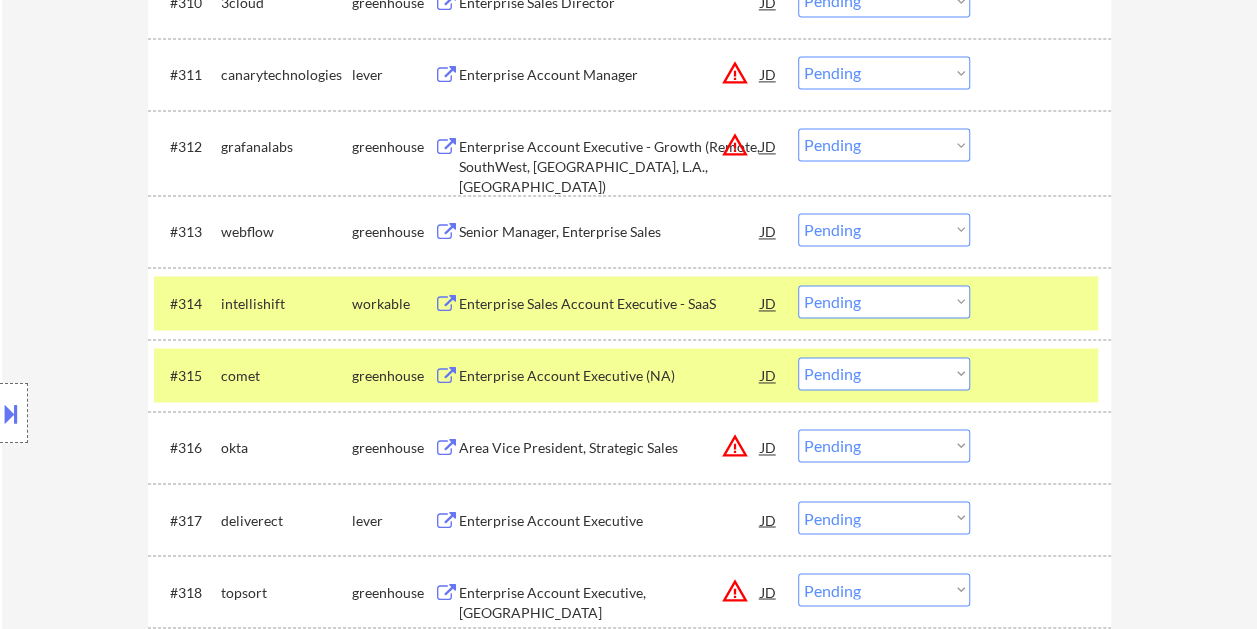 click at bounding box center (1043, 375) 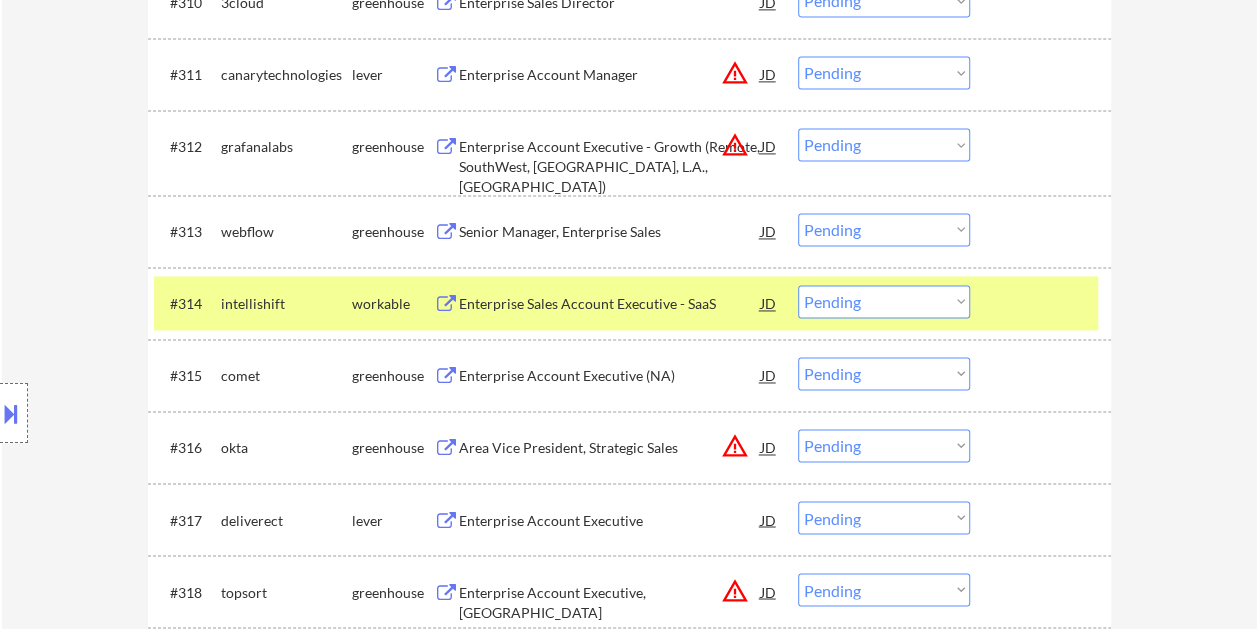 click on "Enterprise Sales Account Executive - SaaS" at bounding box center [610, 304] 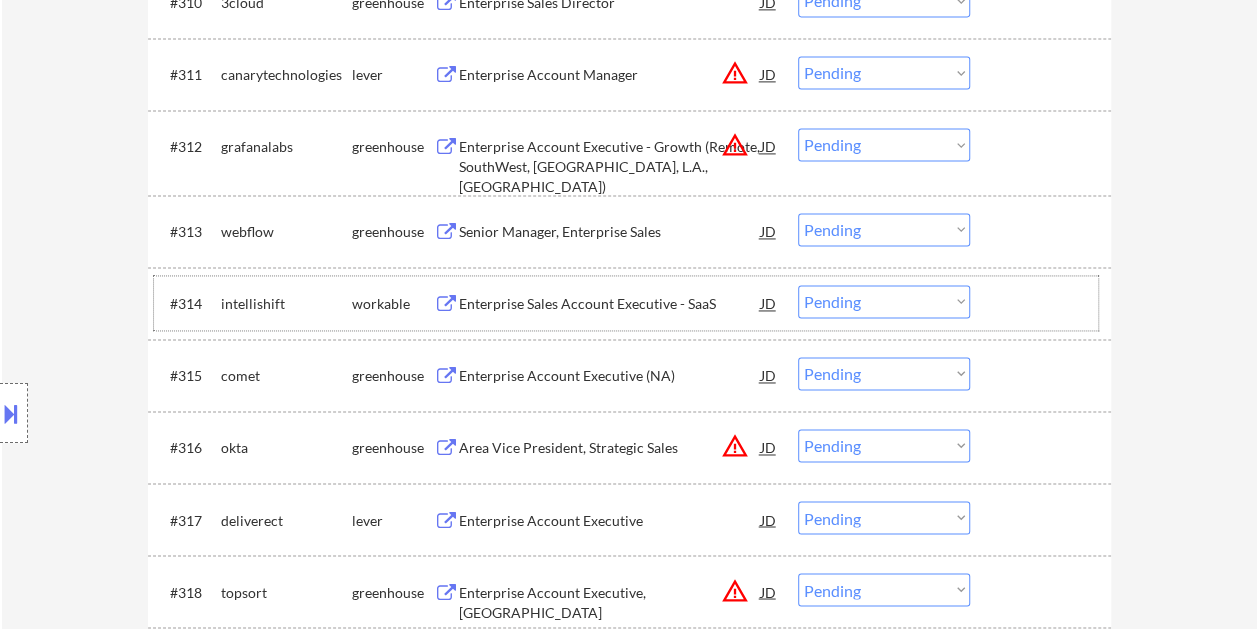 click on "#314 intellishift workable Enterprise Sales Account Executive - SaaS JD warning_amber Choose an option... Pending Applied Excluded (Questions) Excluded (Expired) Excluded (Location) Excluded (Bad Match) Excluded (Blocklist) Excluded (Salary) Excluded (Other)" at bounding box center (626, 303) 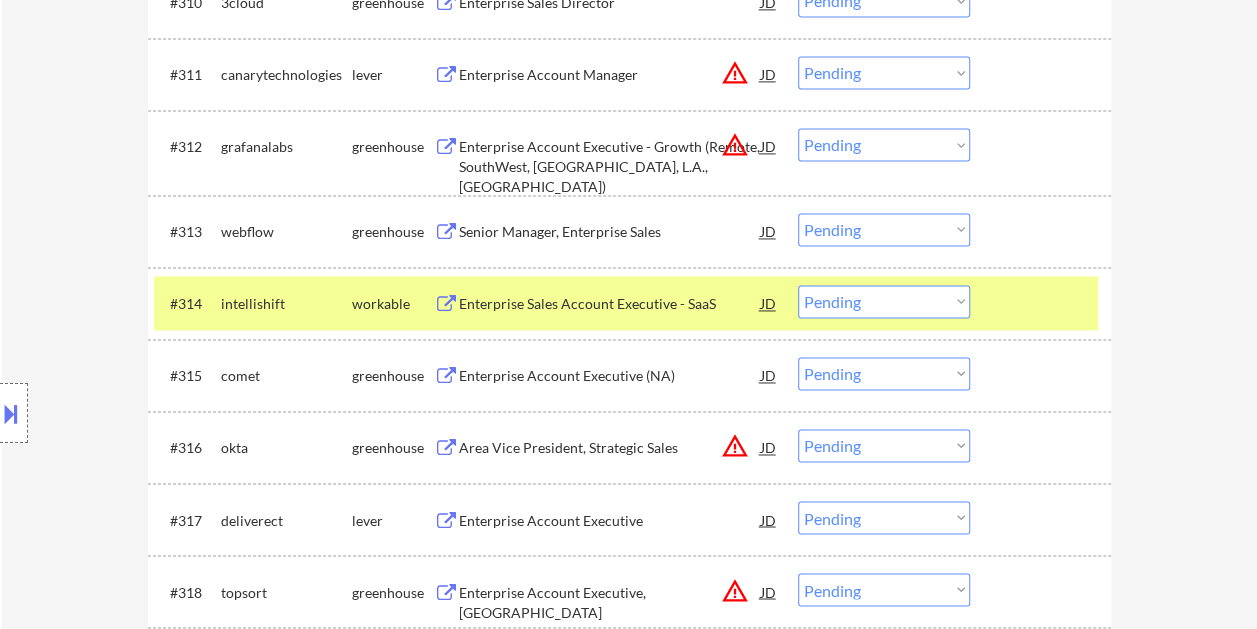 click on "Choose an option... Pending Applied Excluded (Questions) Excluded (Expired) Excluded (Location) Excluded (Bad Match) Excluded (Blocklist) Excluded (Salary) Excluded (Other)" at bounding box center [884, 301] 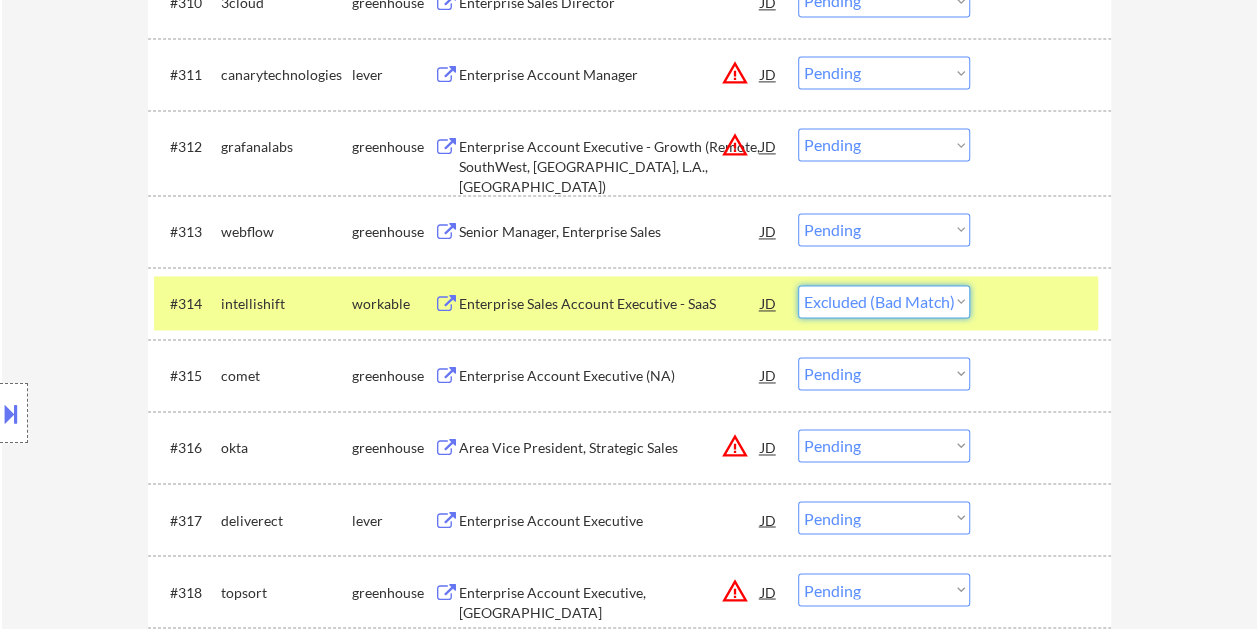 click on "Choose an option... Pending Applied Excluded (Questions) Excluded (Expired) Excluded (Location) Excluded (Bad Match) Excluded (Blocklist) Excluded (Salary) Excluded (Other)" at bounding box center (884, 301) 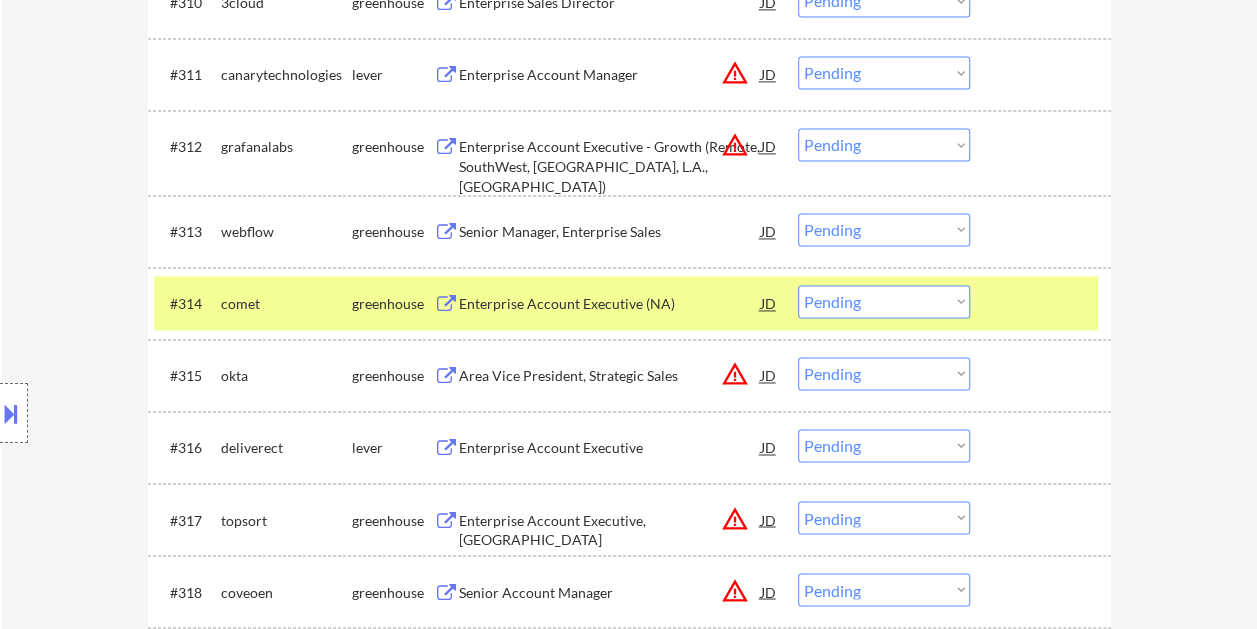 click at bounding box center (1043, 303) 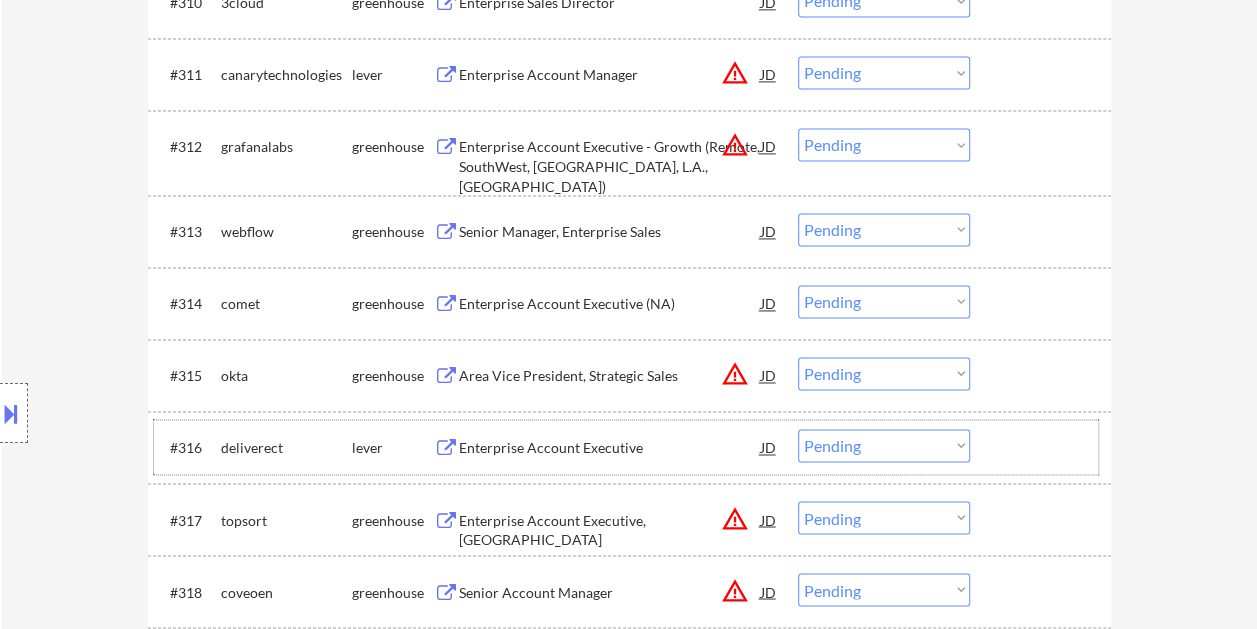 drag, startPoint x: 1000, startPoint y: 429, endPoint x: 949, endPoint y: 464, distance: 61.854668 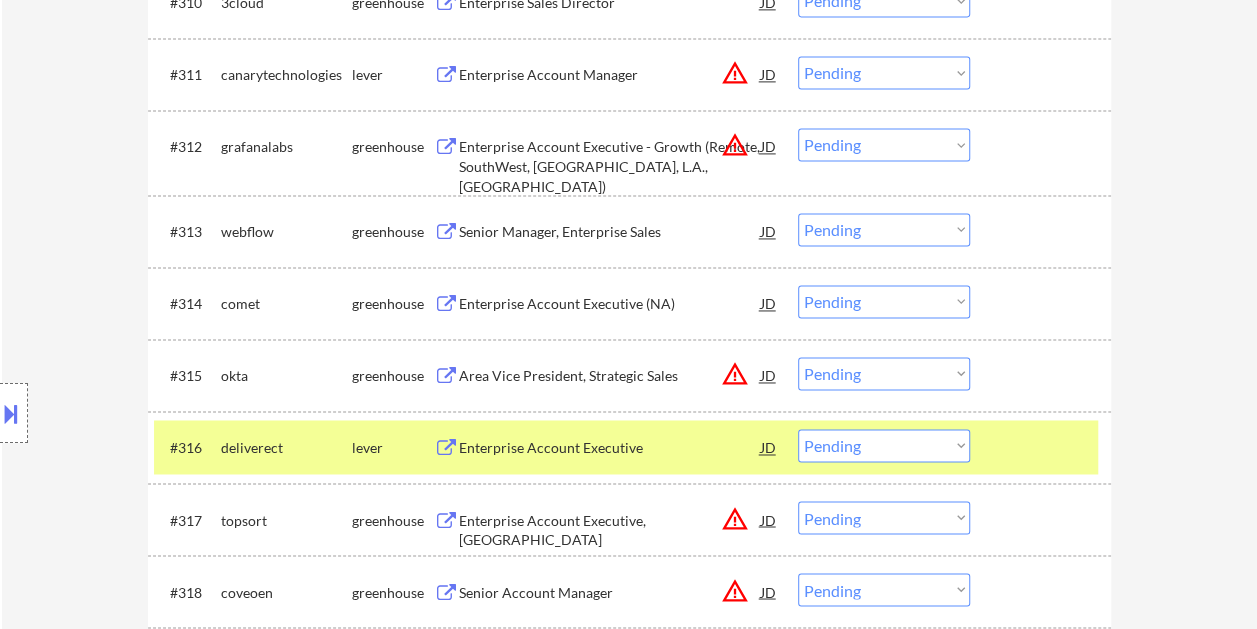 click on "Enterprise Account Executive" at bounding box center (610, 448) 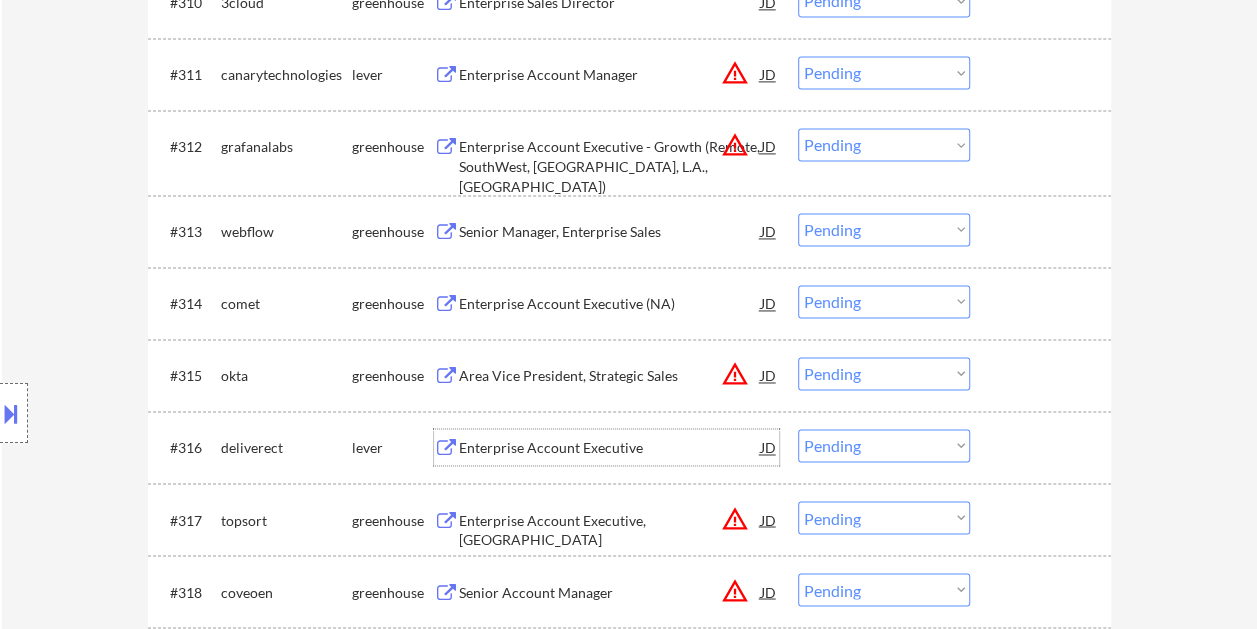 click at bounding box center (1043, 447) 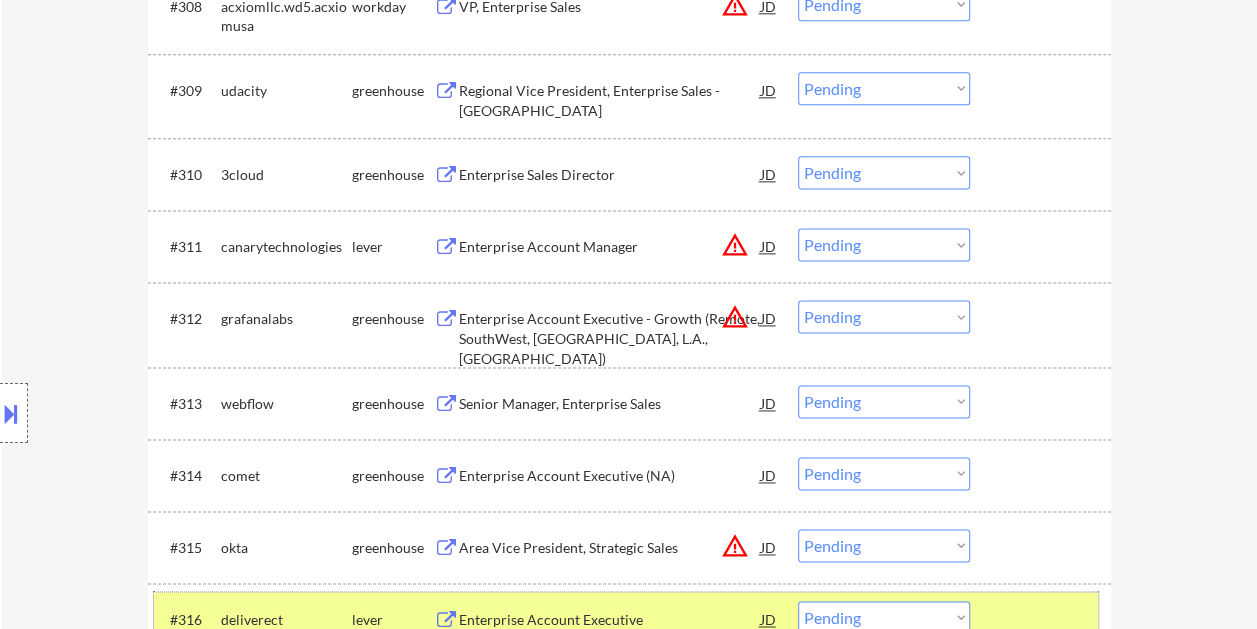scroll, scrollTop: 1298, scrollLeft: 0, axis: vertical 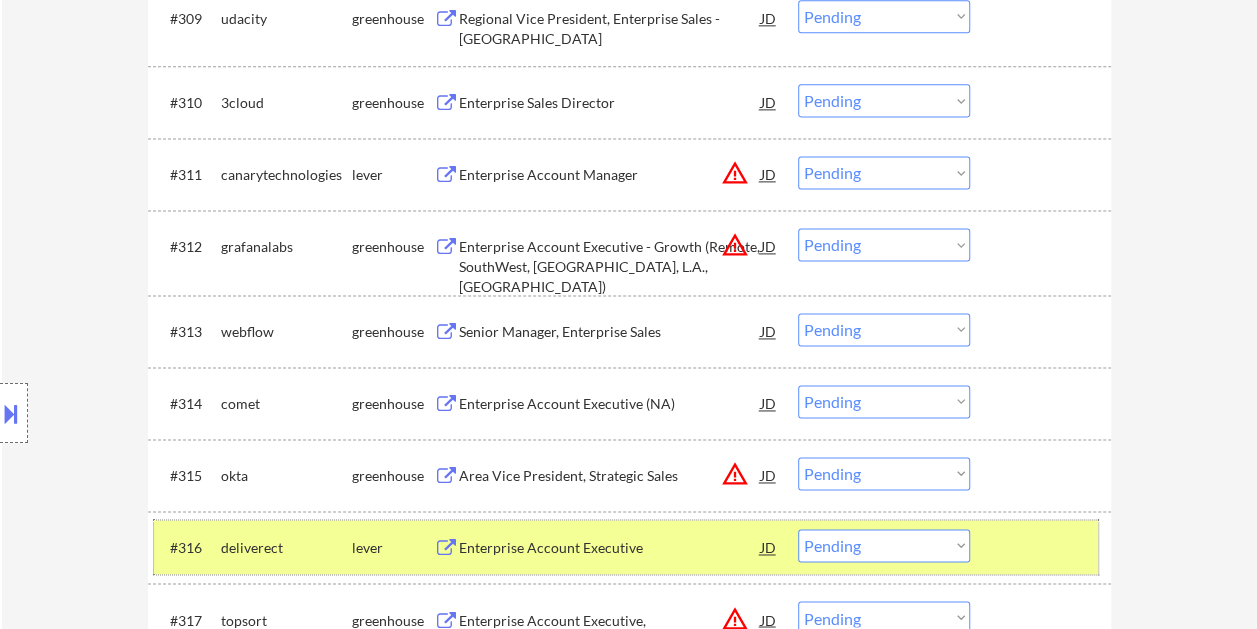 click on "Choose an option... Pending Applied Excluded (Questions) Excluded (Expired) Excluded (Location) Excluded (Bad Match) Excluded (Blocklist) Excluded (Salary) Excluded (Other)" at bounding box center (884, 545) 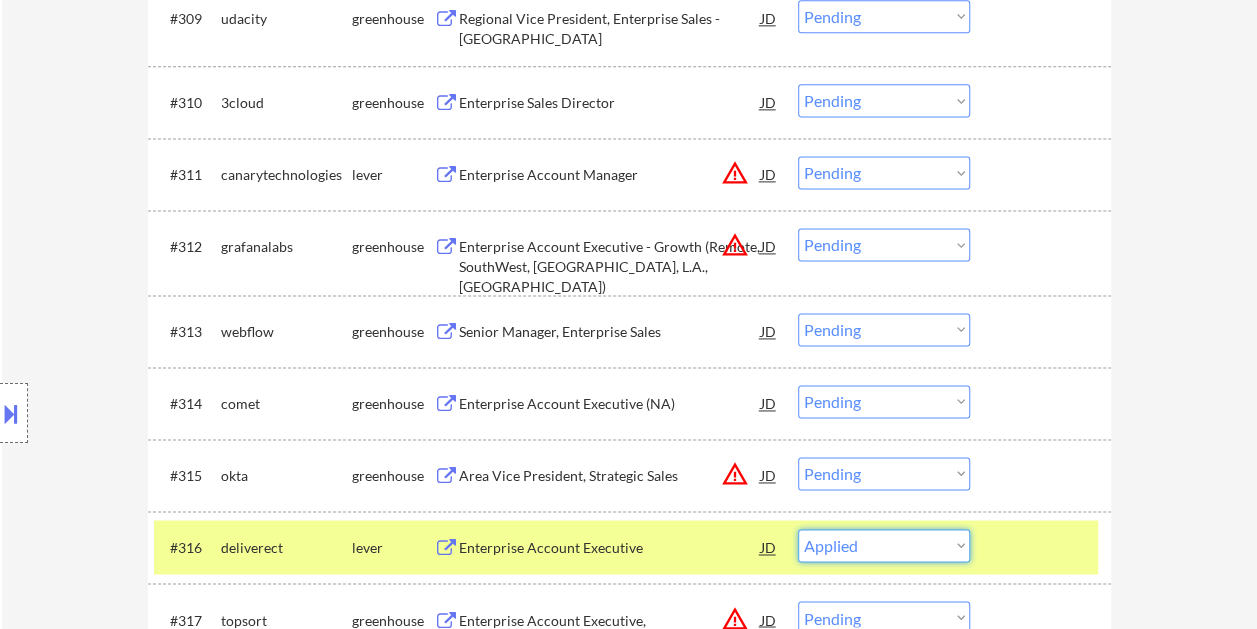 click on "Choose an option... Pending Applied Excluded (Questions) Excluded (Expired) Excluded (Location) Excluded (Bad Match) Excluded (Blocklist) Excluded (Salary) Excluded (Other)" at bounding box center (884, 545) 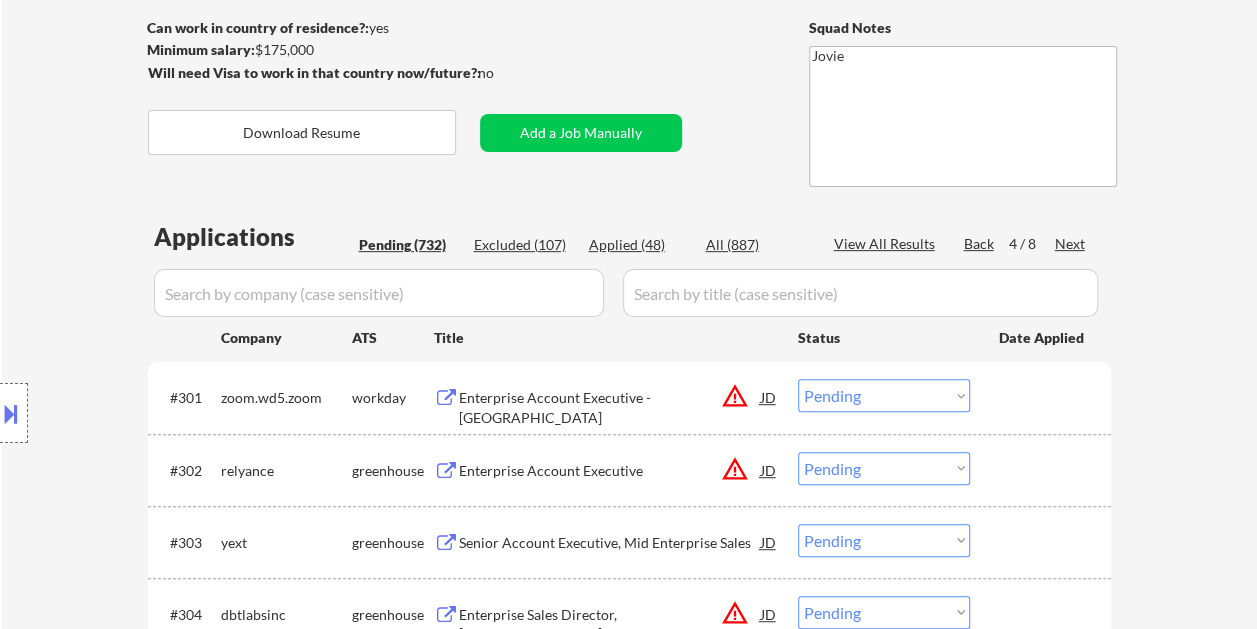 scroll, scrollTop: 0, scrollLeft: 0, axis: both 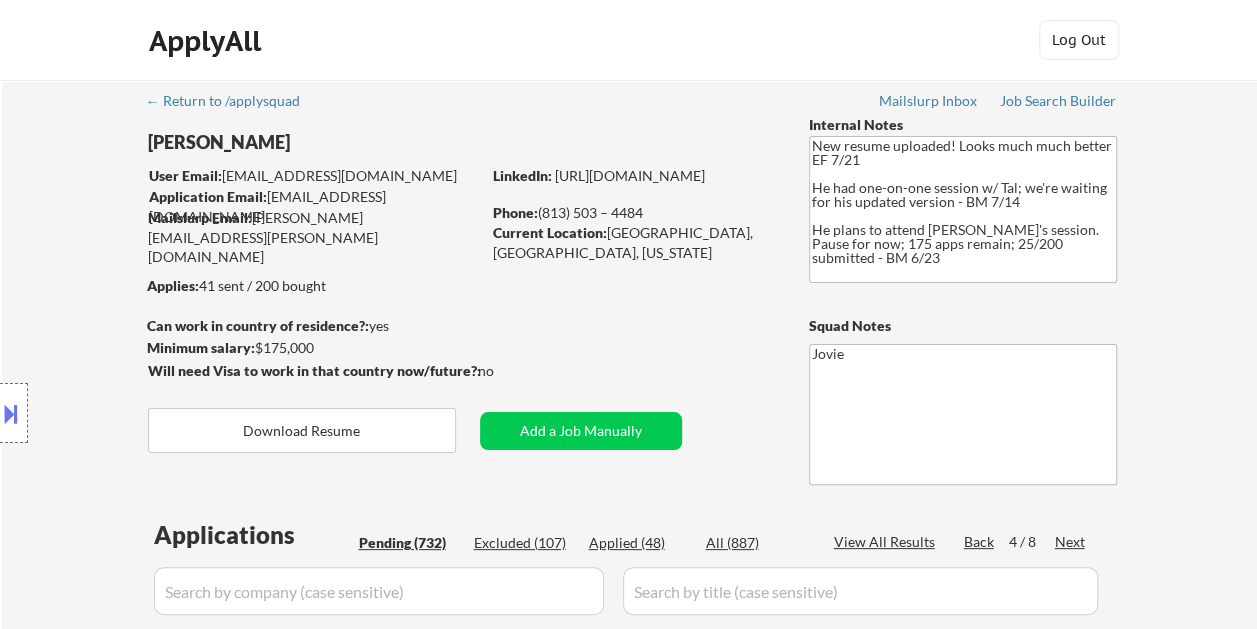 click on "Applied (48)" at bounding box center (639, 543) 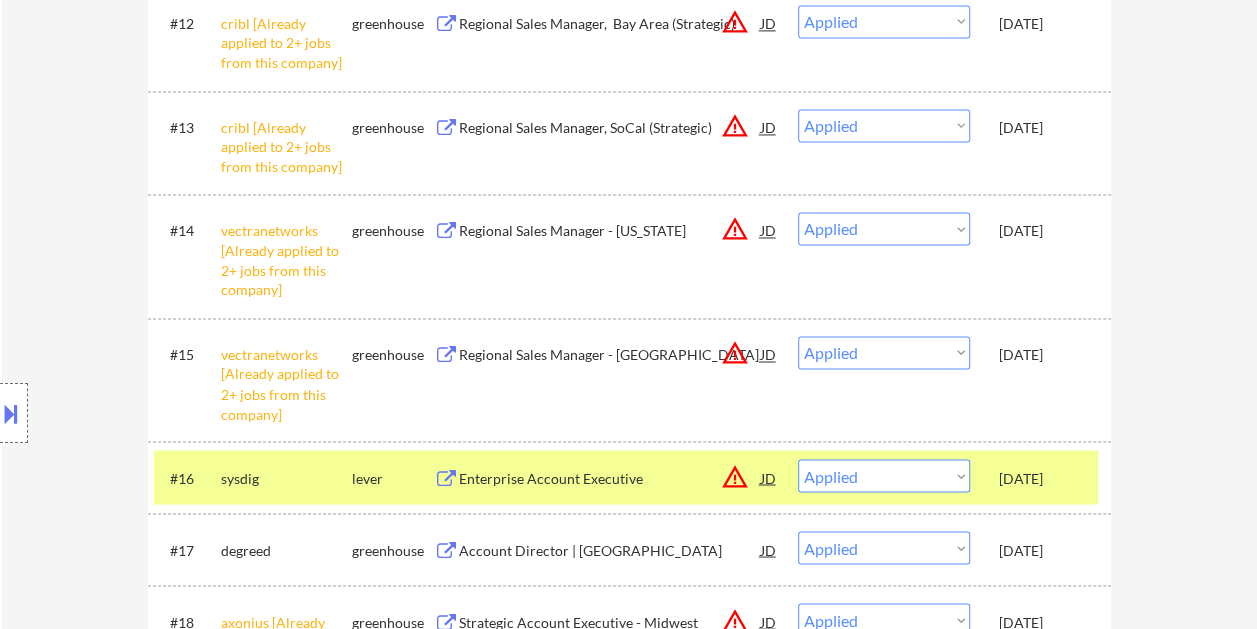 scroll, scrollTop: 1500, scrollLeft: 0, axis: vertical 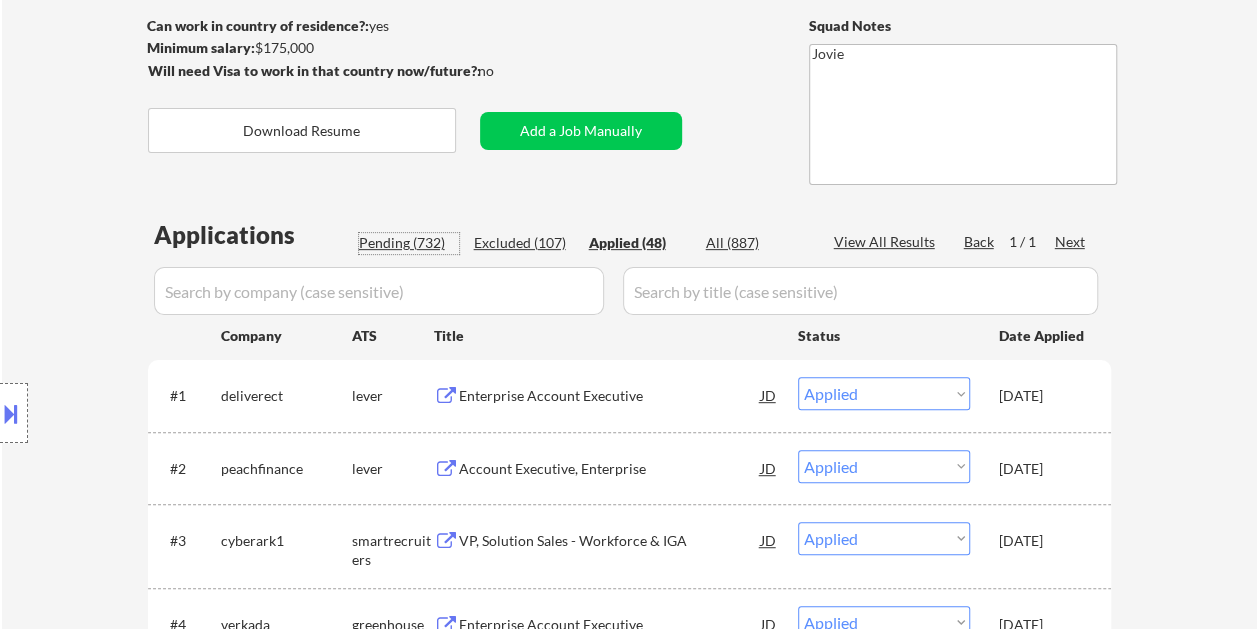 click on "Pending (732)" at bounding box center [409, 243] 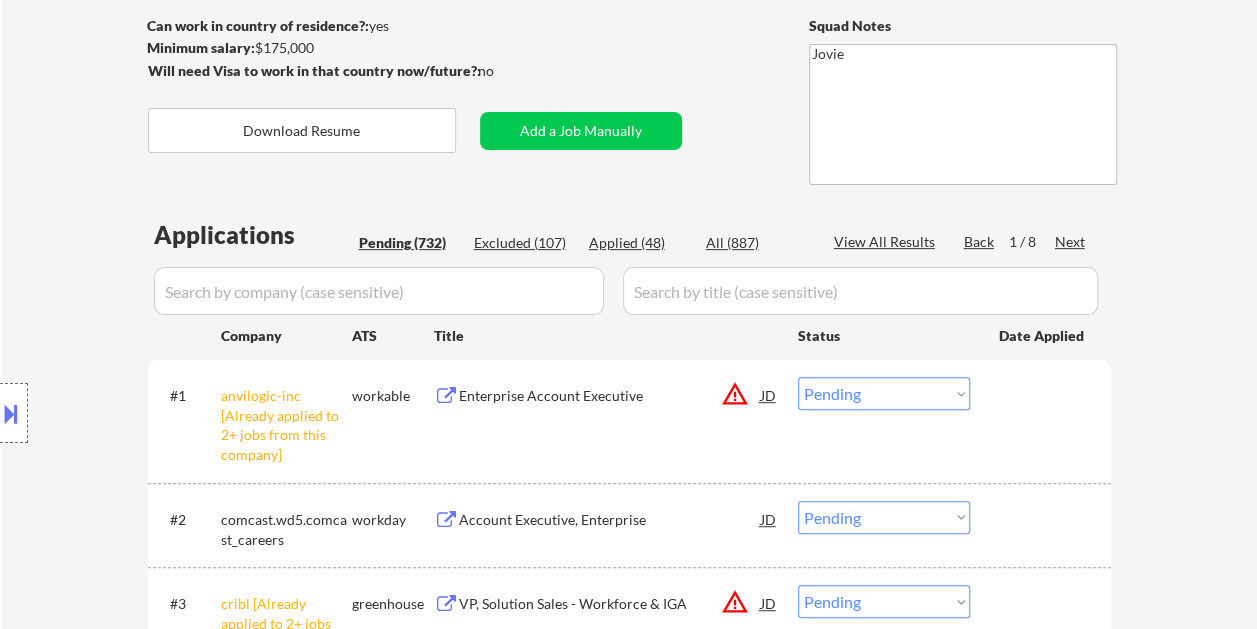 click on "1 / 8" at bounding box center [1032, 242] 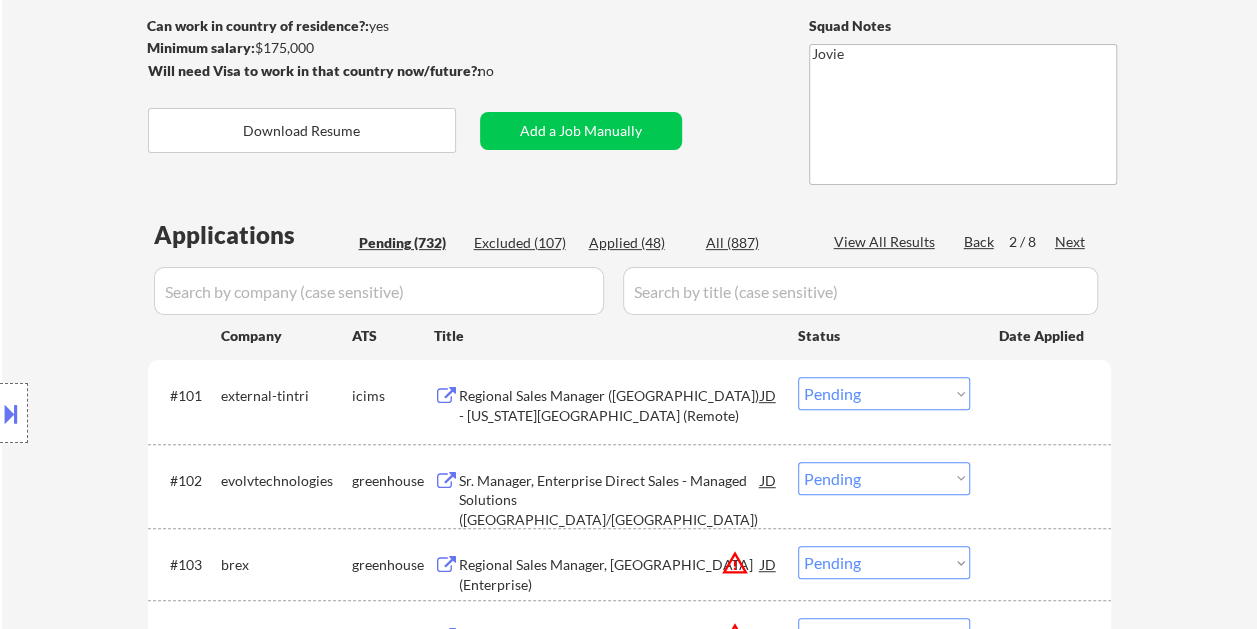 click on "Next" at bounding box center (1071, 242) 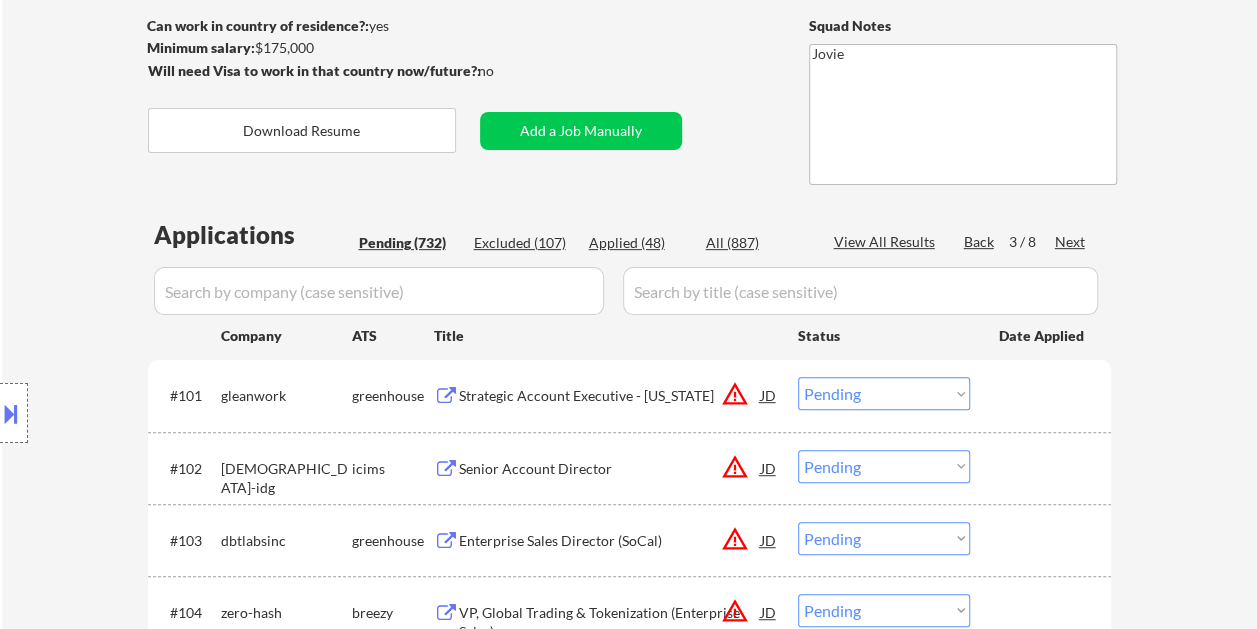 click on "Next" at bounding box center (1071, 242) 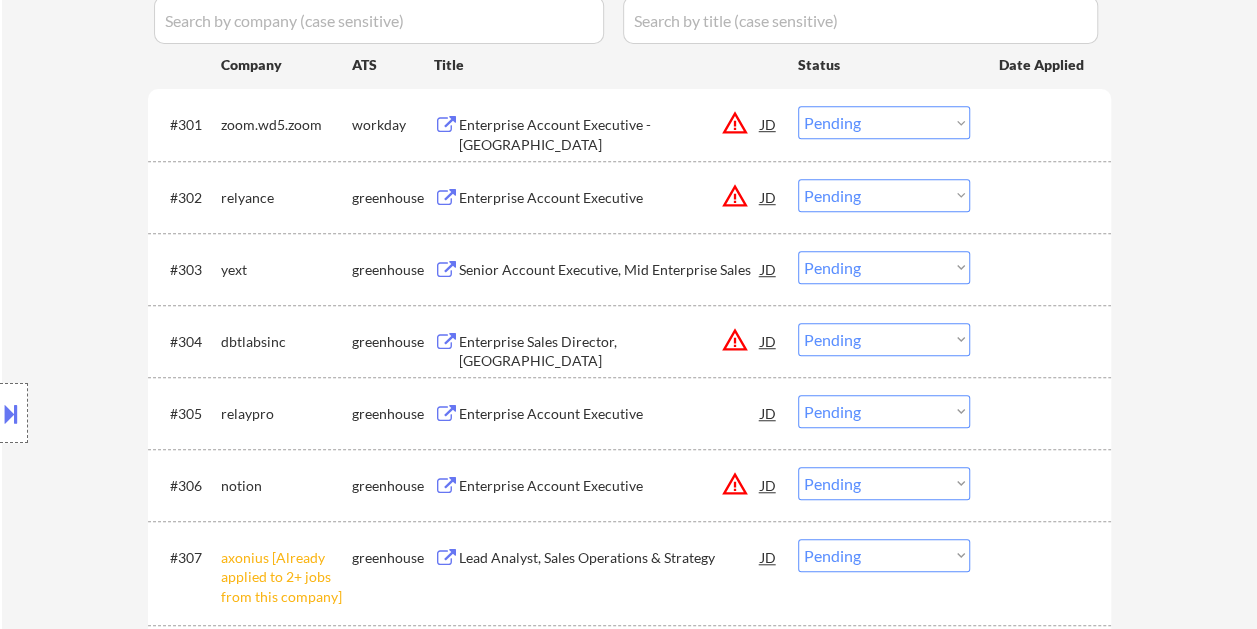 scroll, scrollTop: 600, scrollLeft: 0, axis: vertical 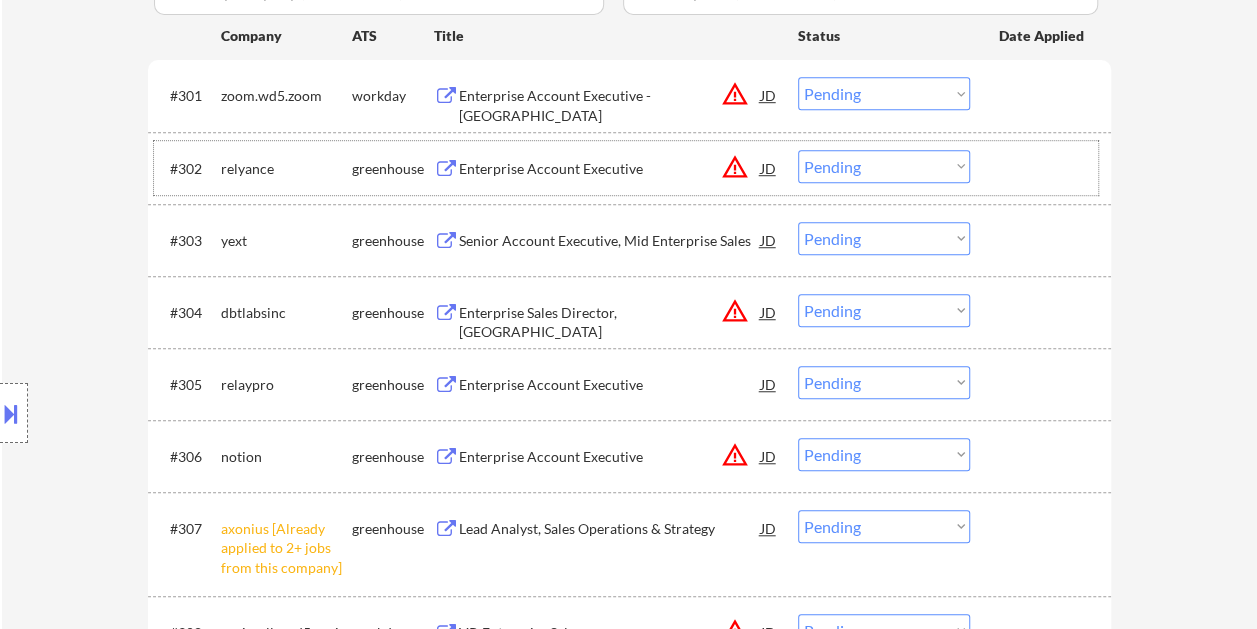 click at bounding box center (1043, 168) 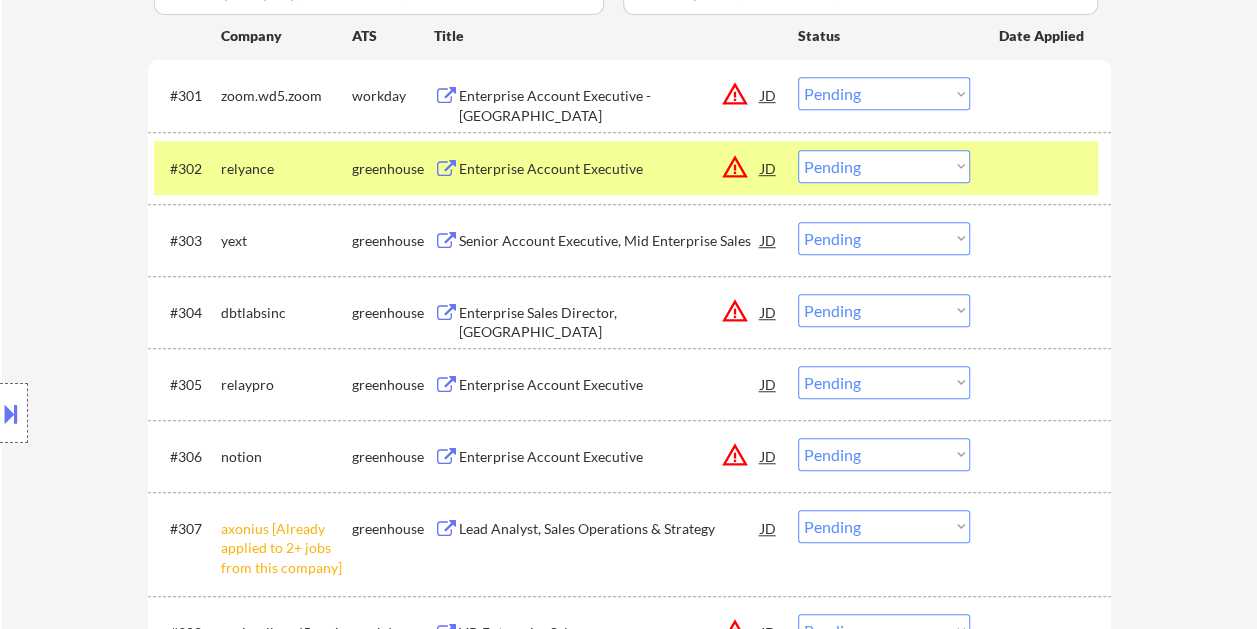 click on "Enterprise Account Executive" at bounding box center [610, 169] 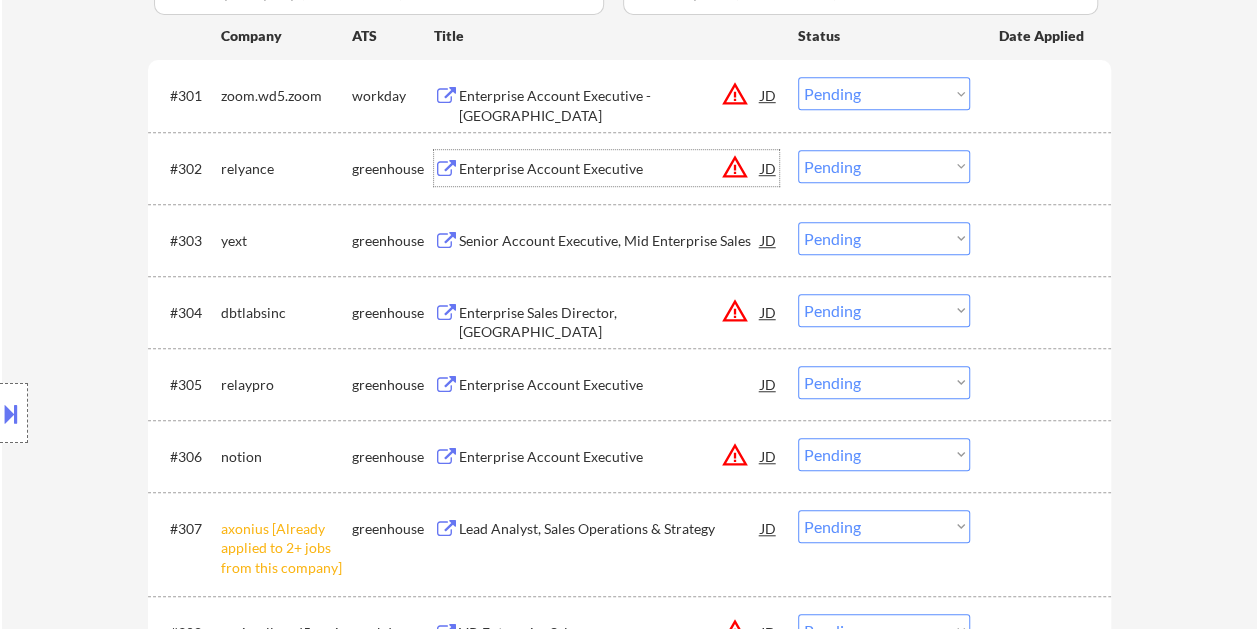 click at bounding box center (1043, 168) 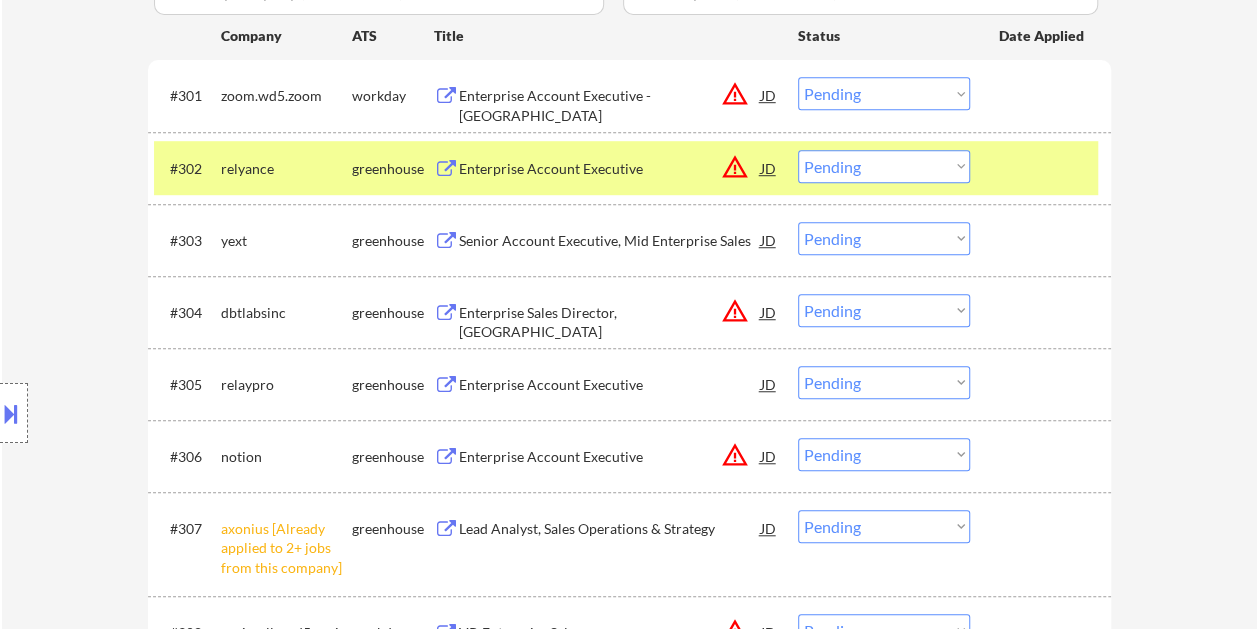 click on "Choose an option... Pending Applied Excluded (Questions) Excluded (Expired) Excluded (Location) Excluded (Bad Match) Excluded (Blocklist) Excluded (Salary) Excluded (Other)" at bounding box center (884, 166) 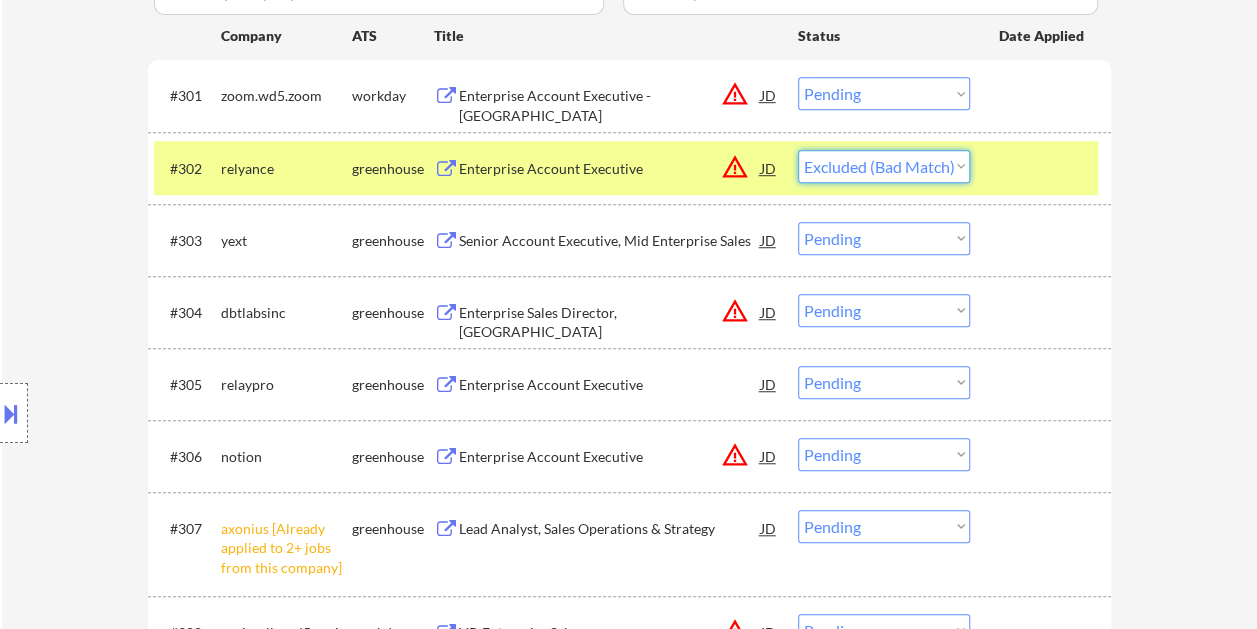 click on "Choose an option... Pending Applied Excluded (Questions) Excluded (Expired) Excluded (Location) Excluded (Bad Match) Excluded (Blocklist) Excluded (Salary) Excluded (Other)" at bounding box center [884, 166] 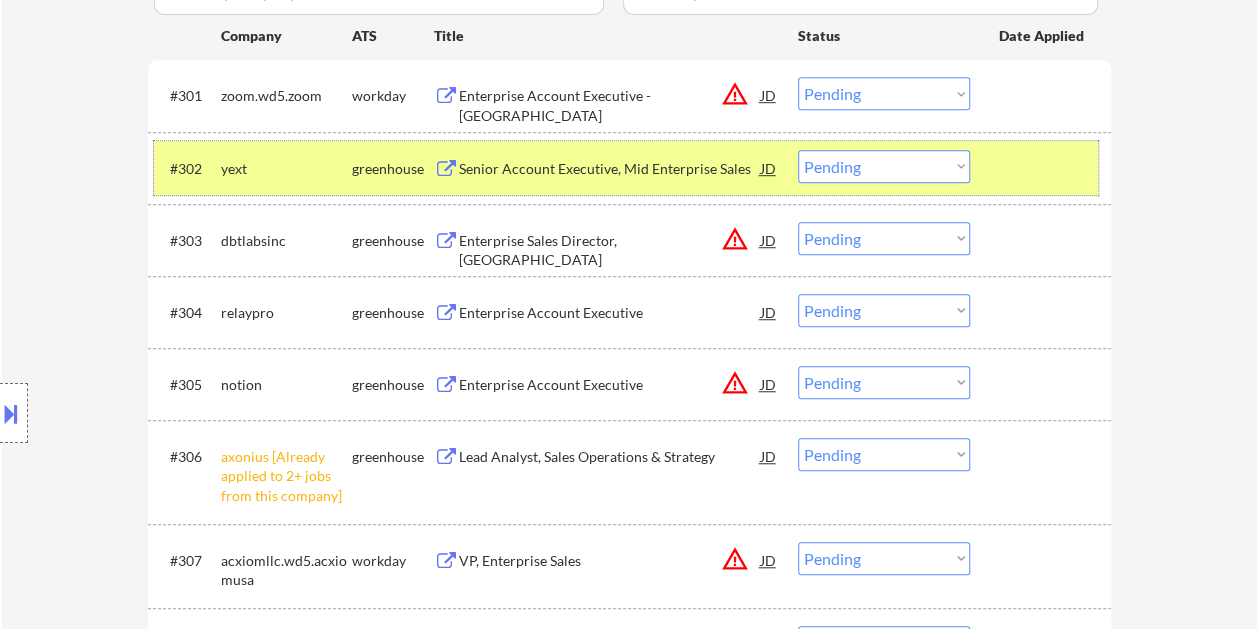 click at bounding box center [1043, 168] 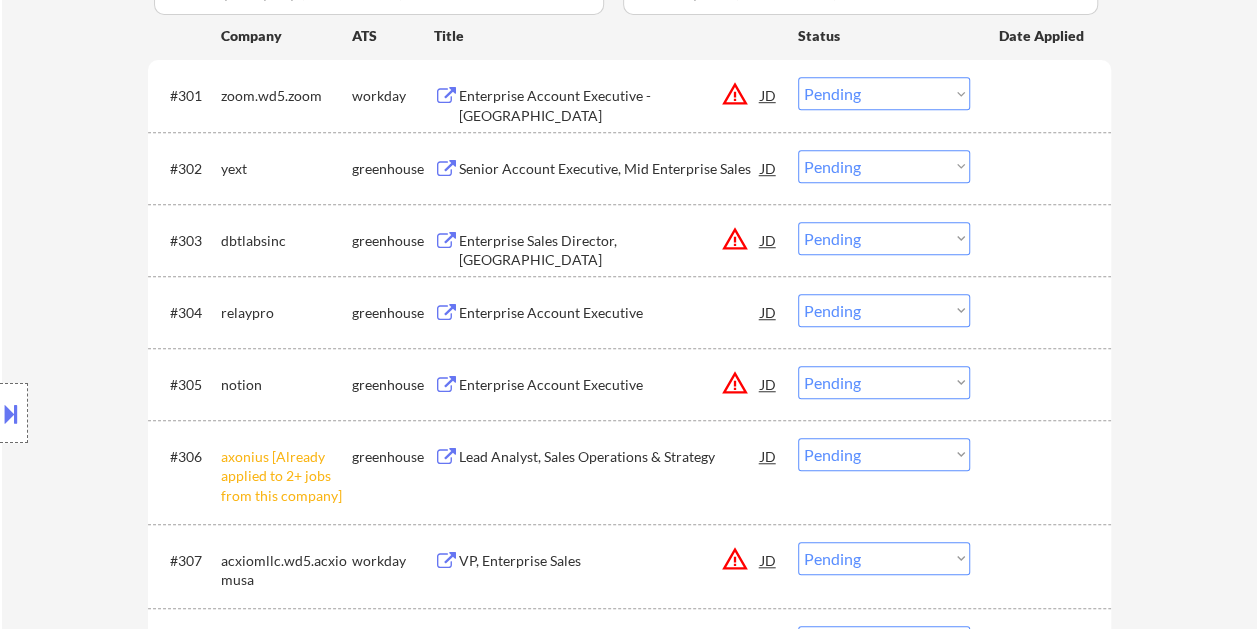 click on "Senior Account Executive, Mid Enterprise Sales" at bounding box center [610, 169] 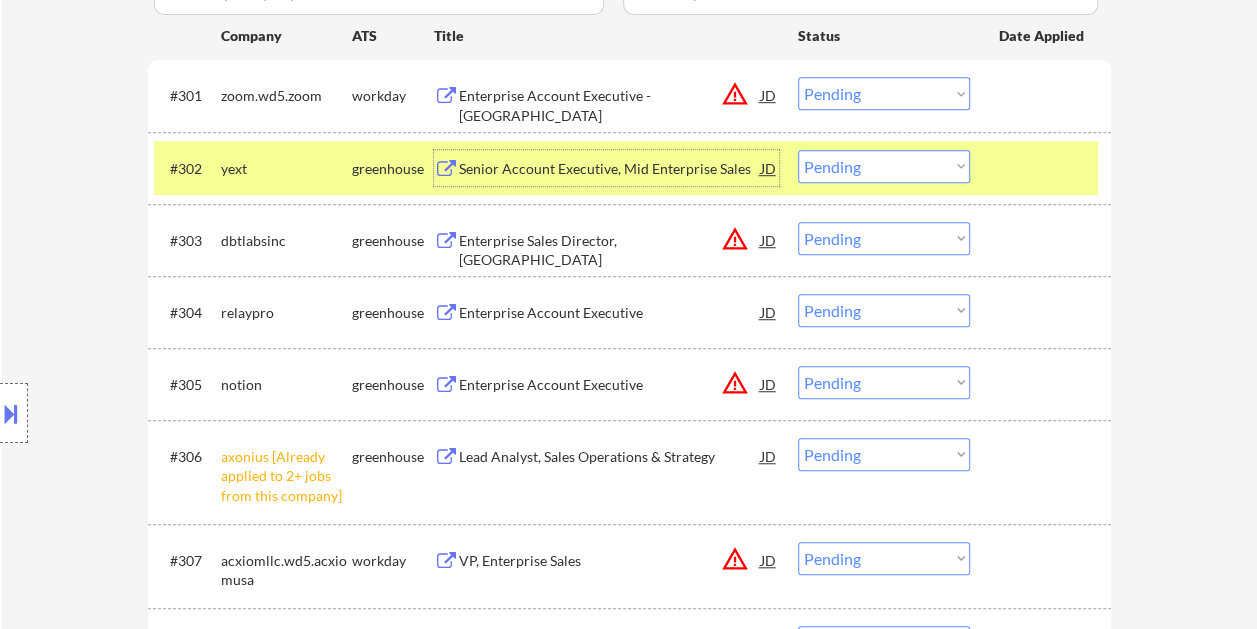 click at bounding box center (1043, 168) 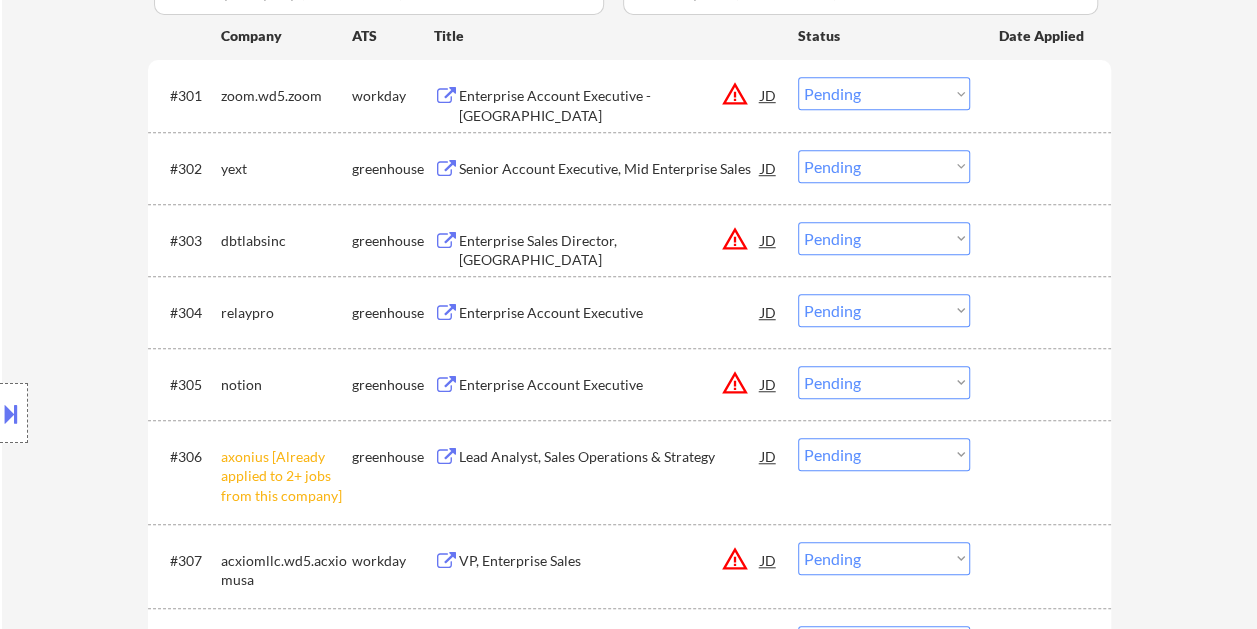 click at bounding box center (1043, 168) 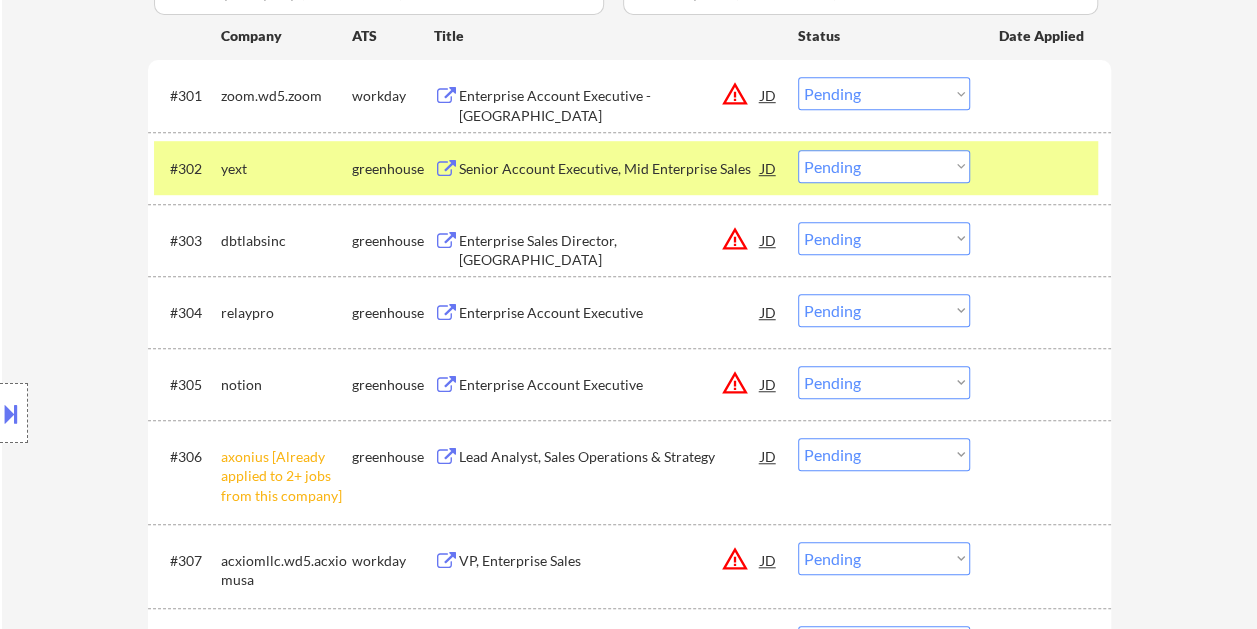 click on "Choose an option... Pending Applied Excluded (Questions) Excluded (Expired) Excluded (Location) Excluded (Bad Match) Excluded (Blocklist) Excluded (Salary) Excluded (Other)" at bounding box center (884, 166) 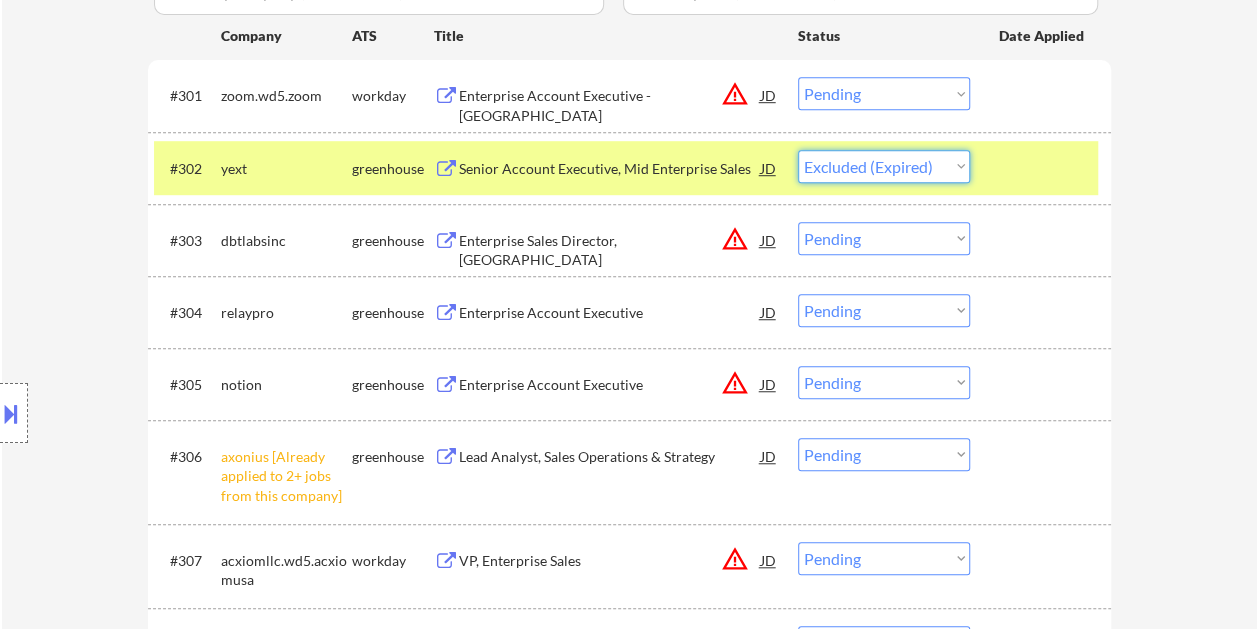 click on "Choose an option... Pending Applied Excluded (Questions) Excluded (Expired) Excluded (Location) Excluded (Bad Match) Excluded (Blocklist) Excluded (Salary) Excluded (Other)" at bounding box center (884, 166) 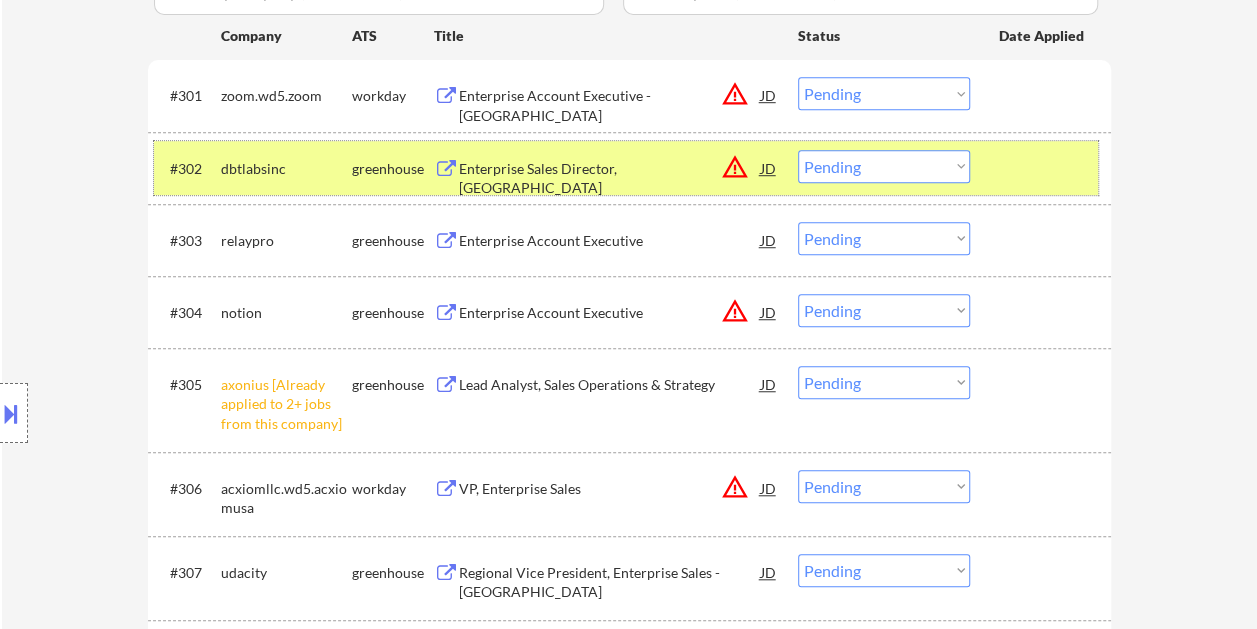 click at bounding box center [1043, 168] 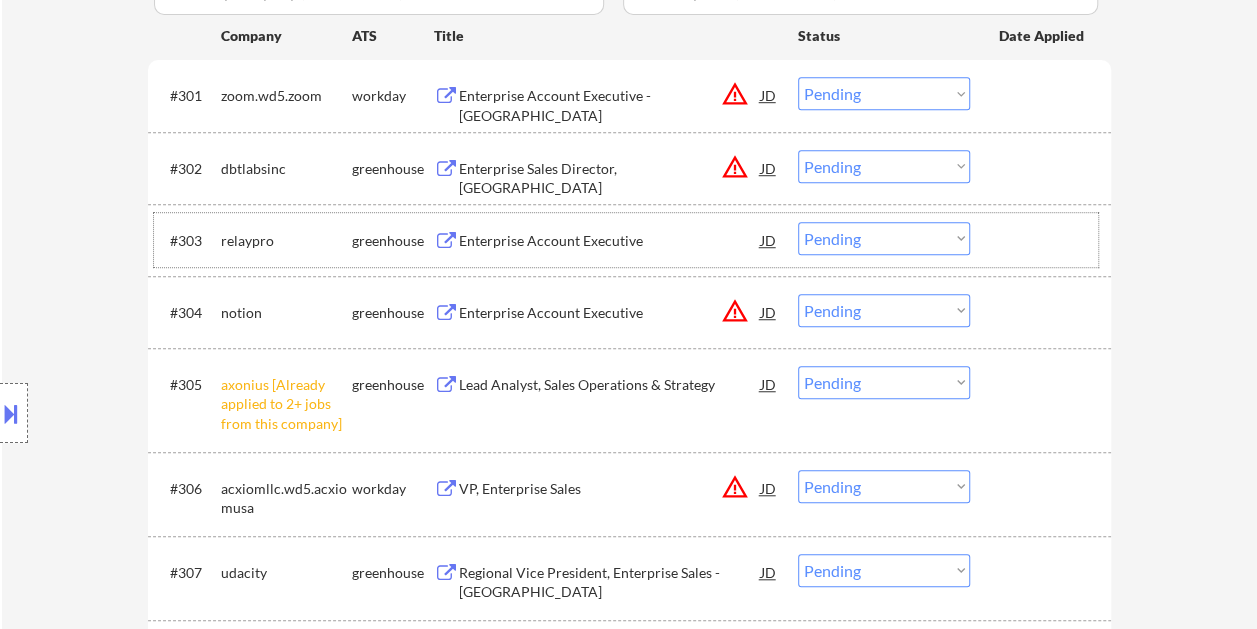 click at bounding box center [1043, 240] 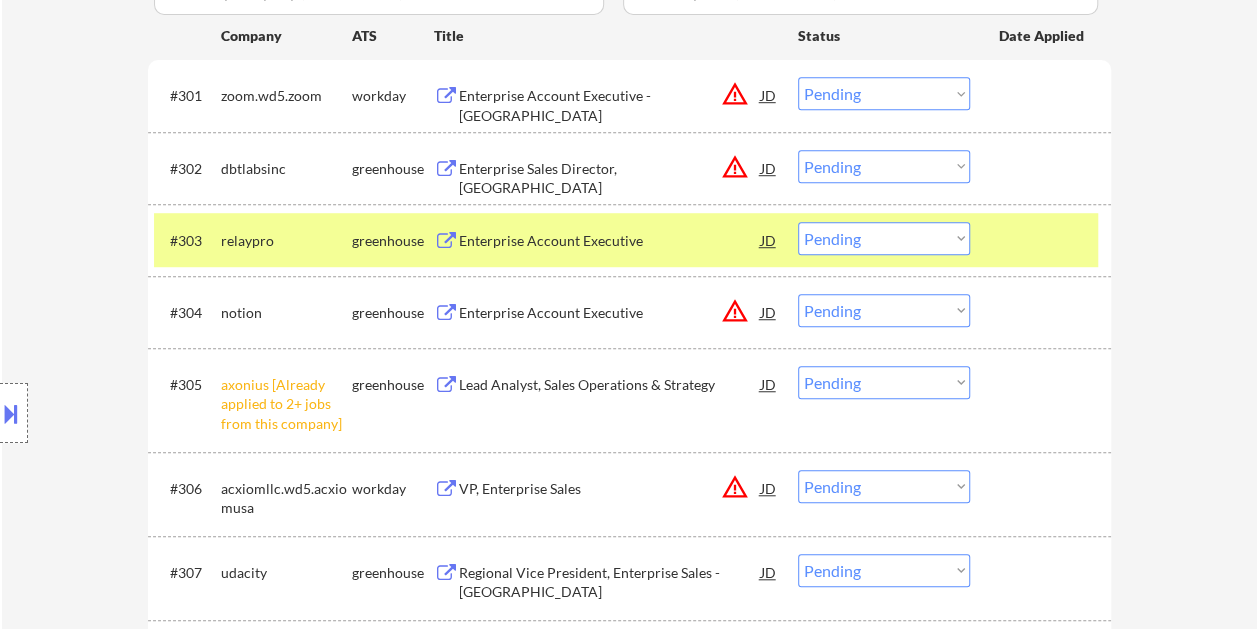 click on "Enterprise Account Executive" at bounding box center [610, 241] 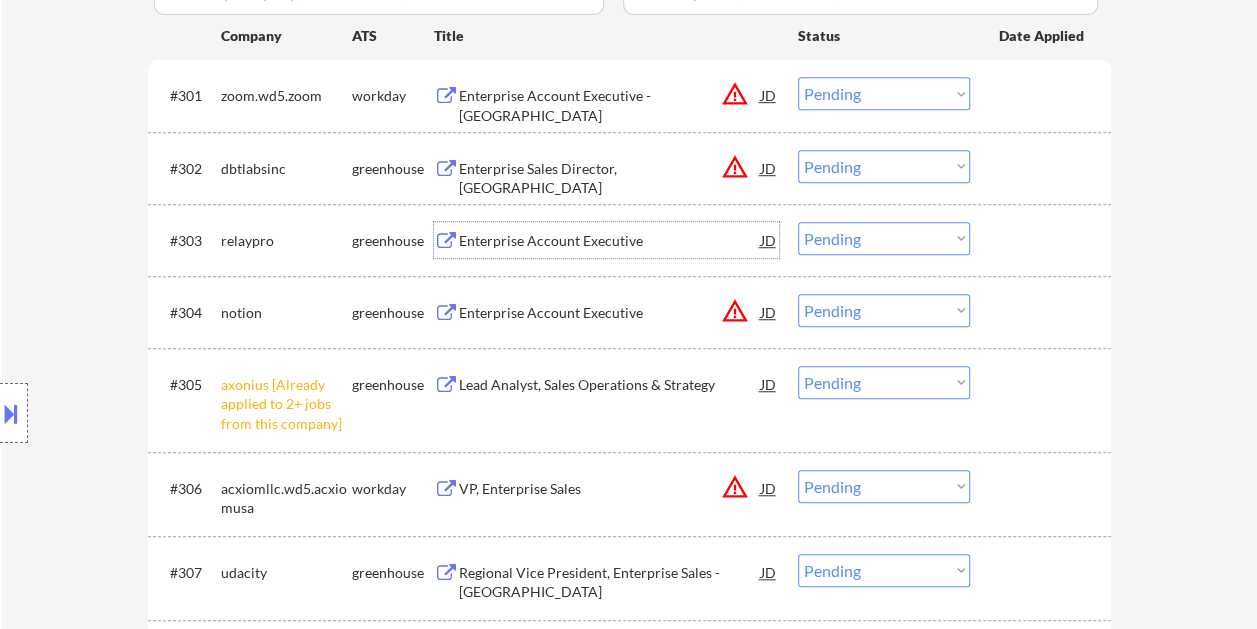 click at bounding box center (1043, 240) 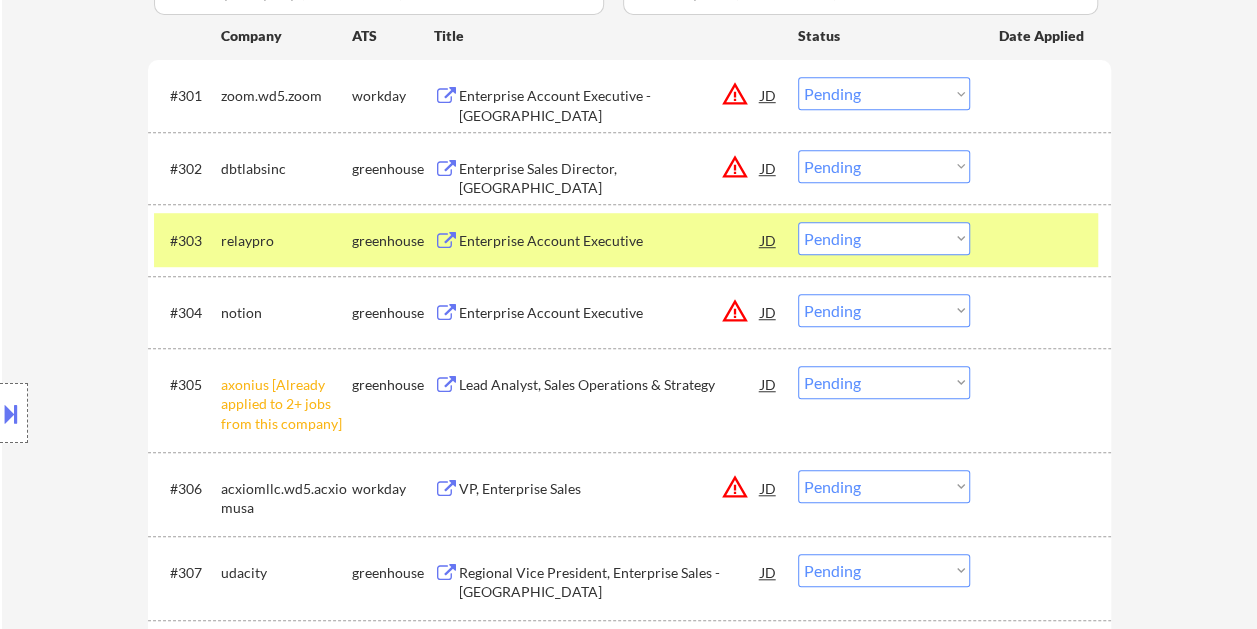 click on "Choose an option... Pending Applied Excluded (Questions) Excluded (Expired) Excluded (Location) Excluded (Bad Match) Excluded (Blocklist) Excluded (Salary) Excluded (Other)" at bounding box center [884, 238] 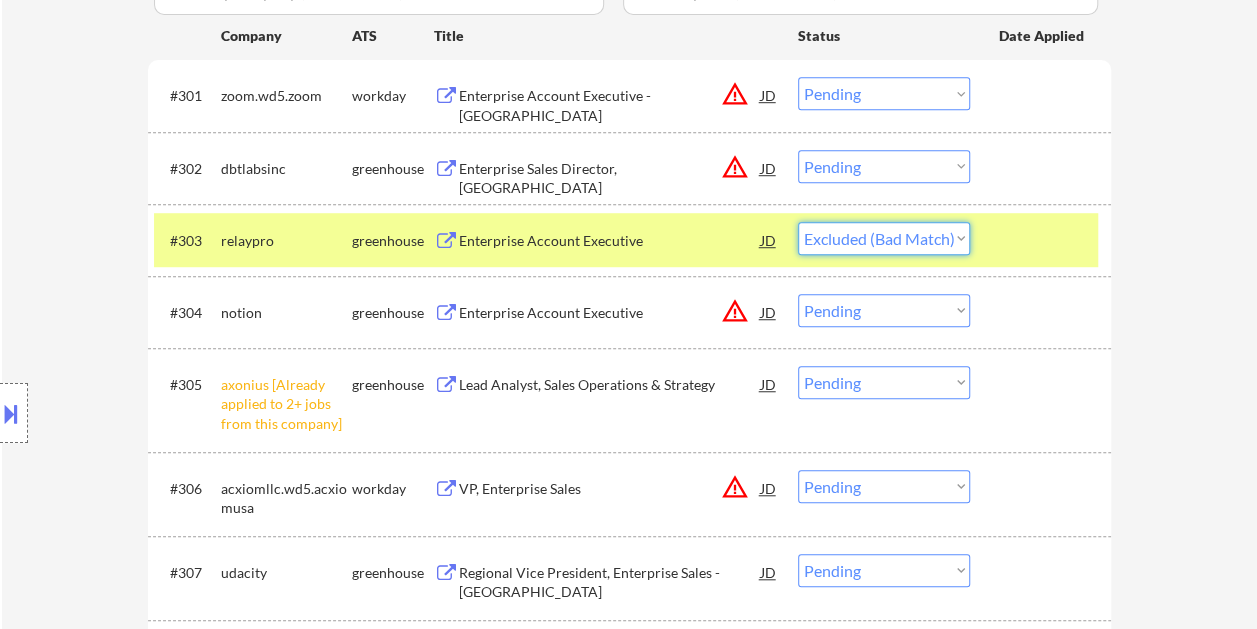 click on "Choose an option... Pending Applied Excluded (Questions) Excluded (Expired) Excluded (Location) Excluded (Bad Match) Excluded (Blocklist) Excluded (Salary) Excluded (Other)" at bounding box center [884, 238] 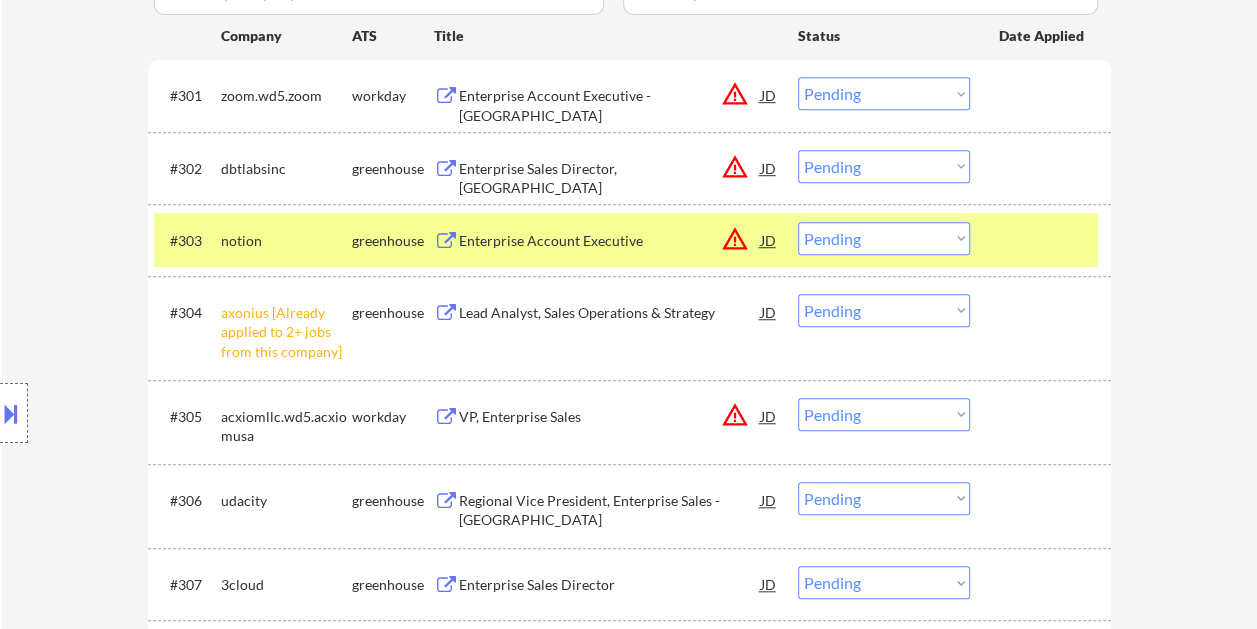 click at bounding box center (1043, 240) 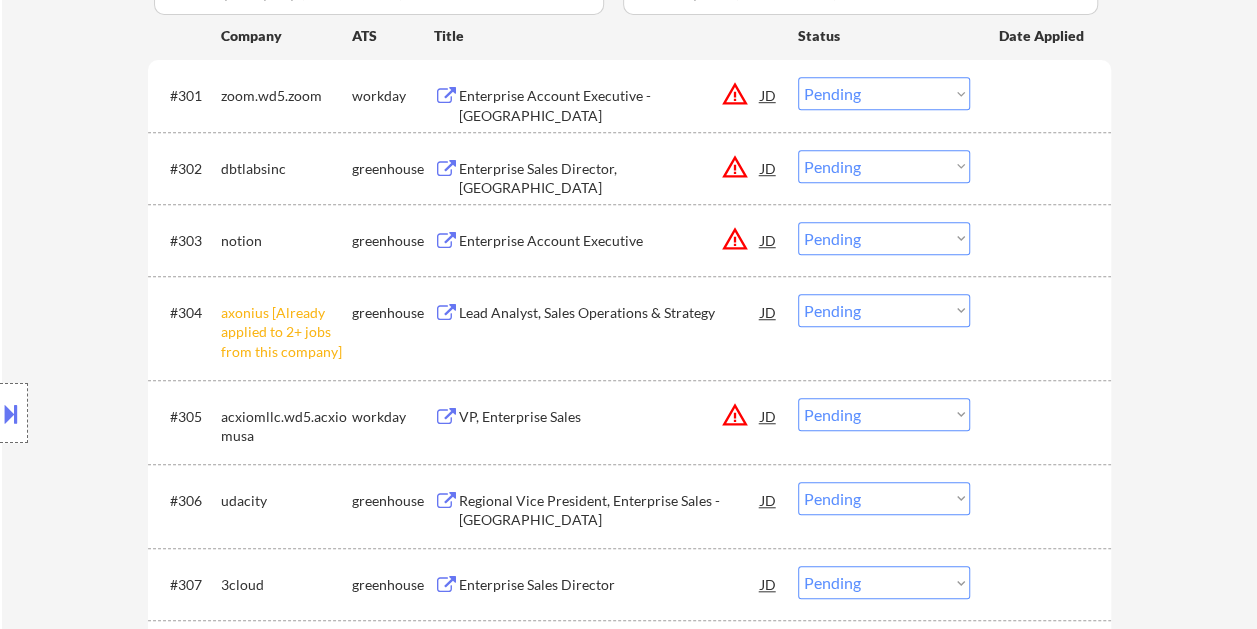 scroll, scrollTop: 700, scrollLeft: 0, axis: vertical 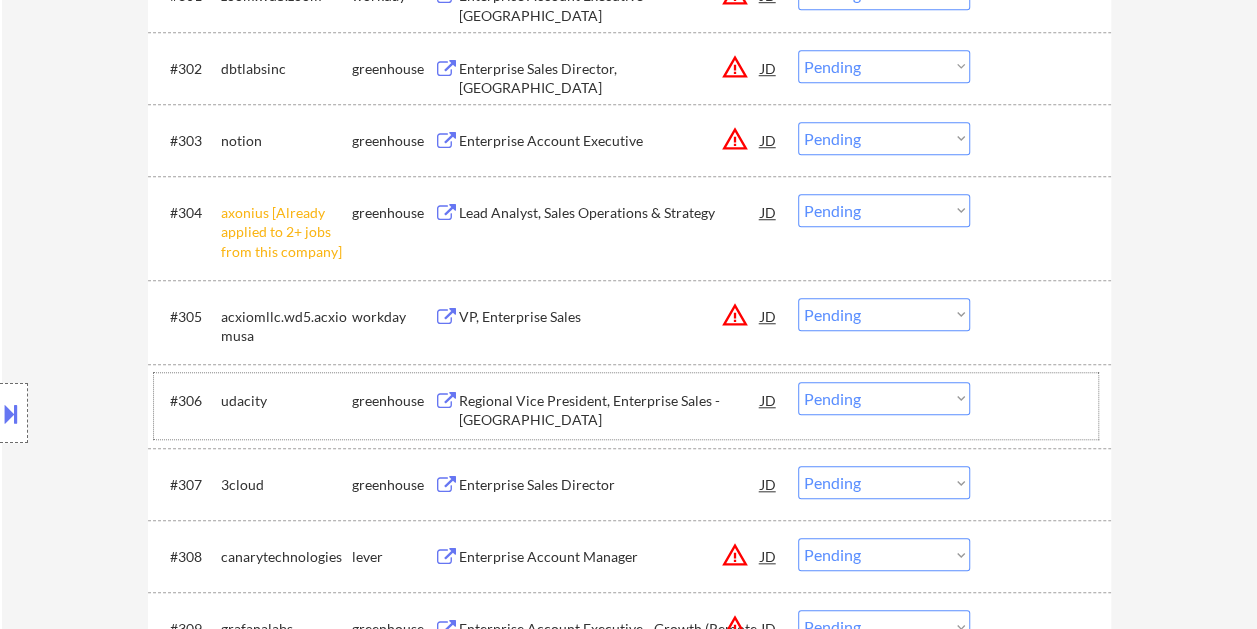 click at bounding box center (1043, 400) 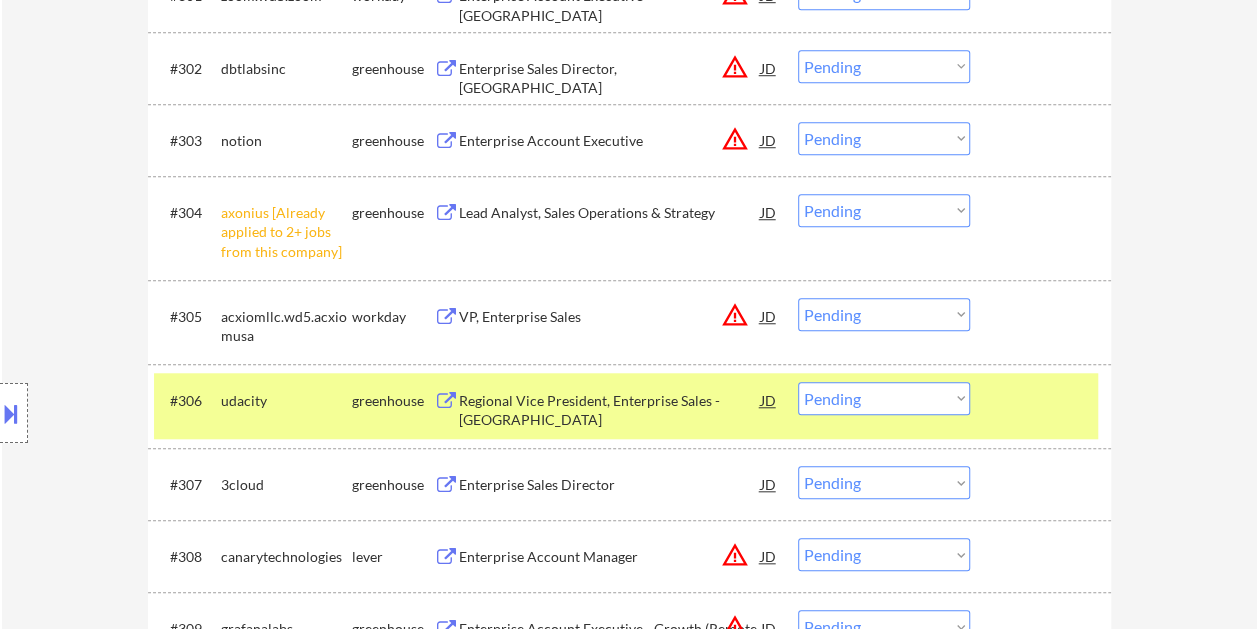 click on "Regional Vice President, Enterprise Sales - [GEOGRAPHIC_DATA]" at bounding box center [610, 410] 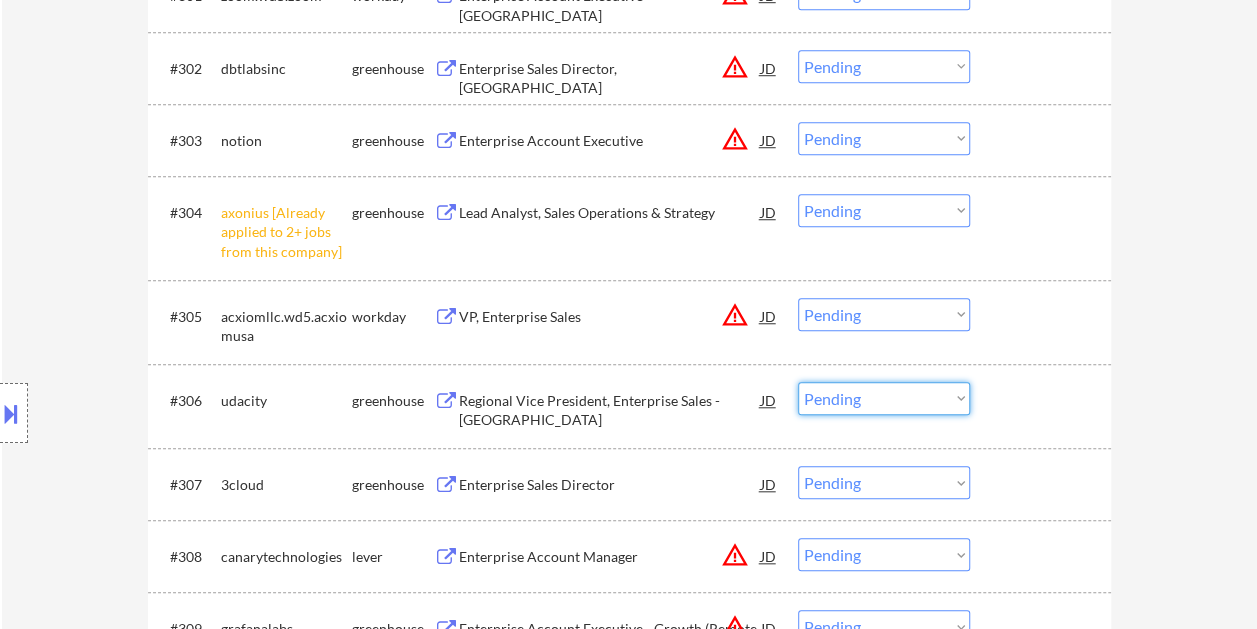 click on "Choose an option... Pending Applied Excluded (Questions) Excluded (Expired) Excluded (Location) Excluded (Bad Match) Excluded (Blocklist) Excluded (Salary) Excluded (Other)" at bounding box center [884, 398] 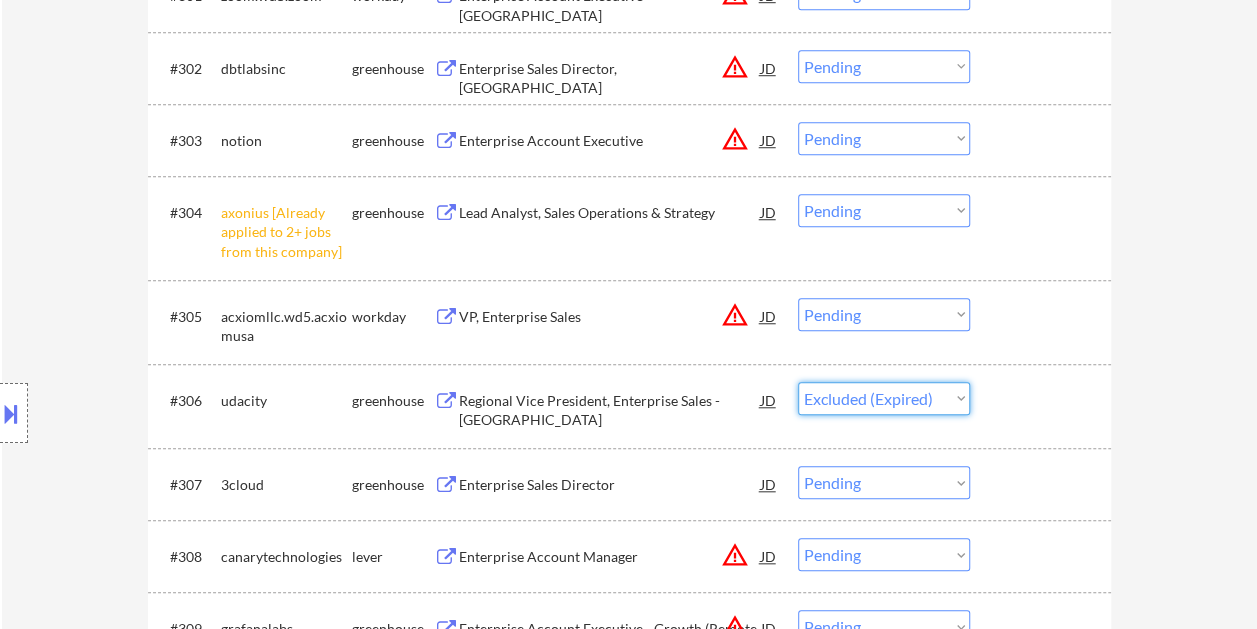 click on "Choose an option... Pending Applied Excluded (Questions) Excluded (Expired) Excluded (Location) Excluded (Bad Match) Excluded (Blocklist) Excluded (Salary) Excluded (Other)" at bounding box center [884, 398] 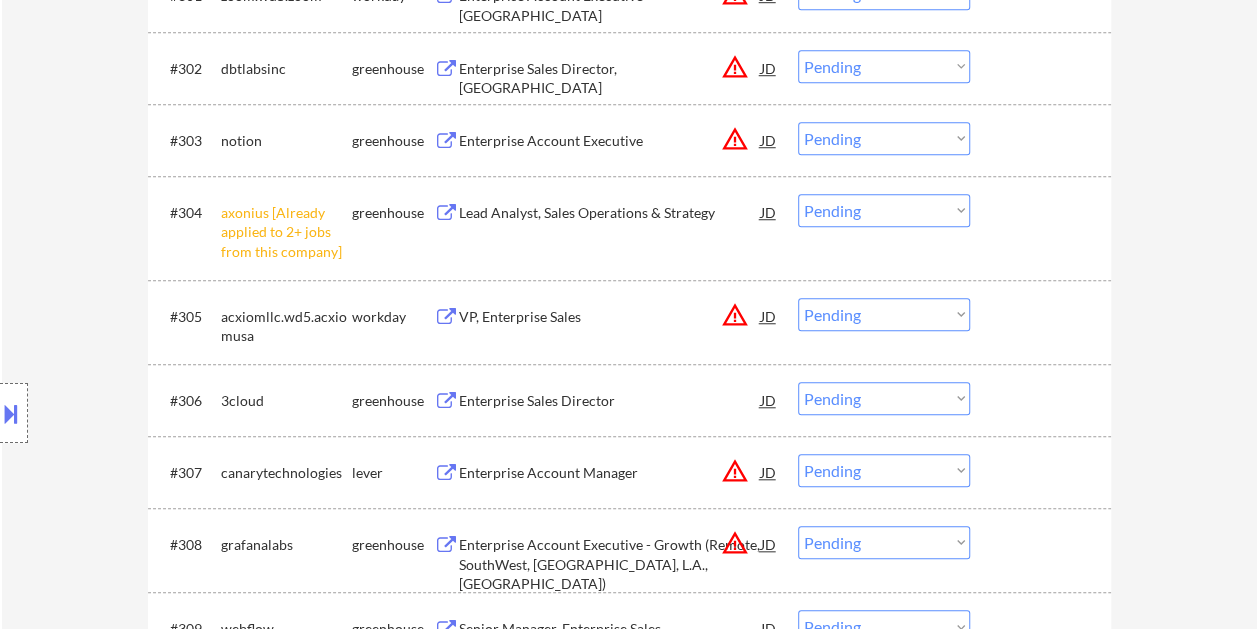 click at bounding box center [1043, 400] 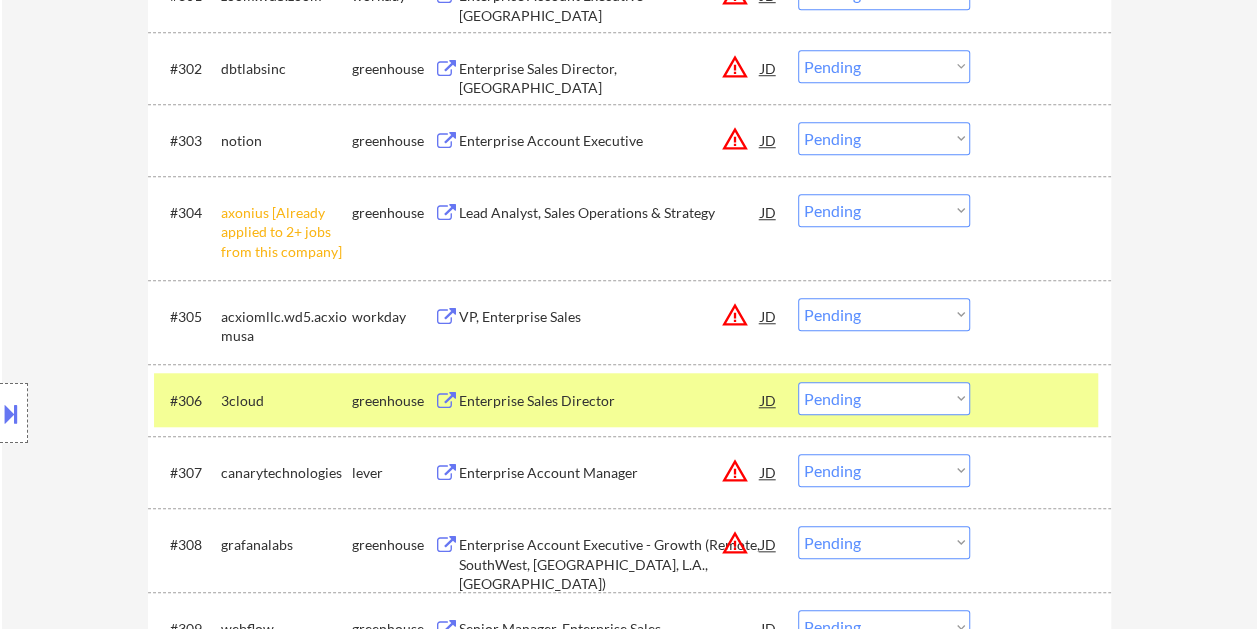 click on "Enterprise Sales Director" at bounding box center (610, 401) 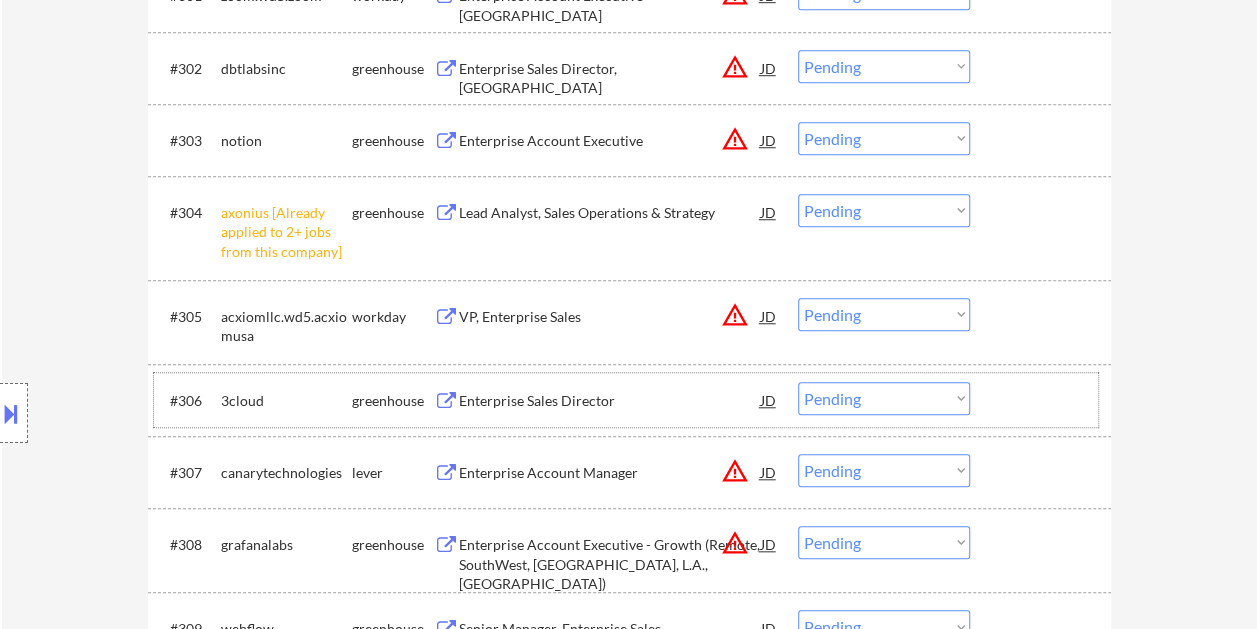 click at bounding box center [1043, 400] 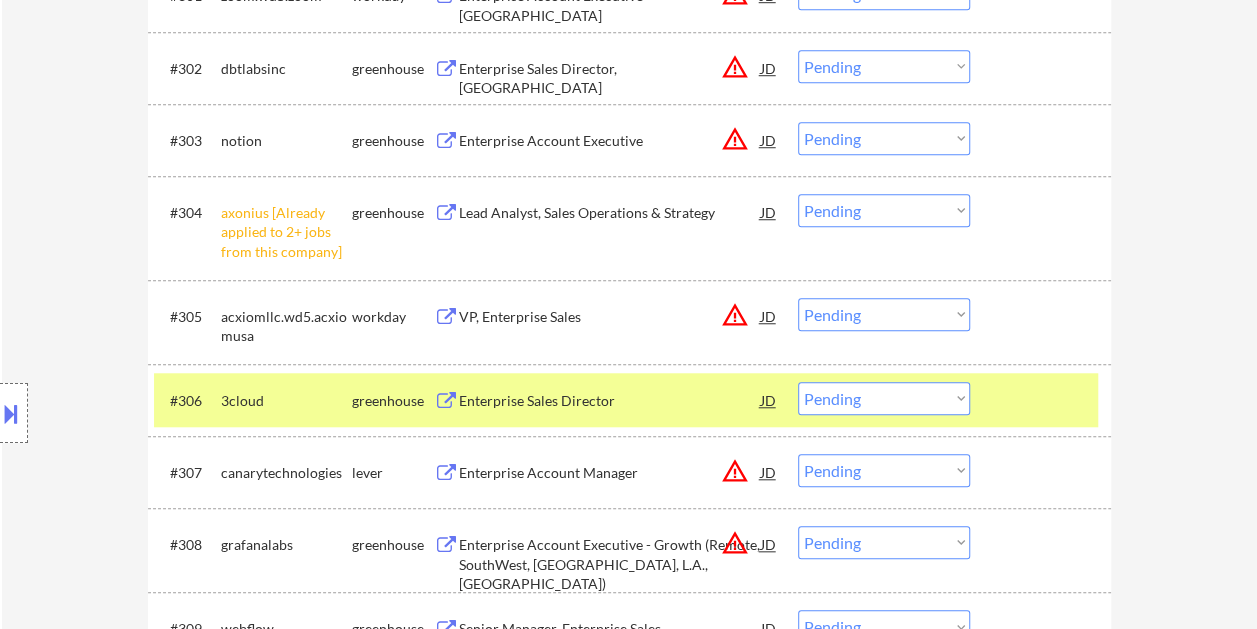 click on "Choose an option... Pending Applied Excluded (Questions) Excluded (Expired) Excluded (Location) Excluded (Bad Match) Excluded (Blocklist) Excluded (Salary) Excluded (Other)" at bounding box center [884, 398] 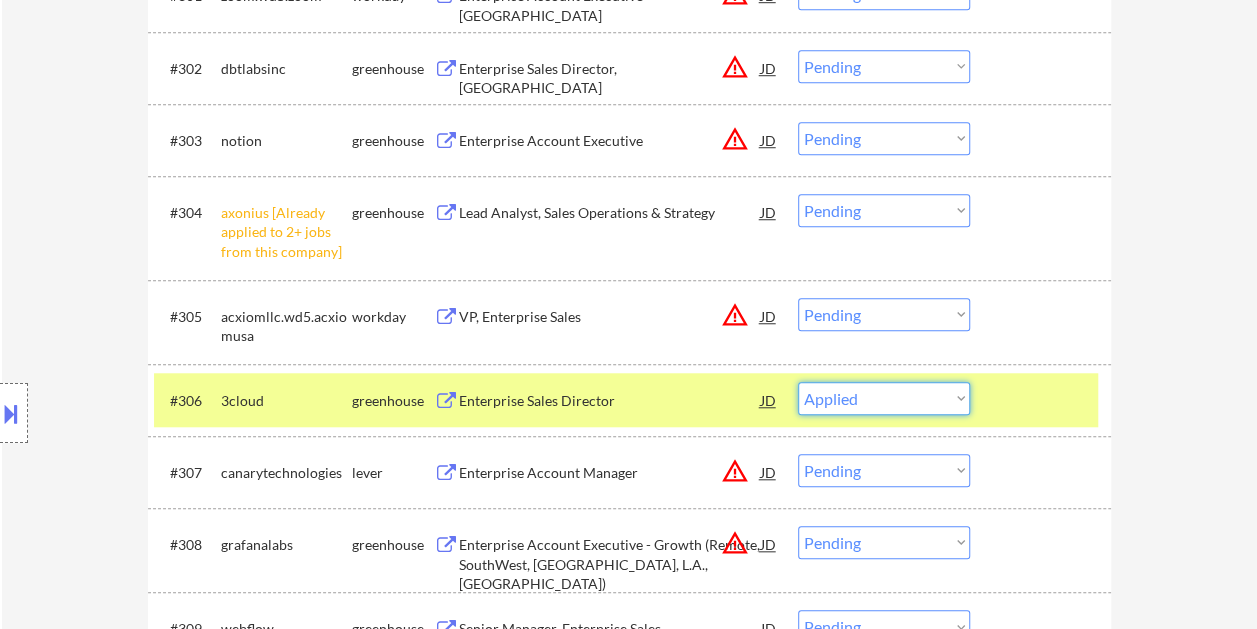 click on "Choose an option... Pending Applied Excluded (Questions) Excluded (Expired) Excluded (Location) Excluded (Bad Match) Excluded (Blocklist) Excluded (Salary) Excluded (Other)" at bounding box center (884, 398) 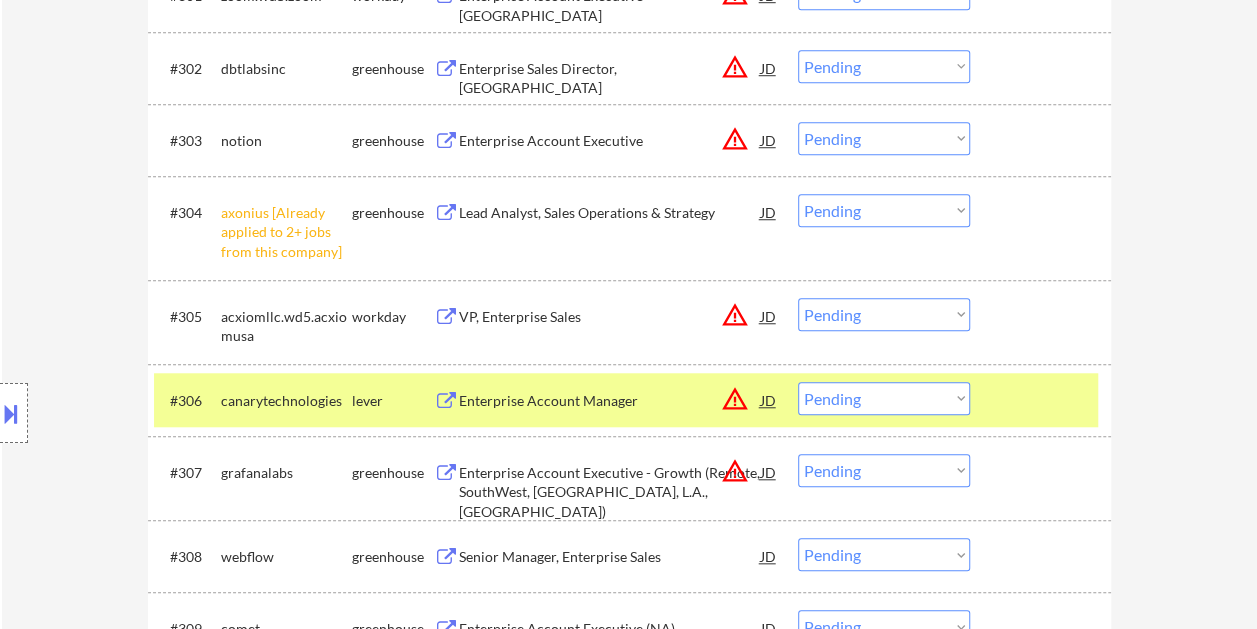 click on "#306 canarytechnologies lever Enterprise Account Manager JD warning_amber Choose an option... Pending Applied Excluded (Questions) Excluded (Expired) Excluded (Location) Excluded (Bad Match) Excluded (Blocklist) Excluded (Salary) Excluded (Other)" at bounding box center [626, 400] 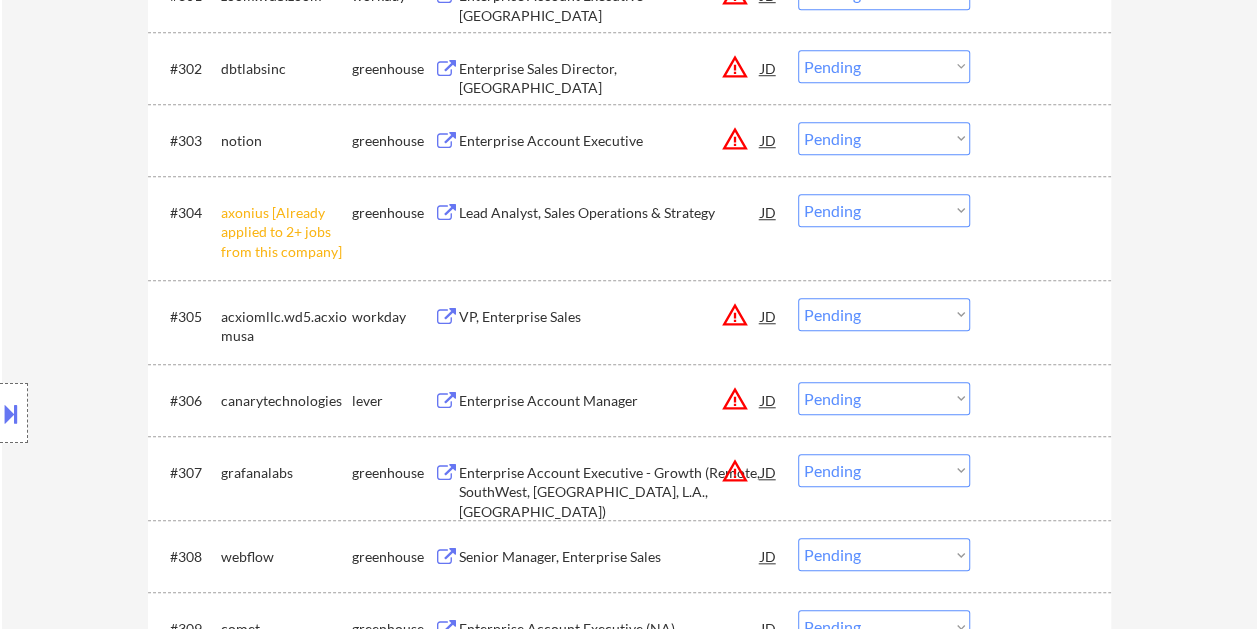 click at bounding box center (1043, 400) 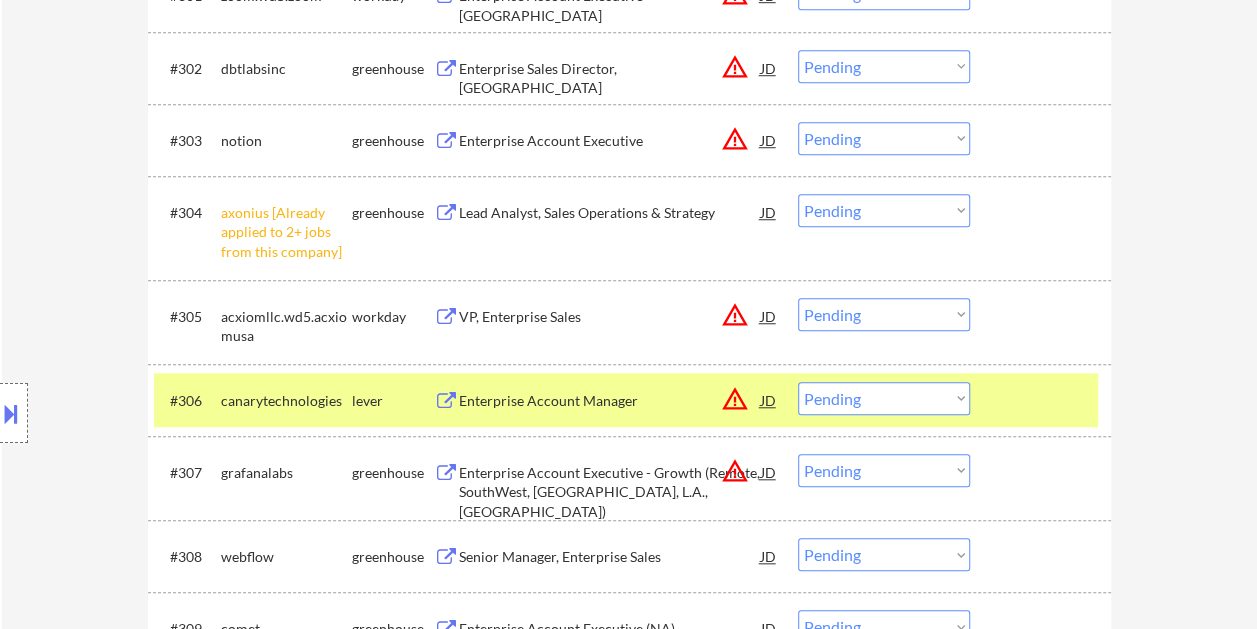 click on "Enterprise Account Manager" at bounding box center (610, 401) 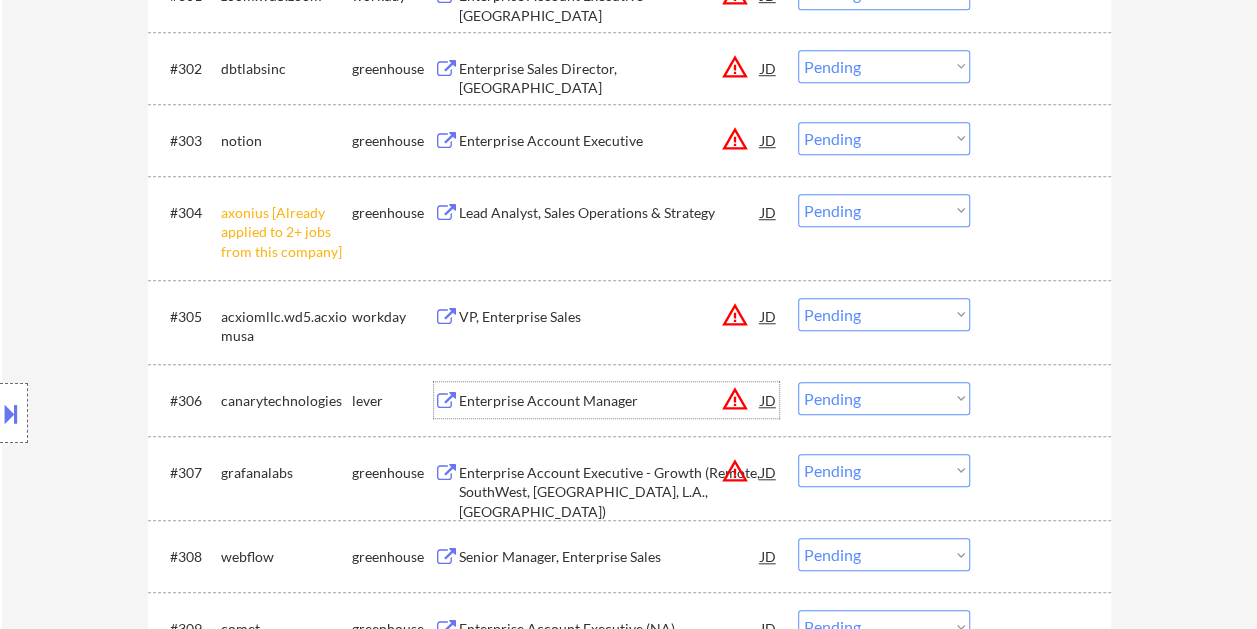 click at bounding box center [1043, 400] 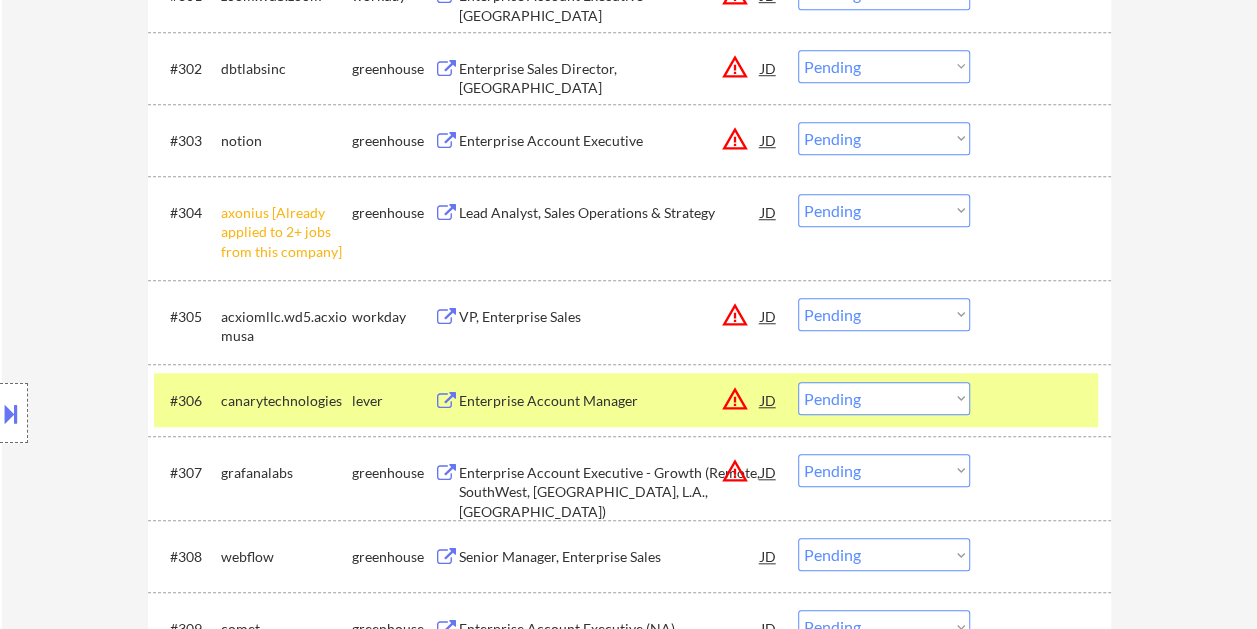 click on "Choose an option... Pending Applied Excluded (Questions) Excluded (Expired) Excluded (Location) Excluded (Bad Match) Excluded (Blocklist) Excluded (Salary) Excluded (Other)" at bounding box center [884, 398] 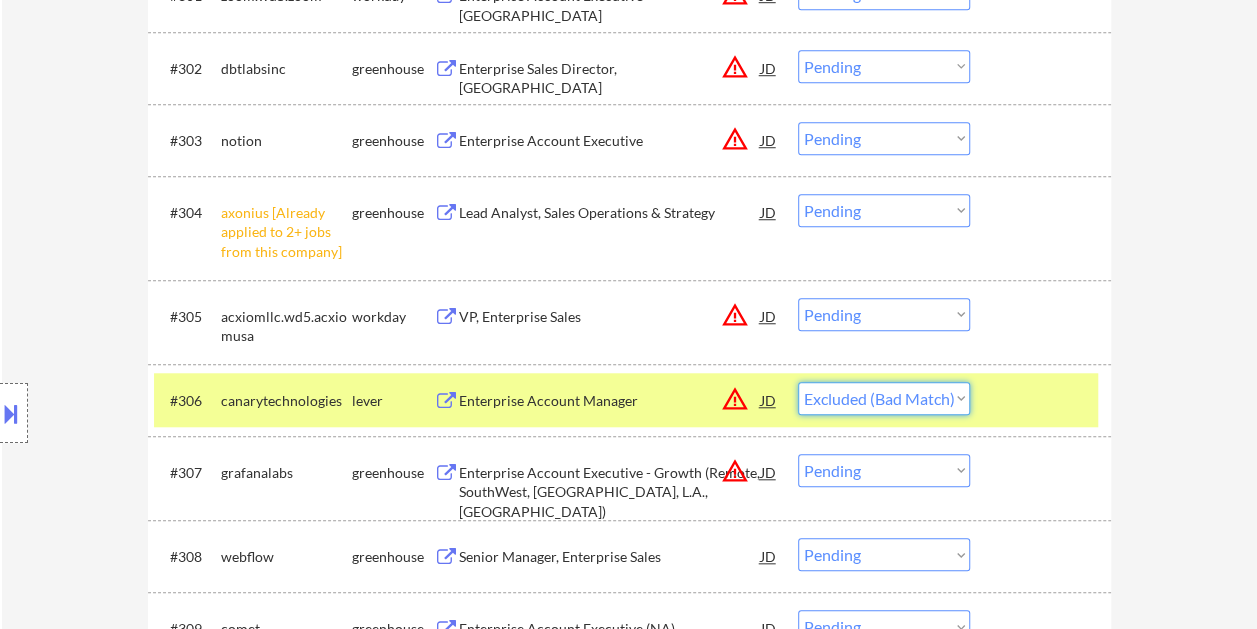click on "Choose an option... Pending Applied Excluded (Questions) Excluded (Expired) Excluded (Location) Excluded (Bad Match) Excluded (Blocklist) Excluded (Salary) Excluded (Other)" at bounding box center [884, 398] 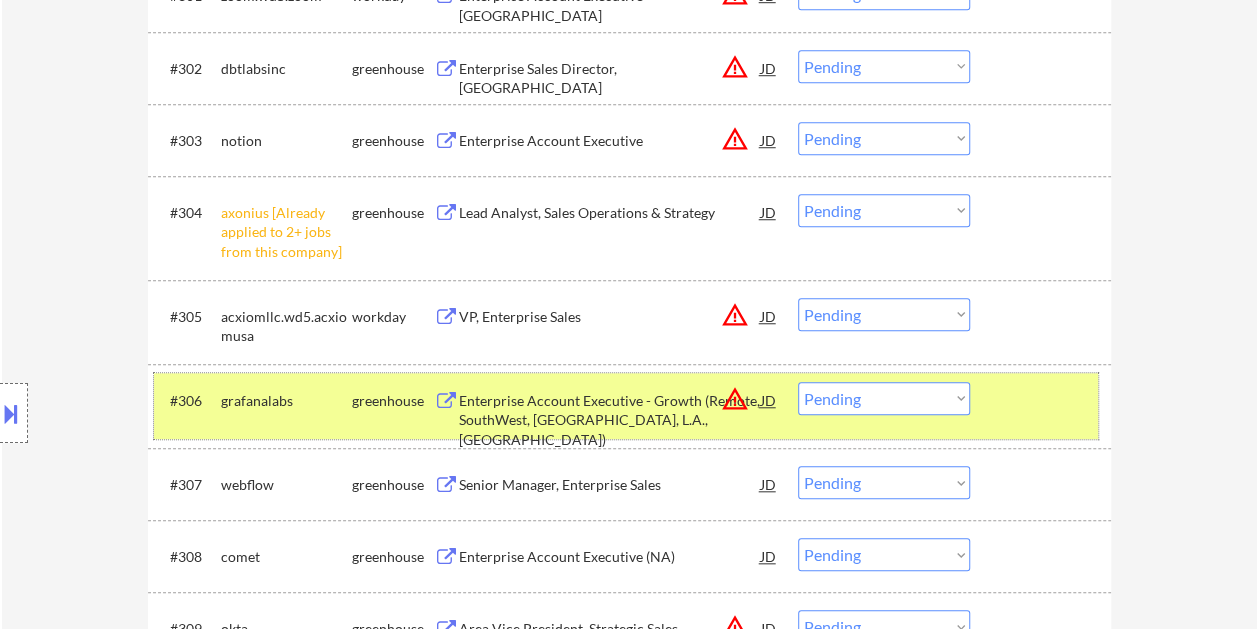 click at bounding box center (1043, 400) 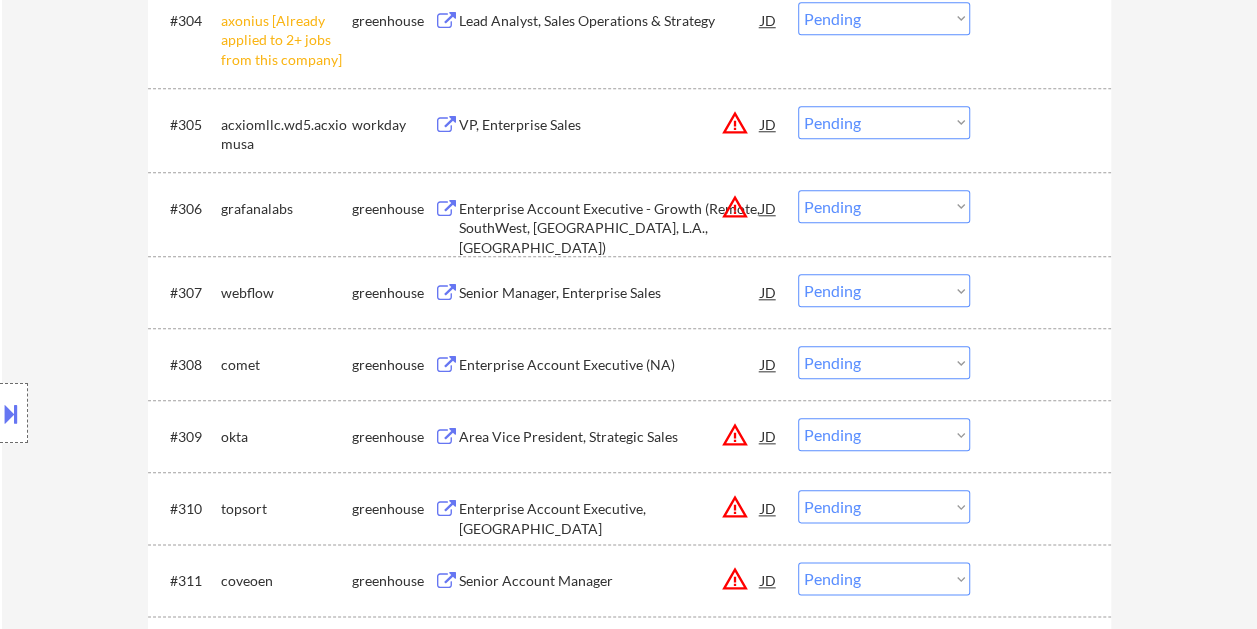 scroll, scrollTop: 900, scrollLeft: 0, axis: vertical 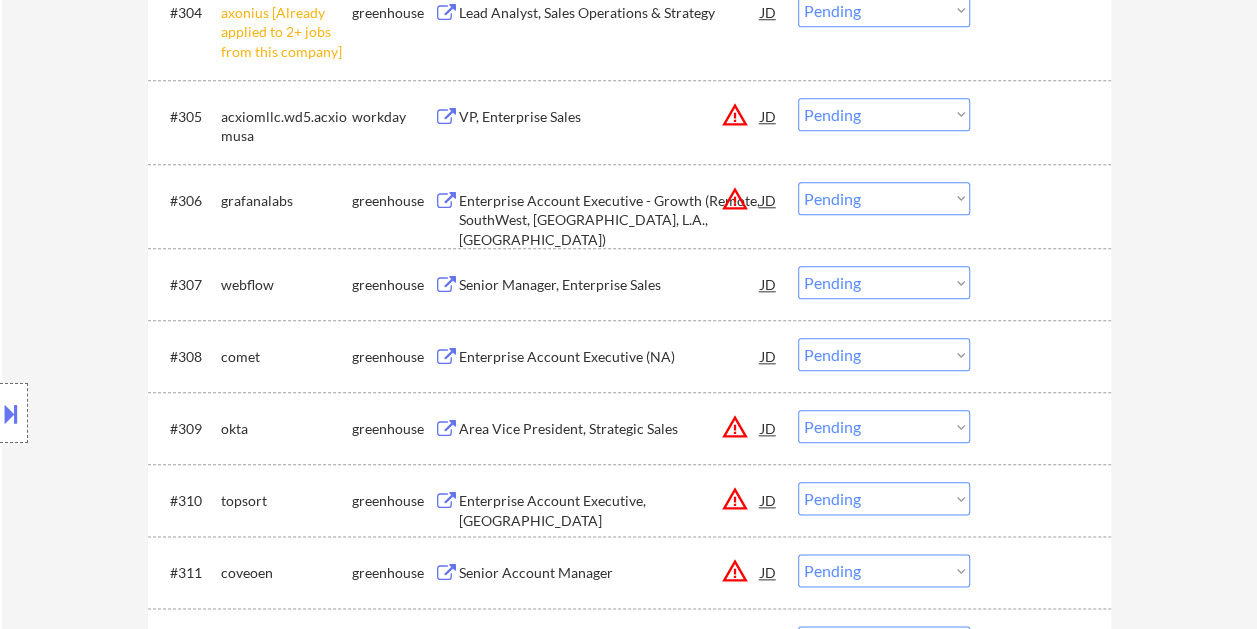 click at bounding box center (1043, 200) 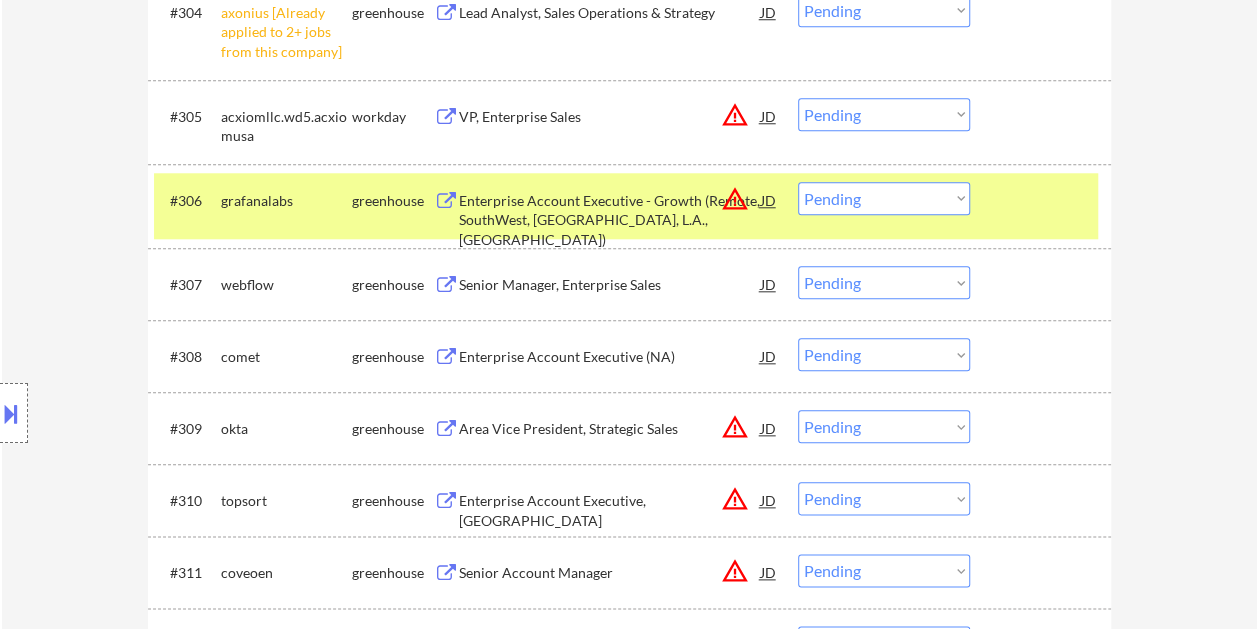 click on "Enterprise Account Executive - Growth (Remote, SouthWest, [GEOGRAPHIC_DATA], L.A., [GEOGRAPHIC_DATA])" at bounding box center (610, 220) 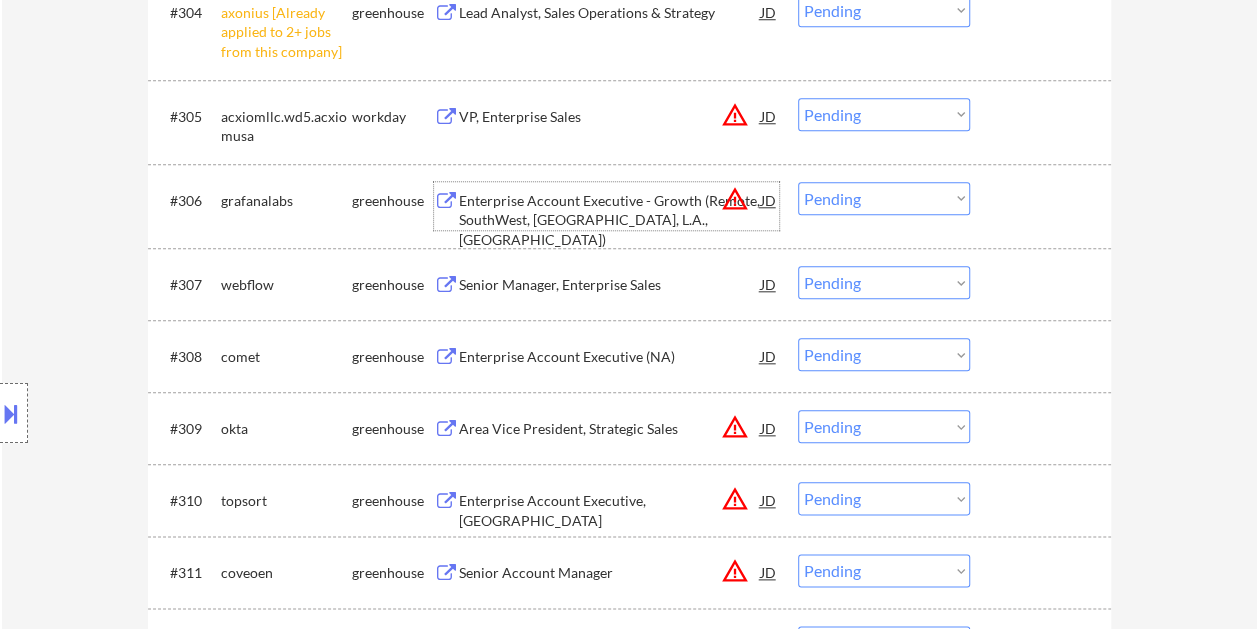 click at bounding box center [1043, 200] 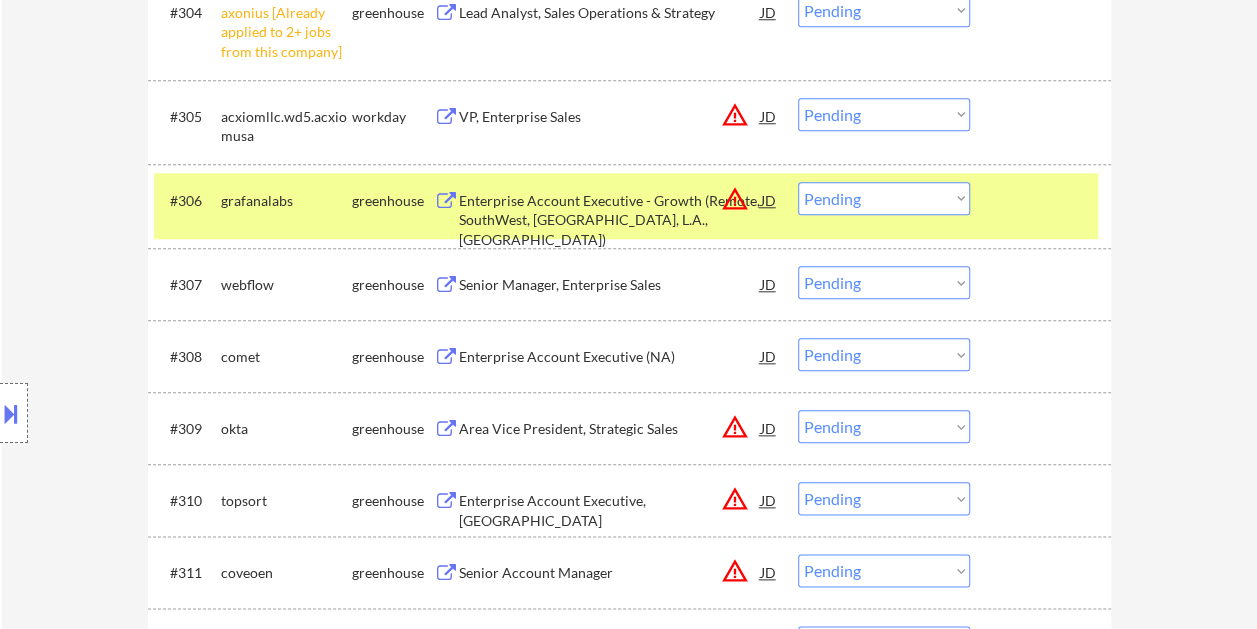click on "Choose an option... Pending Applied Excluded (Questions) Excluded (Expired) Excluded (Location) Excluded (Bad Match) Excluded (Blocklist) Excluded (Salary) Excluded (Other)" at bounding box center [884, 198] 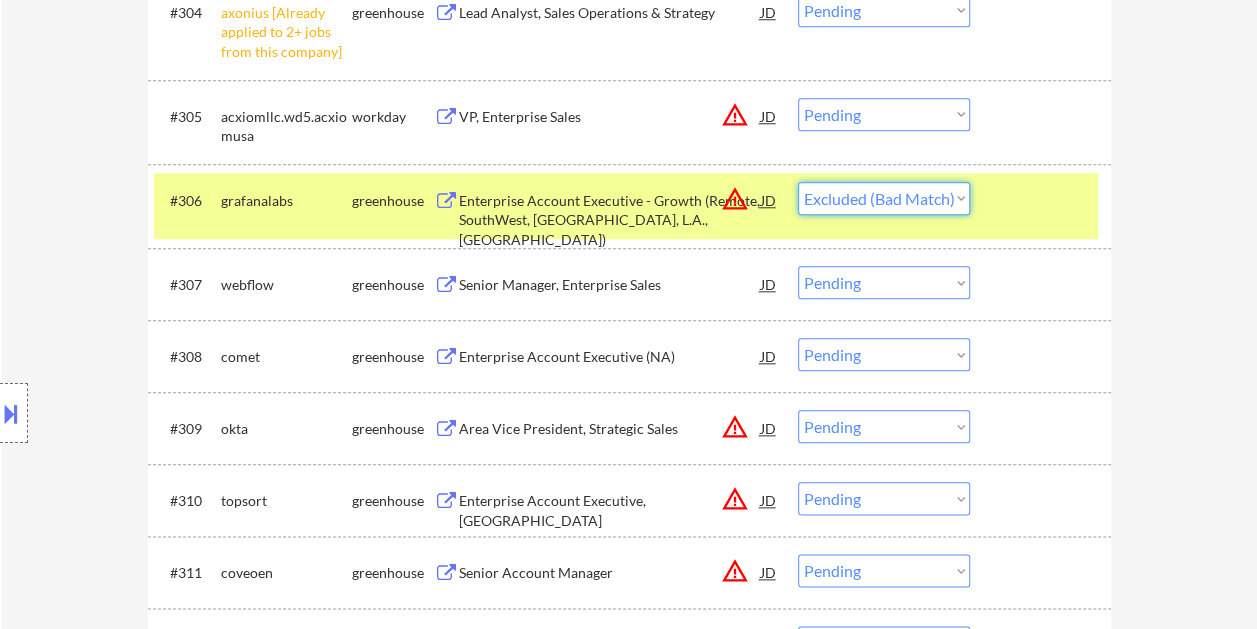 click on "Choose an option... Pending Applied Excluded (Questions) Excluded (Expired) Excluded (Location) Excluded (Bad Match) Excluded (Blocklist) Excluded (Salary) Excluded (Other)" at bounding box center [884, 198] 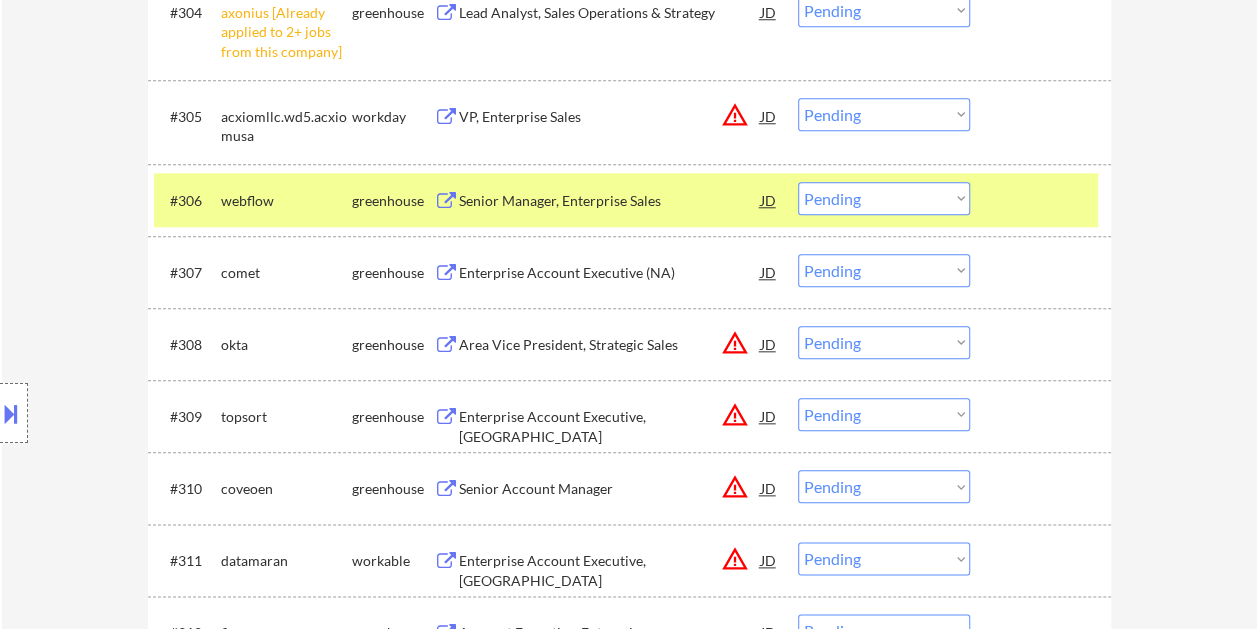 click on "#306 webflow greenhouse Senior Manager, Enterprise Sales JD warning_amber Choose an option... Pending Applied Excluded (Questions) Excluded (Expired) Excluded (Location) Excluded (Bad Match) Excluded (Blocklist) Excluded (Salary) Excluded (Other)" at bounding box center [626, 200] 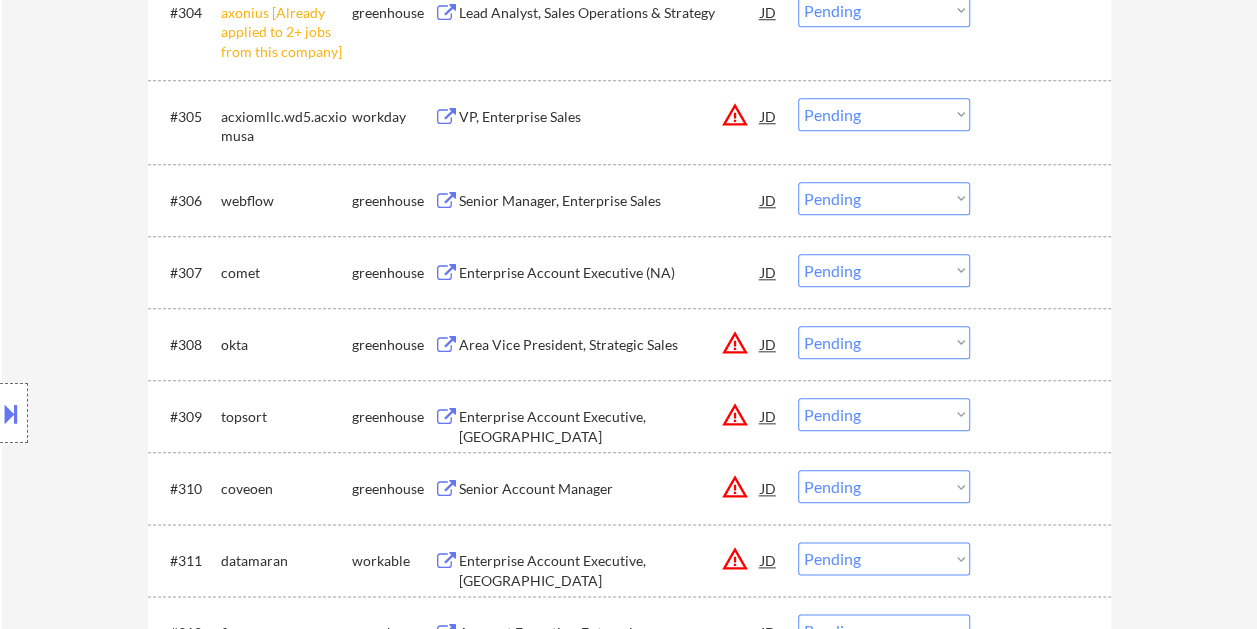 click at bounding box center (1043, 200) 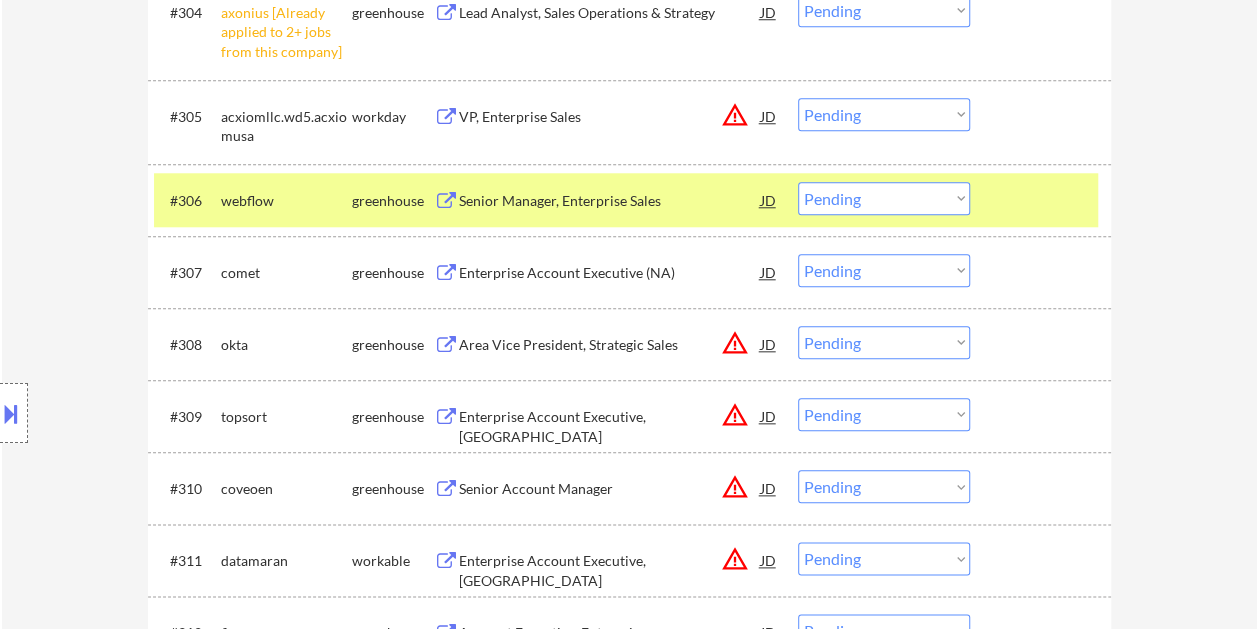 click on "Senior Manager, Enterprise Sales" at bounding box center (610, 201) 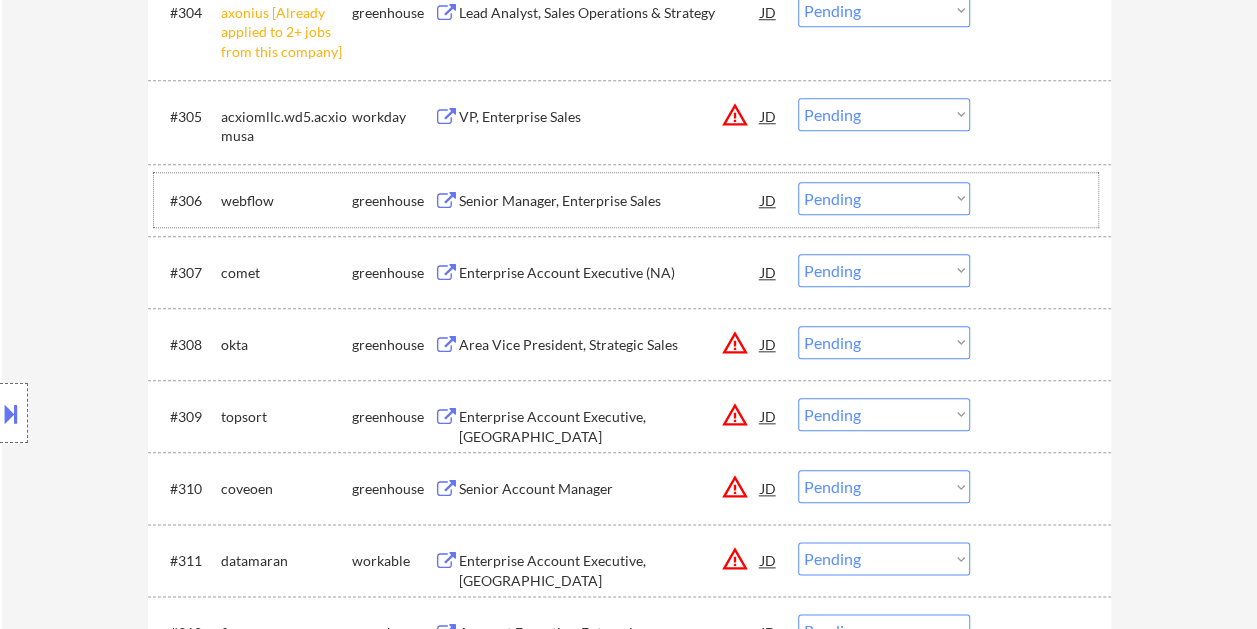 click at bounding box center (1043, 200) 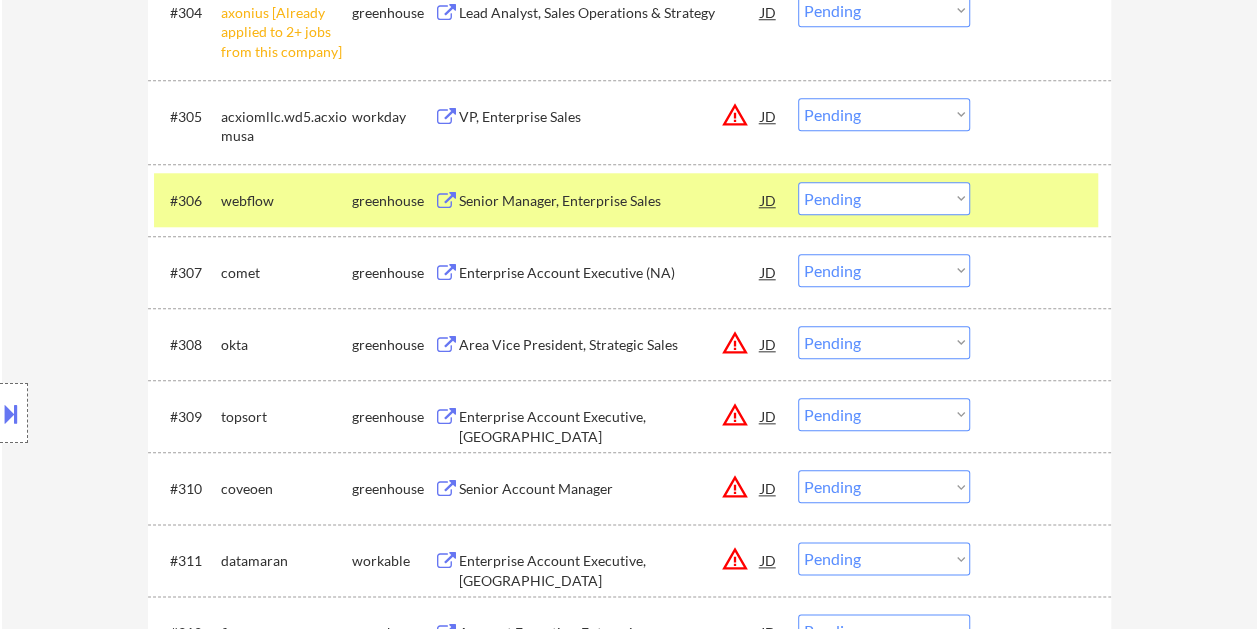 click on "Choose an option... Pending Applied Excluded (Questions) Excluded (Expired) Excluded (Location) Excluded (Bad Match) Excluded (Blocklist) Excluded (Salary) Excluded (Other)" at bounding box center (884, 198) 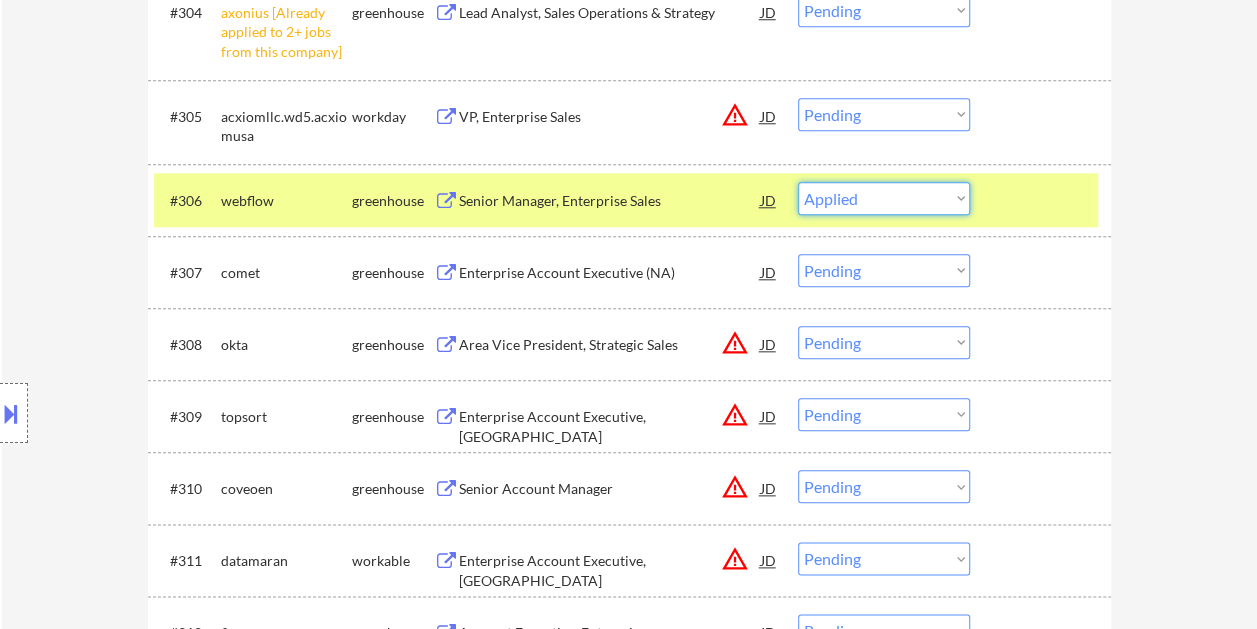 click on "Choose an option... Pending Applied Excluded (Questions) Excluded (Expired) Excluded (Location) Excluded (Bad Match) Excluded (Blocklist) Excluded (Salary) Excluded (Other)" at bounding box center [884, 198] 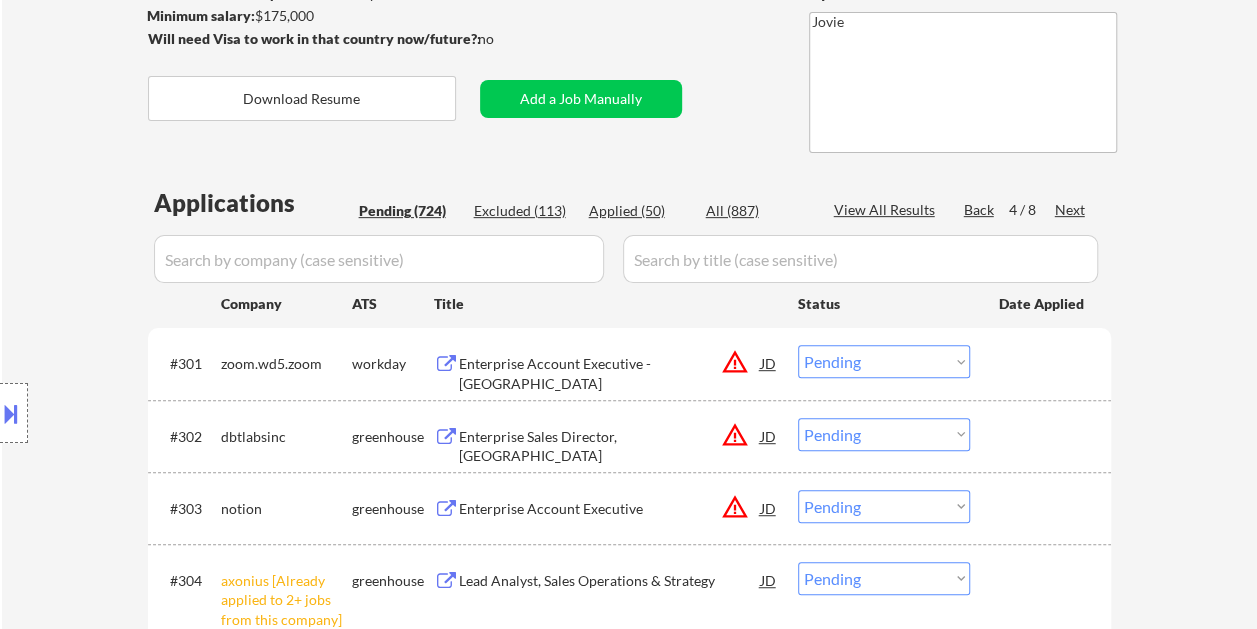scroll, scrollTop: 200, scrollLeft: 0, axis: vertical 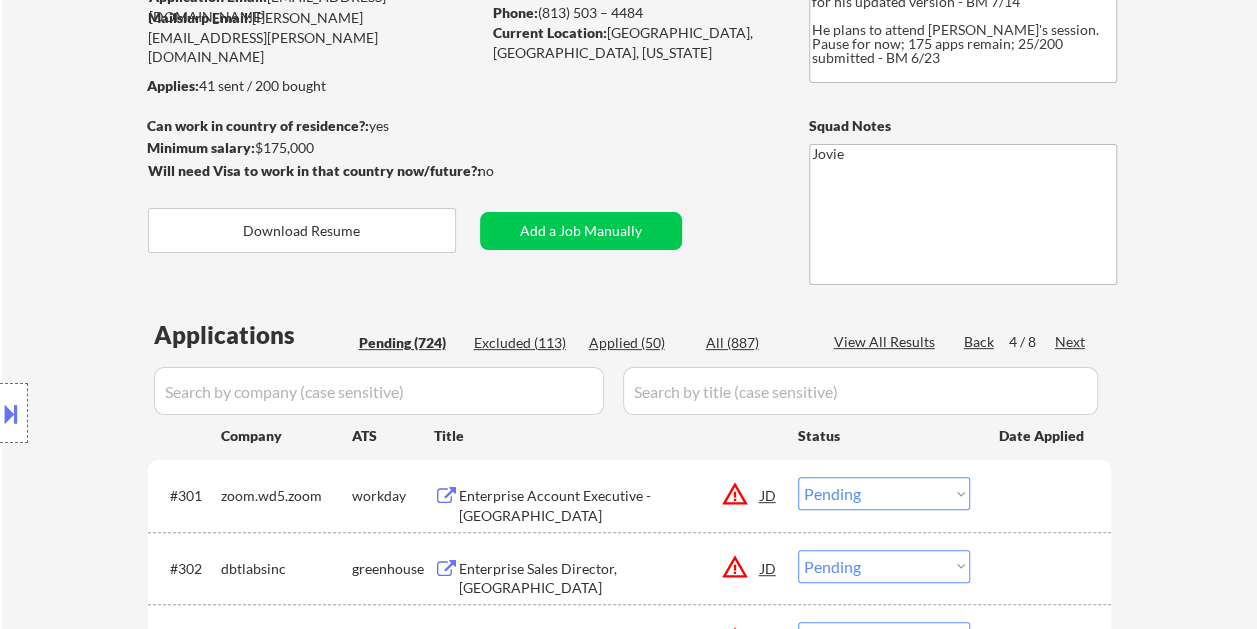 click on "Applied (50)" at bounding box center [639, 343] 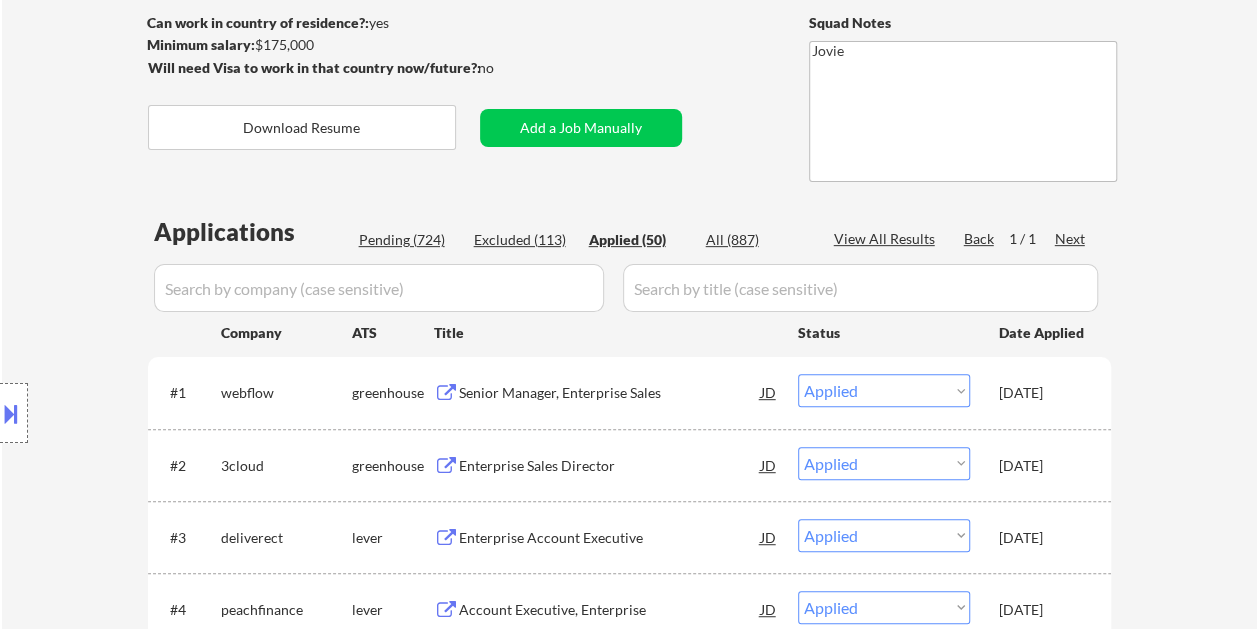 scroll, scrollTop: 400, scrollLeft: 0, axis: vertical 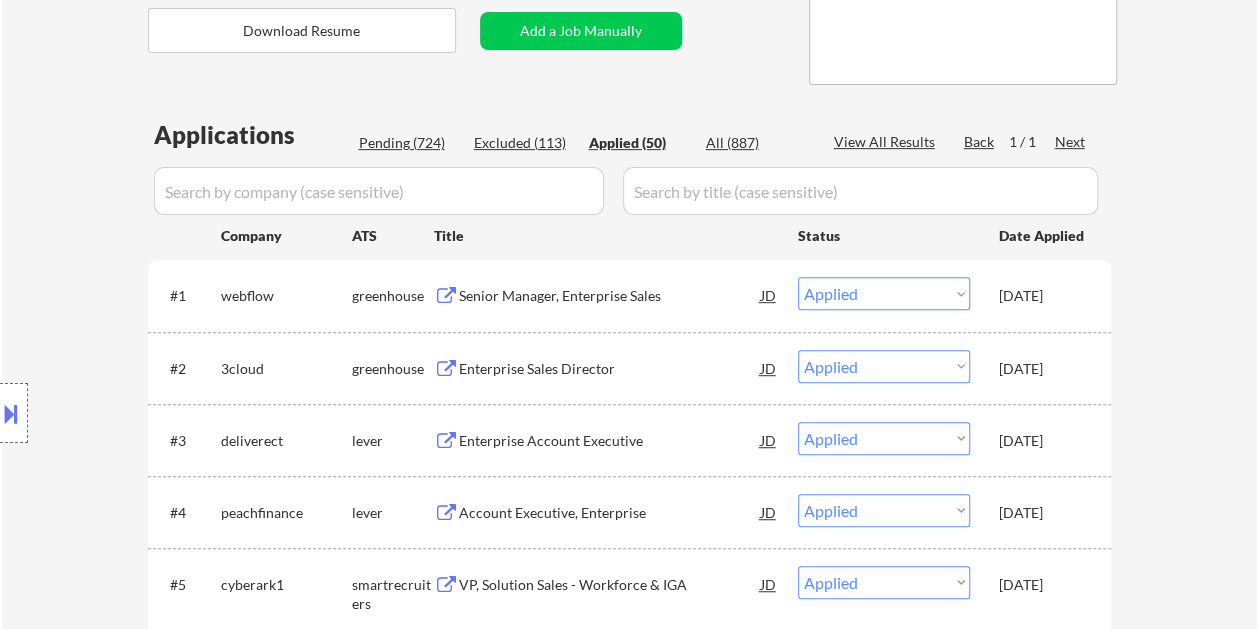 click on "Pending (724)" at bounding box center (409, 143) 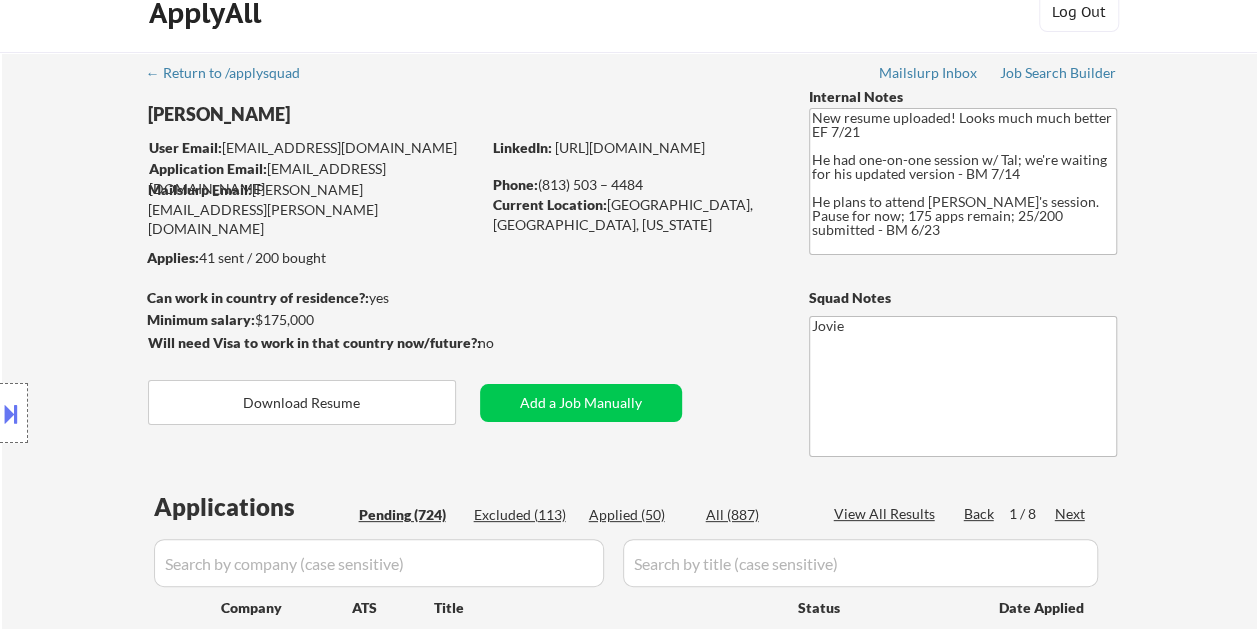 scroll, scrollTop: 0, scrollLeft: 0, axis: both 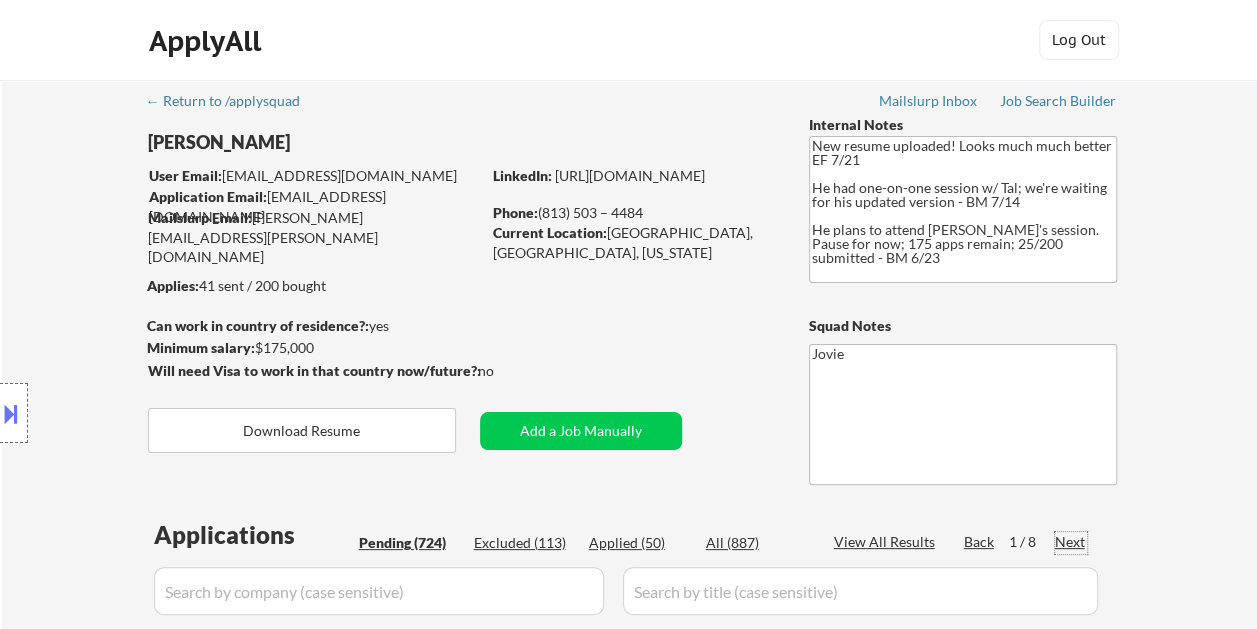 click on "Next" at bounding box center (1071, 542) 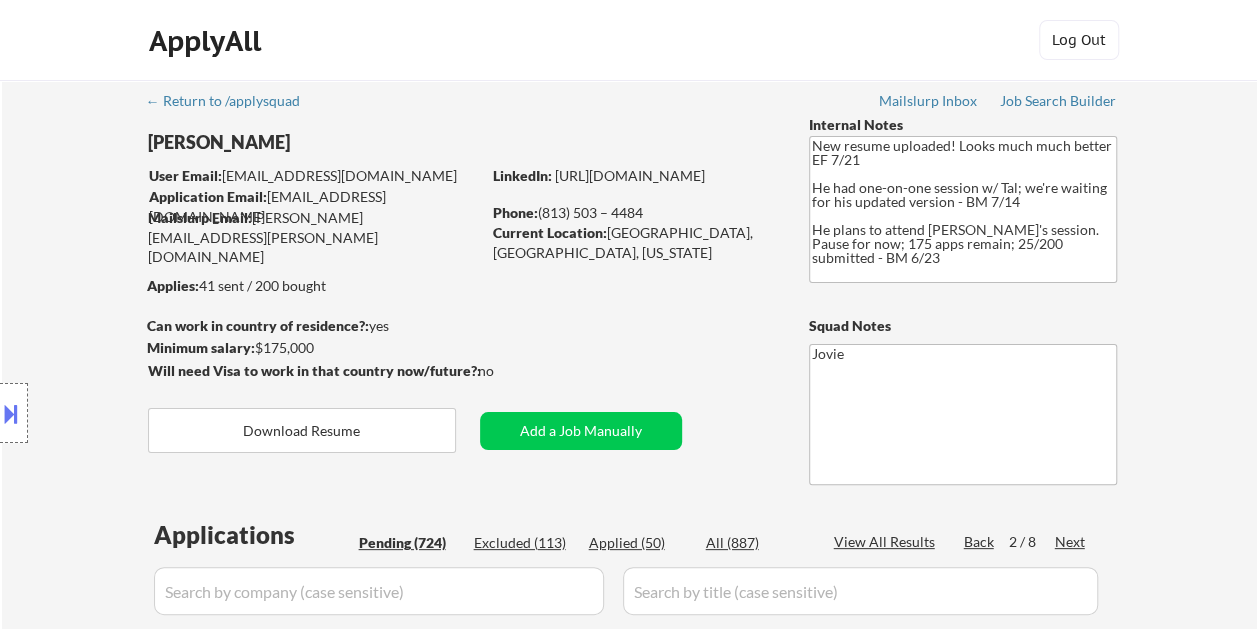 click on "Next" at bounding box center [1071, 542] 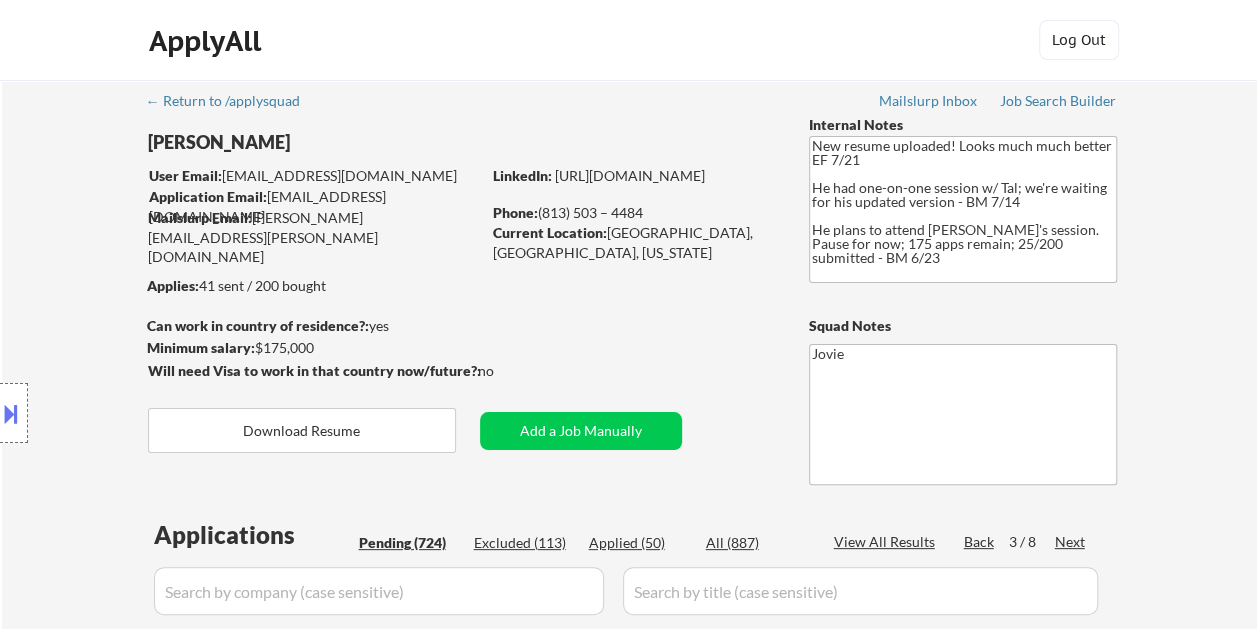 click on "Next" at bounding box center [1071, 542] 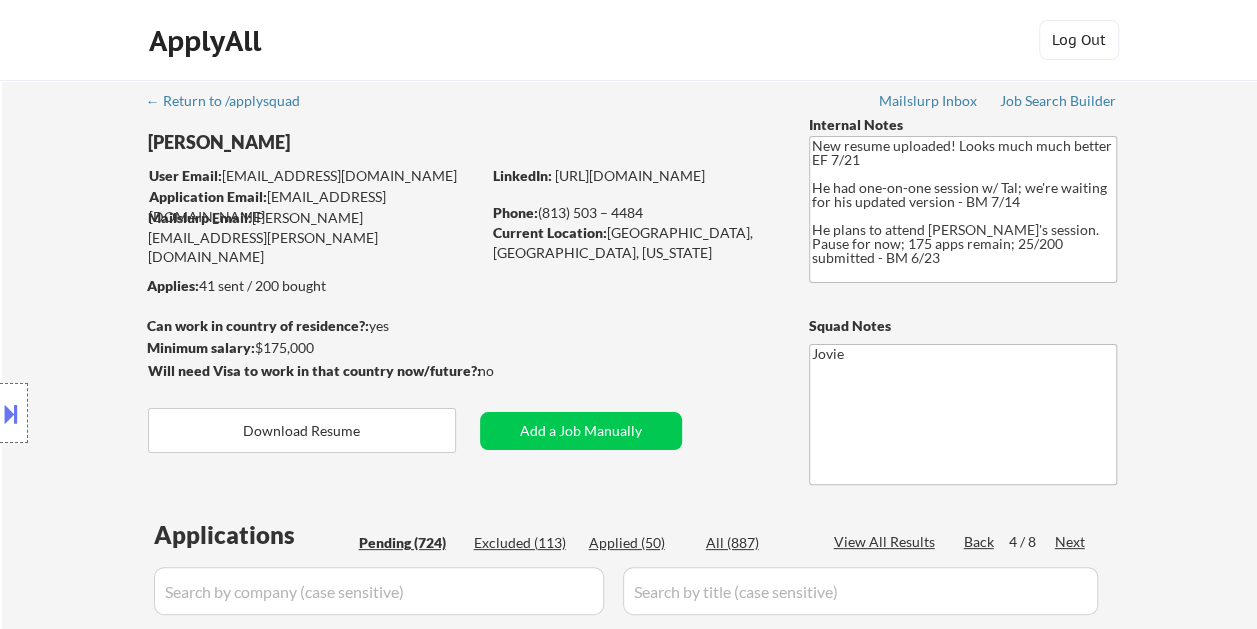 click on "Next" at bounding box center [1071, 542] 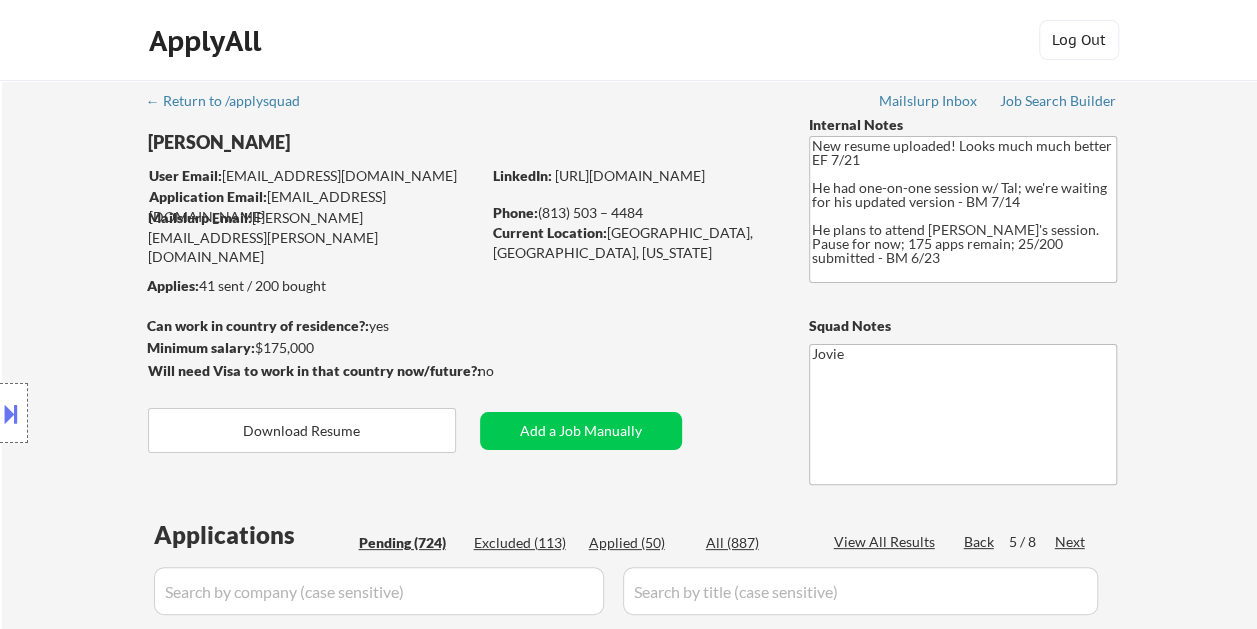 click on "Next" at bounding box center [1071, 542] 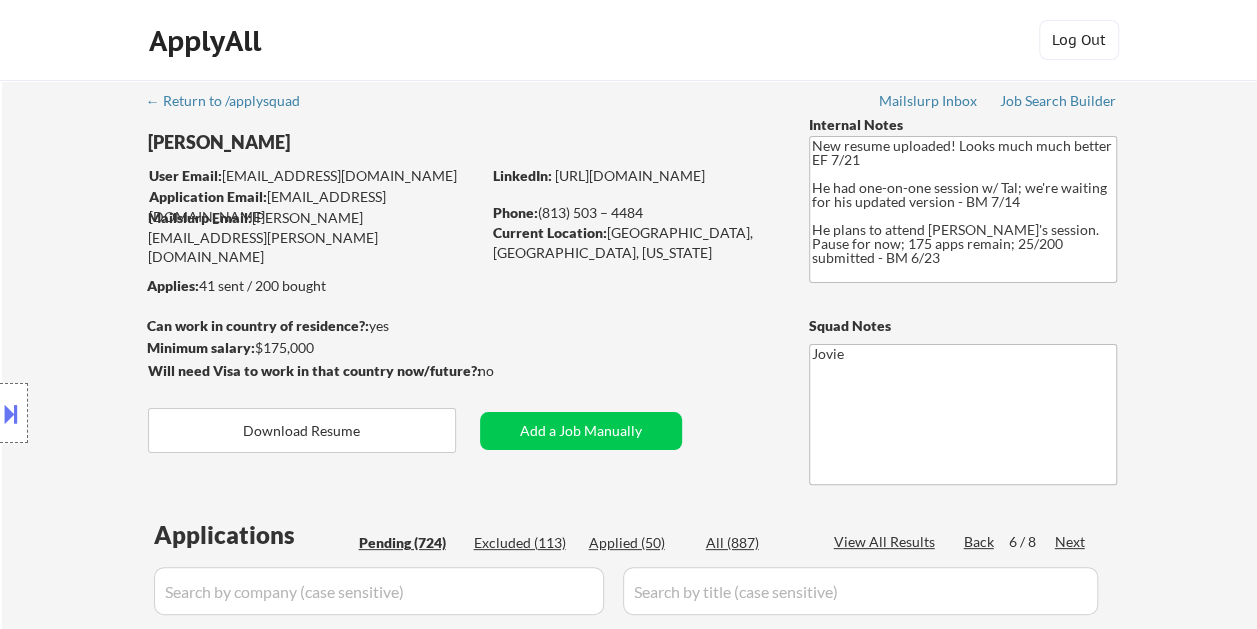 click on "Next" at bounding box center (1071, 542) 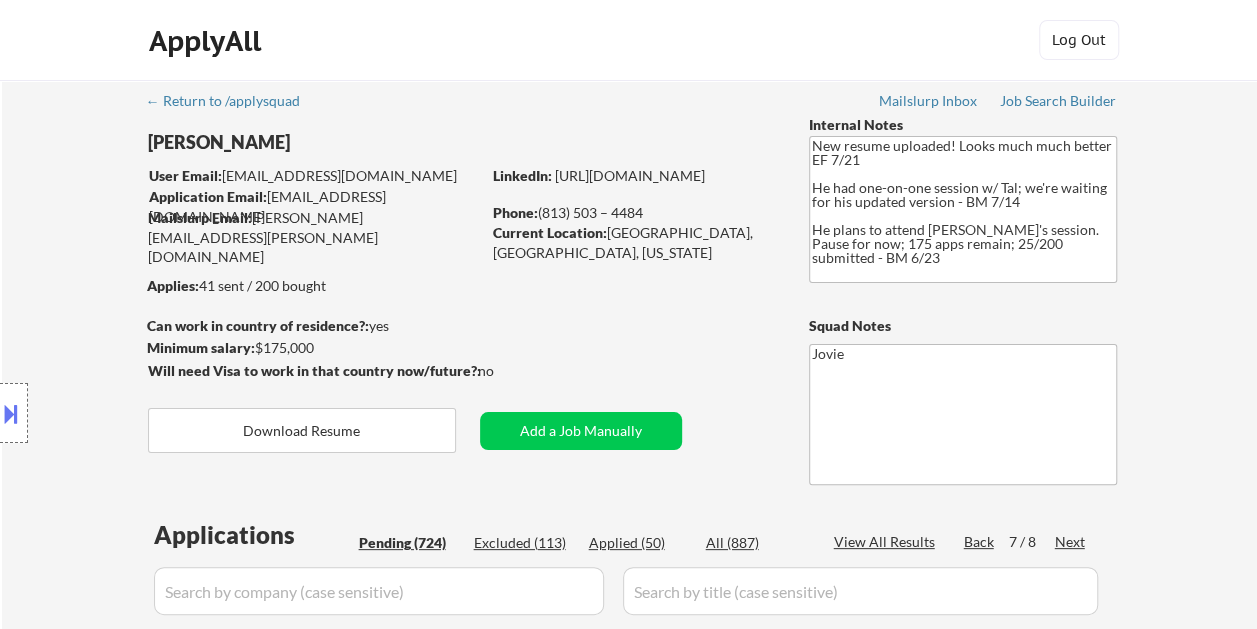 click on "Next" at bounding box center [1071, 542] 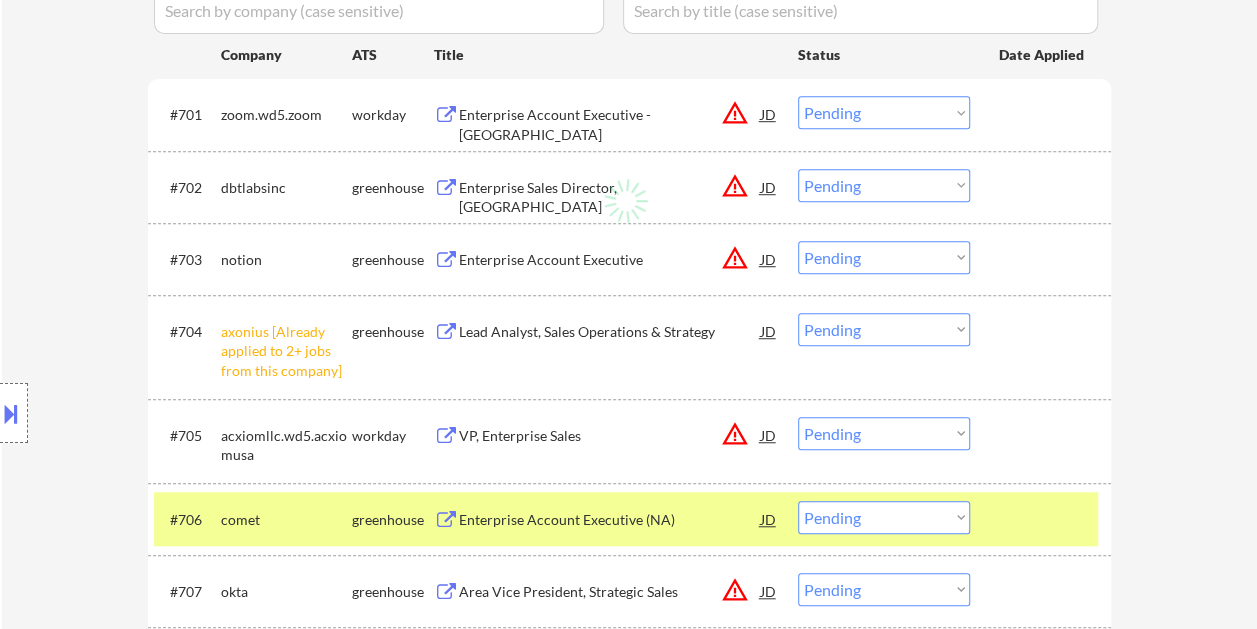 scroll, scrollTop: 600, scrollLeft: 0, axis: vertical 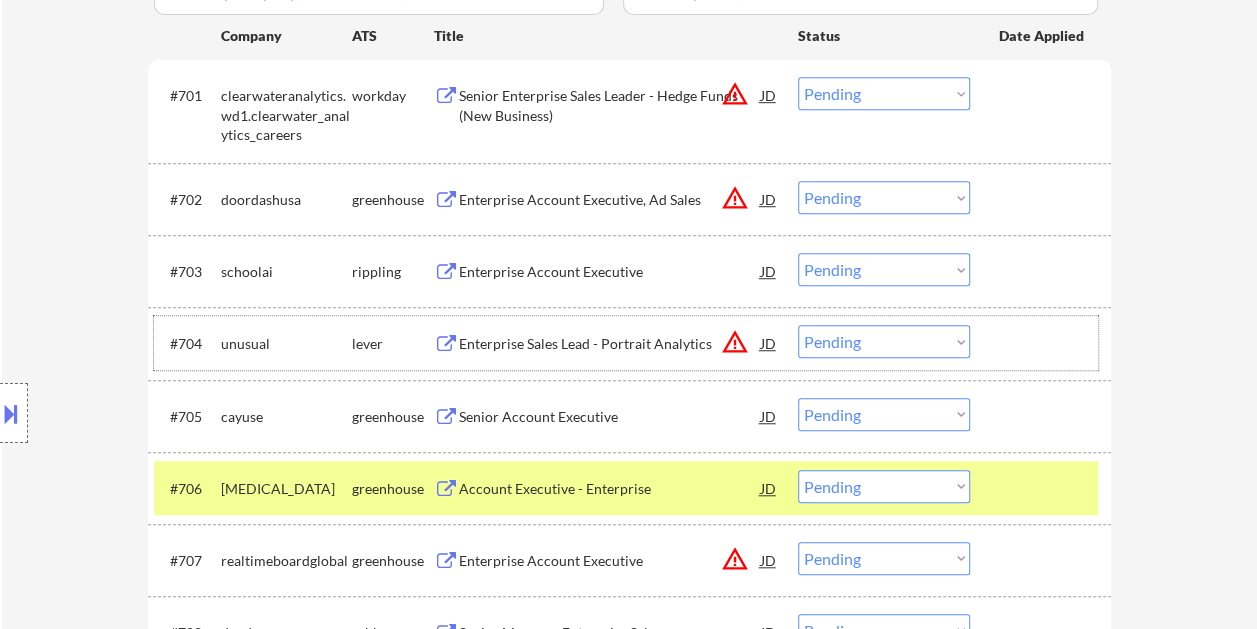click at bounding box center (1043, 343) 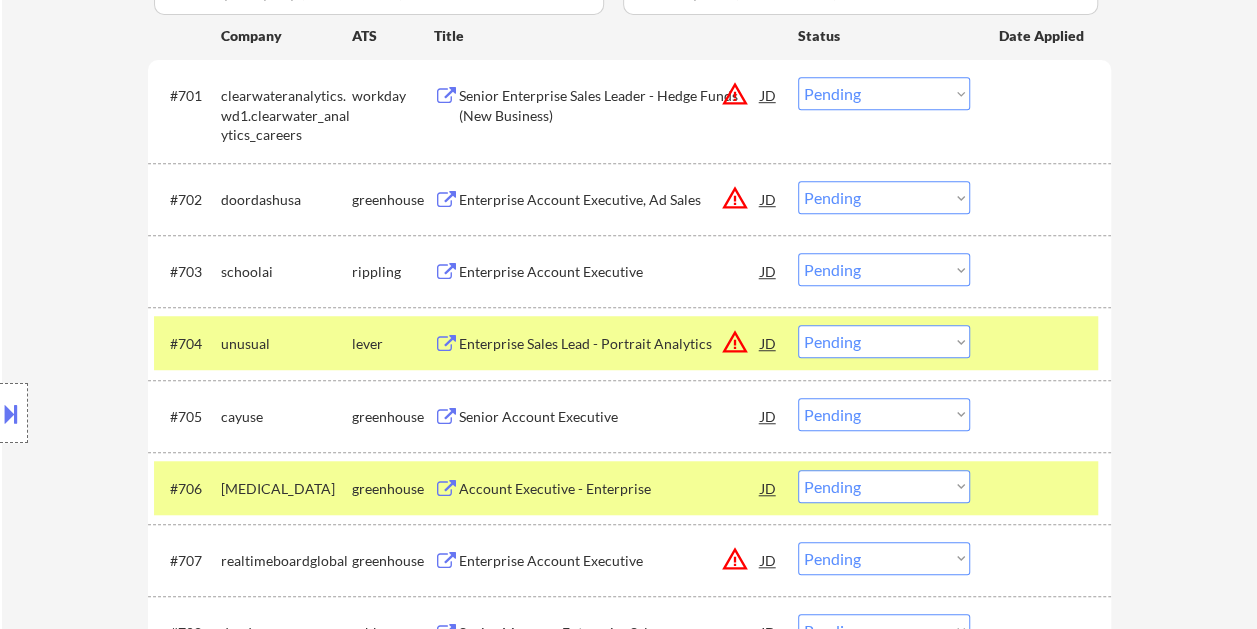 click at bounding box center (1043, 343) 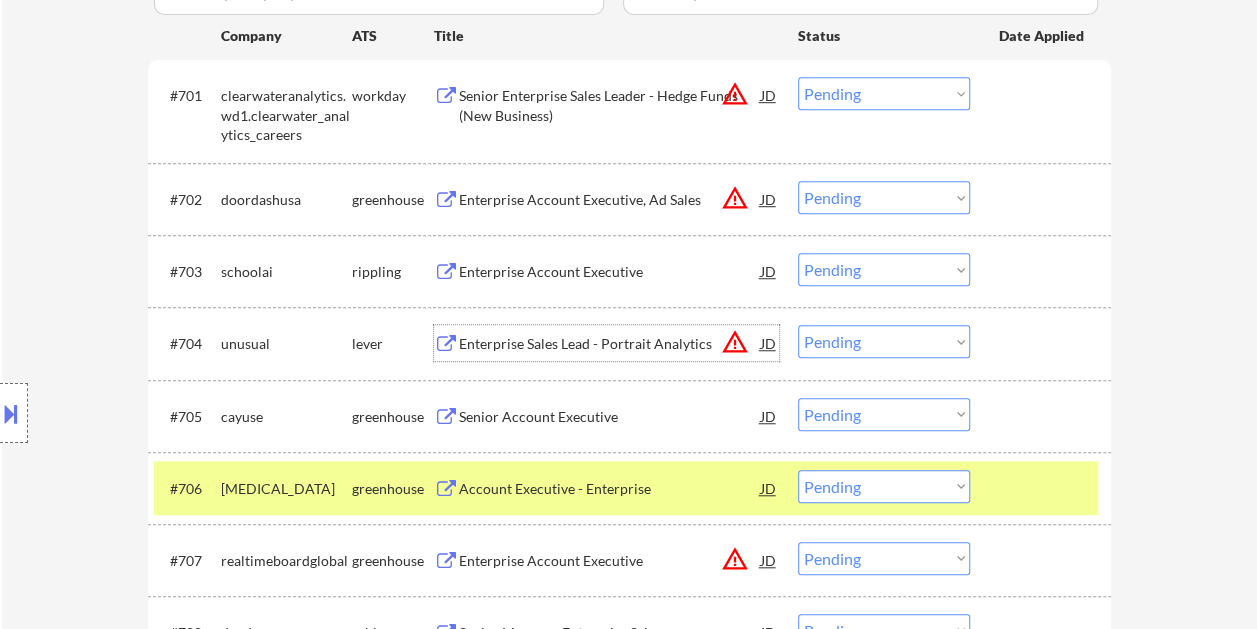 click on "Enterprise Sales Lead - Portrait Analytics" at bounding box center [610, 343] 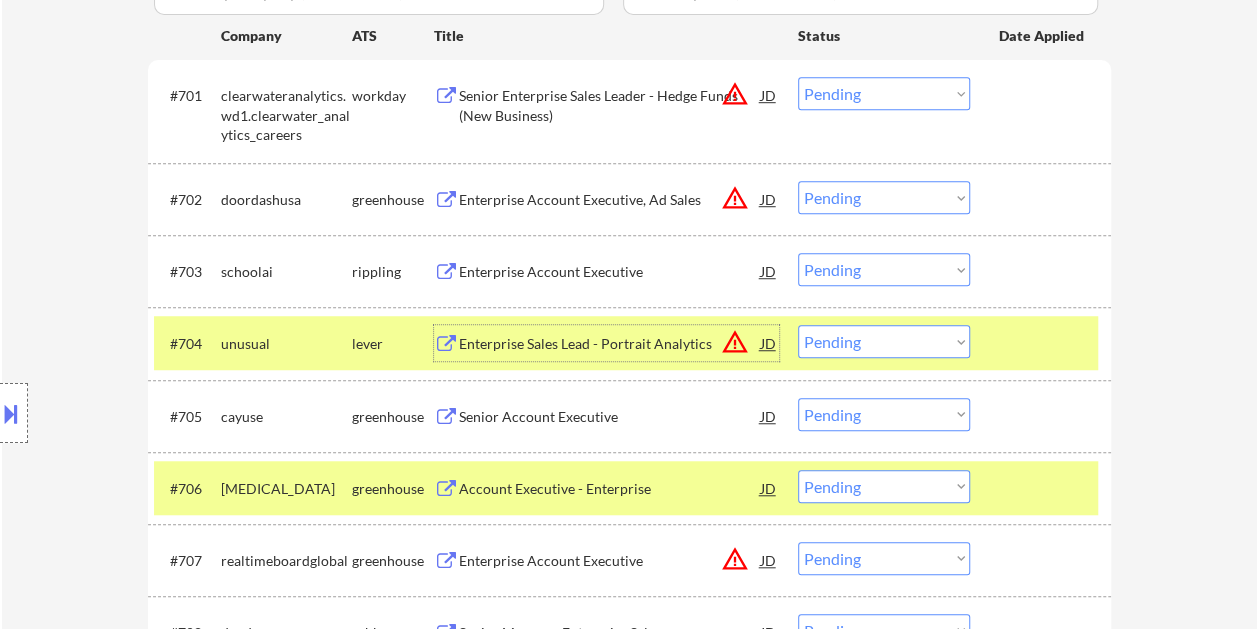 click on "Choose an option... Pending Applied Excluded (Questions) Excluded (Expired) Excluded (Location) Excluded (Bad Match) Excluded (Blocklist) Excluded (Salary) Excluded (Other)" at bounding box center [884, 341] 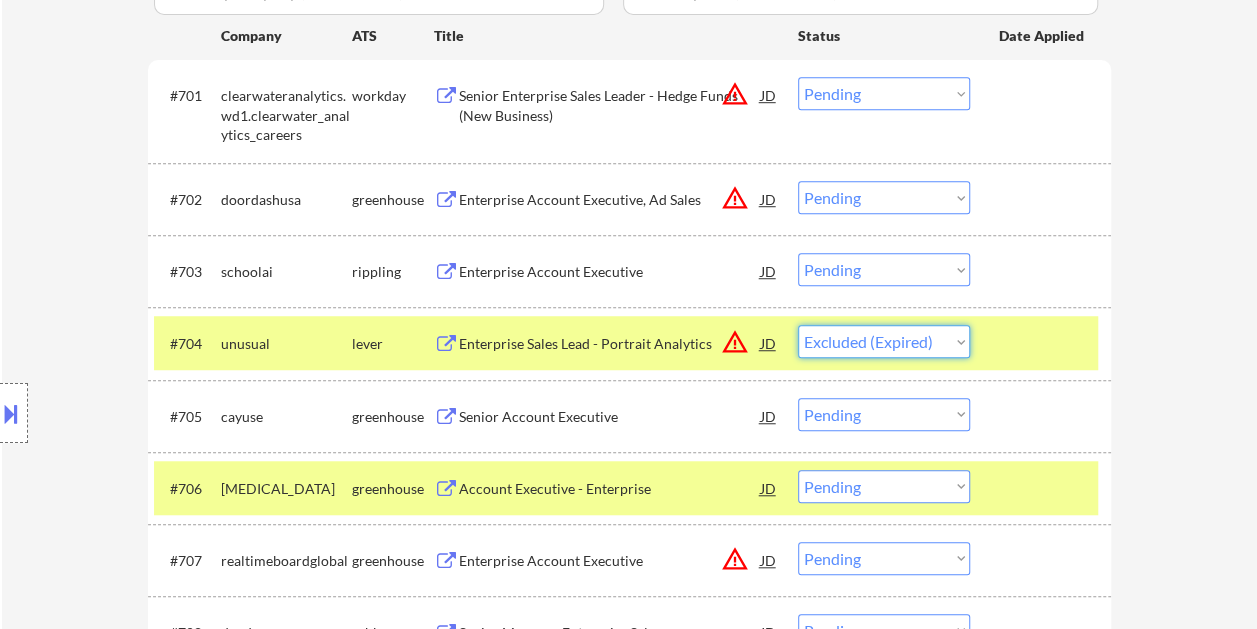 click on "Choose an option... Pending Applied Excluded (Questions) Excluded (Expired) Excluded (Location) Excluded (Bad Match) Excluded (Blocklist) Excluded (Salary) Excluded (Other)" at bounding box center [884, 341] 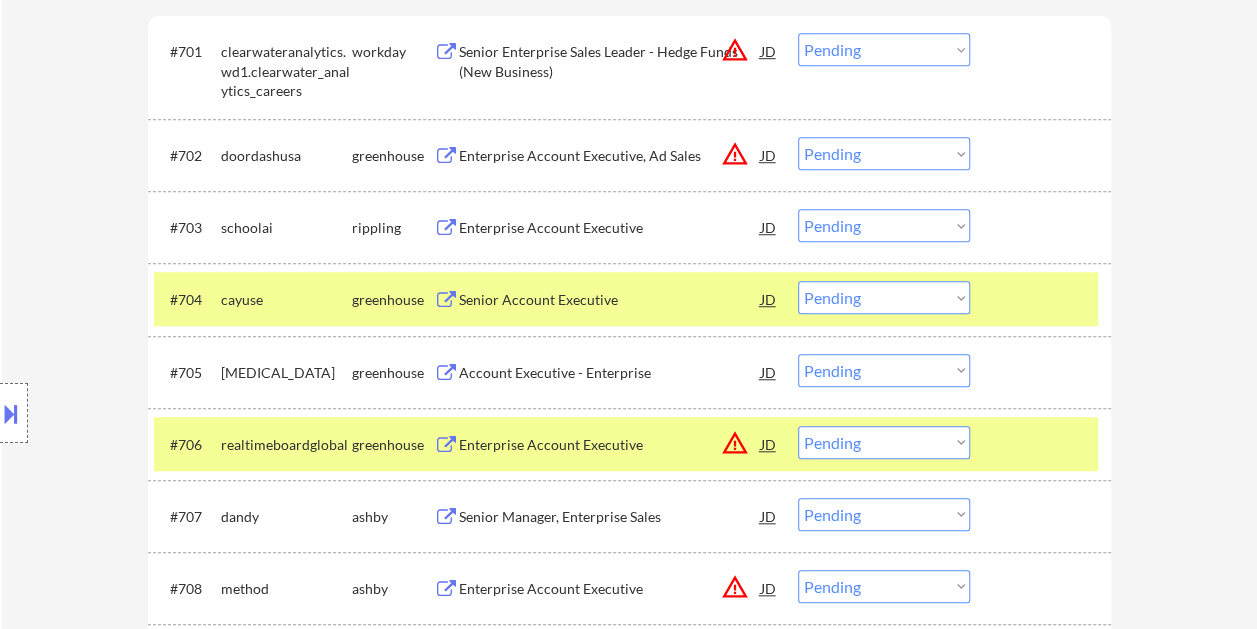 scroll, scrollTop: 700, scrollLeft: 0, axis: vertical 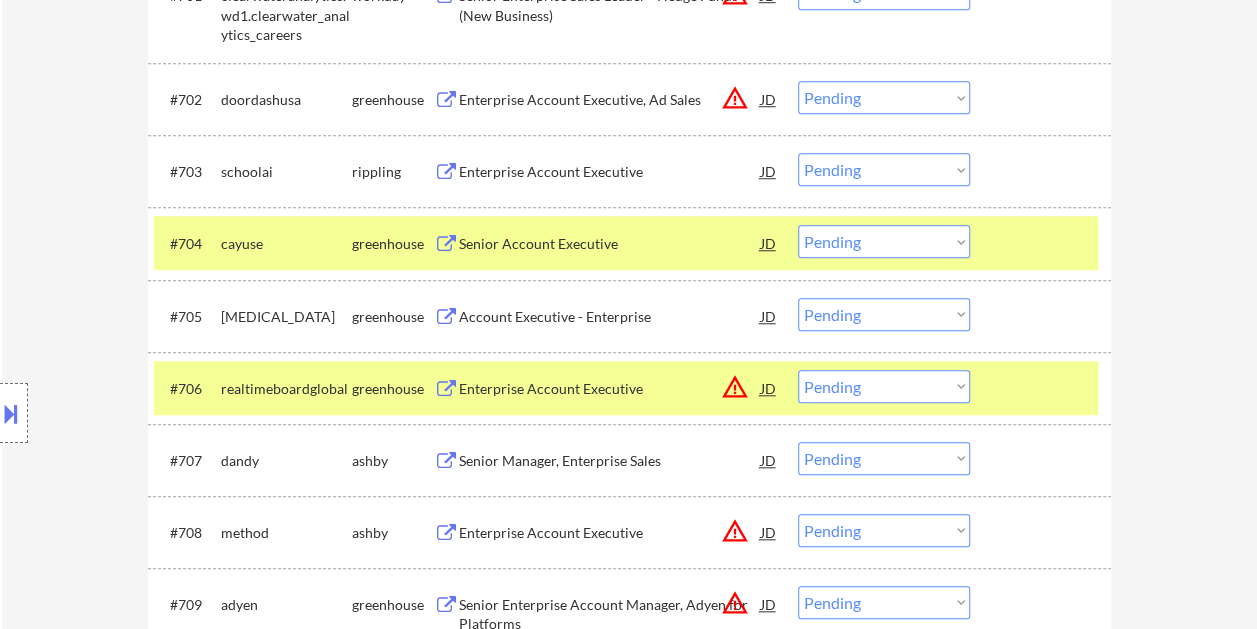 click at bounding box center [1043, 243] 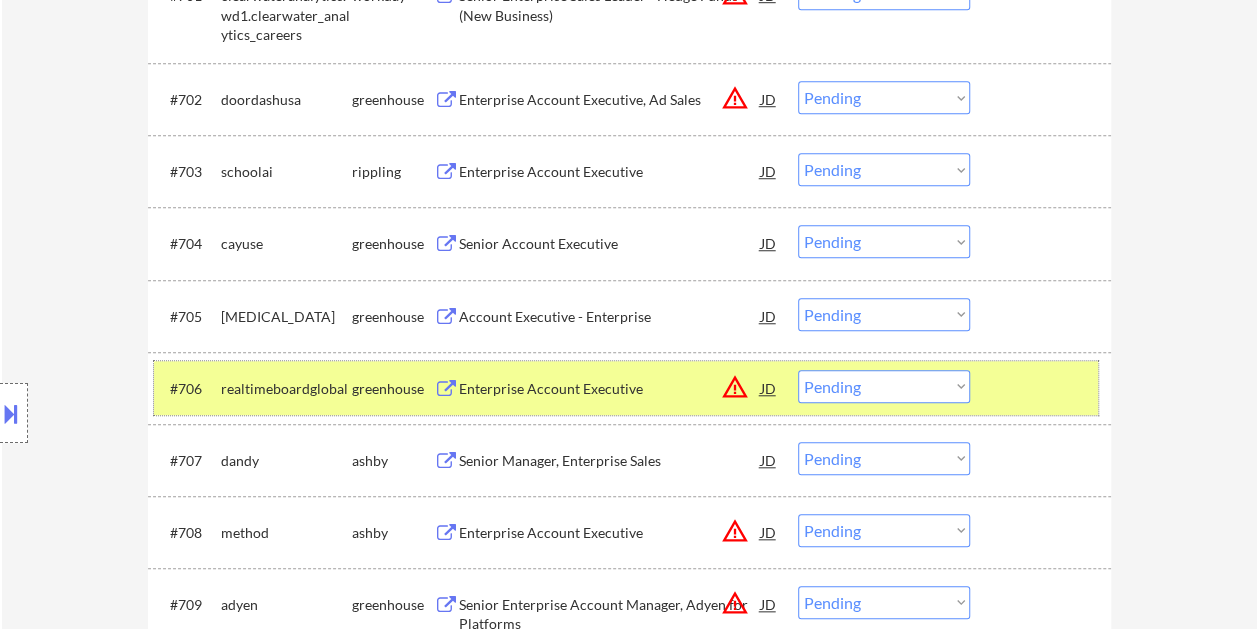 click at bounding box center [1043, 388] 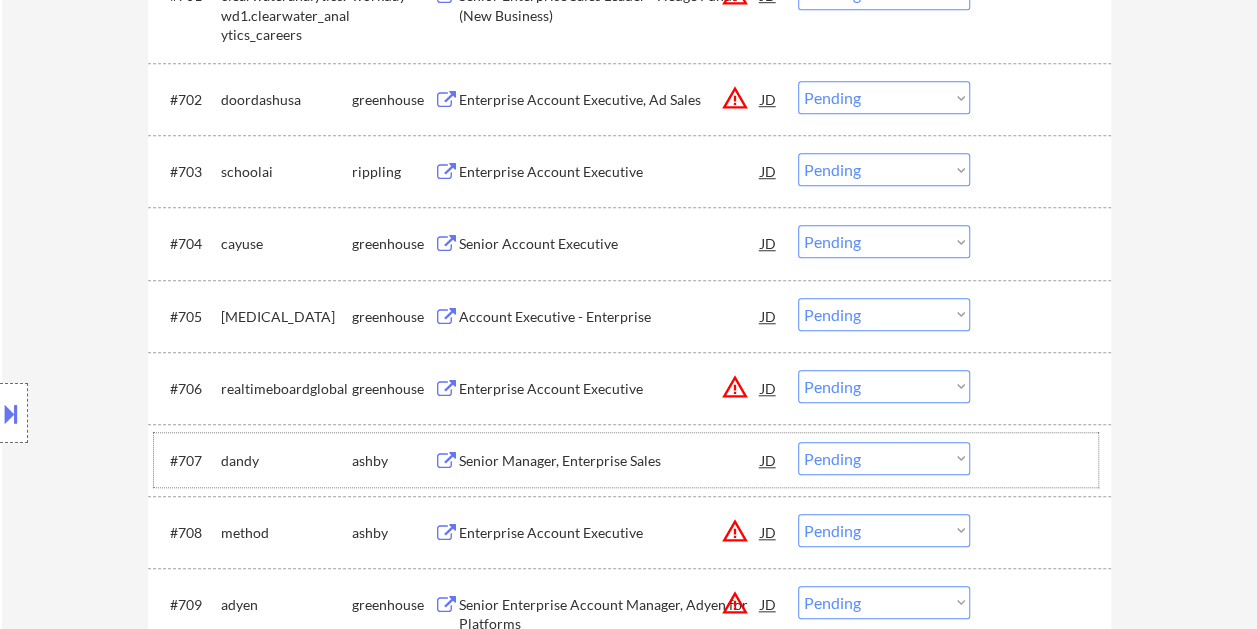 click at bounding box center [1043, 460] 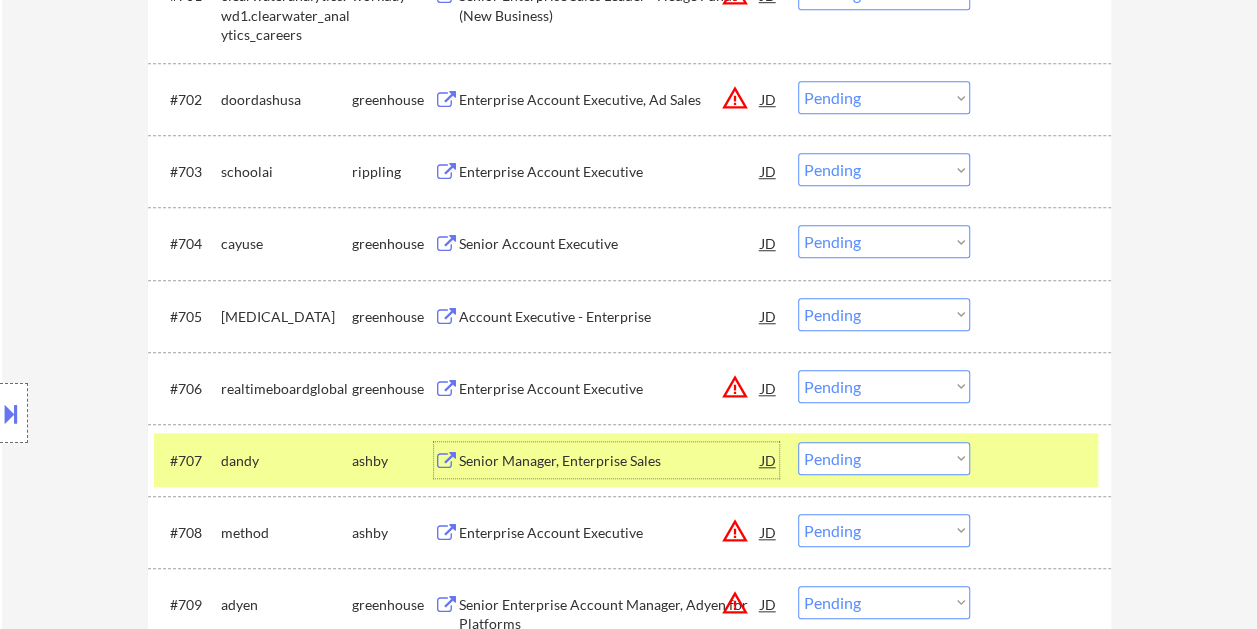 click on "Senior Manager, Enterprise Sales" at bounding box center [610, 461] 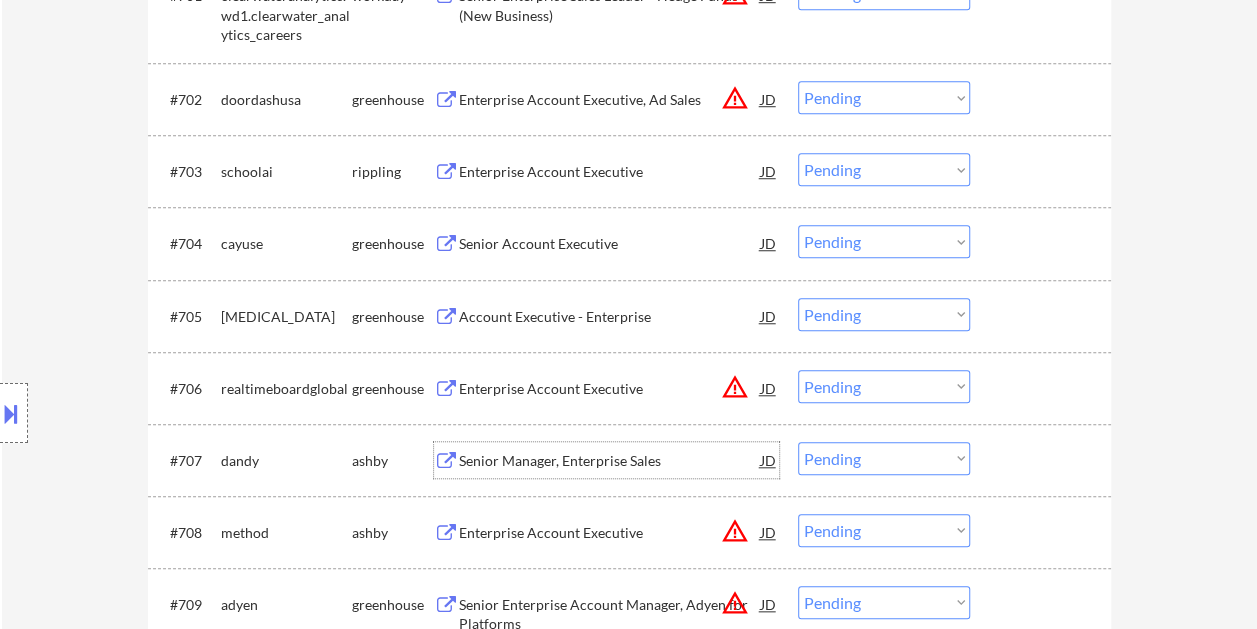 click on "Choose an option... Pending Applied Excluded (Questions) Excluded (Expired) Excluded (Location) Excluded (Bad Match) Excluded (Blocklist) Excluded (Salary) Excluded (Other)" at bounding box center (884, 458) 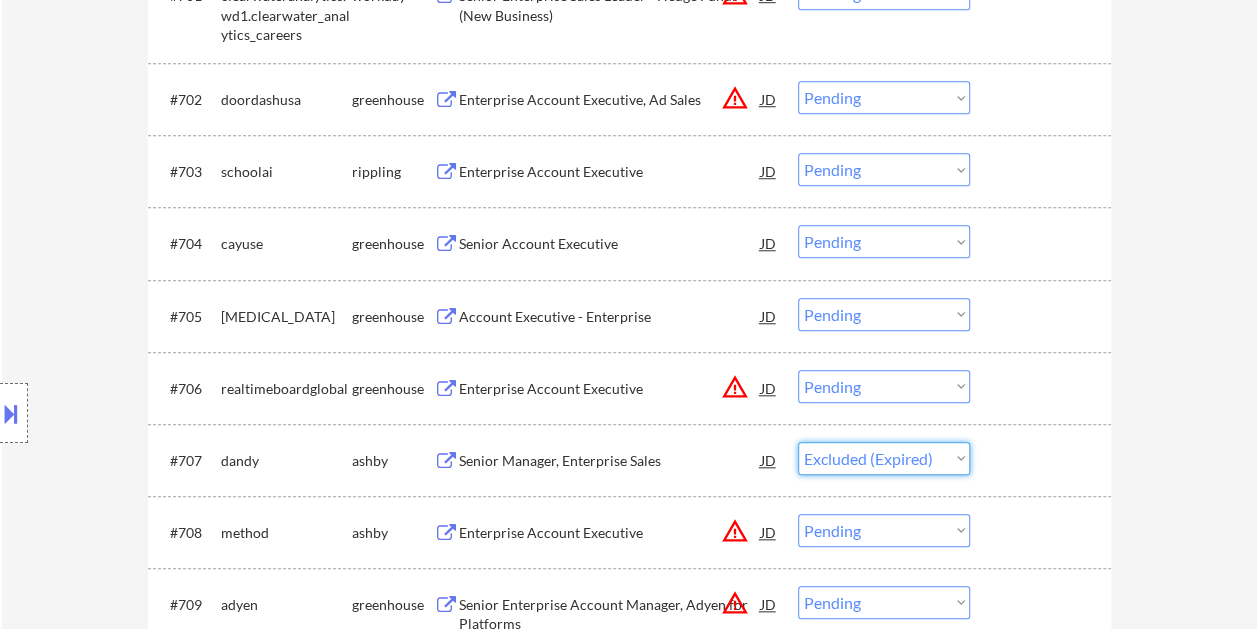 click on "Choose an option... Pending Applied Excluded (Questions) Excluded (Expired) Excluded (Location) Excluded (Bad Match) Excluded (Blocklist) Excluded (Salary) Excluded (Other)" at bounding box center [884, 458] 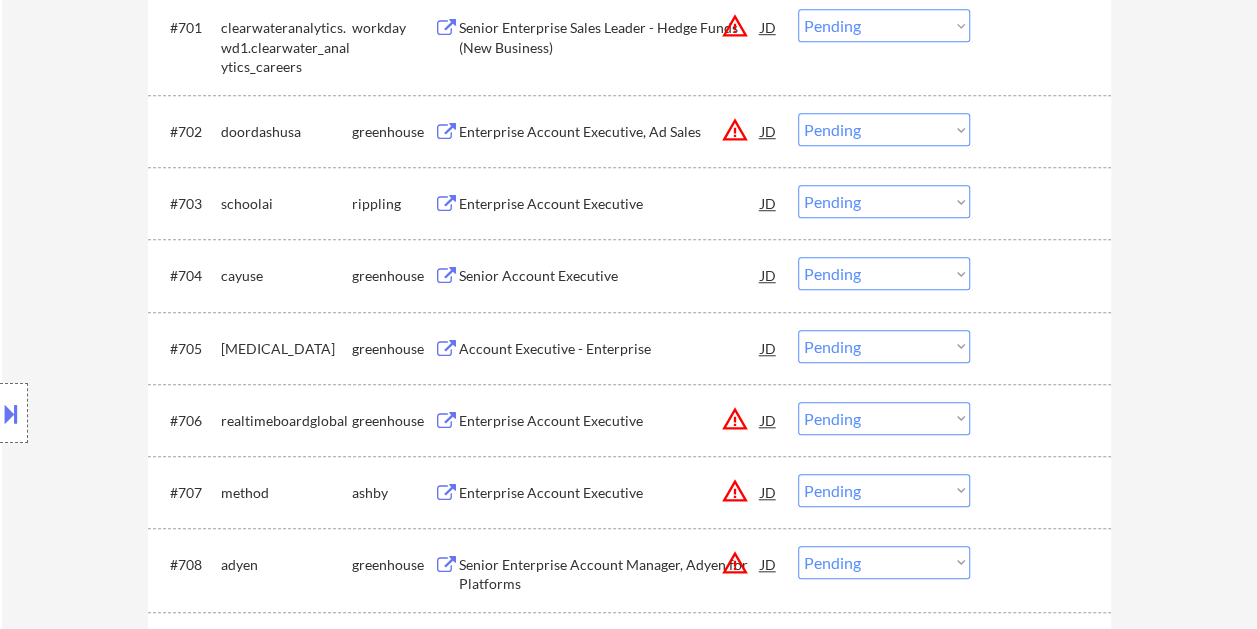 scroll, scrollTop: 700, scrollLeft: 0, axis: vertical 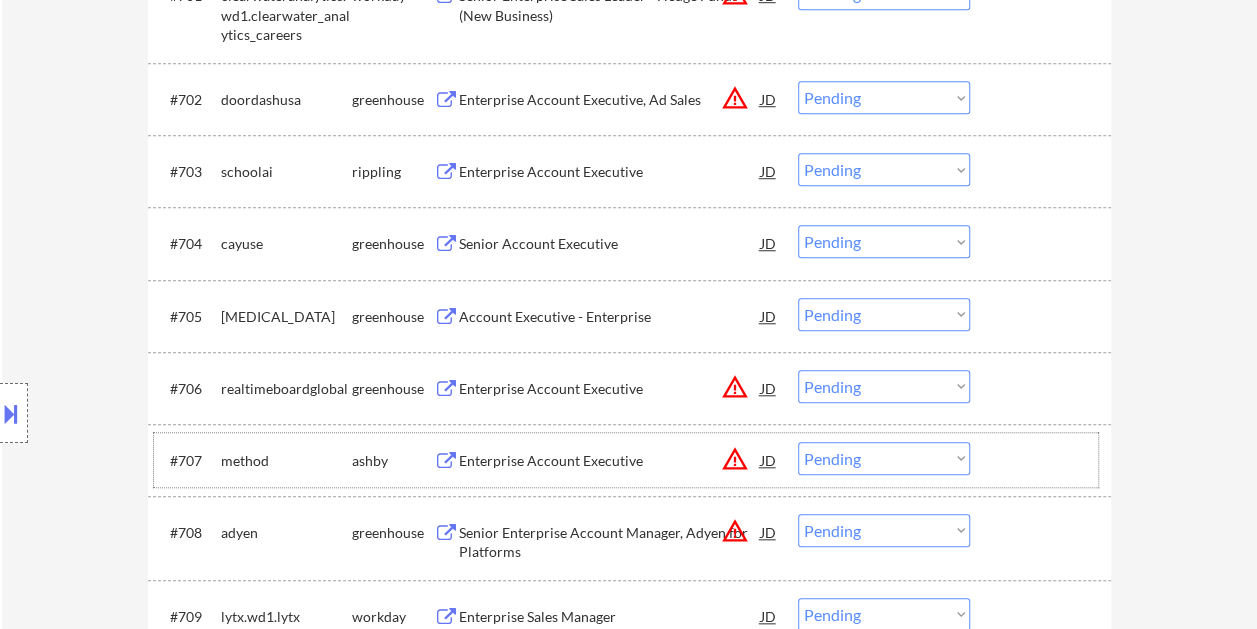 click at bounding box center (1043, 460) 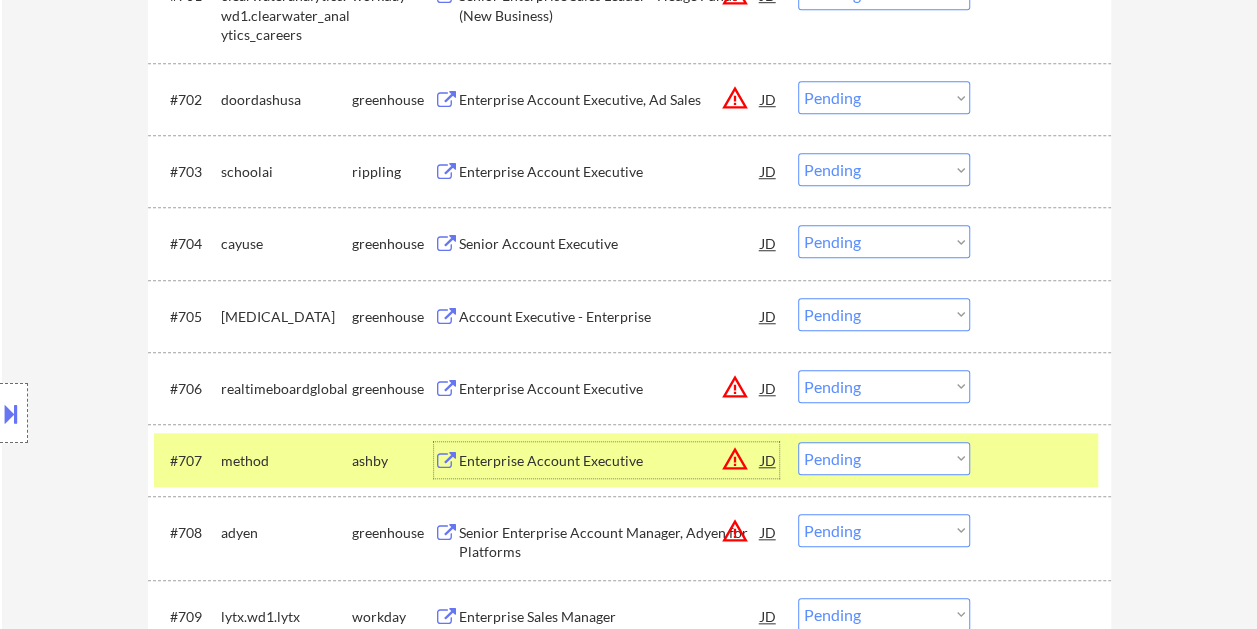 click on "Enterprise Account Executive" at bounding box center [610, 461] 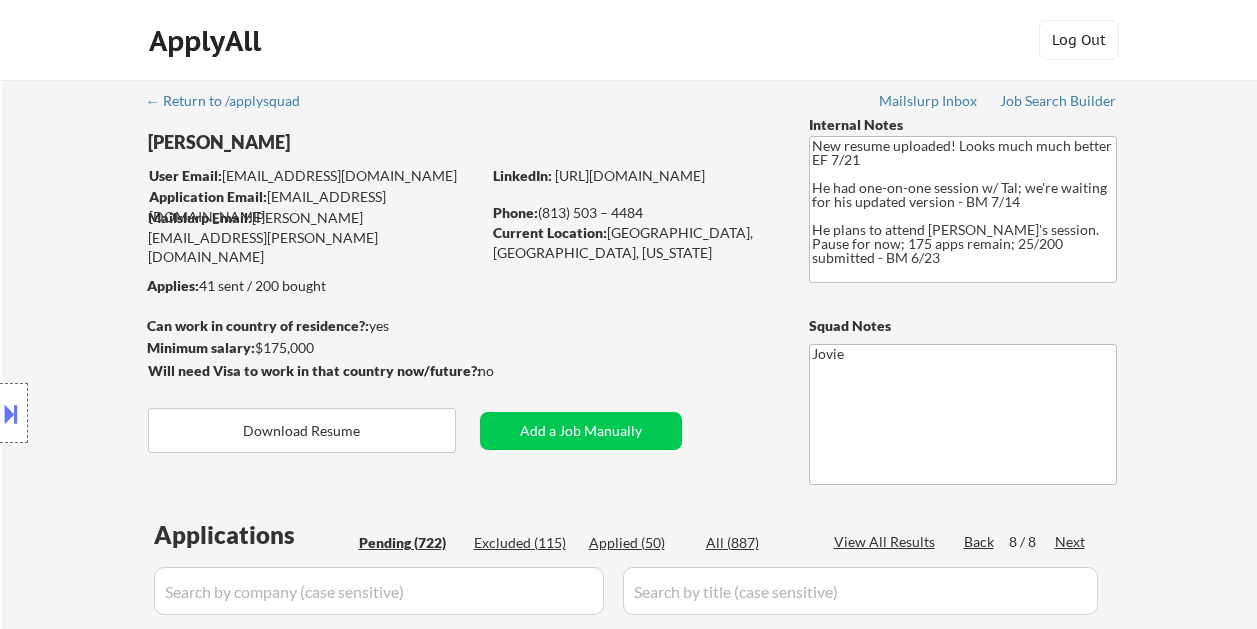 select on ""pending"" 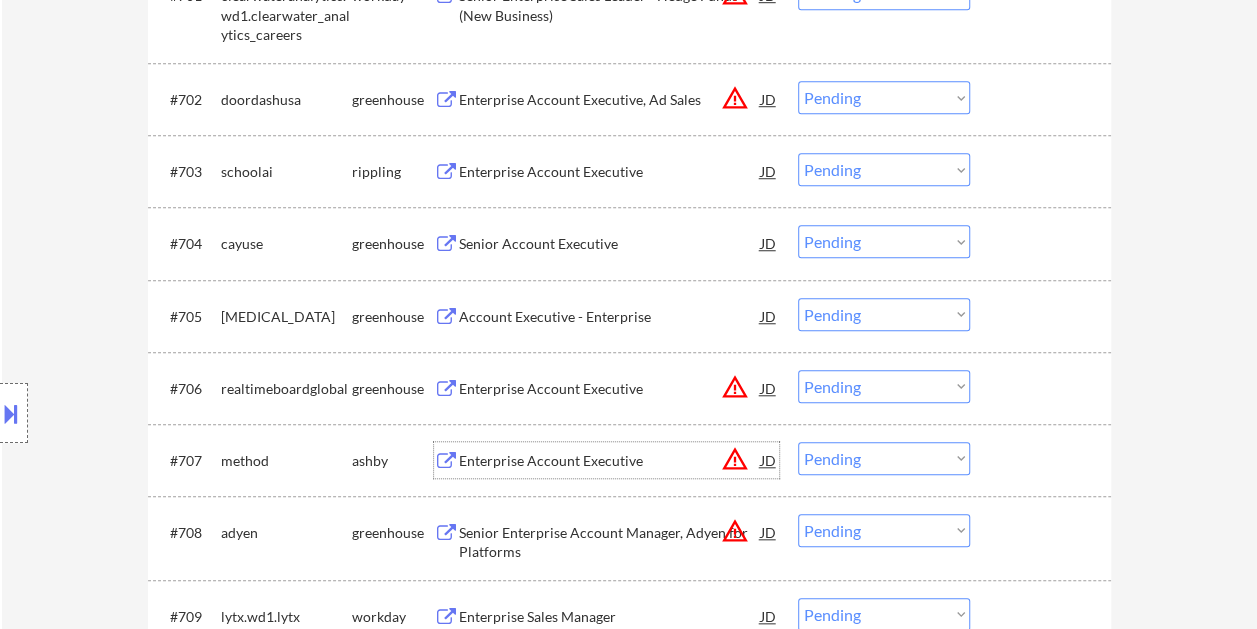 scroll, scrollTop: 700, scrollLeft: 0, axis: vertical 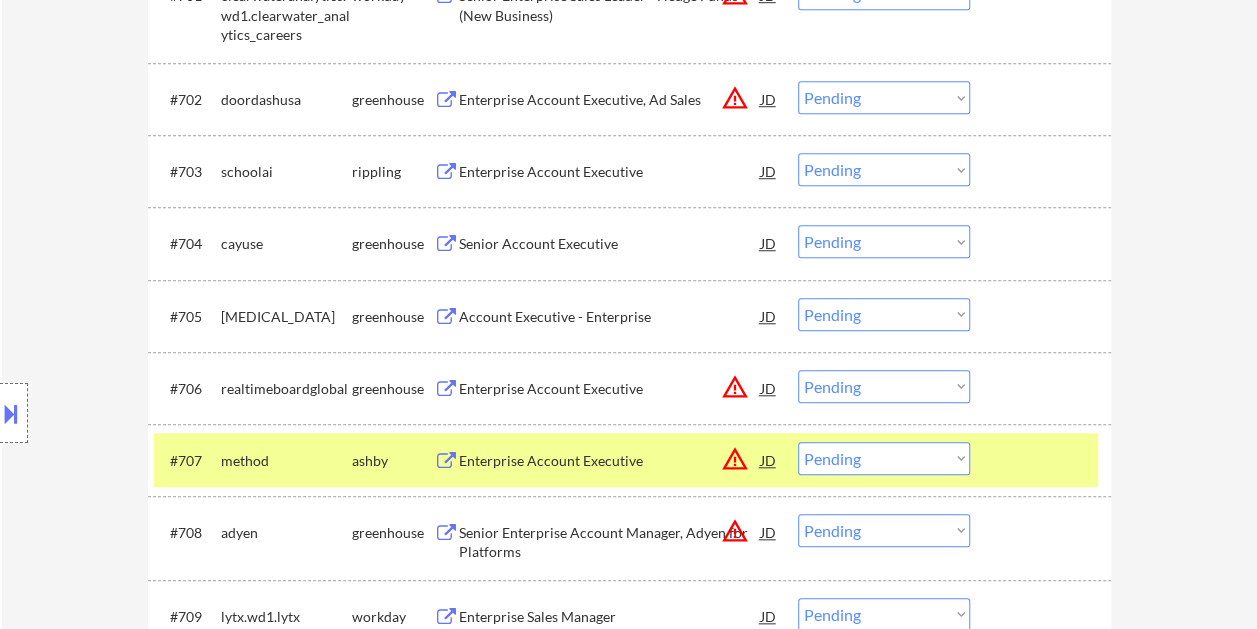 click on "Choose an option... Pending Applied Excluded (Questions) Excluded (Expired) Excluded (Location) Excluded (Bad Match) Excluded (Blocklist) Excluded (Salary) Excluded (Other)" at bounding box center [884, 458] 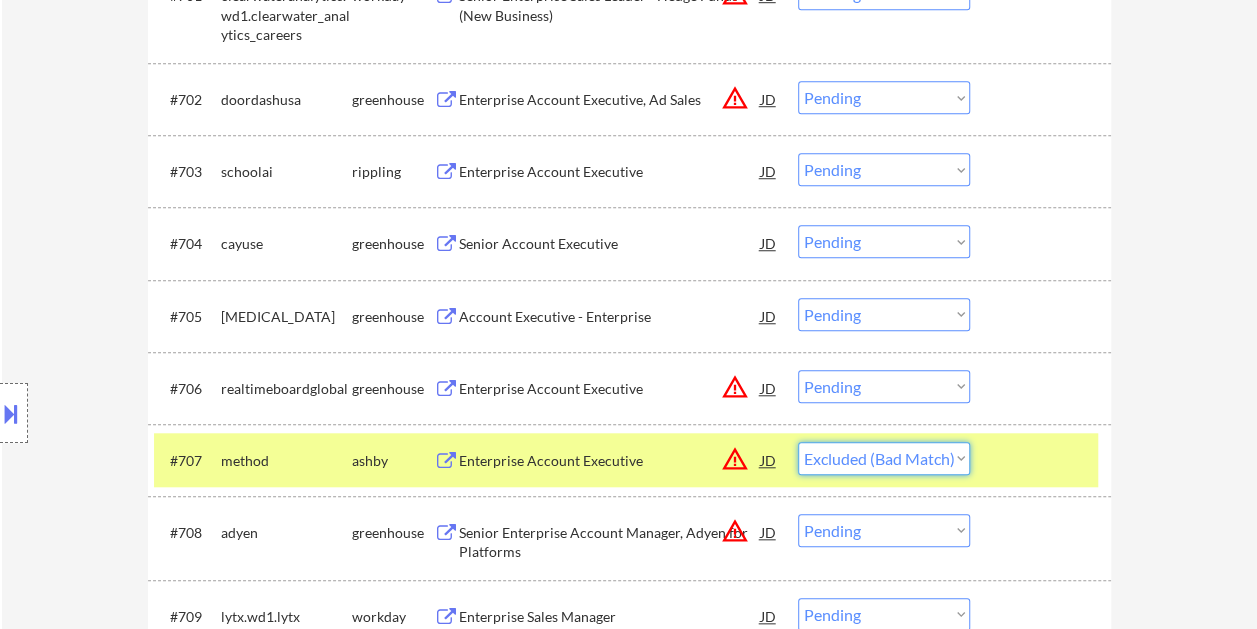 click on "Choose an option... Pending Applied Excluded (Questions) Excluded (Expired) Excluded (Location) Excluded (Bad Match) Excluded (Blocklist) Excluded (Salary) Excluded (Other)" at bounding box center (884, 458) 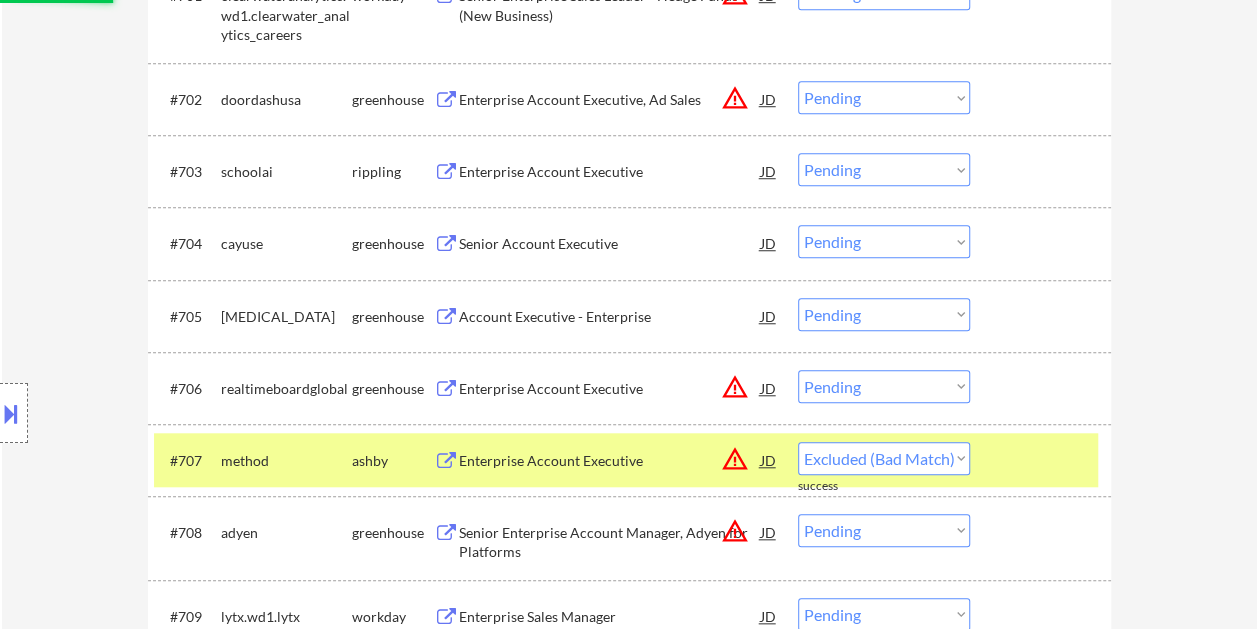 select on ""pending"" 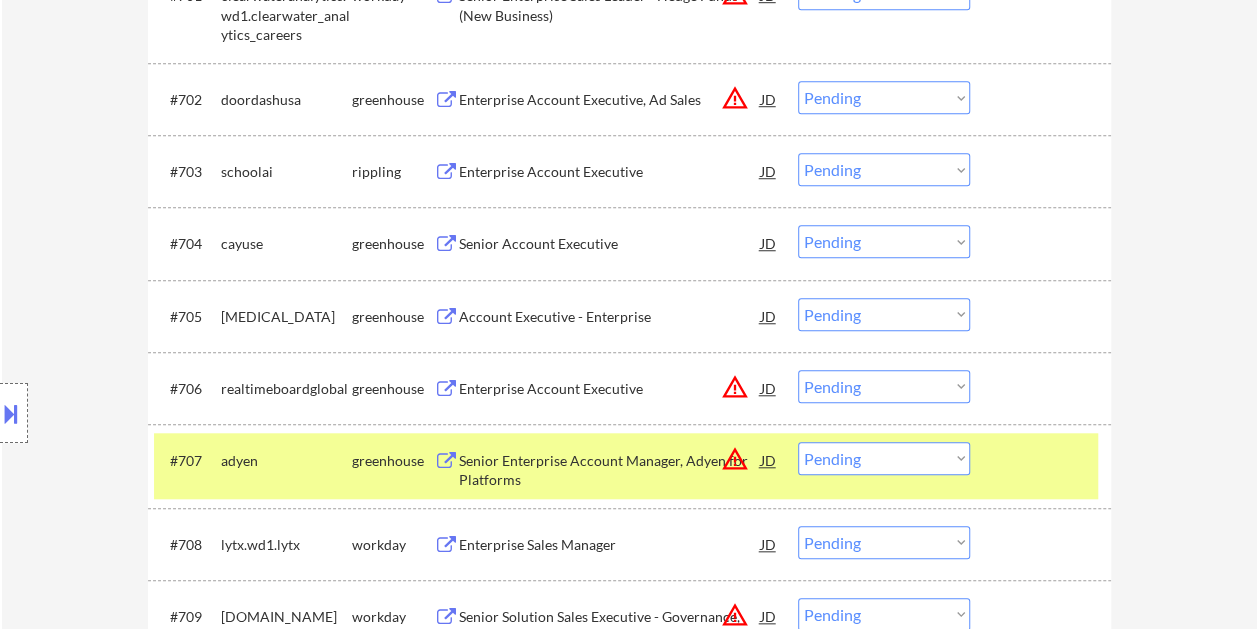 click at bounding box center [1043, 460] 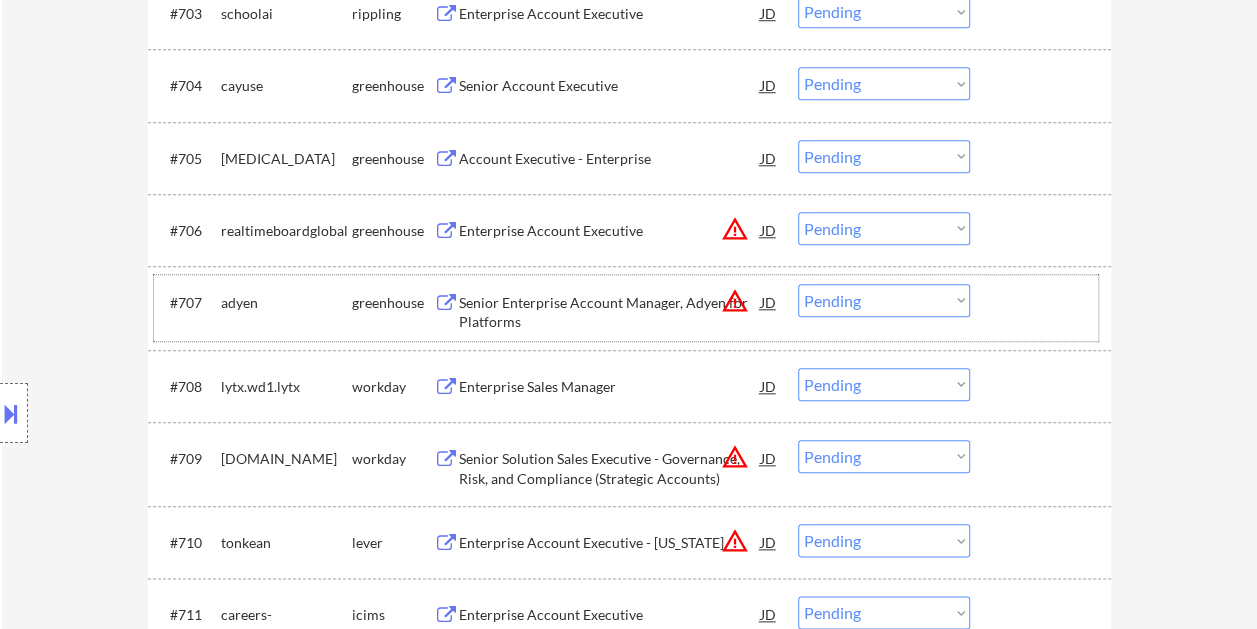 scroll, scrollTop: 900, scrollLeft: 0, axis: vertical 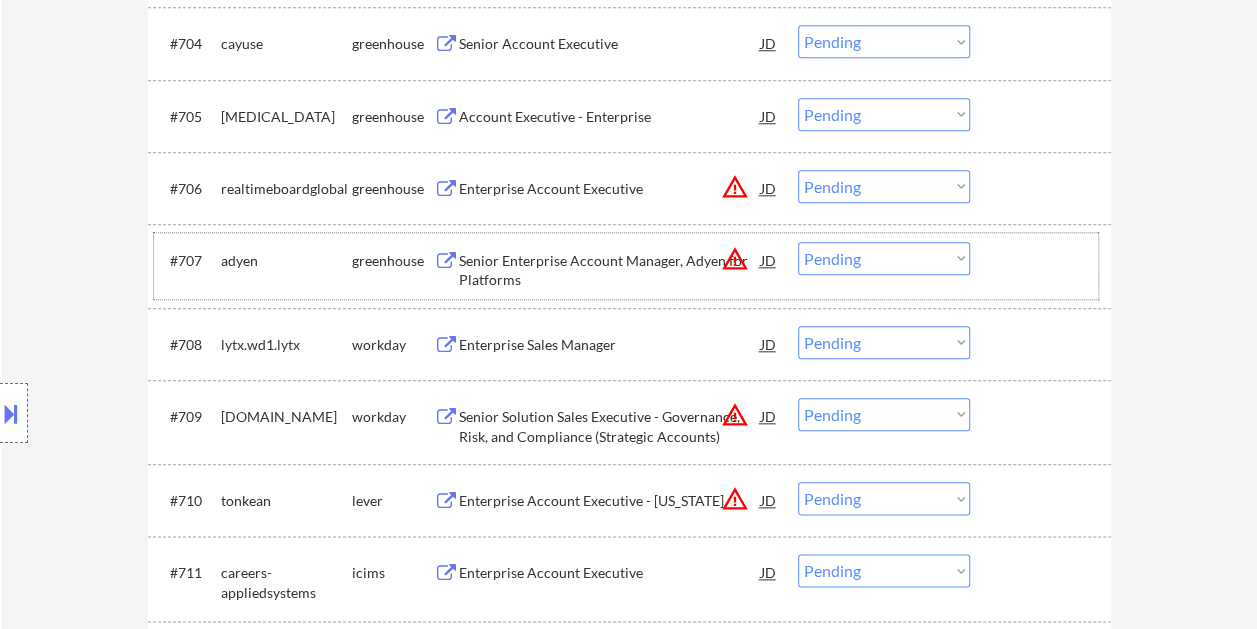 click at bounding box center (1043, 500) 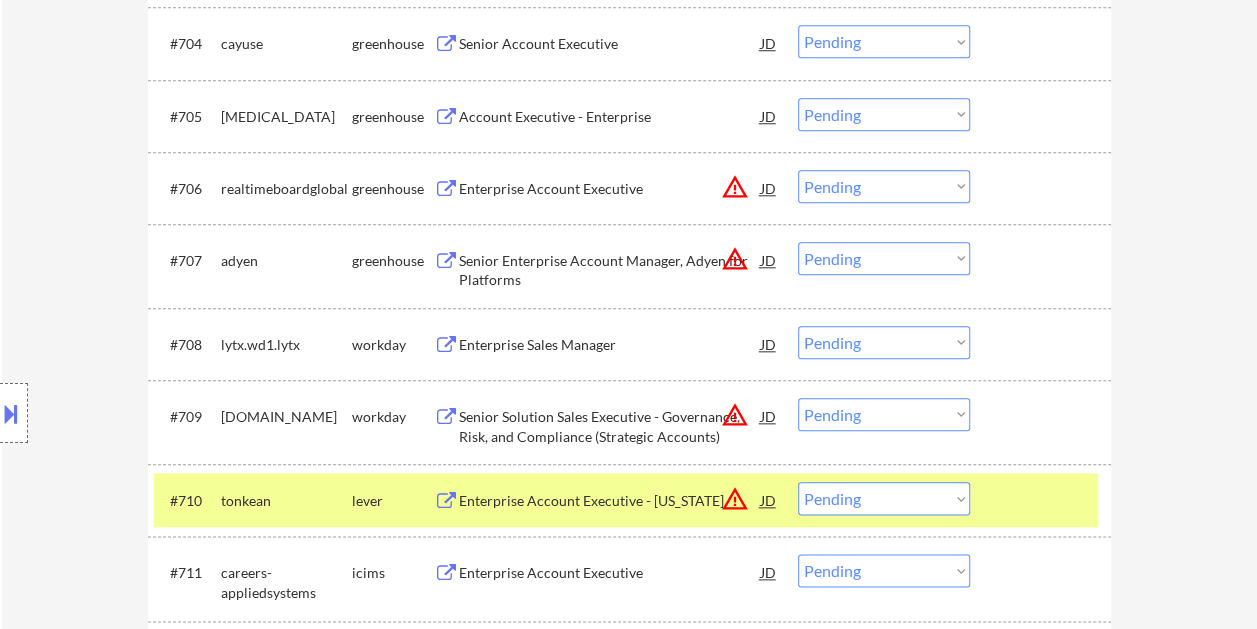 click on "Enterprise Account Executive - [US_STATE]" at bounding box center [610, 501] 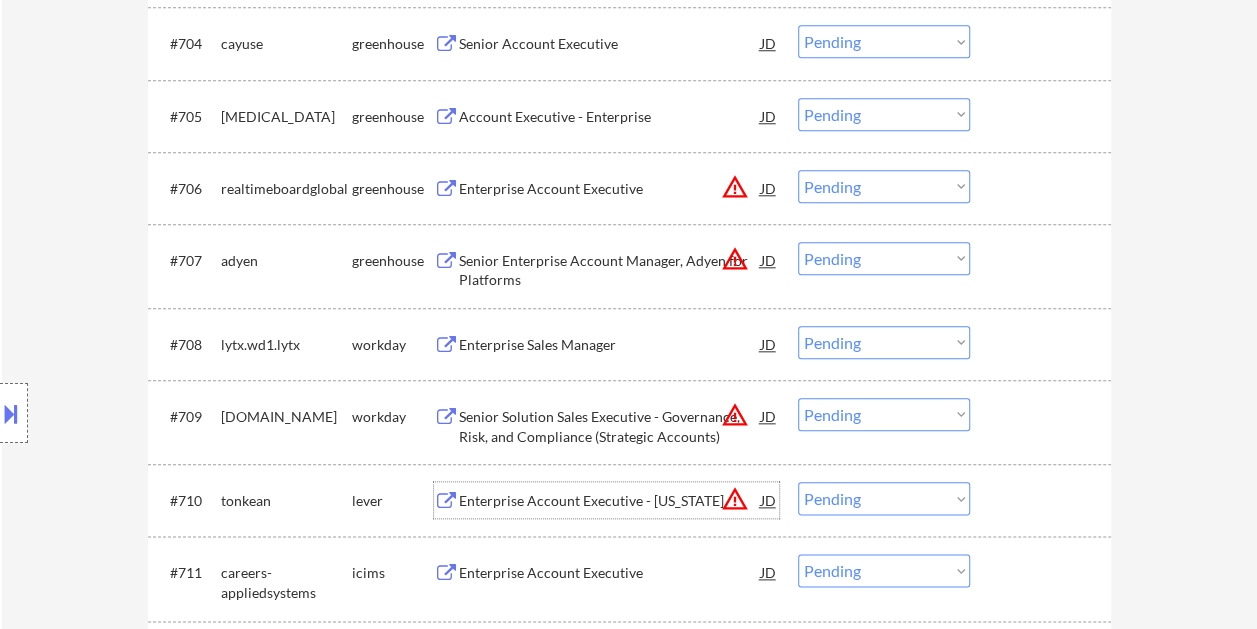 click on "#710 tonkean lever Enterprise Account Executive - New York JD warning_amber Choose an option... Pending Applied Excluded (Questions) Excluded (Expired) Excluded (Location) Excluded (Bad Match) Excluded (Blocklist) Excluded (Salary) Excluded (Other)" at bounding box center [626, 500] 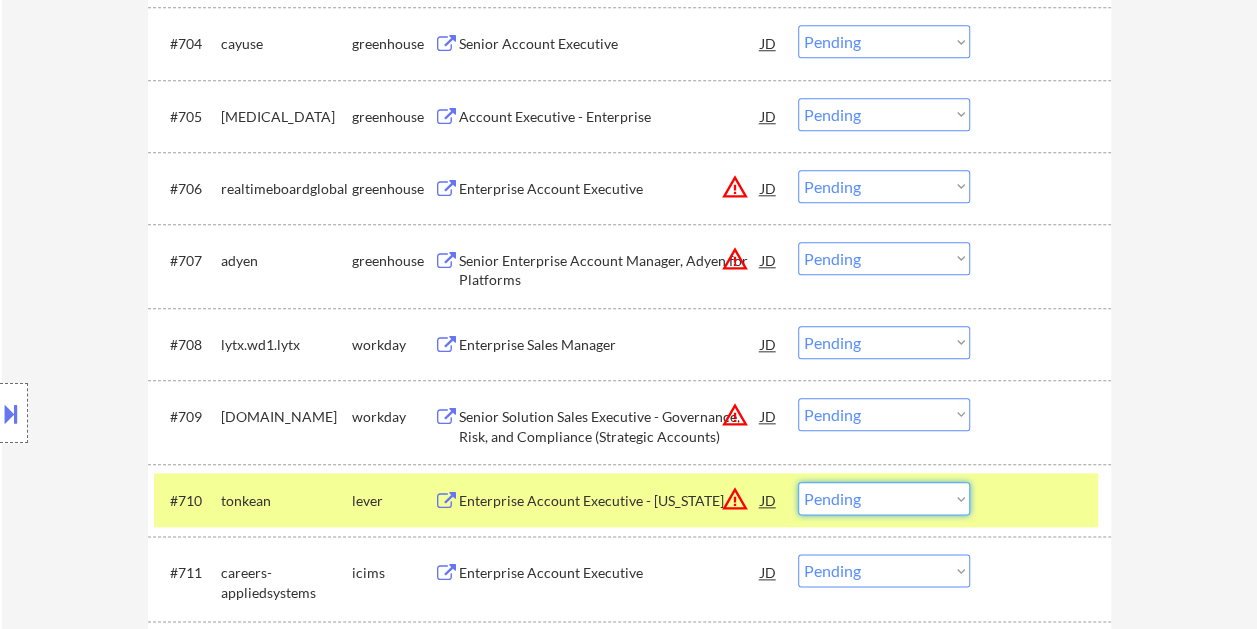 click on "Choose an option... Pending Applied Excluded (Questions) Excluded (Expired) Excluded (Location) Excluded (Bad Match) Excluded (Blocklist) Excluded (Salary) Excluded (Other)" at bounding box center (884, 498) 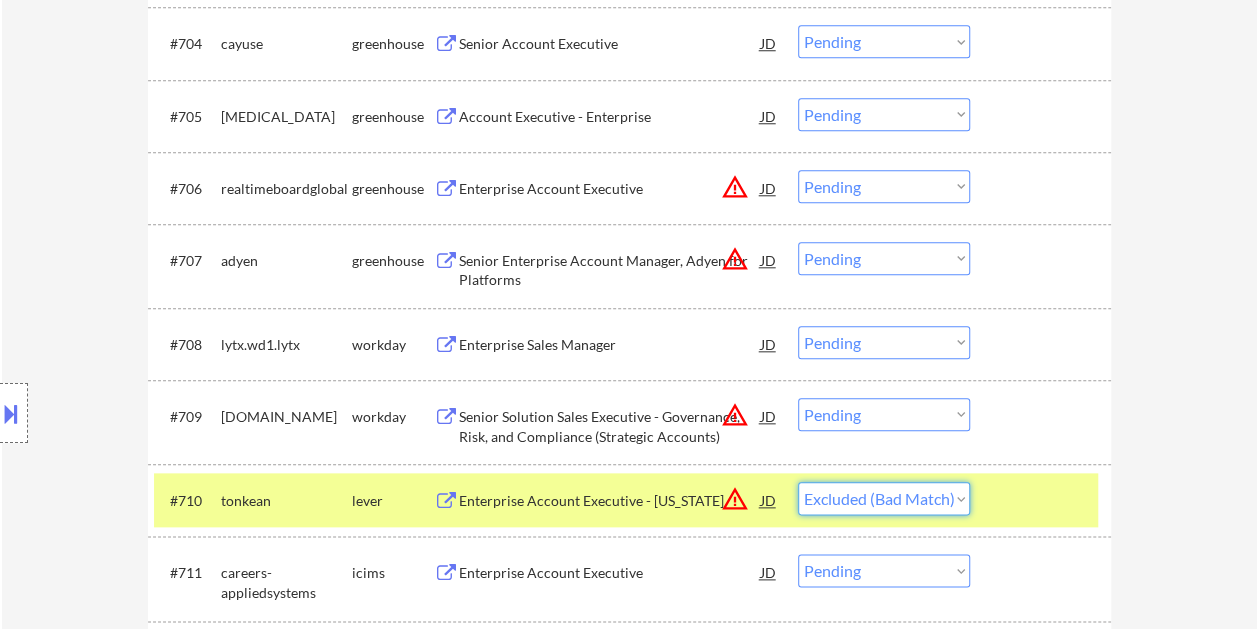 click on "Choose an option... Pending Applied Excluded (Questions) Excluded (Expired) Excluded (Location) Excluded (Bad Match) Excluded (Blocklist) Excluded (Salary) Excluded (Other)" at bounding box center (884, 498) 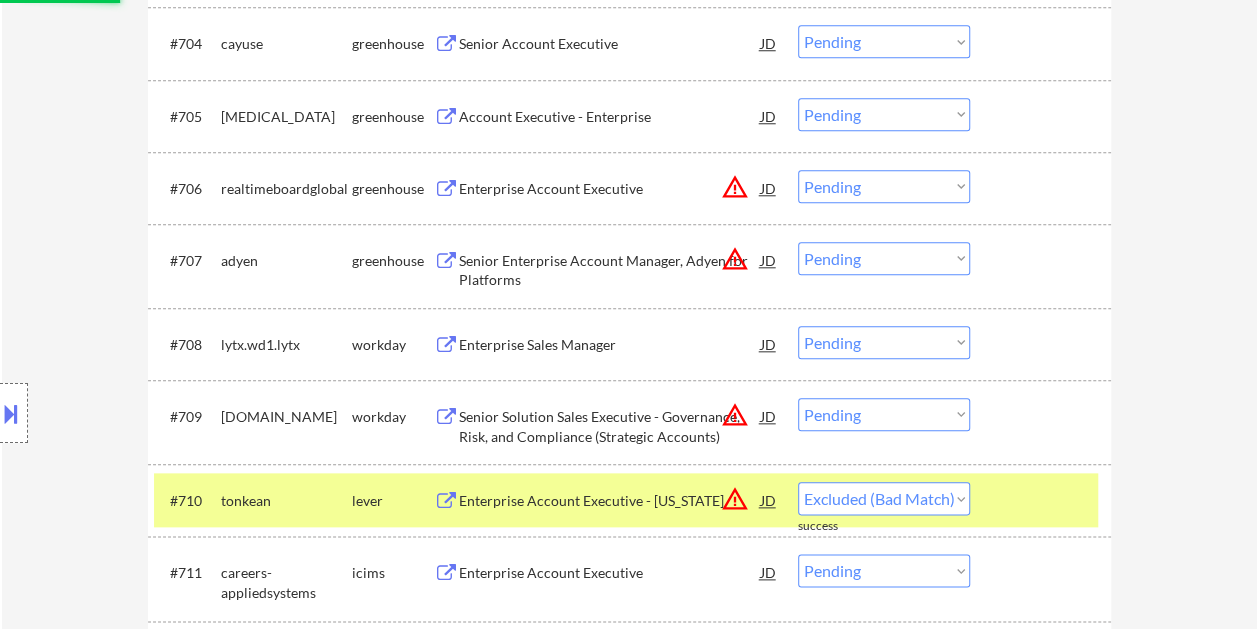 select on ""pending"" 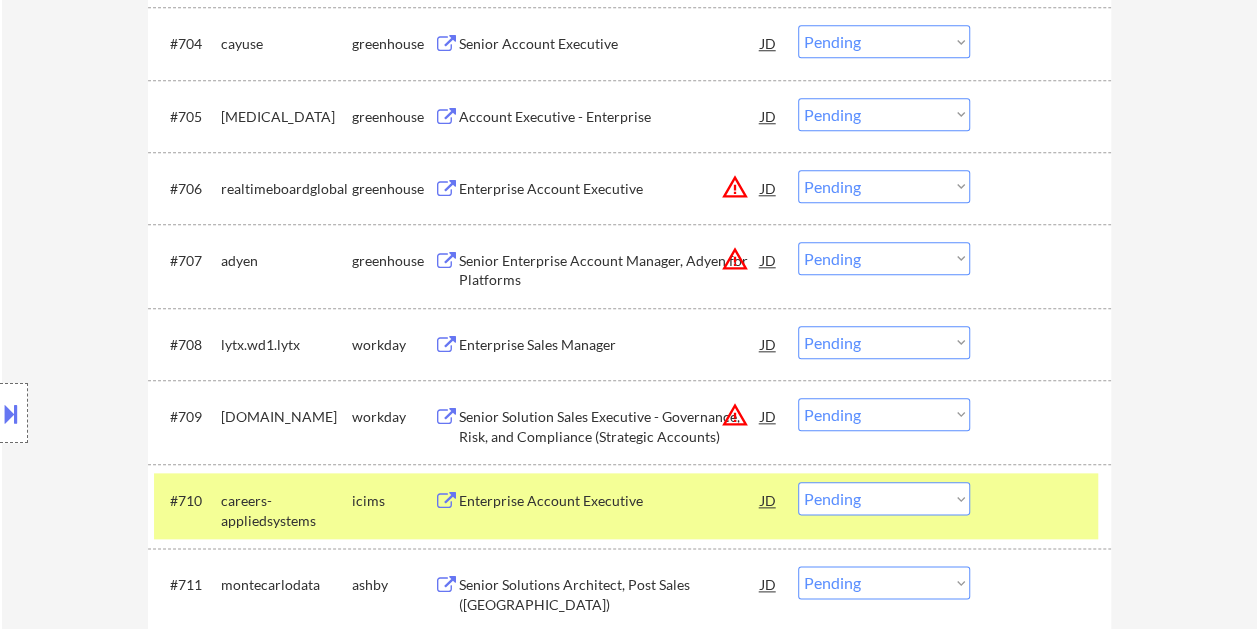 click at bounding box center (1043, 500) 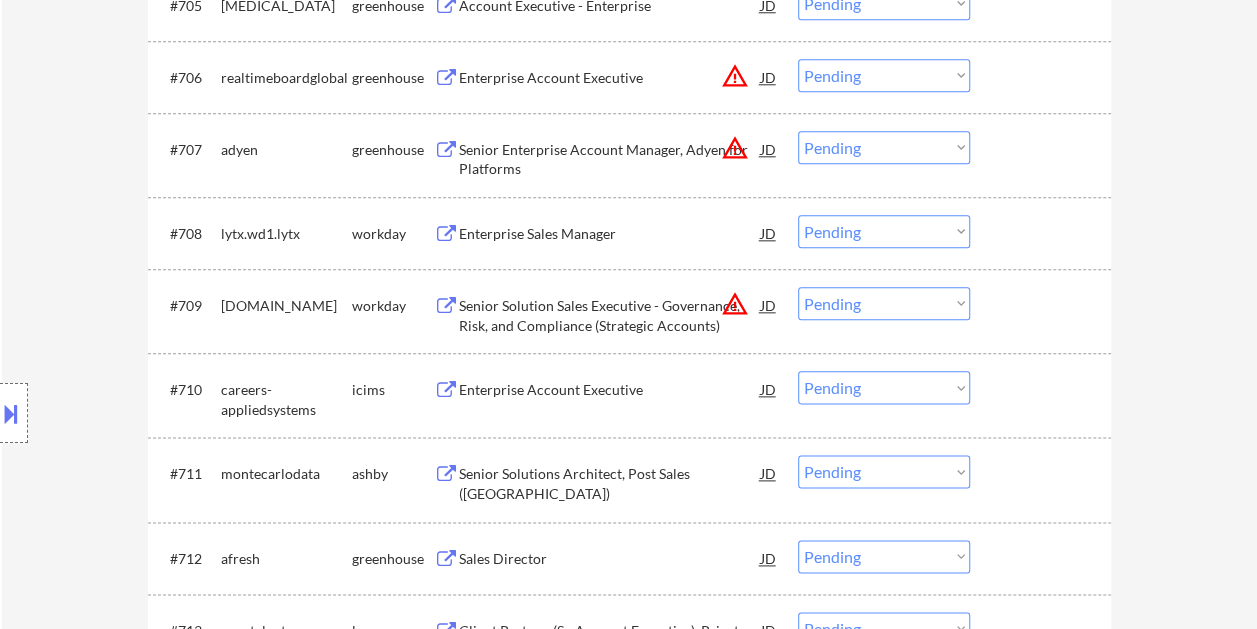 scroll, scrollTop: 1200, scrollLeft: 0, axis: vertical 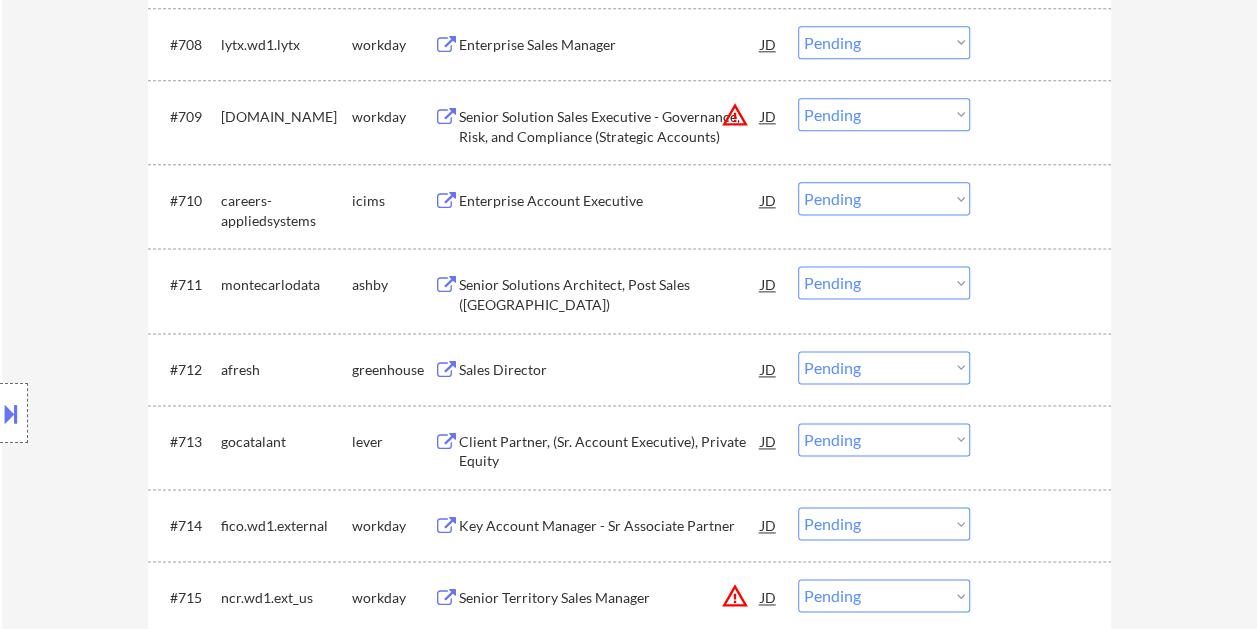 click at bounding box center [1043, 284] 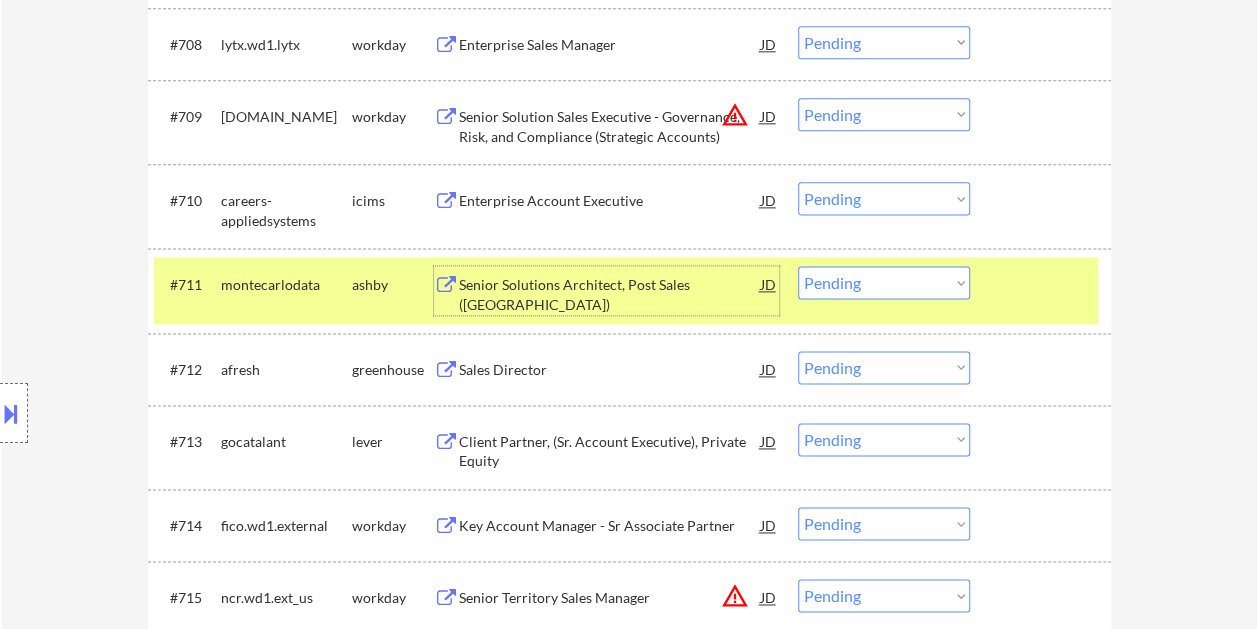 click on "Senior Solutions Architect, Post Sales ([GEOGRAPHIC_DATA])" at bounding box center [610, 294] 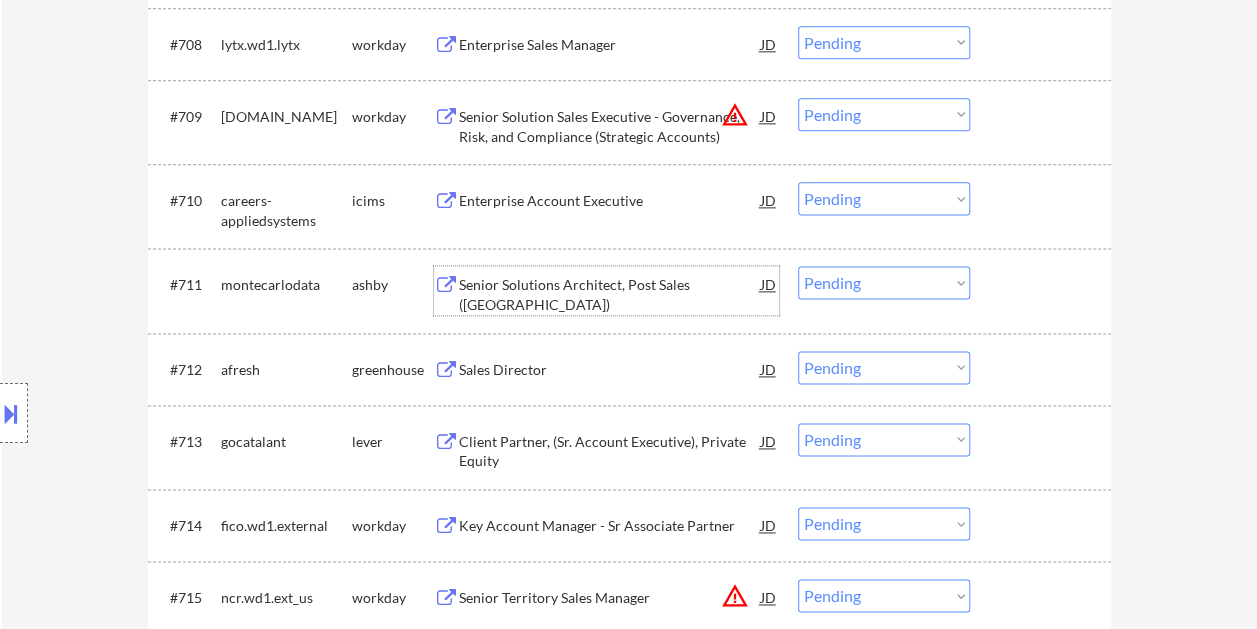 click at bounding box center (1043, 284) 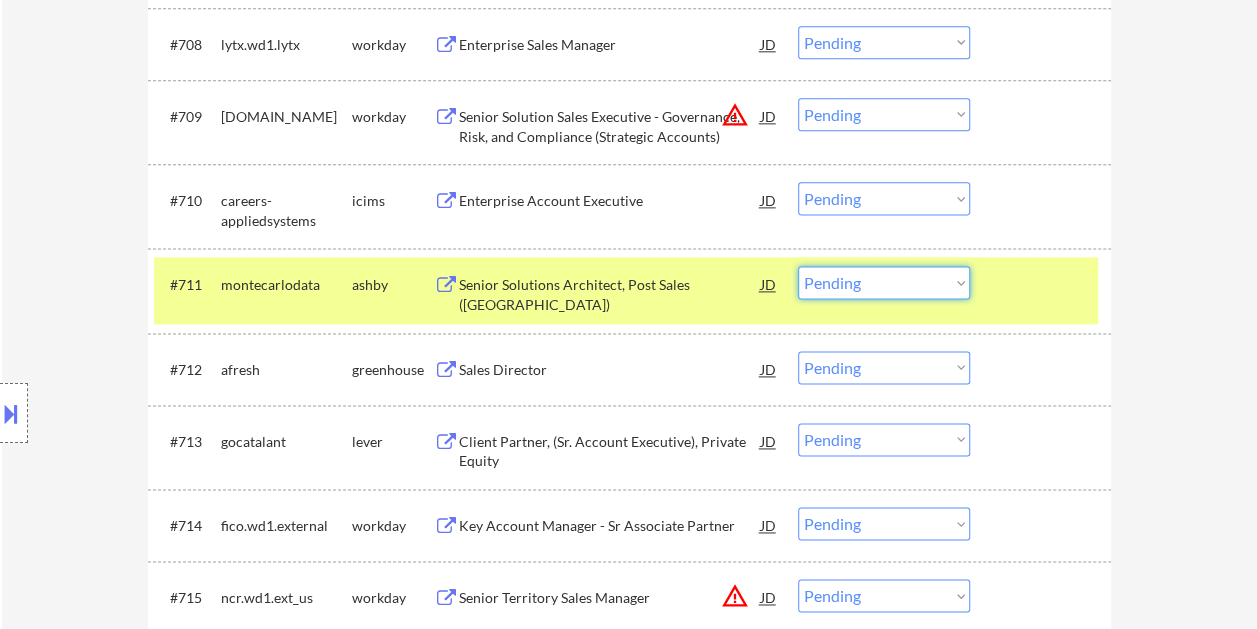 click on "Choose an option... Pending Applied Excluded (Questions) Excluded (Expired) Excluded (Location) Excluded (Bad Match) Excluded (Blocklist) Excluded (Salary) Excluded (Other)" at bounding box center [884, 282] 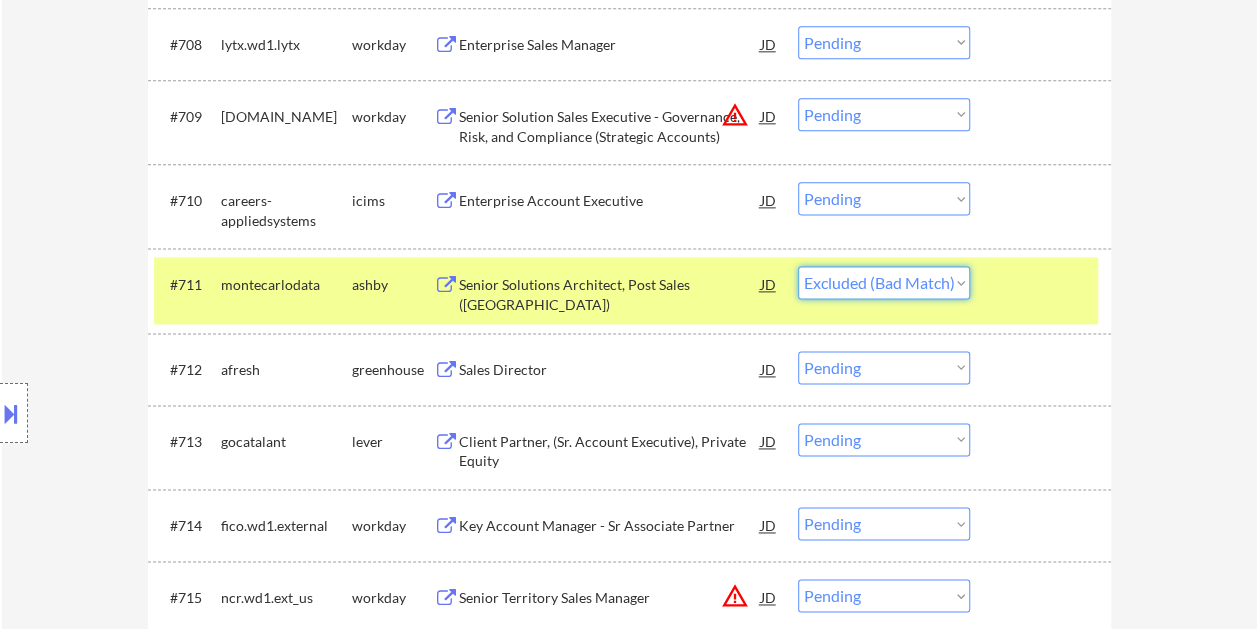 click on "Choose an option... Pending Applied Excluded (Questions) Excluded (Expired) Excluded (Location) Excluded (Bad Match) Excluded (Blocklist) Excluded (Salary) Excluded (Other)" at bounding box center [884, 282] 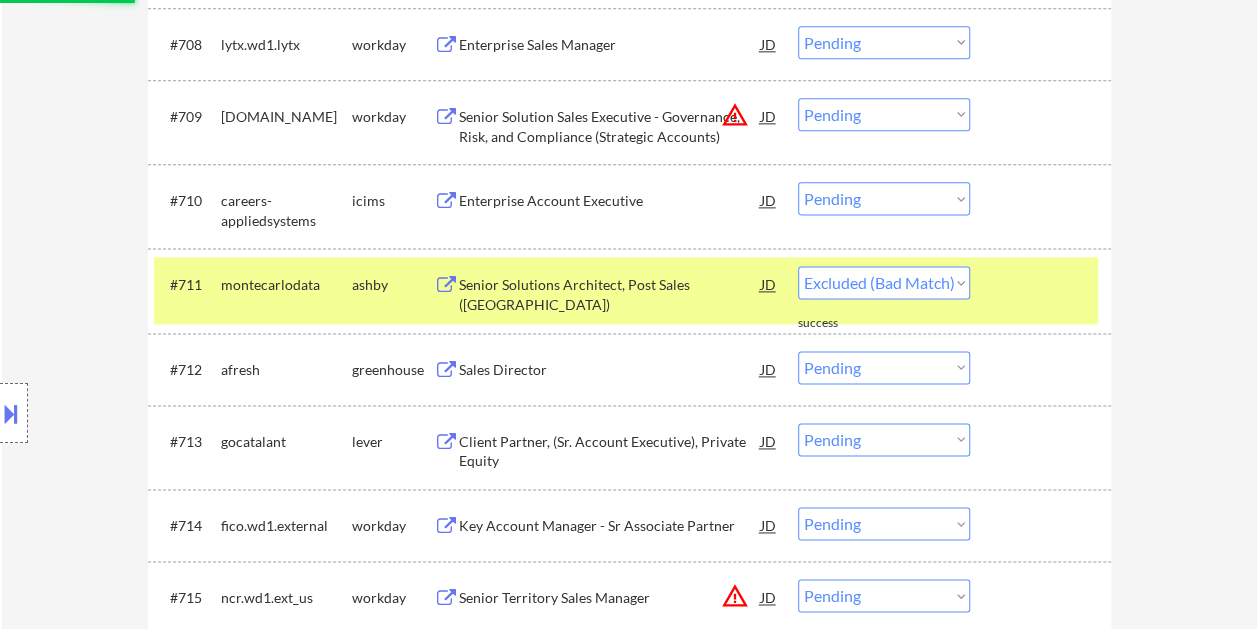 select on ""pending"" 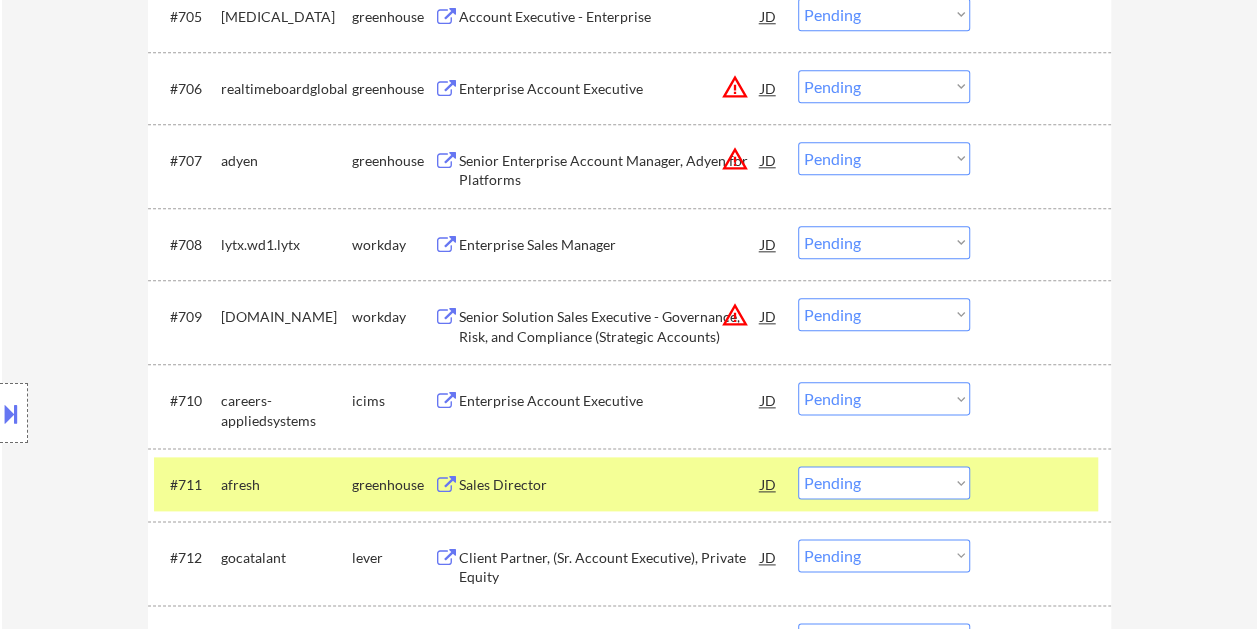scroll, scrollTop: 1100, scrollLeft: 0, axis: vertical 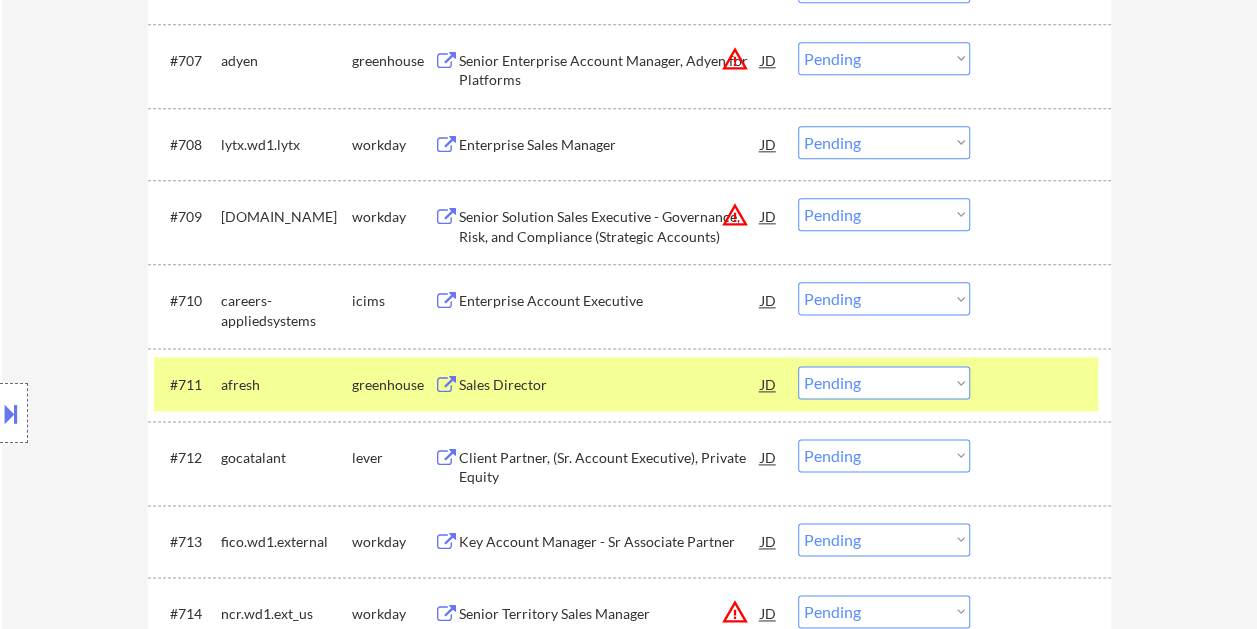 click at bounding box center (1043, 384) 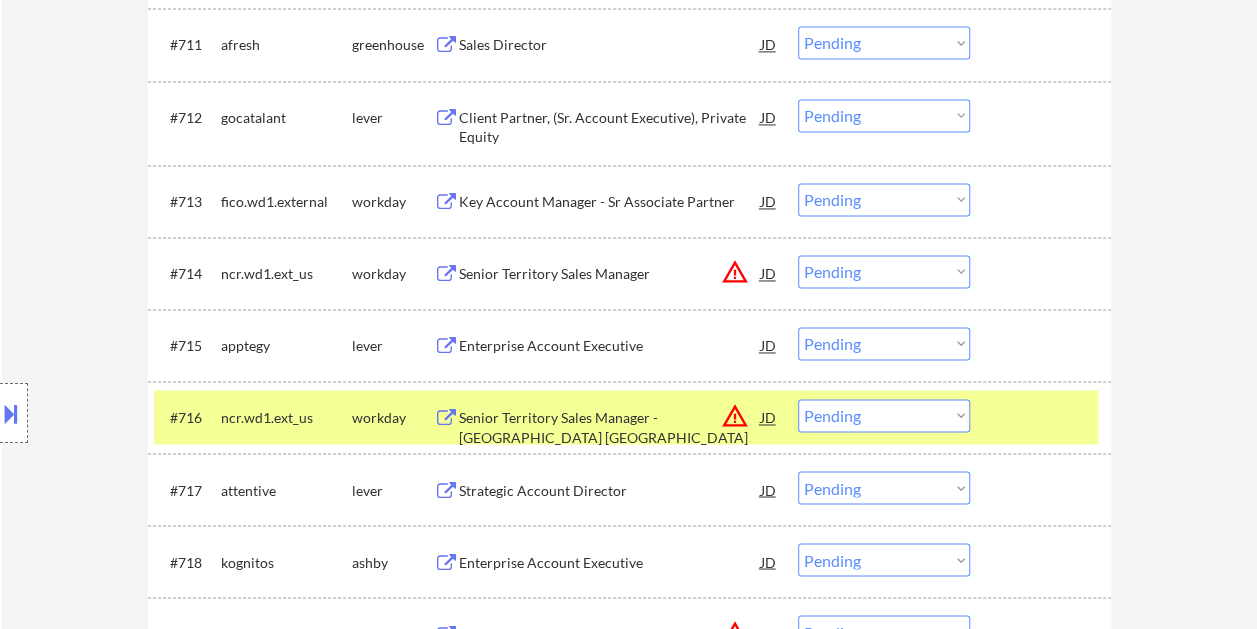 scroll, scrollTop: 1500, scrollLeft: 0, axis: vertical 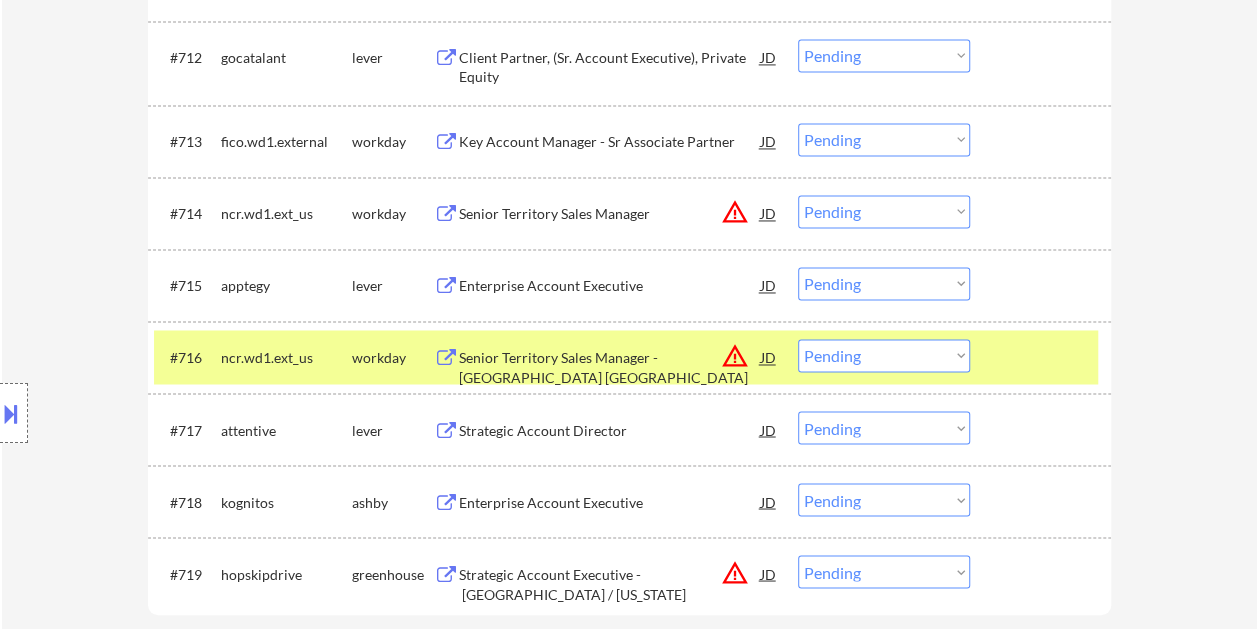 click at bounding box center [1043, 357] 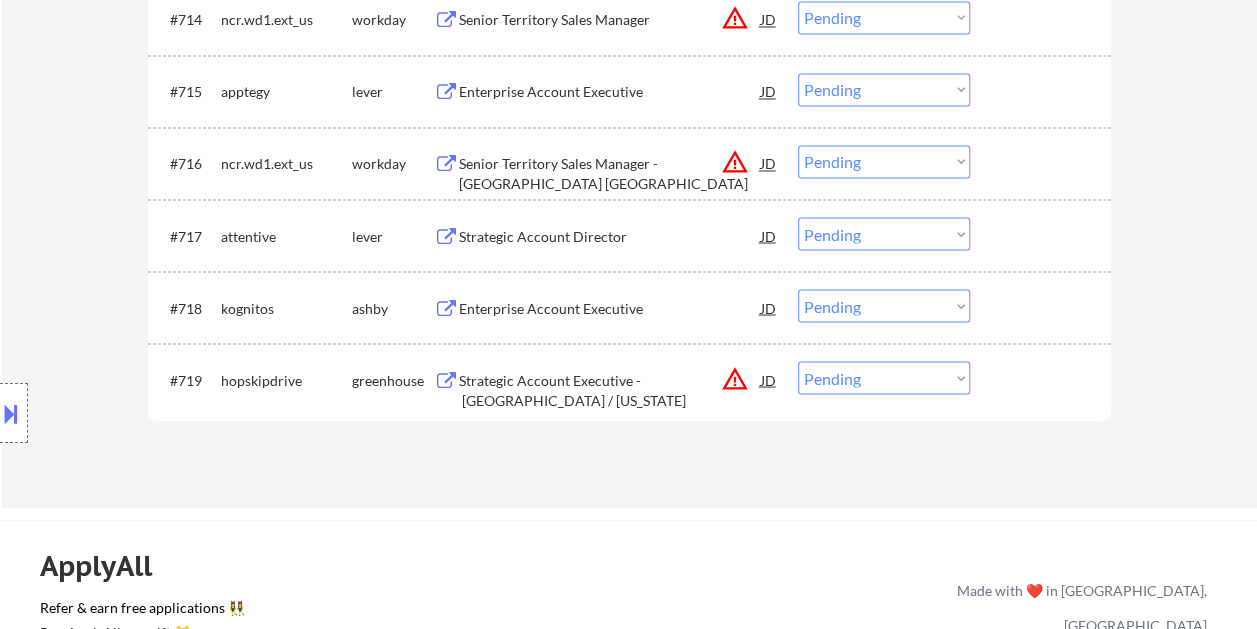 scroll, scrollTop: 1700, scrollLeft: 0, axis: vertical 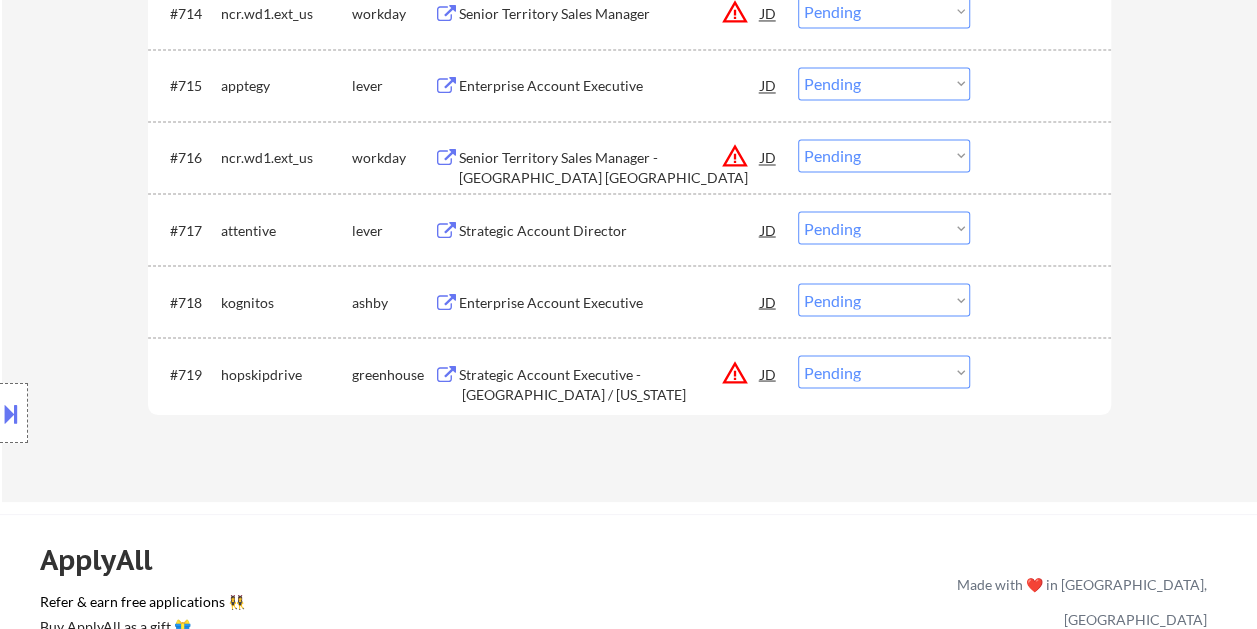 click at bounding box center [1043, 229] 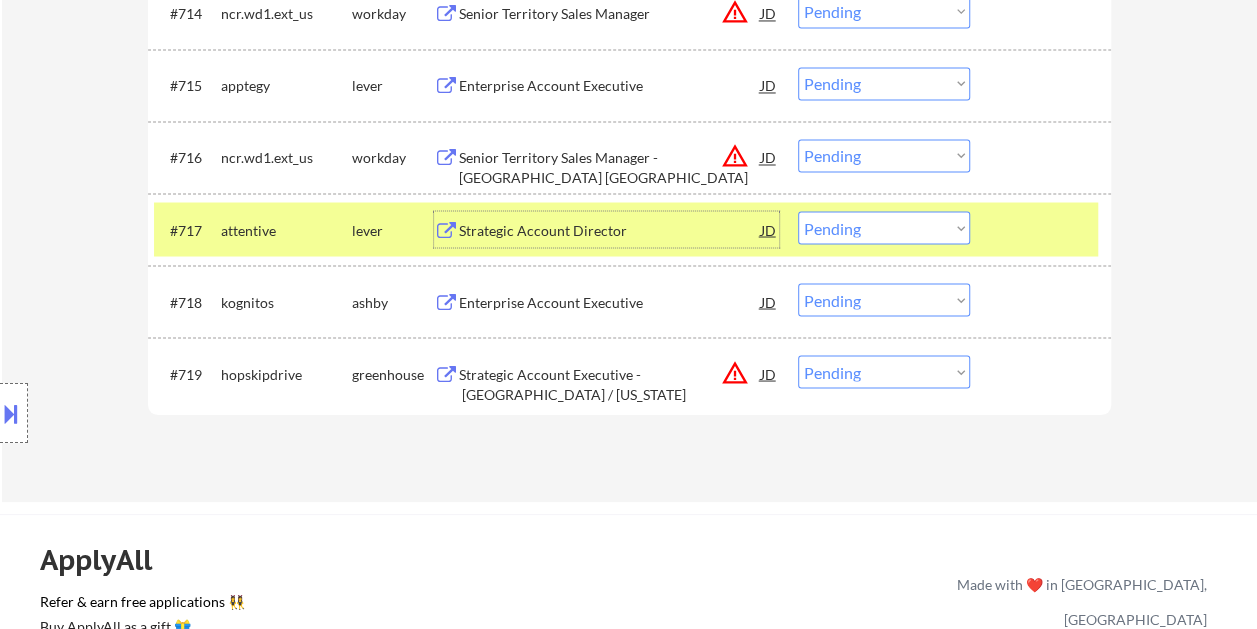 click on "Strategic Account Director" at bounding box center [610, 230] 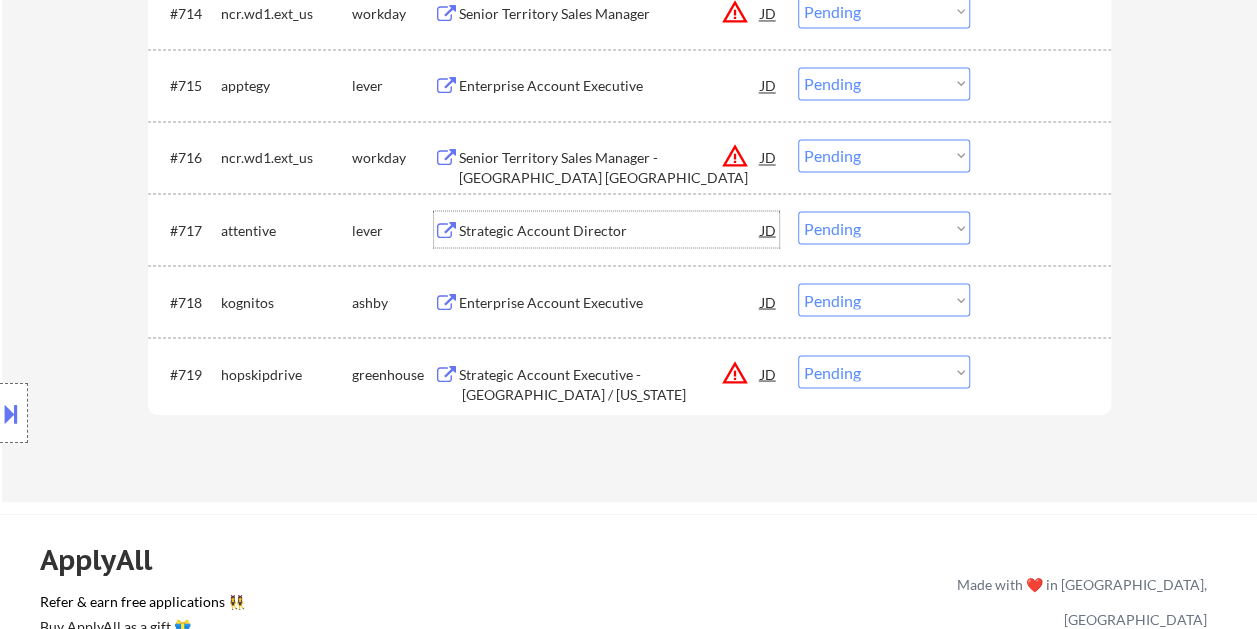 click at bounding box center [1043, 229] 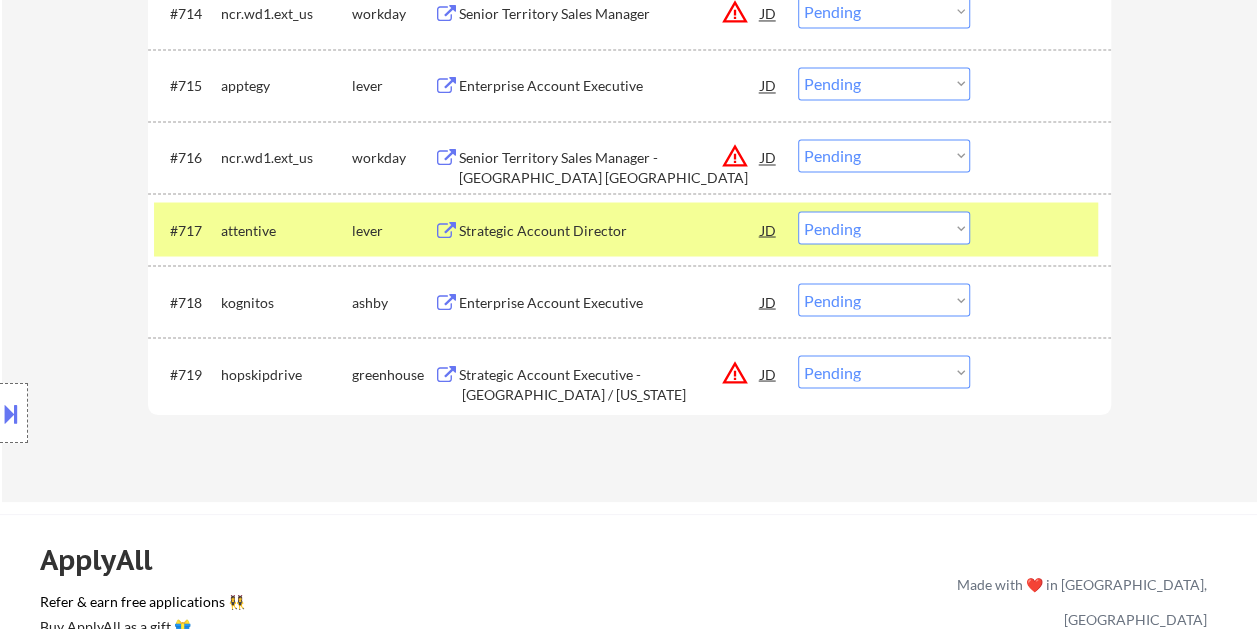 click on "Choose an option... Pending Applied Excluded (Questions) Excluded (Expired) Excluded (Location) Excluded (Bad Match) Excluded (Blocklist) Excluded (Salary) Excluded (Other)" at bounding box center (884, 227) 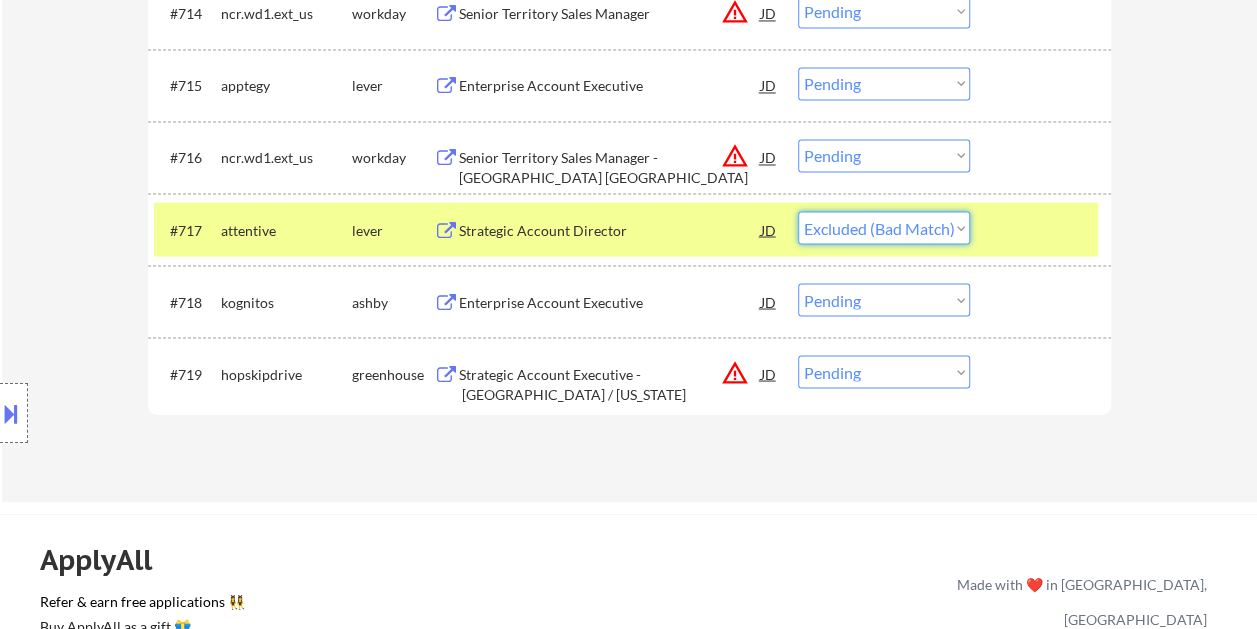 click on "Choose an option... Pending Applied Excluded (Questions) Excluded (Expired) Excluded (Location) Excluded (Bad Match) Excluded (Blocklist) Excluded (Salary) Excluded (Other)" at bounding box center [884, 227] 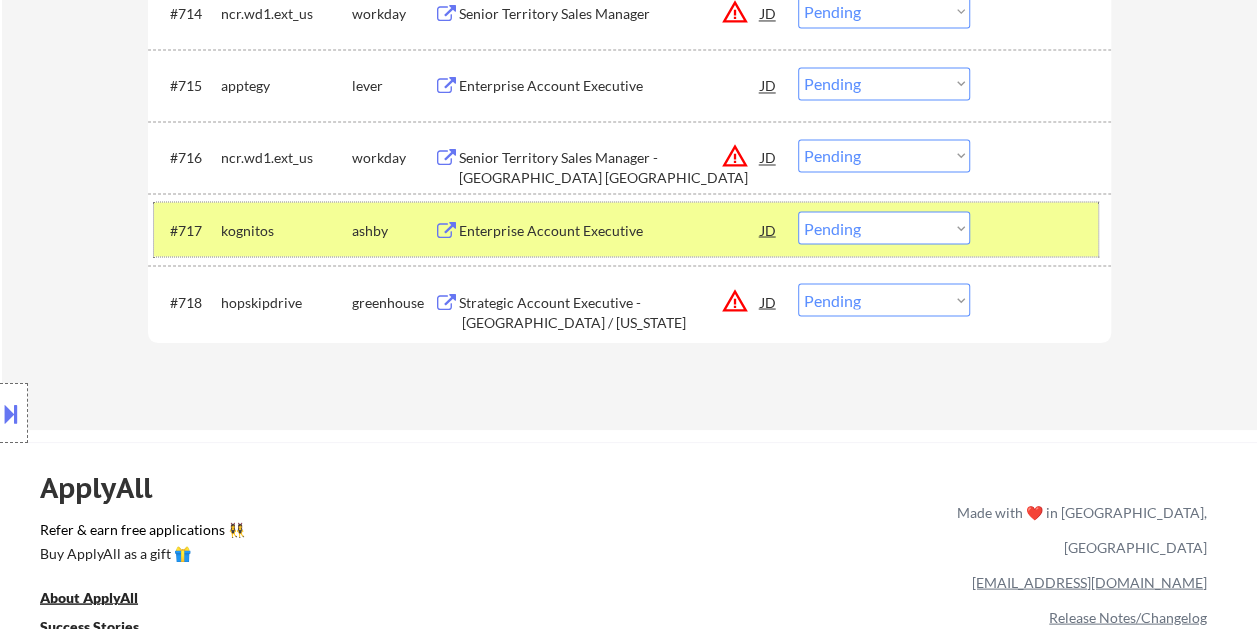 click at bounding box center [1043, 229] 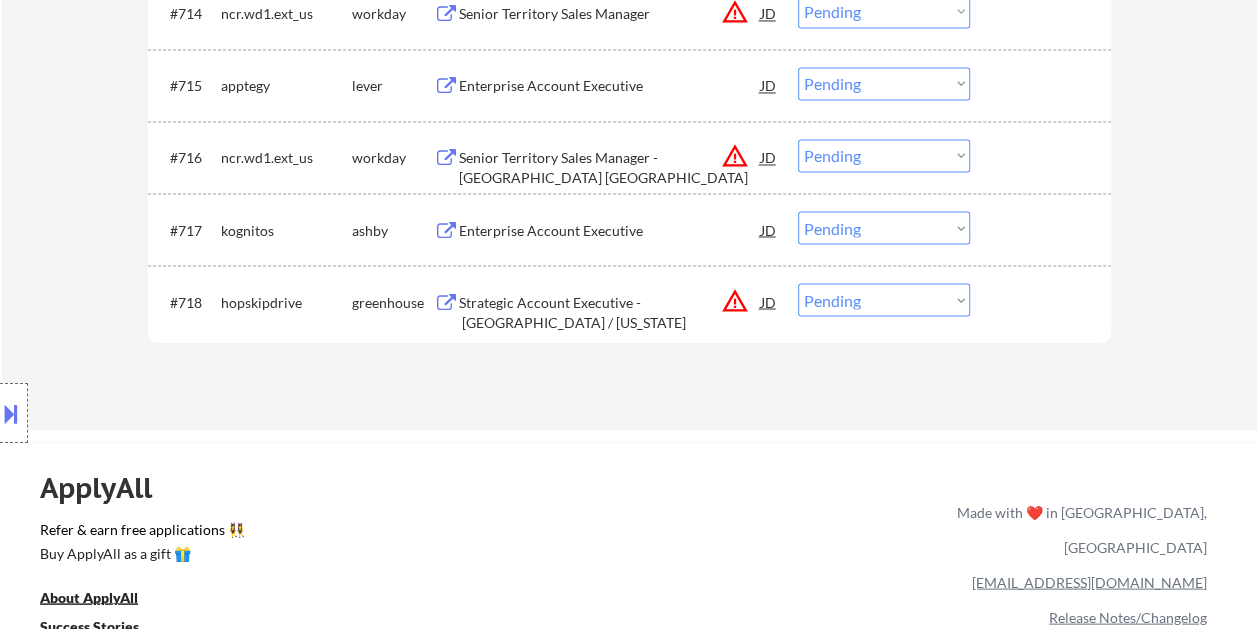 click at bounding box center (1043, 229) 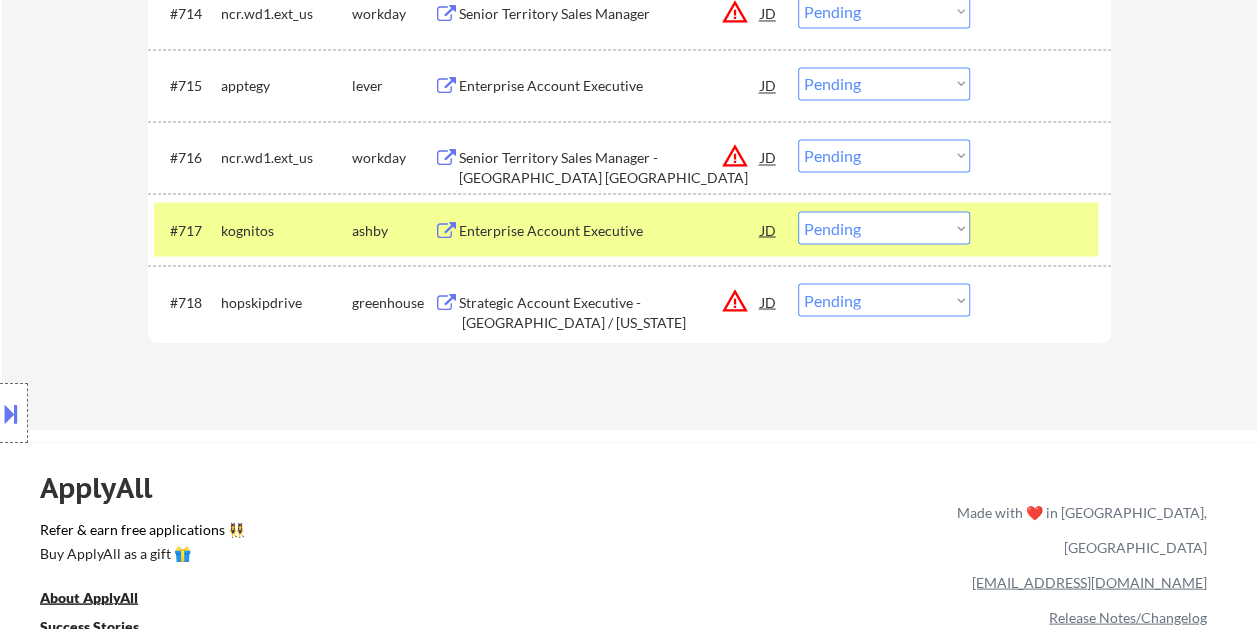click at bounding box center [1043, 229] 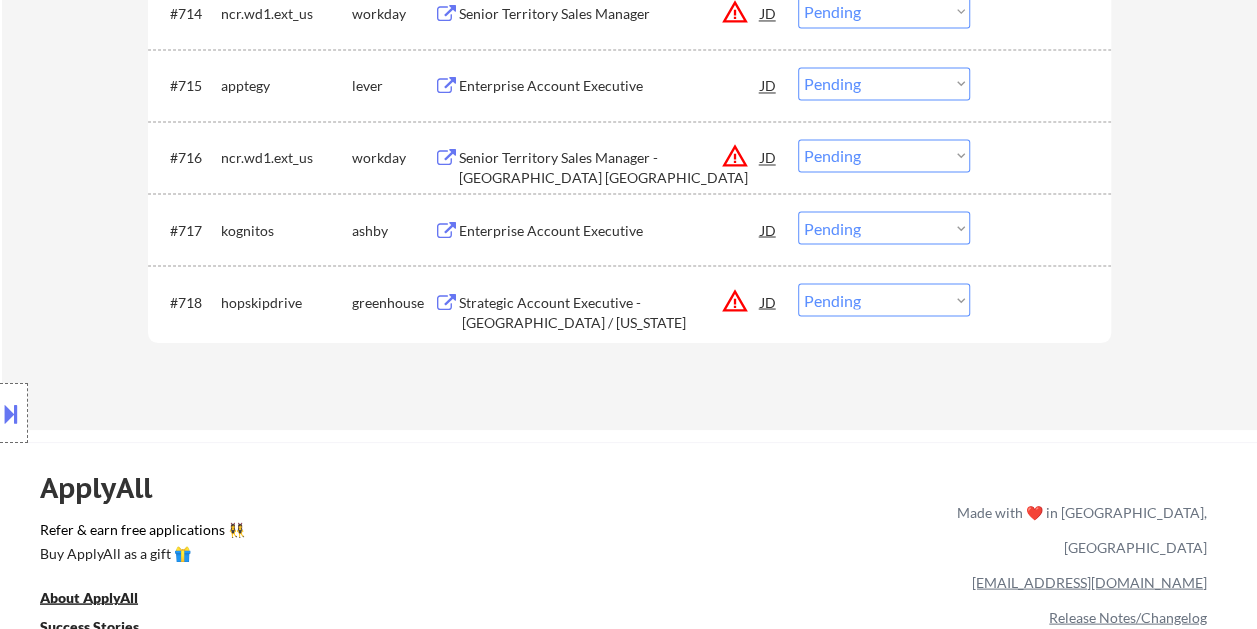 click at bounding box center [1043, 229] 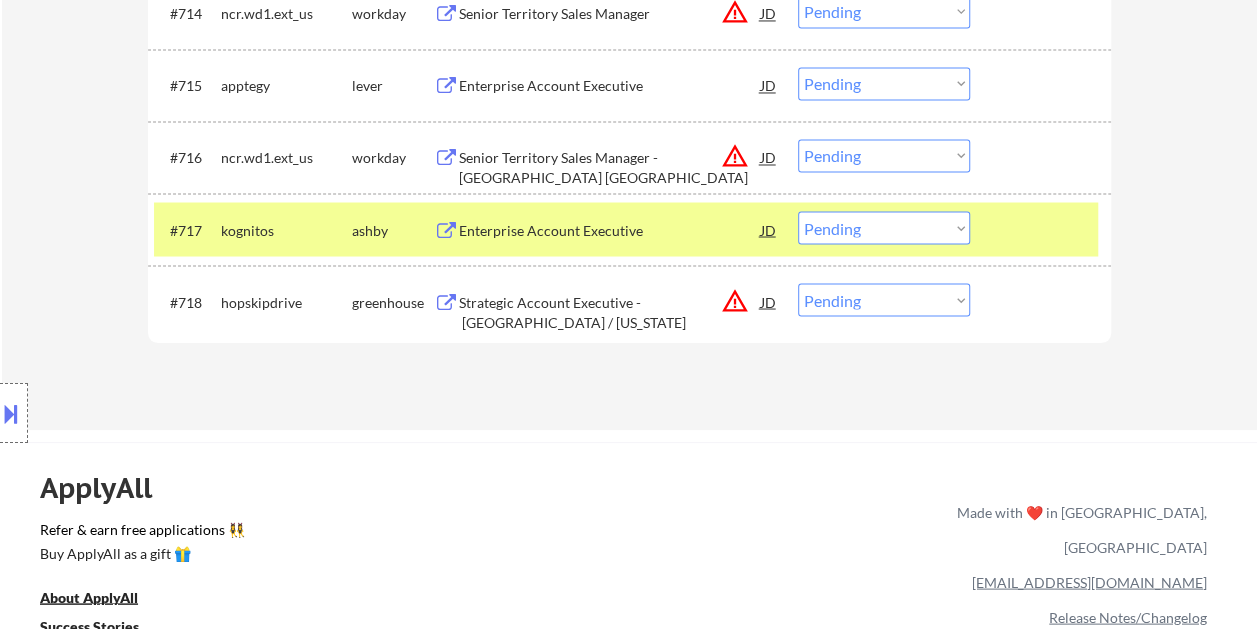click on "Enterprise Account Executive" at bounding box center [610, 230] 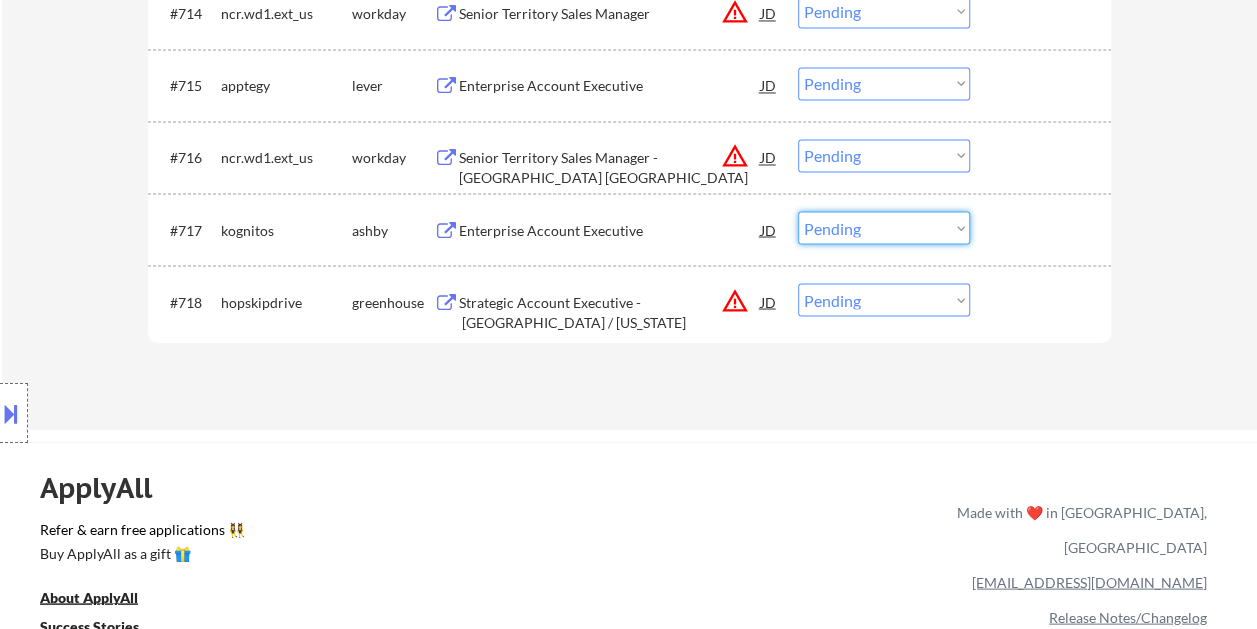 click on "Choose an option... Pending Applied Excluded (Questions) Excluded (Expired) Excluded (Location) Excluded (Bad Match) Excluded (Blocklist) Excluded (Salary) Excluded (Other)" at bounding box center (884, 227) 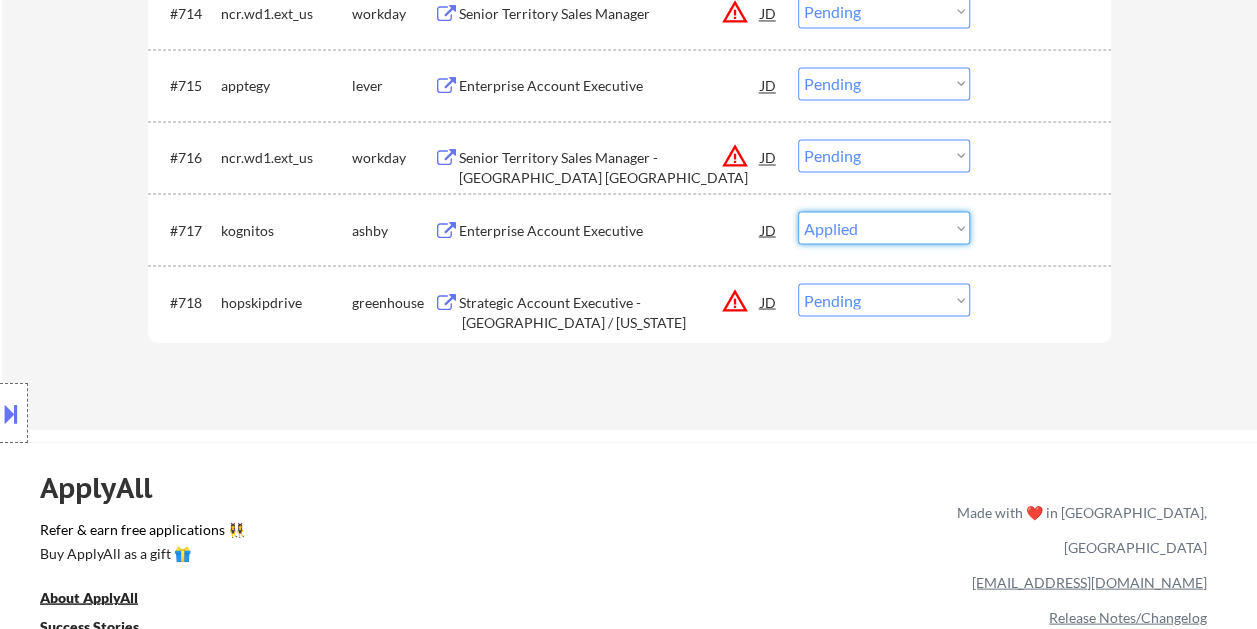 click on "Choose an option... Pending Applied Excluded (Questions) Excluded (Expired) Excluded (Location) Excluded (Bad Match) Excluded (Blocklist) Excluded (Salary) Excluded (Other)" at bounding box center (884, 227) 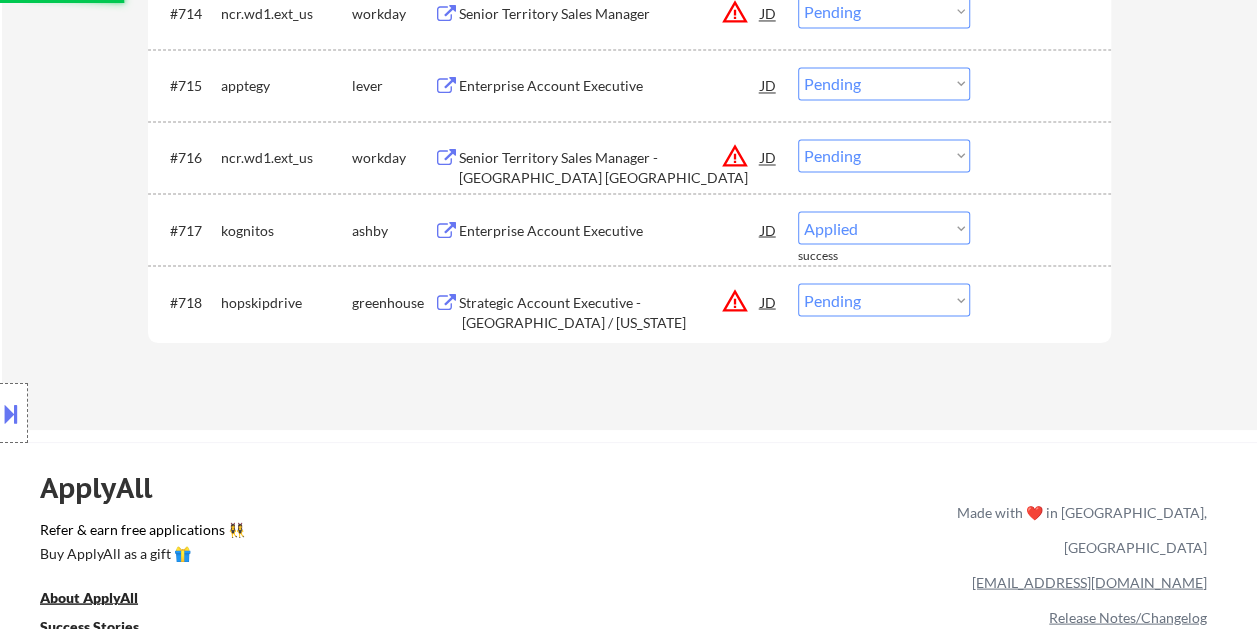 select on ""pending"" 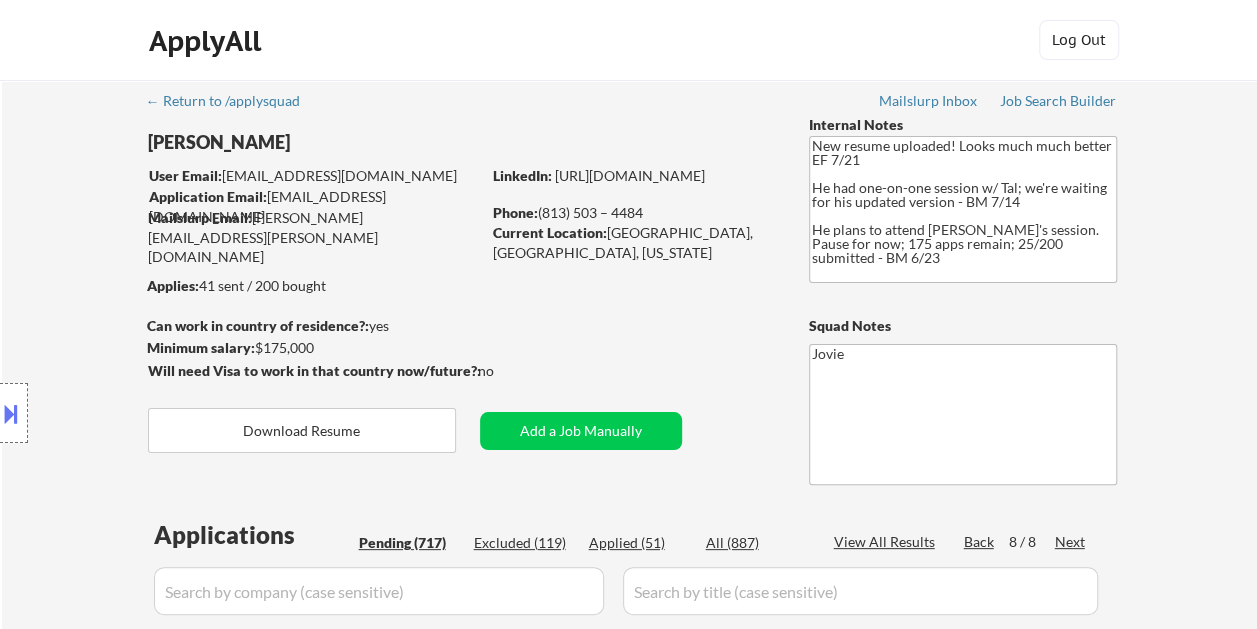 scroll, scrollTop: 200, scrollLeft: 0, axis: vertical 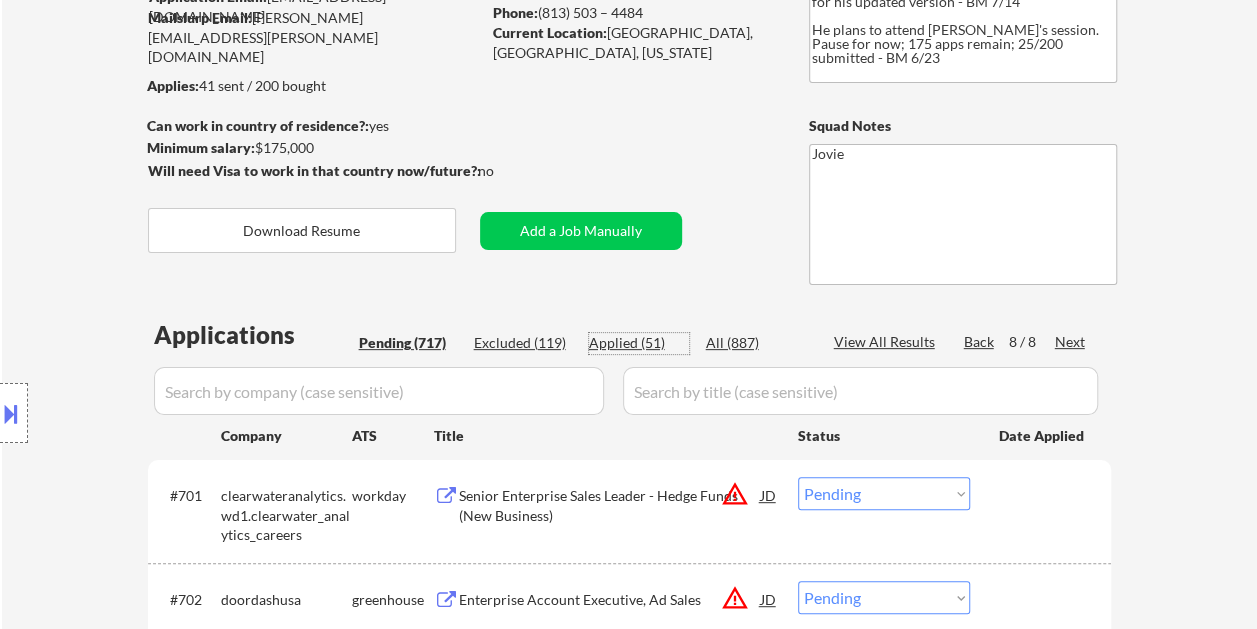 click on "Applied (51)" at bounding box center (639, 343) 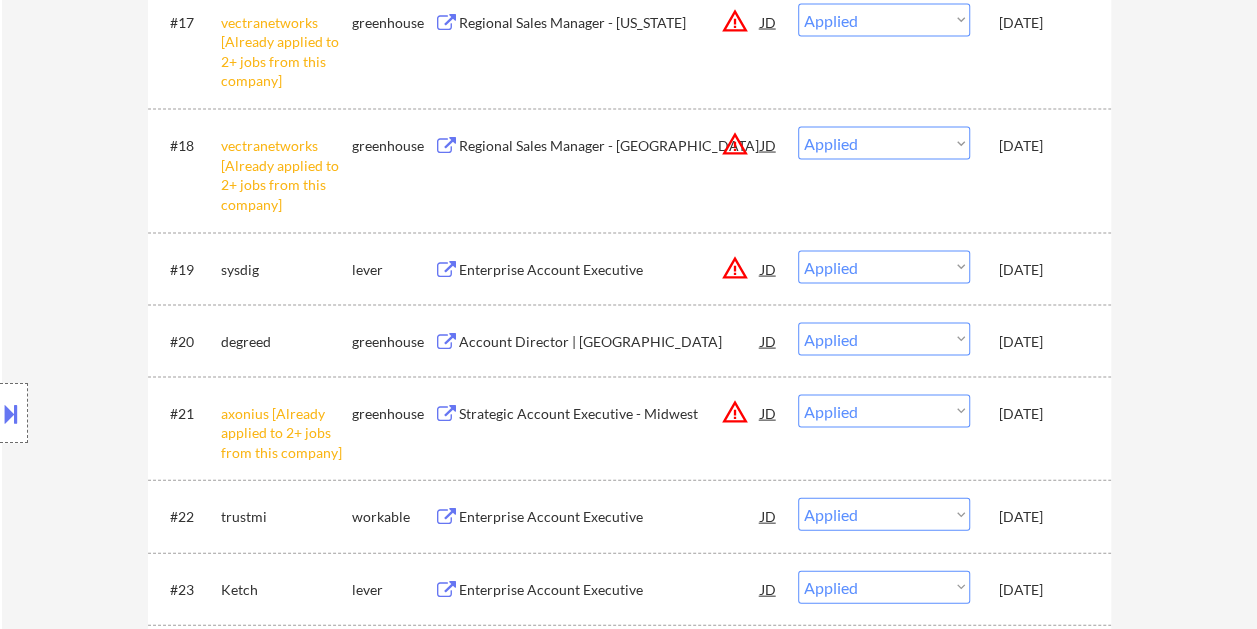 scroll, scrollTop: 2000, scrollLeft: 0, axis: vertical 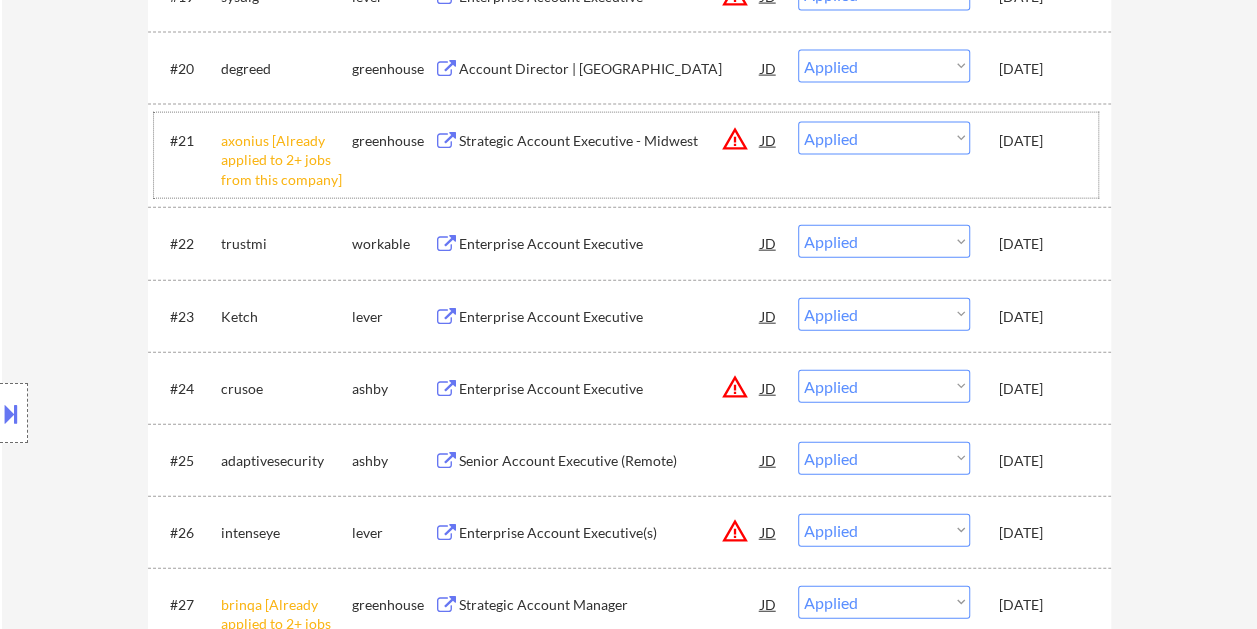 click on "[DATE]" at bounding box center [1043, 140] 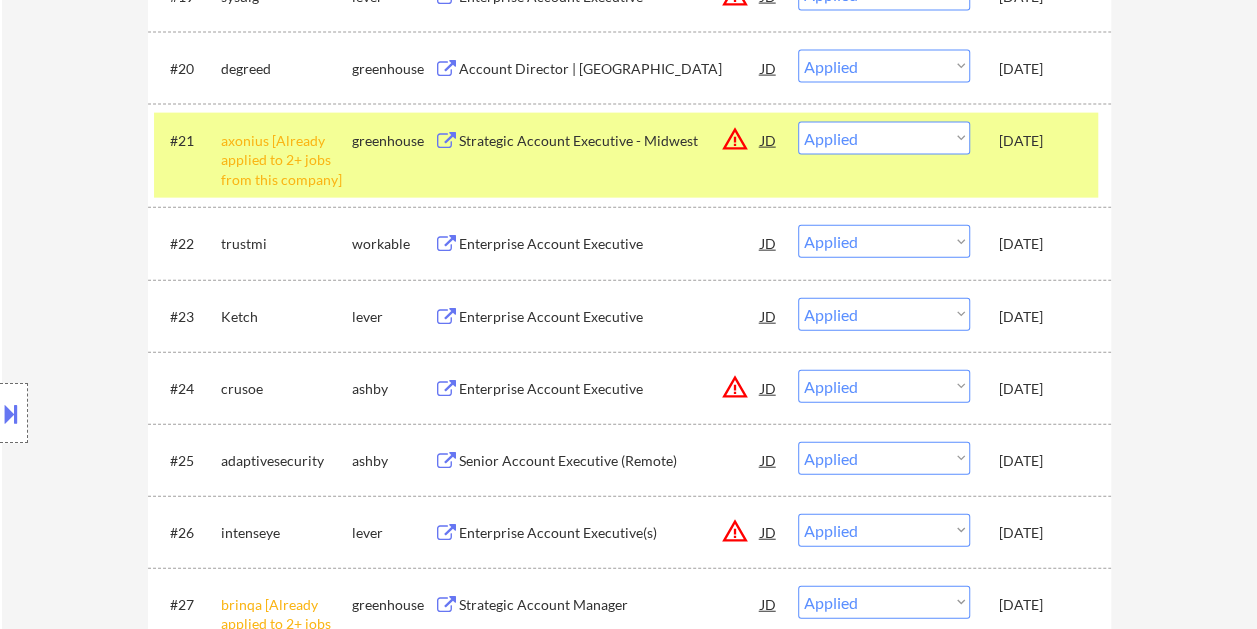 click on "[DATE]" at bounding box center [1043, 243] 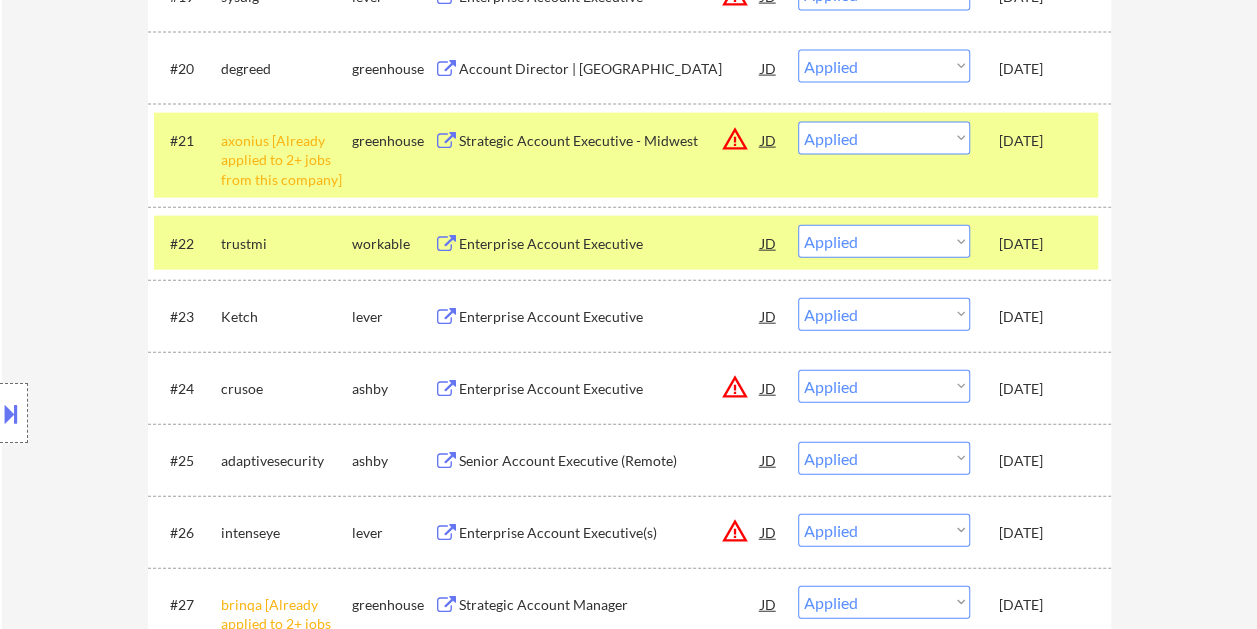 click on "#23 Ketch lever Enterprise Account Executive JD warning_amber Choose an option... Pending Applied Excluded (Questions) Excluded (Expired) Excluded (Location) Excluded (Bad Match) Excluded (Blocklist) Excluded (Salary) Excluded (Other) Jul 22, 2025" at bounding box center [626, 316] 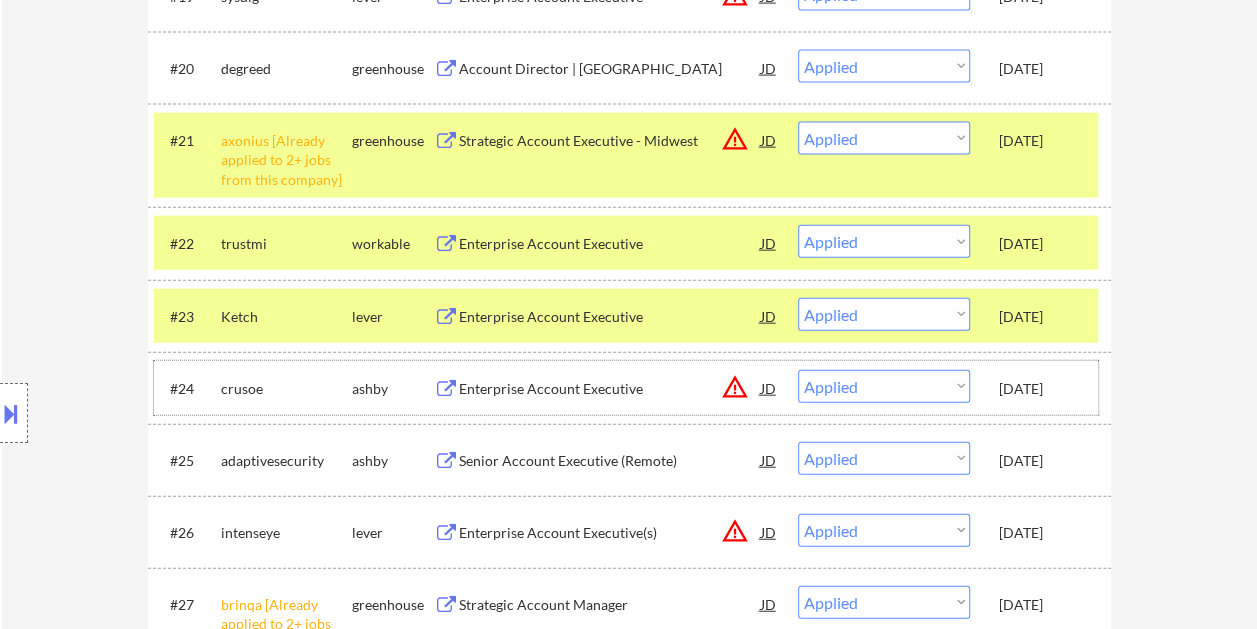 click on "[DATE]" at bounding box center (1043, 388) 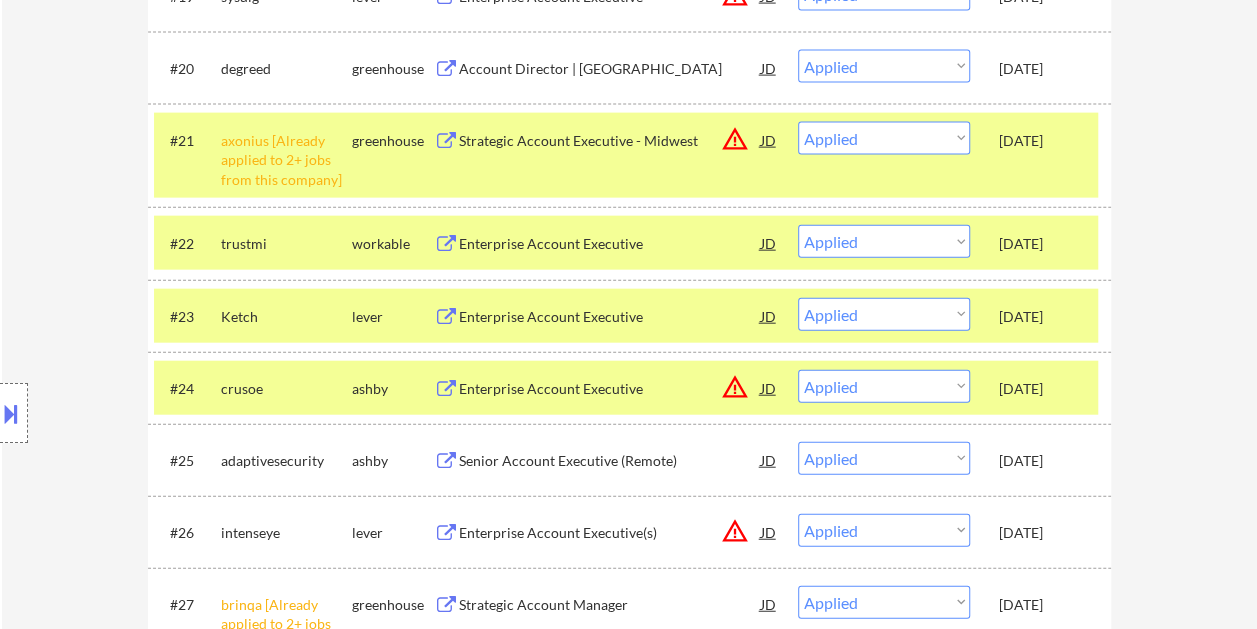 scroll, scrollTop: 2300, scrollLeft: 0, axis: vertical 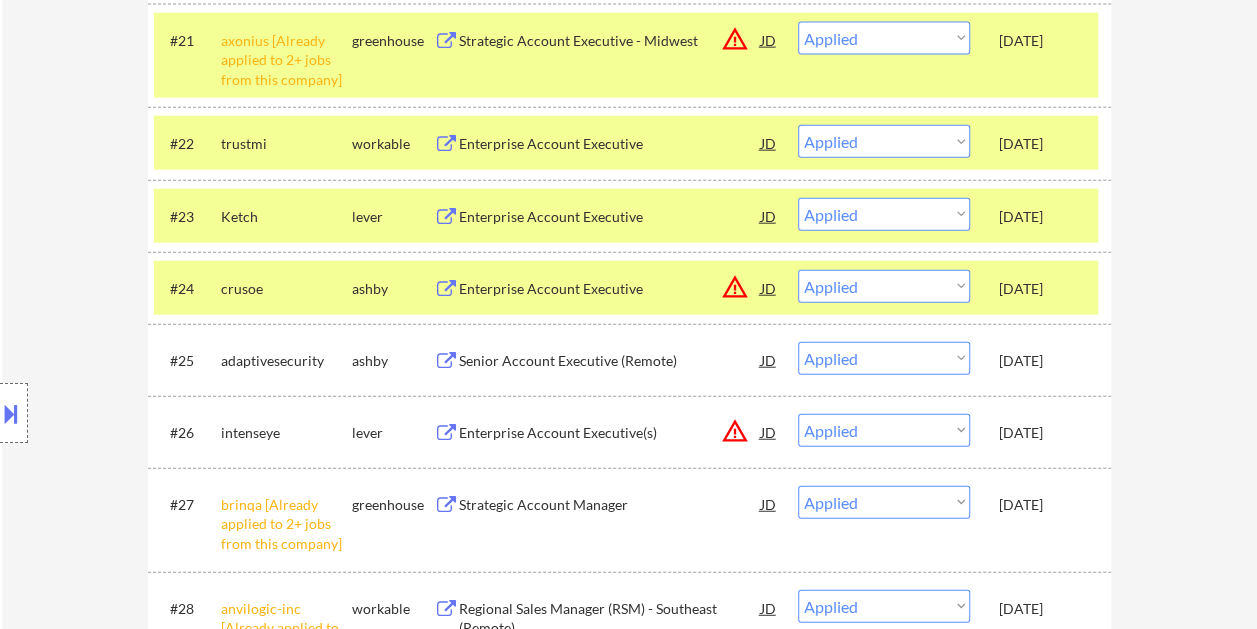 click on "[DATE]" at bounding box center [1043, 361] 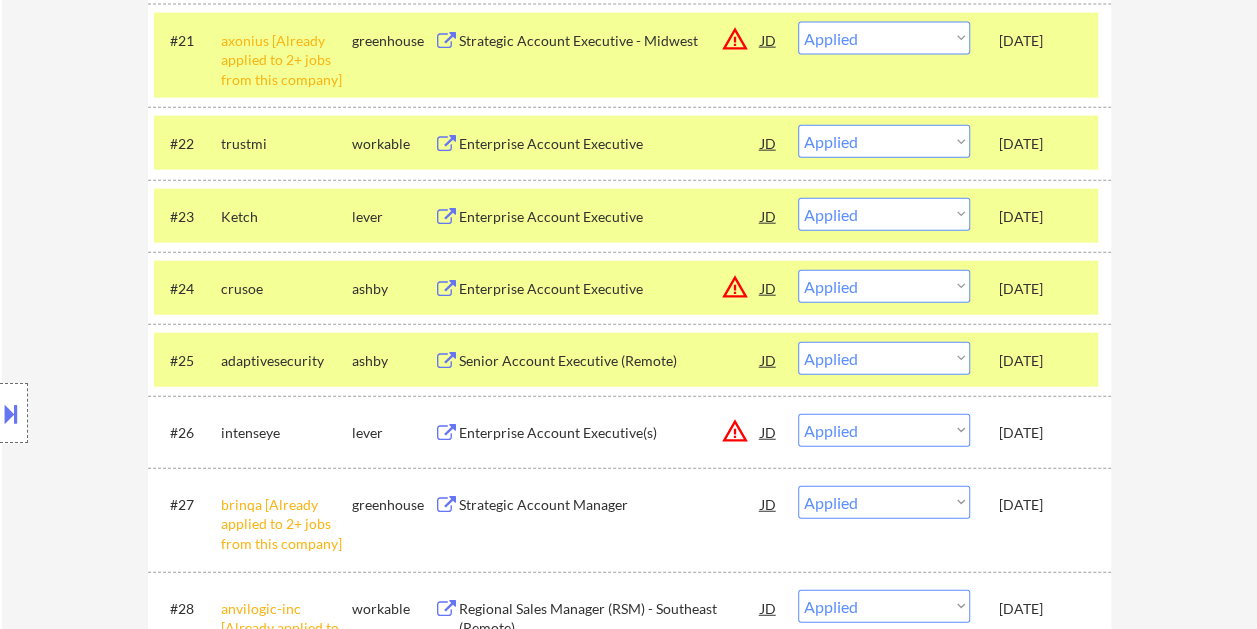 click on "#26 intenseye lever Enterprise Account Executive(s) JD warning_amber Choose an option... Pending Applied Excluded (Questions) Excluded (Expired) Excluded (Location) Excluded (Bad Match) Excluded (Blocklist) Excluded (Salary) Excluded (Other) Jul 22, 2025" at bounding box center [626, 432] 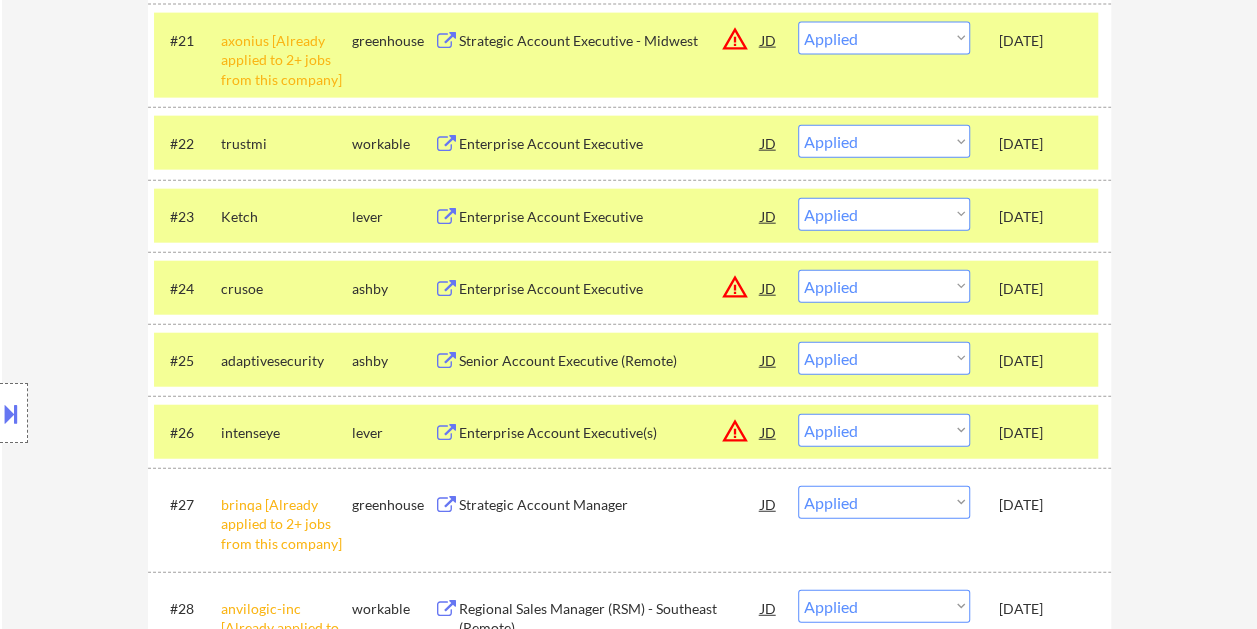 click on "[DATE]" at bounding box center (1043, 504) 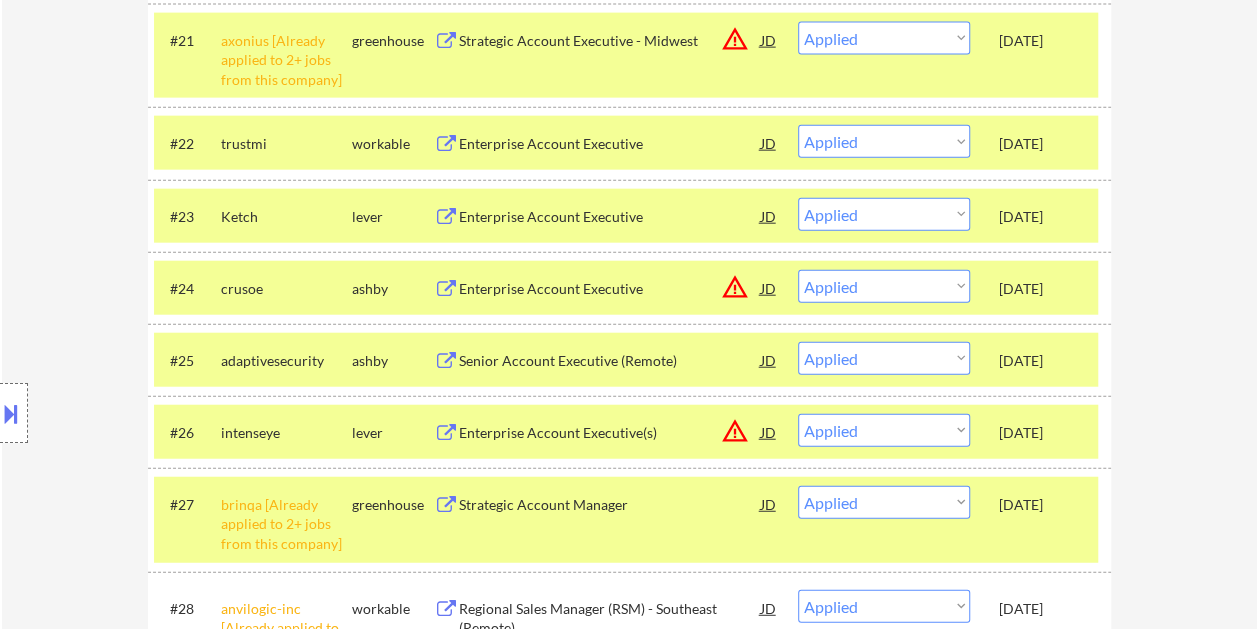 click on "[DATE]" at bounding box center (1043, 505) 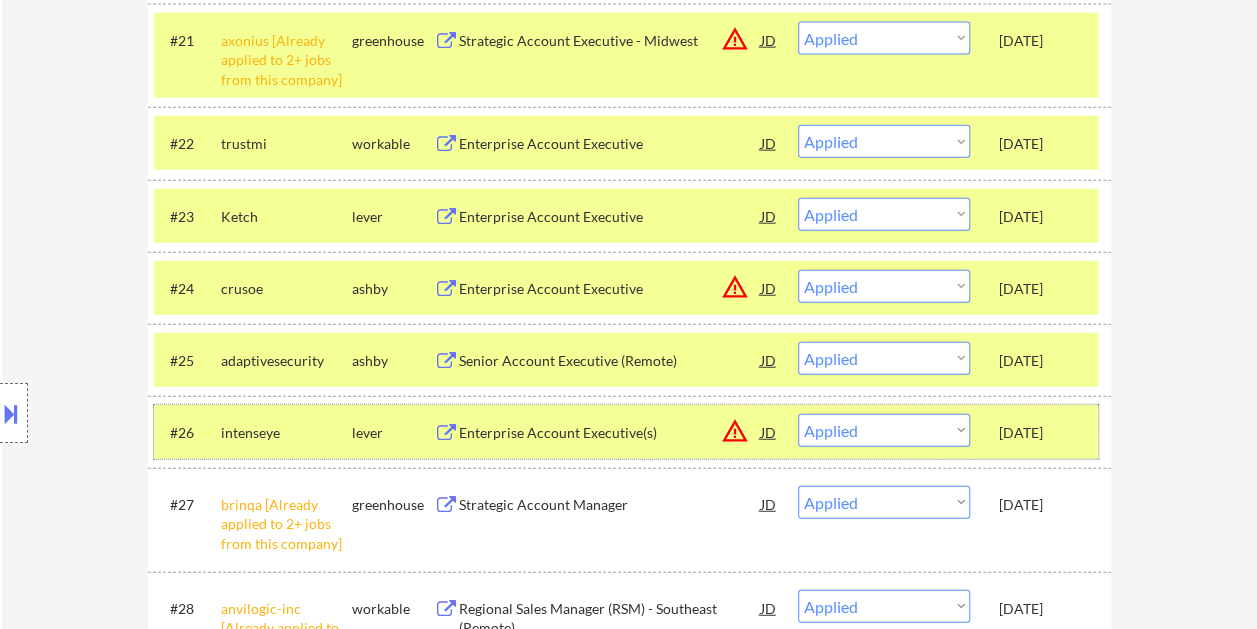 click on "[DATE]" at bounding box center (1043, 432) 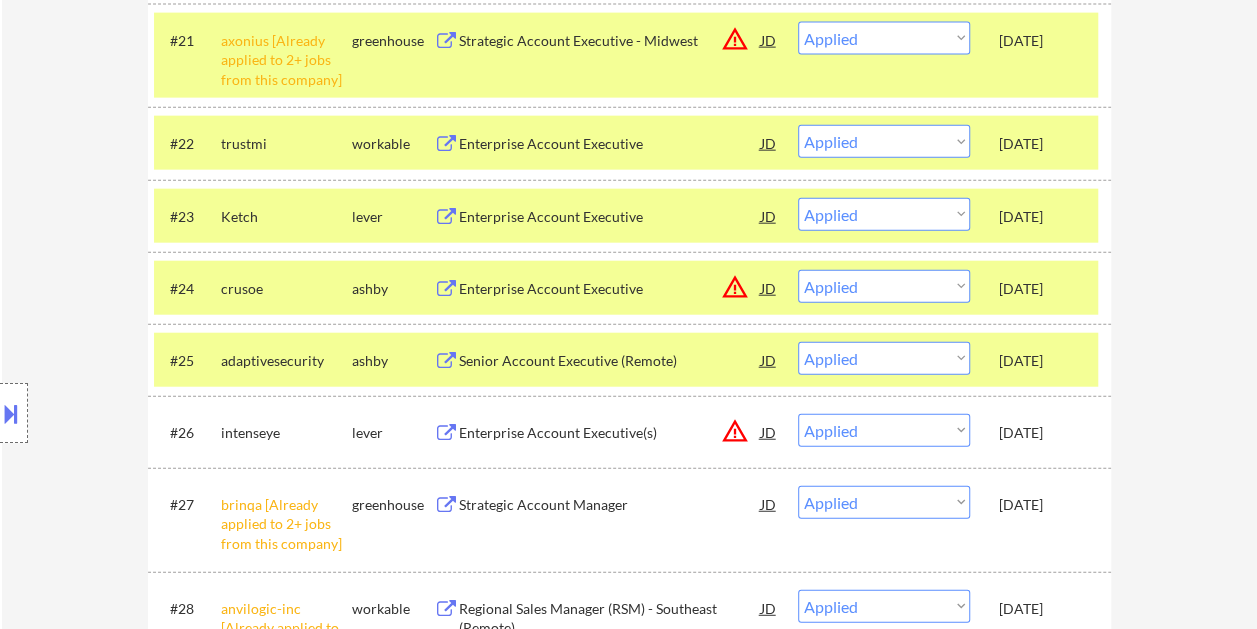click on "[DATE]" at bounding box center (1043, 361) 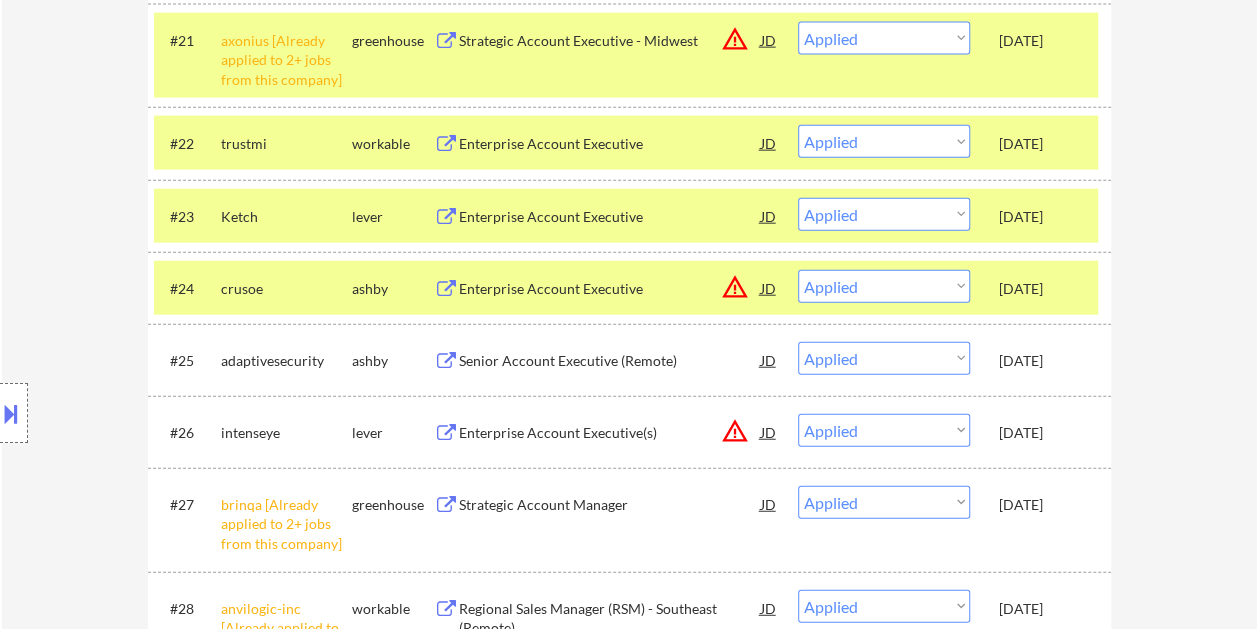 click on "[DATE]" at bounding box center [1043, 288] 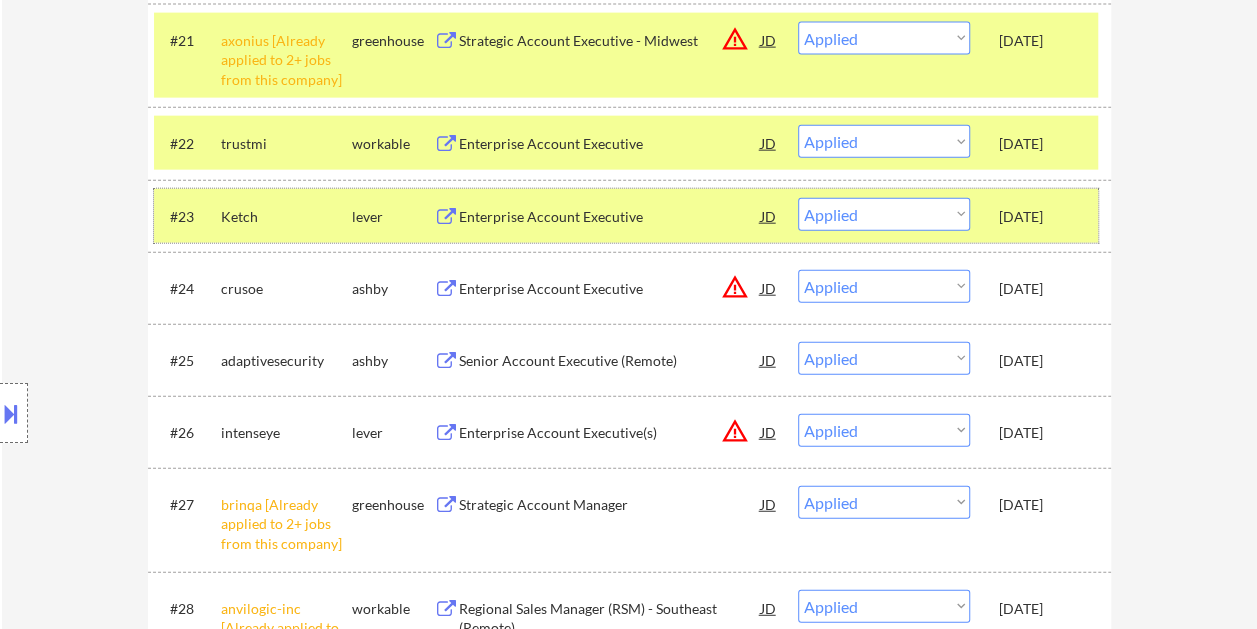 click on "[DATE]" at bounding box center [1043, 217] 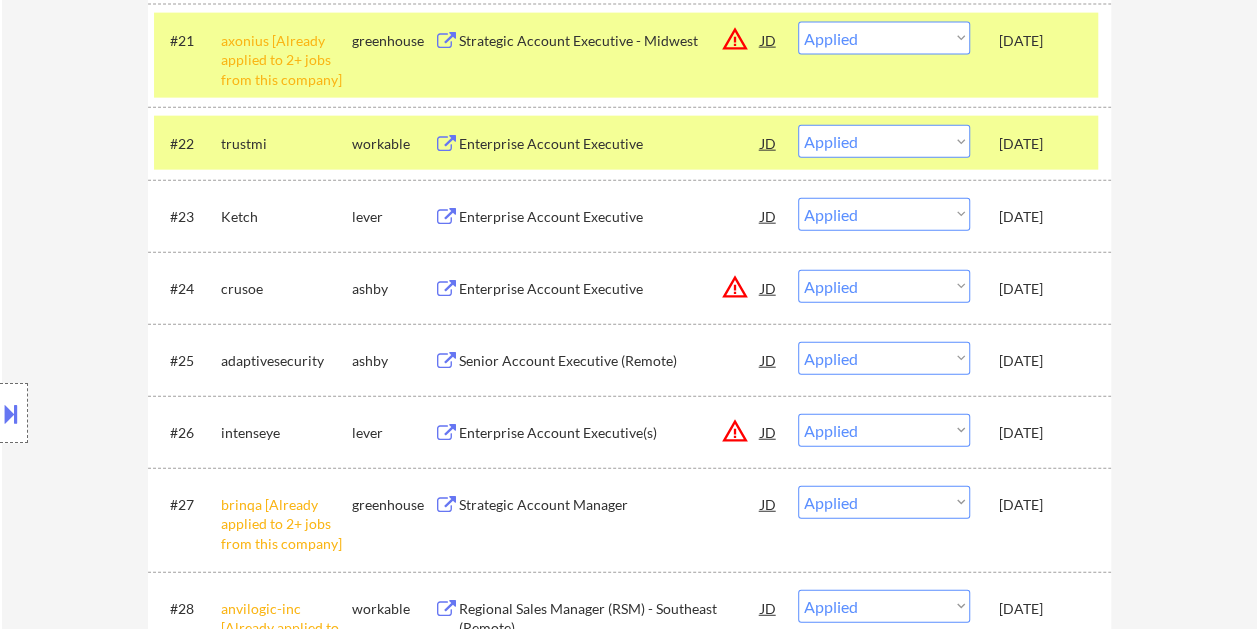 click on "#22 trustmi workable Enterprise Account Executive JD warning_amber Choose an option... Pending Applied Excluded (Questions) Excluded (Expired) Excluded (Location) Excluded (Bad Match) Excluded (Blocklist) Excluded (Salary) Excluded (Other) Jul 22, 2025" at bounding box center (626, 143) 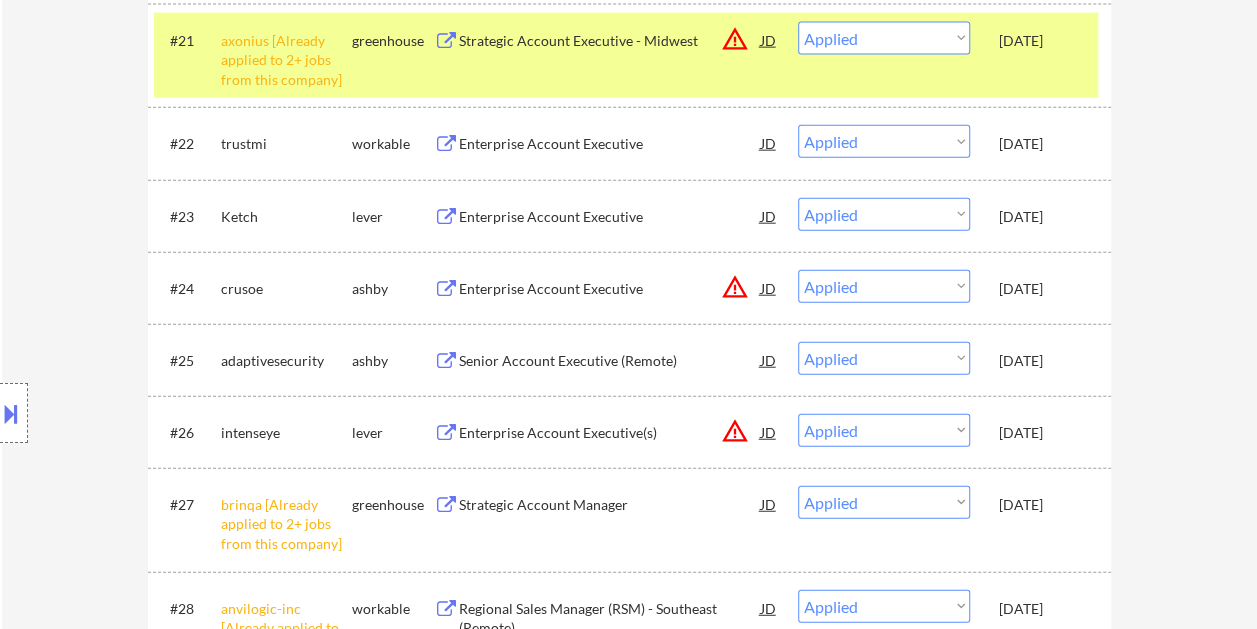 click on "#21 axonius [Already applied to 2+ jobs from this company] greenhouse Strategic Account Executive - Midwest  JD warning_amber Choose an option... Pending Applied Excluded (Questions) Excluded (Expired) Excluded (Location) Excluded (Bad Match) Excluded (Blocklist) Excluded (Salary) Excluded (Other) Jul 22, 2025" at bounding box center [626, 56] 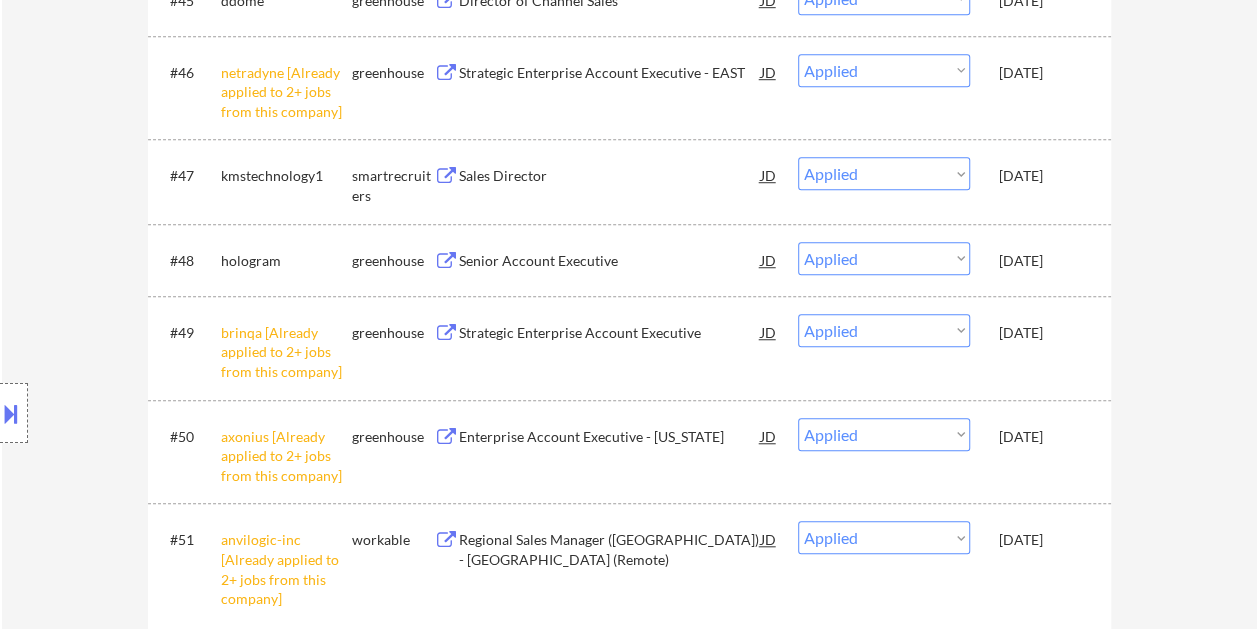 scroll, scrollTop: 4700, scrollLeft: 0, axis: vertical 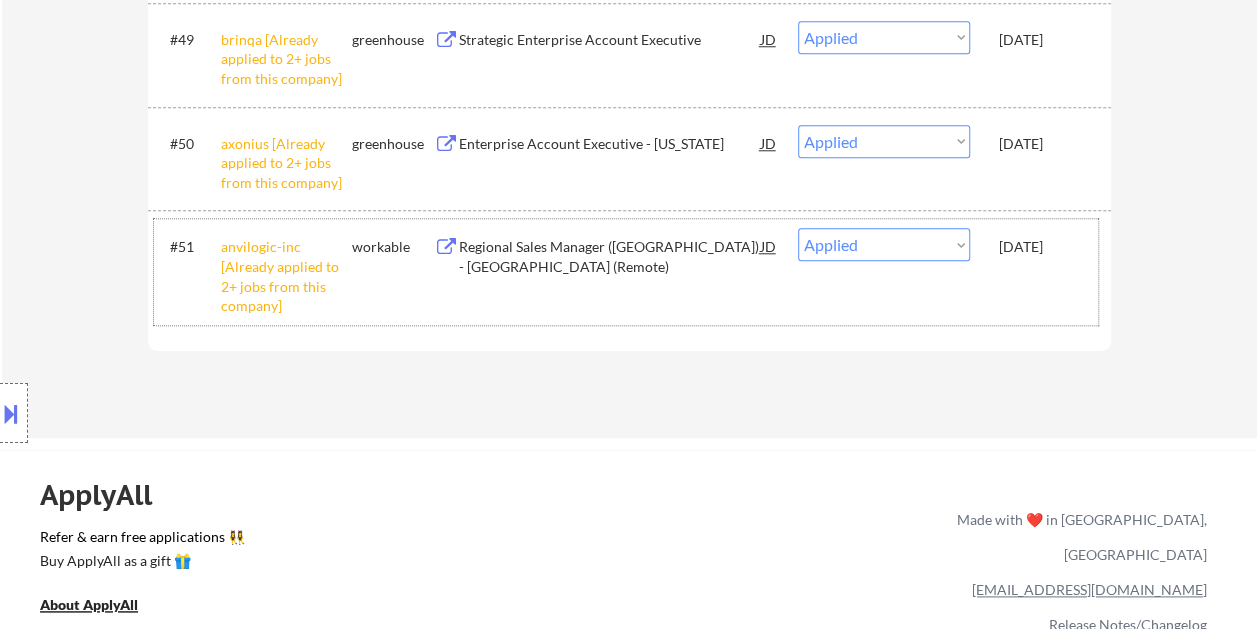 click on "#51 anvilogic-inc [Already applied to 2+ jobs from this company] workable Regional Sales Manager (RSM) - Pacific Northwest Territory (Remote) JD warning_amber Choose an option... Pending Applied Excluded (Questions) Excluded (Expired) Excluded (Location) Excluded (Bad Match) Excluded (Blocklist) Excluded (Salary) Excluded (Other) Jun 20, 2025" at bounding box center [626, 271] 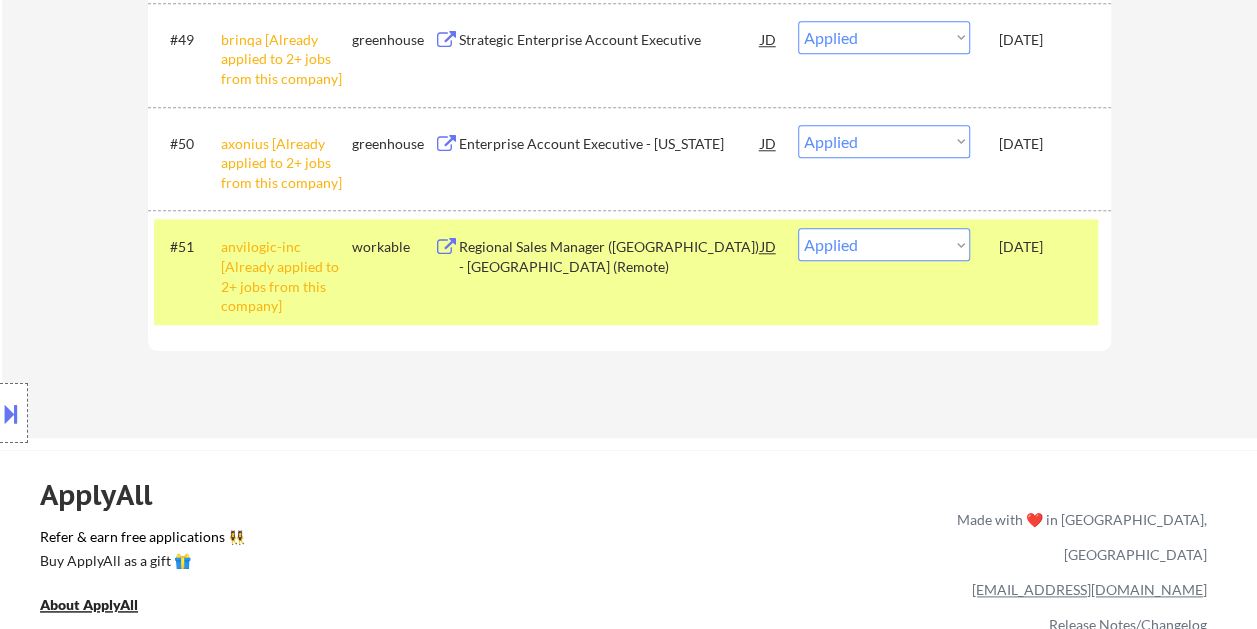 click on "#50 axonius [Already applied to 2+ jobs from this company] greenhouse Enterprise Account Executive - Florida JD warning_amber Choose an option... Pending Applied Excluded (Questions) Excluded (Expired) Excluded (Location) Excluded (Bad Match) Excluded (Blocklist) Excluded (Salary) Excluded (Other) Jun 20, 2025" at bounding box center [626, 159] 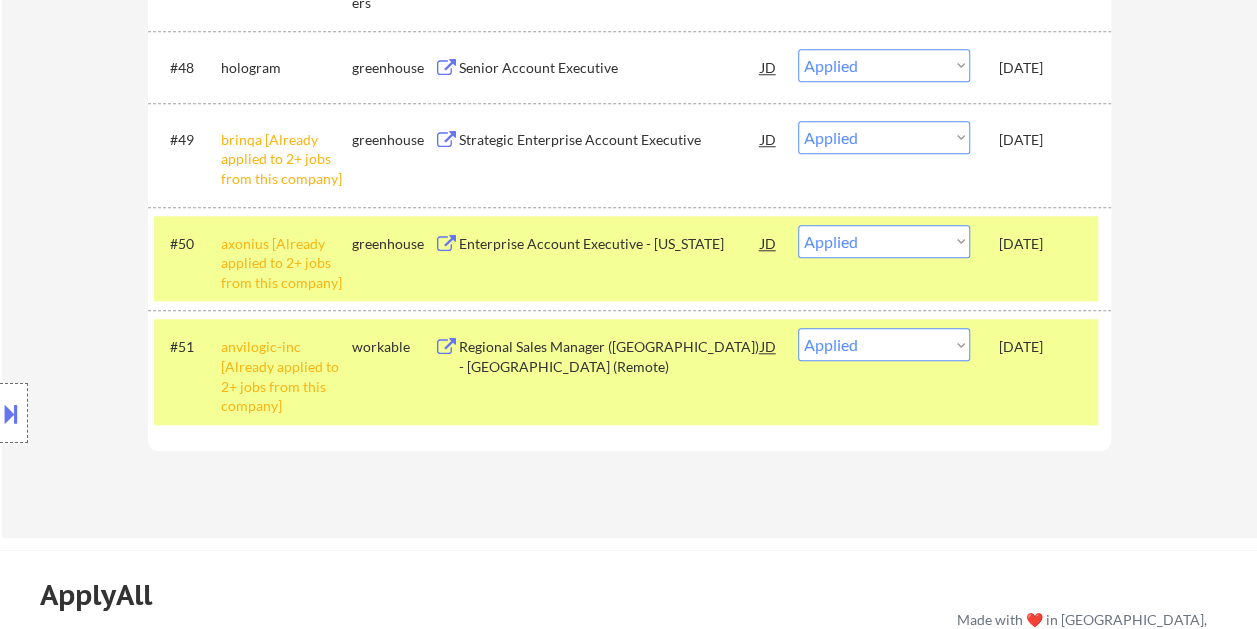 click on "#49 brinqa [Already applied to 2+ jobs from this company] greenhouse Strategic Enterprise Account Executive JD warning_amber Choose an option... Pending Applied Excluded (Questions) Excluded (Expired) Excluded (Location) Excluded (Bad Match) Excluded (Blocklist) Excluded (Salary) Excluded (Other) Jun 20, 2025" at bounding box center [626, 155] 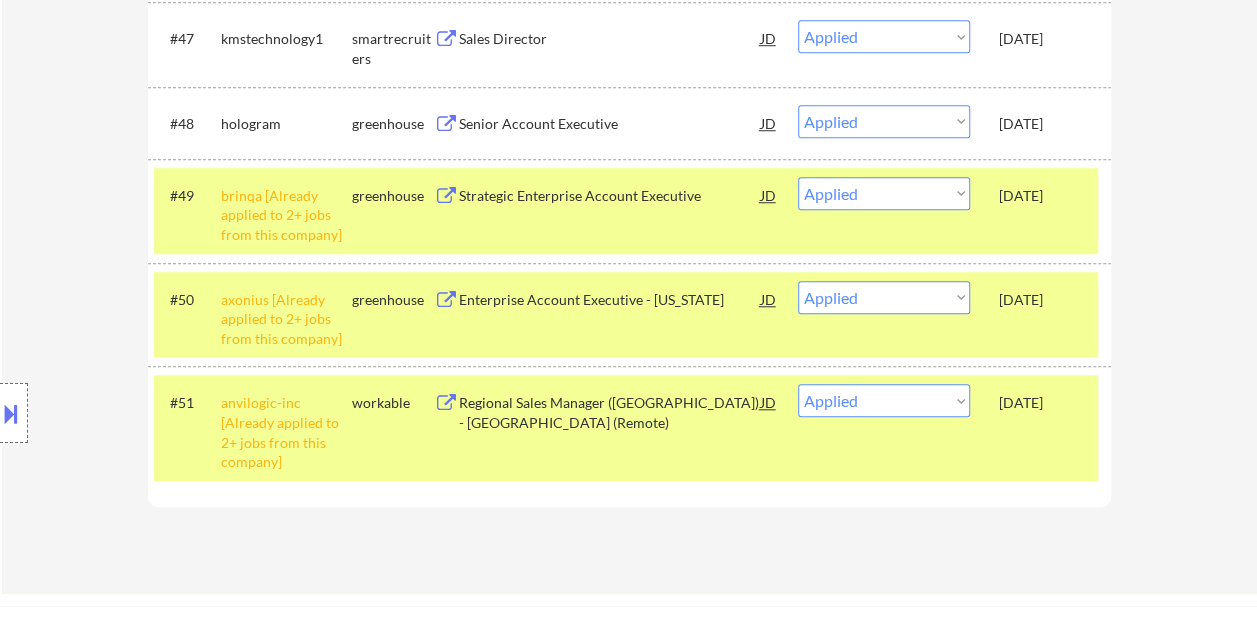 scroll, scrollTop: 4500, scrollLeft: 0, axis: vertical 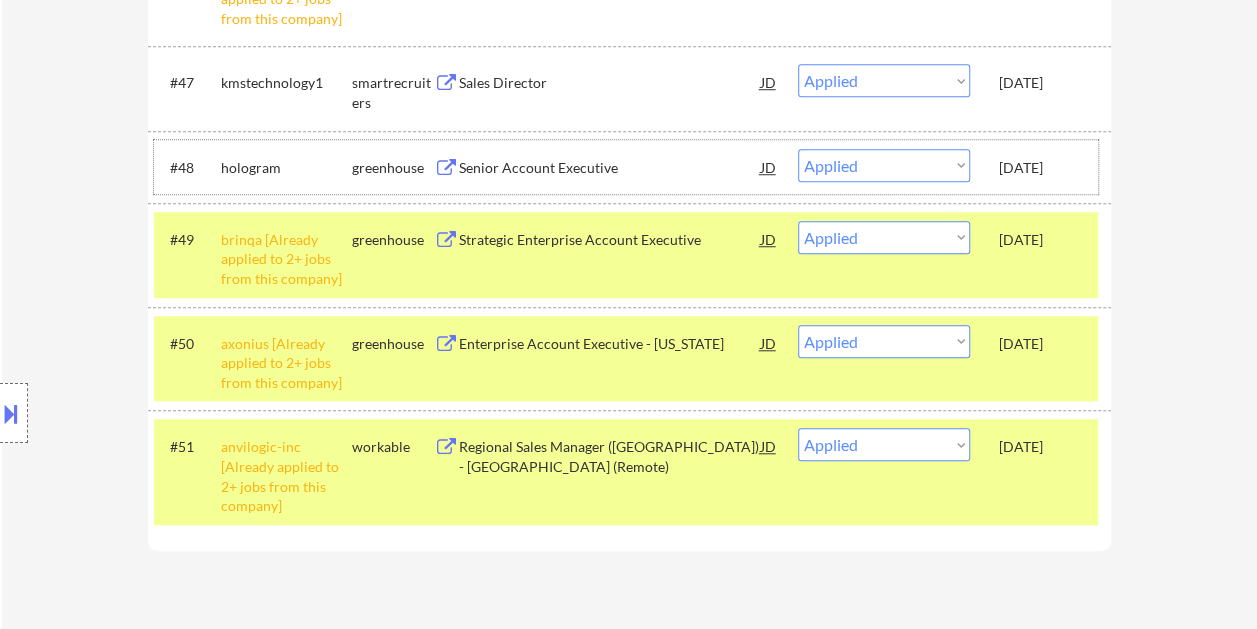 click on "[DATE]" at bounding box center (1043, 168) 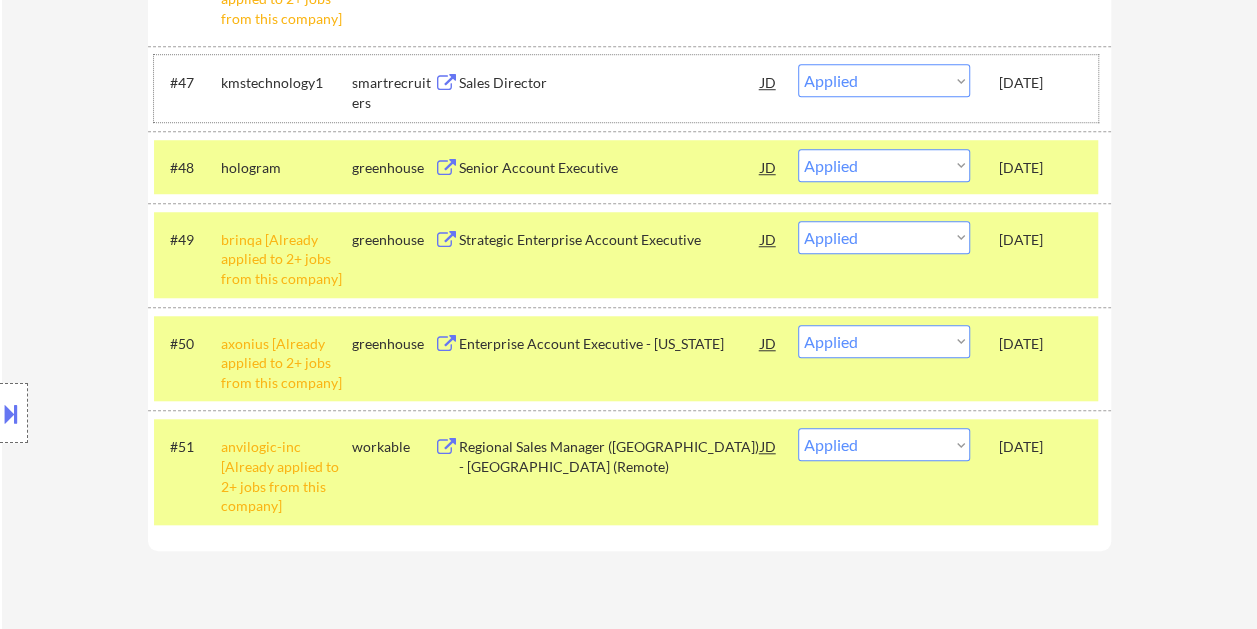 click on "#47 kmstechnology1 smartrecruiters Sales Director JD warning_amber Choose an option... Pending Applied Excluded (Questions) Excluded (Expired) Excluded (Location) Excluded (Bad Match) Excluded (Blocklist) Excluded (Salary) Excluded (Other) Jun 20, 2025" at bounding box center (626, 88) 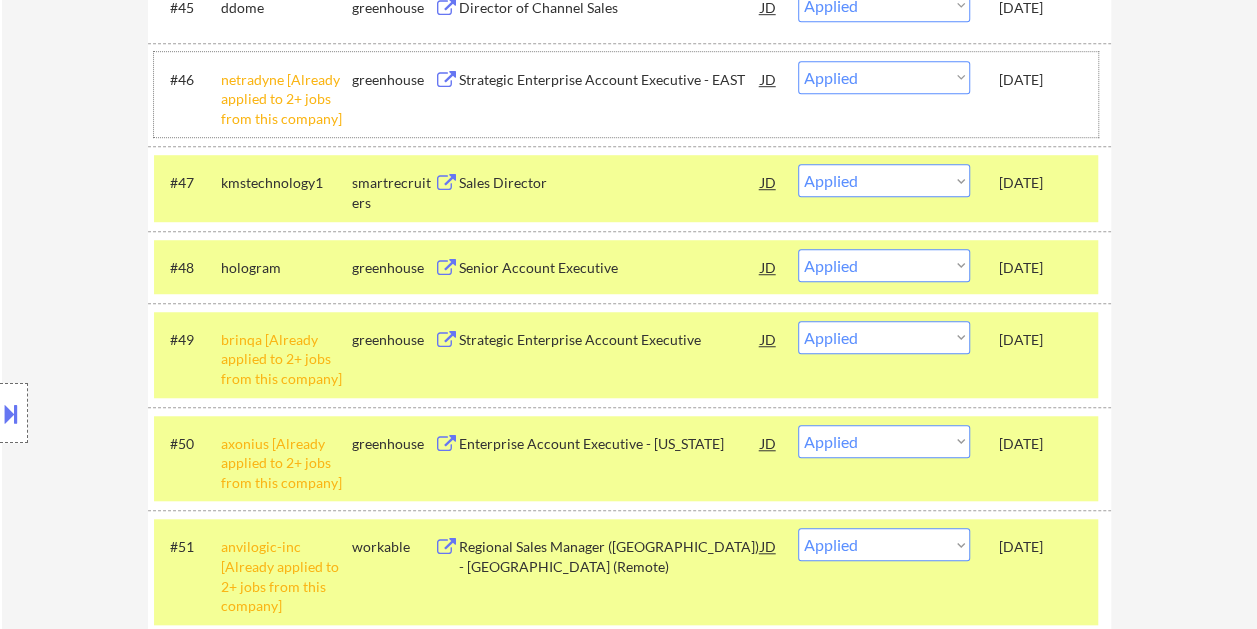 click on "#46 netradyne [Already applied to 2+ jobs from this company] greenhouse Strategic Enterprise Account Executive - EAST JD warning_amber Choose an option... Pending Applied Excluded (Questions) Excluded (Expired) Excluded (Location) Excluded (Bad Match) Excluded (Blocklist) Excluded (Salary) Excluded (Other) Jun 20, 2025" at bounding box center (626, 95) 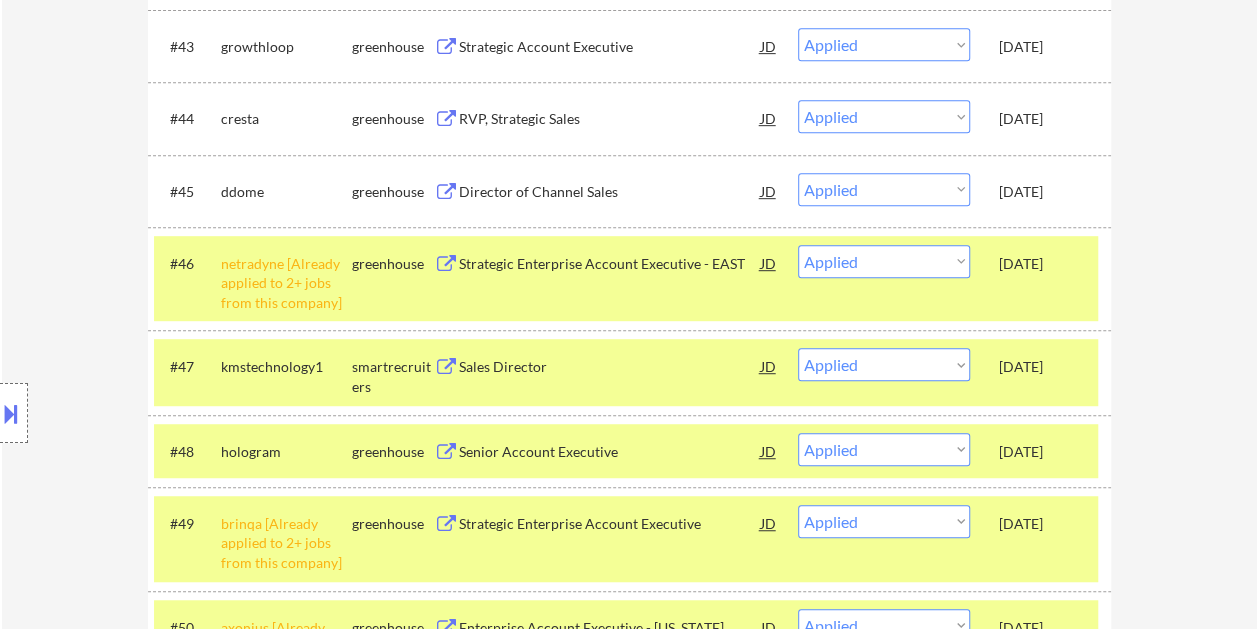 scroll, scrollTop: 4200, scrollLeft: 0, axis: vertical 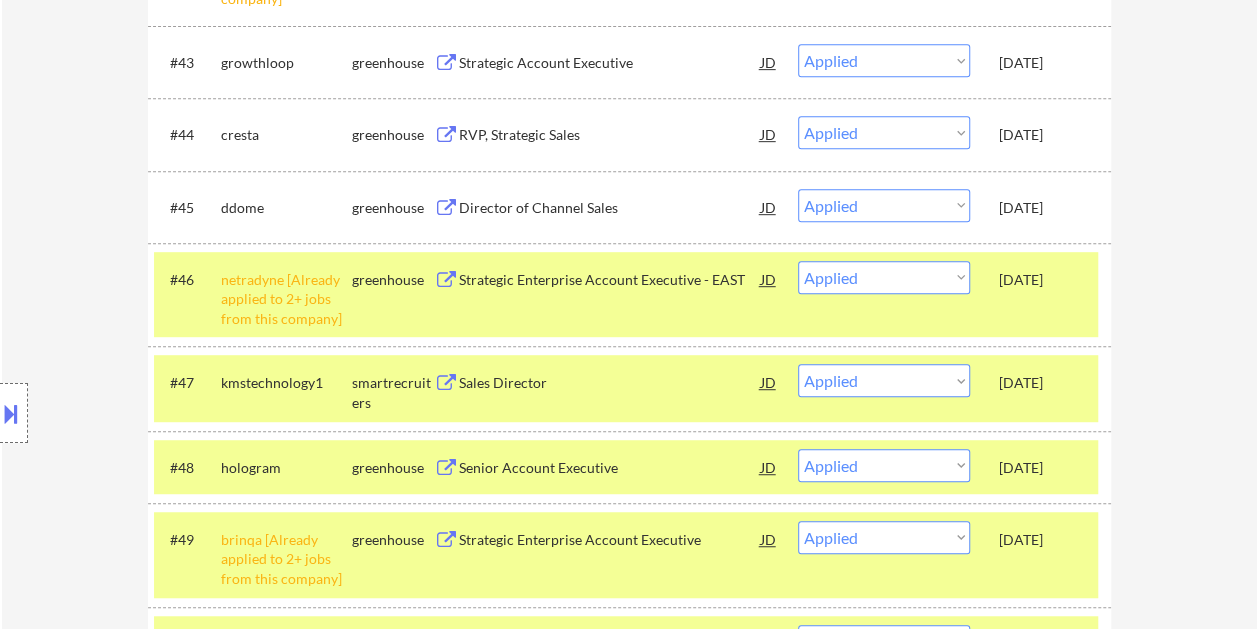click on "[DATE]" at bounding box center (1043, 208) 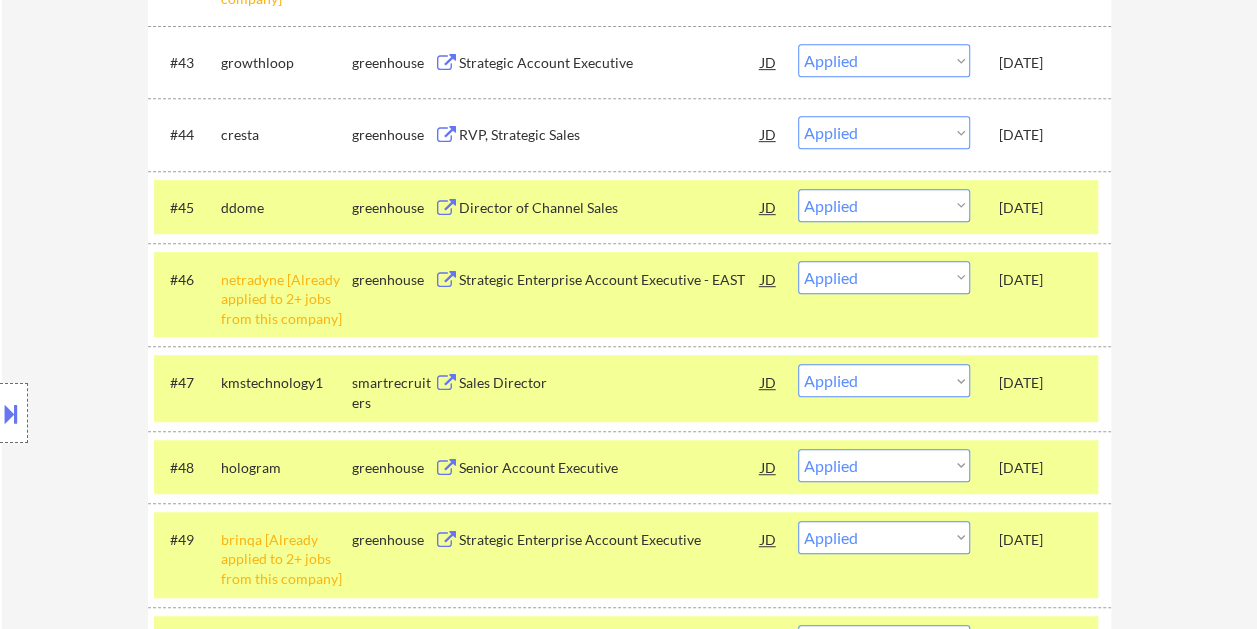 click on "[DATE]" at bounding box center [1043, 134] 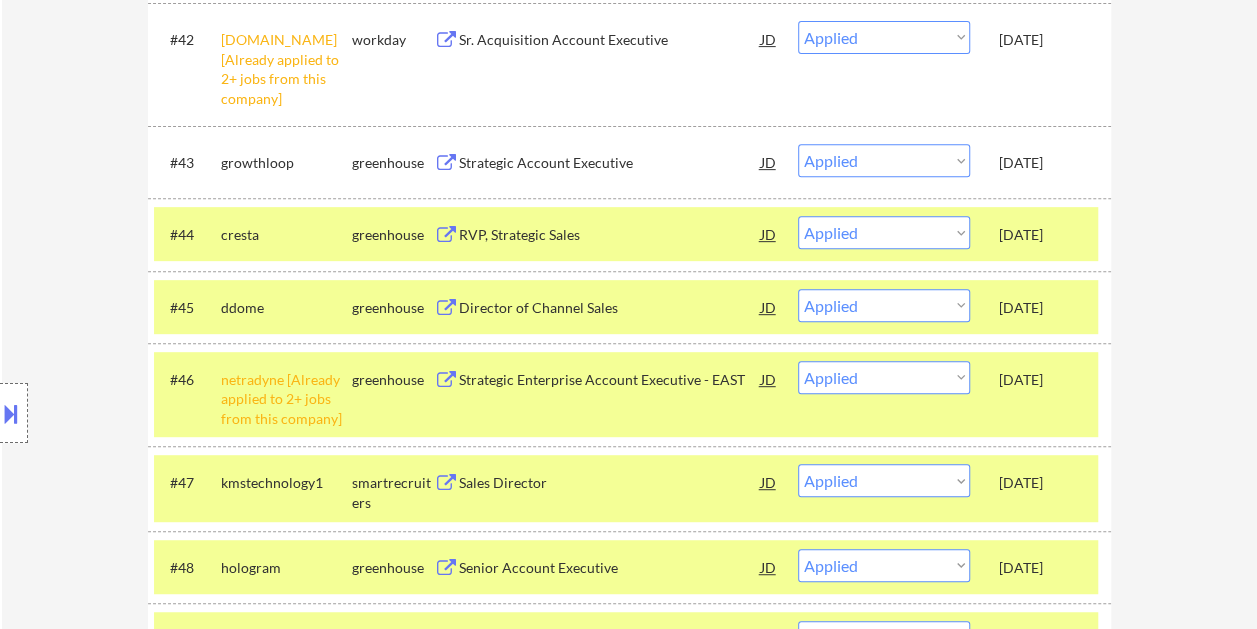 click on "[DATE]" at bounding box center (1043, 163) 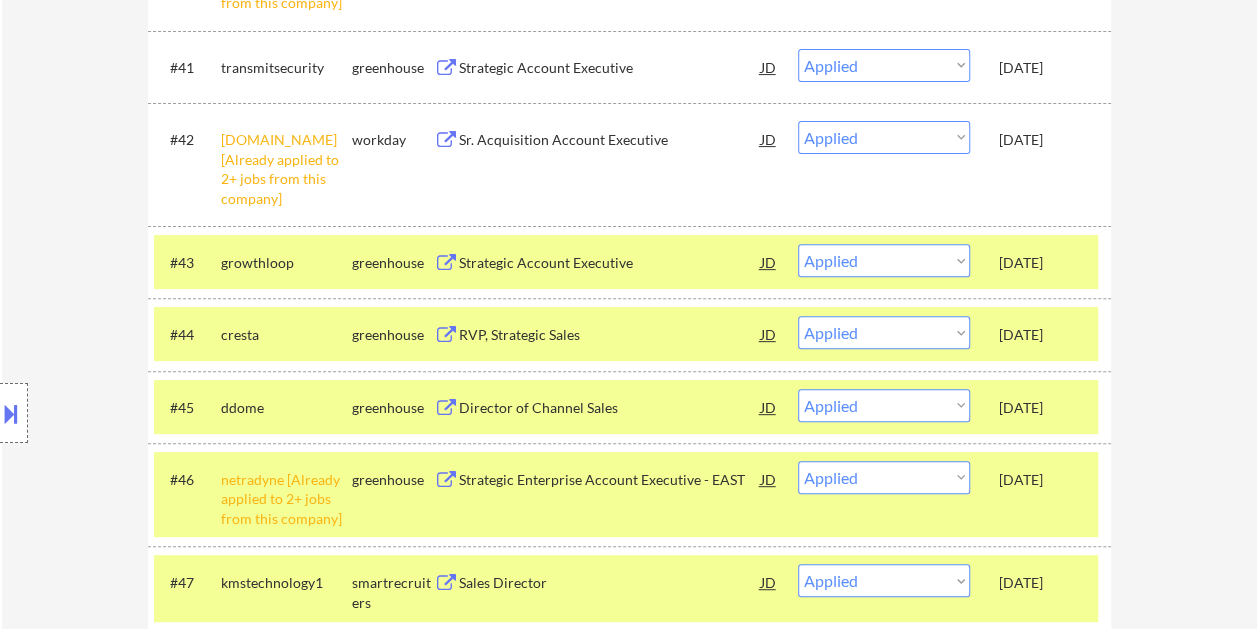click on "#42 pluralsight.wd1.careers [Already applied to 2+ jobs from this company] workday Sr. Acquisition Account Executive JD warning_amber Choose an option... Pending Applied Excluded (Questions) Excluded (Expired) Excluded (Location) Excluded (Bad Match) Excluded (Blocklist) Excluded (Salary) Excluded (Other) Jun 20, 2025" at bounding box center [626, 164] 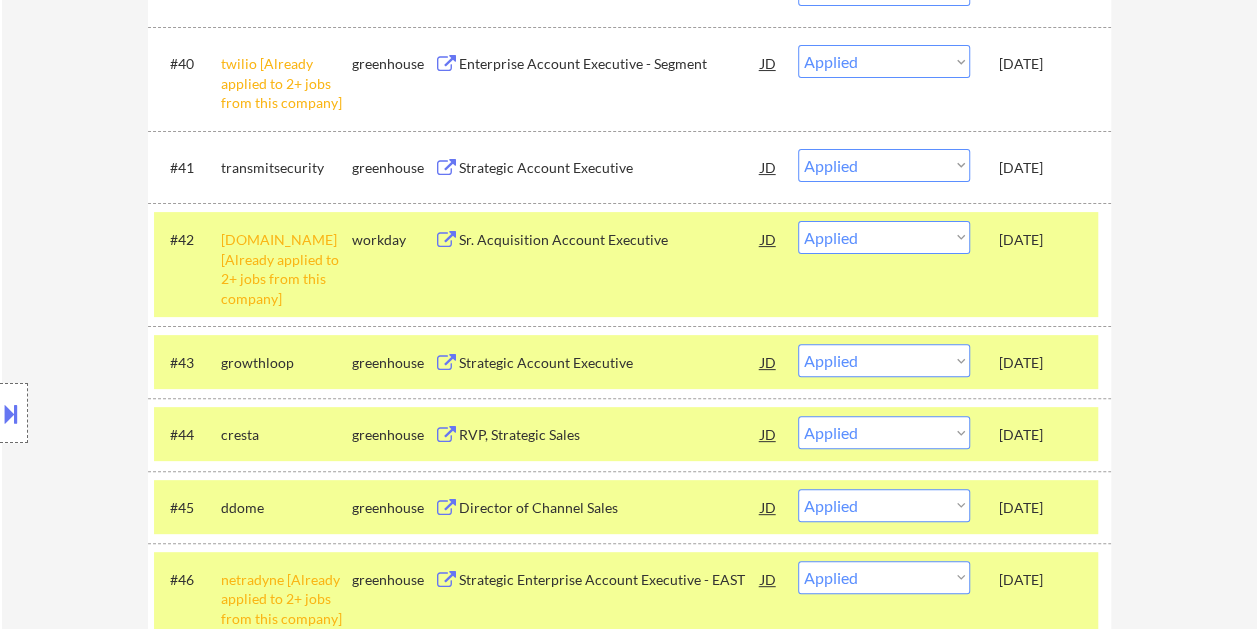 click on "#41 transmitsecurity greenhouse Strategic Account Executive JD warning_amber Choose an option... Pending Applied Excluded (Questions) Excluded (Expired) Excluded (Location) Excluded (Bad Match) Excluded (Blocklist) Excluded (Salary) Excluded (Other) Jun 20, 2025" at bounding box center (626, 167) 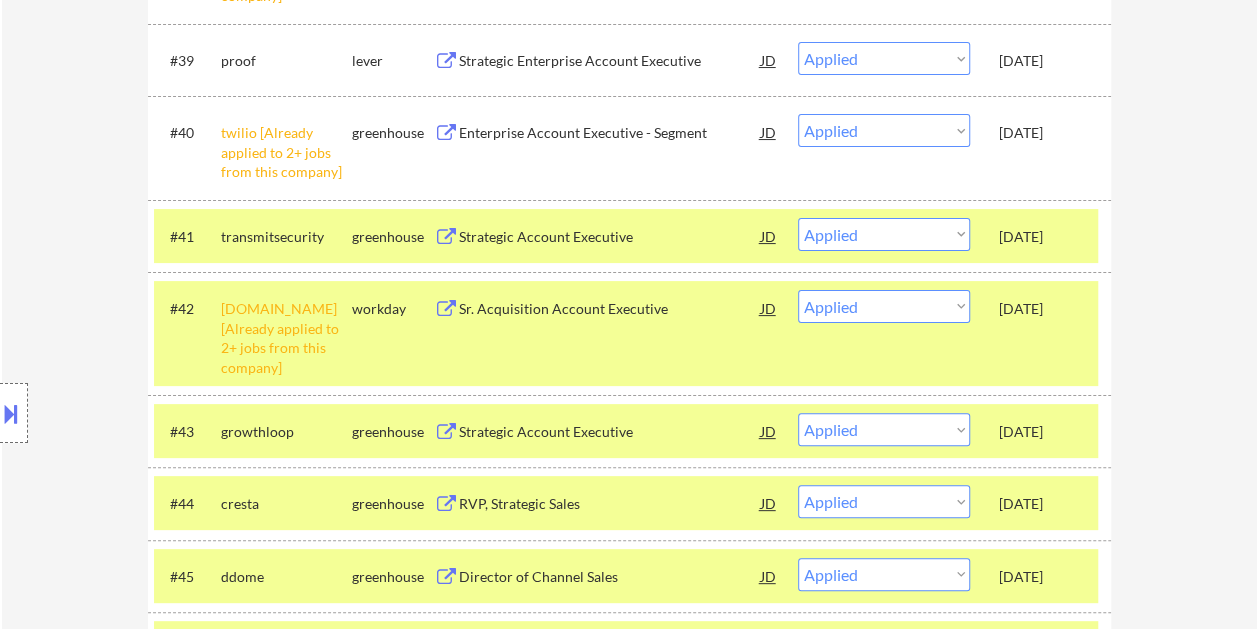 scroll, scrollTop: 3800, scrollLeft: 0, axis: vertical 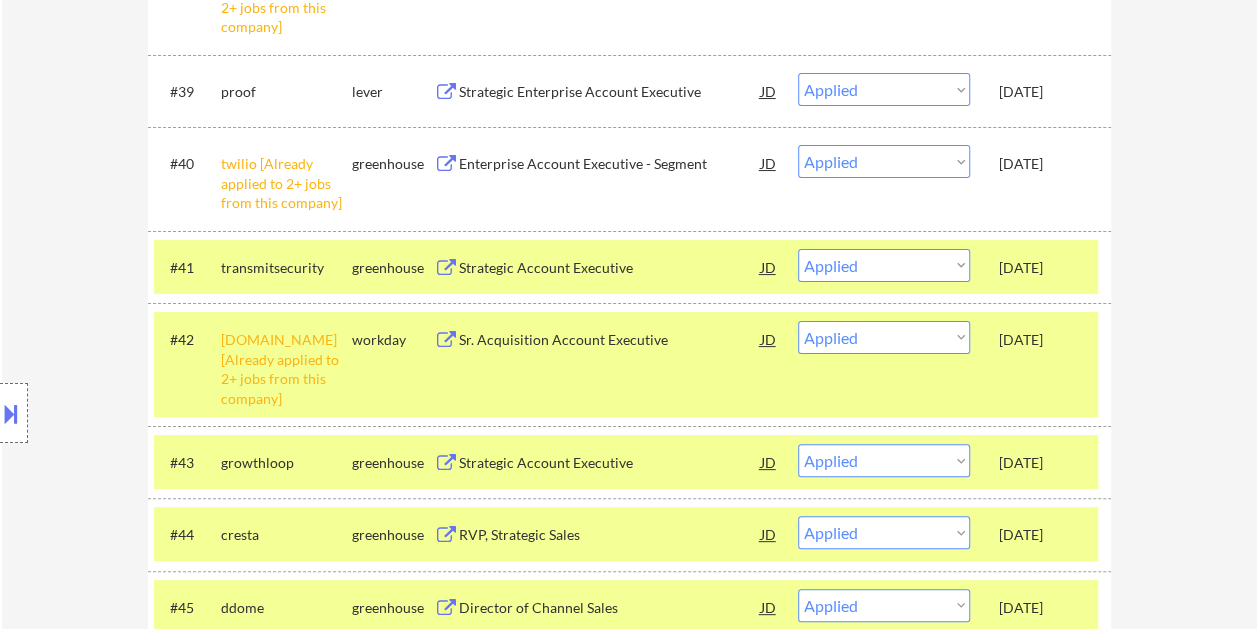 click on "[DATE]" at bounding box center [1043, 164] 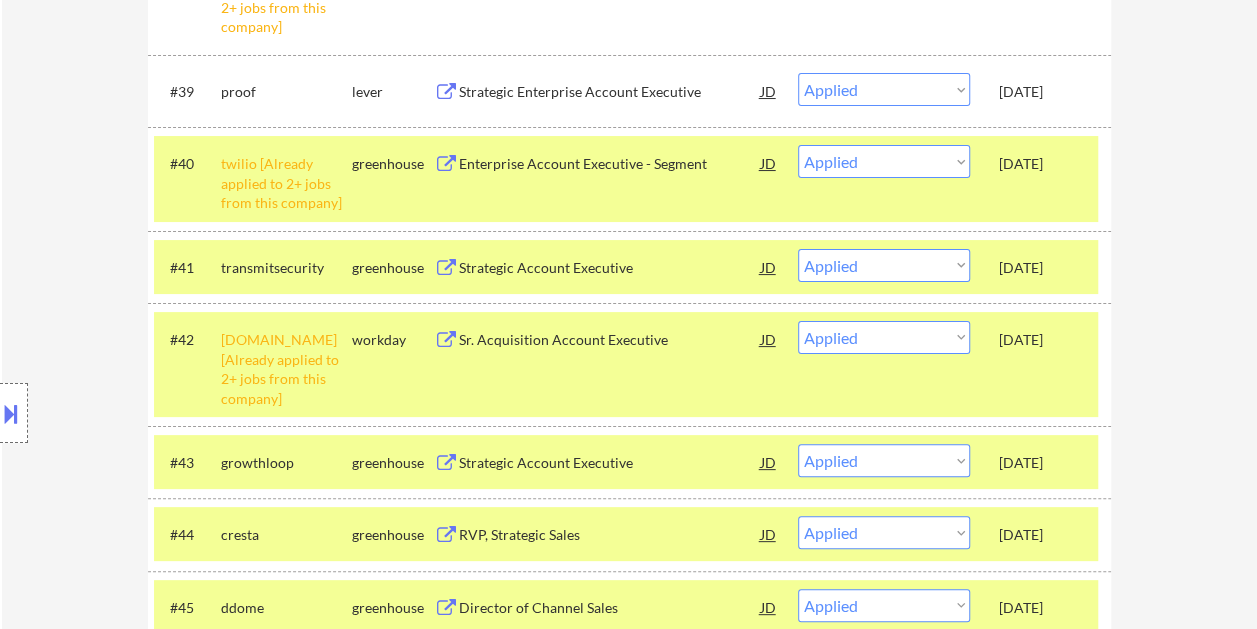 click on "#39 proof lever Strategic Enterprise Account Executive JD warning_amber Choose an option... Pending Applied Excluded (Questions) Excluded (Expired) Excluded (Location) Excluded (Bad Match) Excluded (Blocklist) Excluded (Salary) Excluded (Other) Jun 20, 2025" at bounding box center (626, 91) 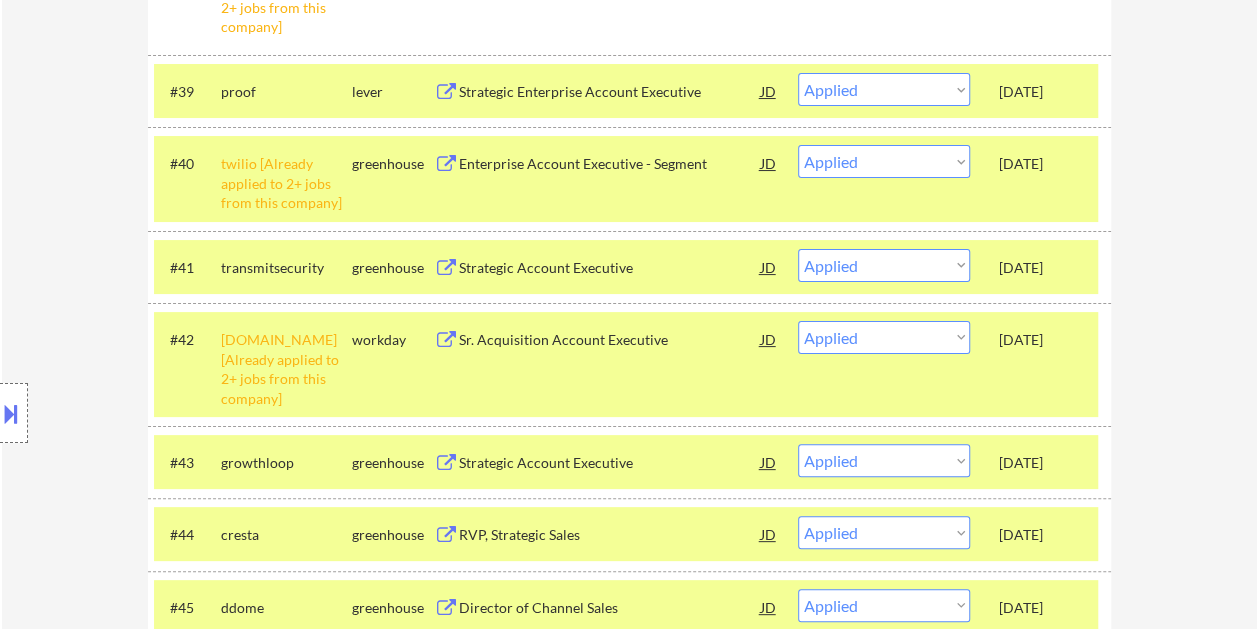 scroll, scrollTop: 3600, scrollLeft: 0, axis: vertical 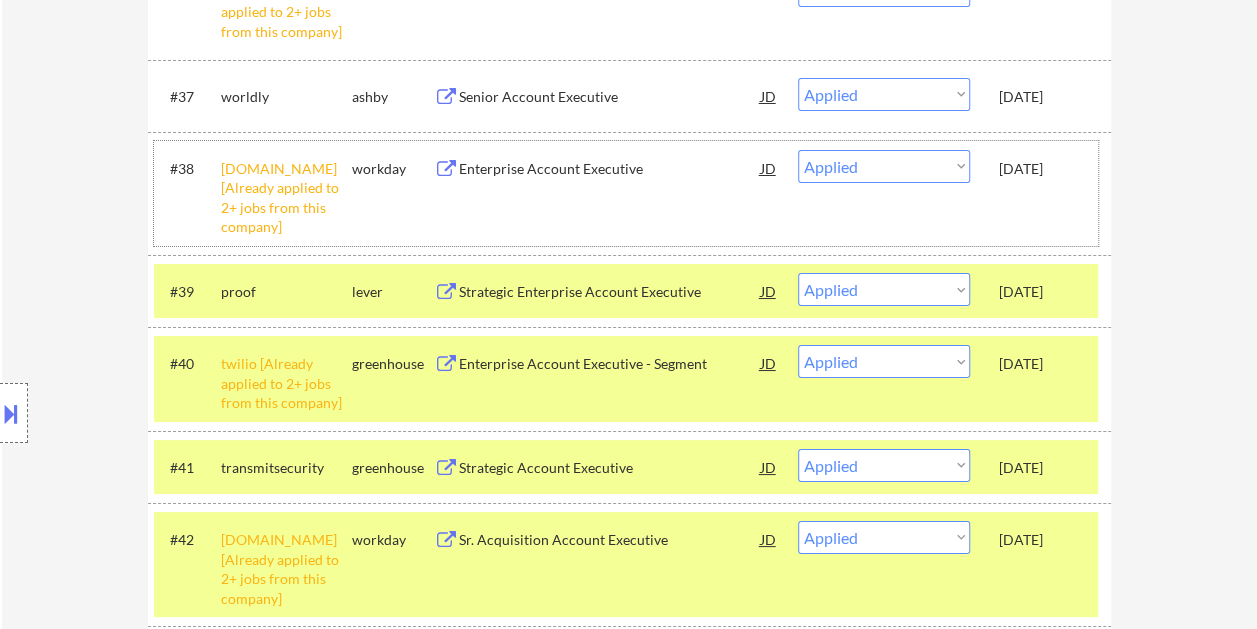 click on "[DATE]" at bounding box center [1043, 168] 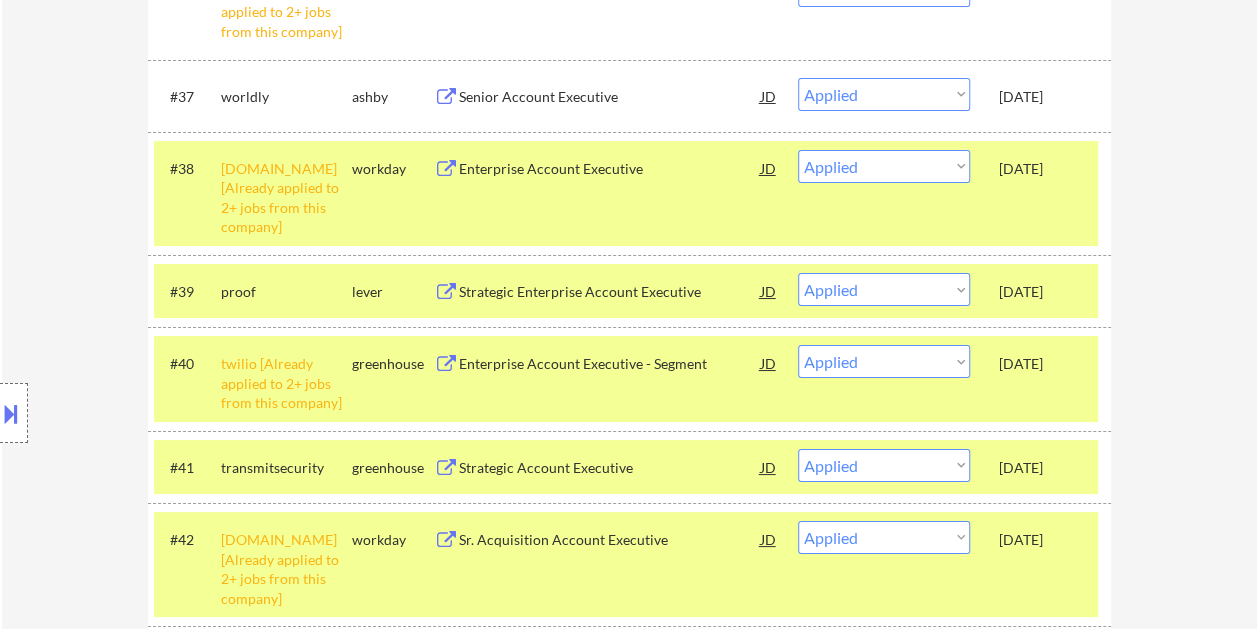 click on "[DATE]" at bounding box center [1043, 97] 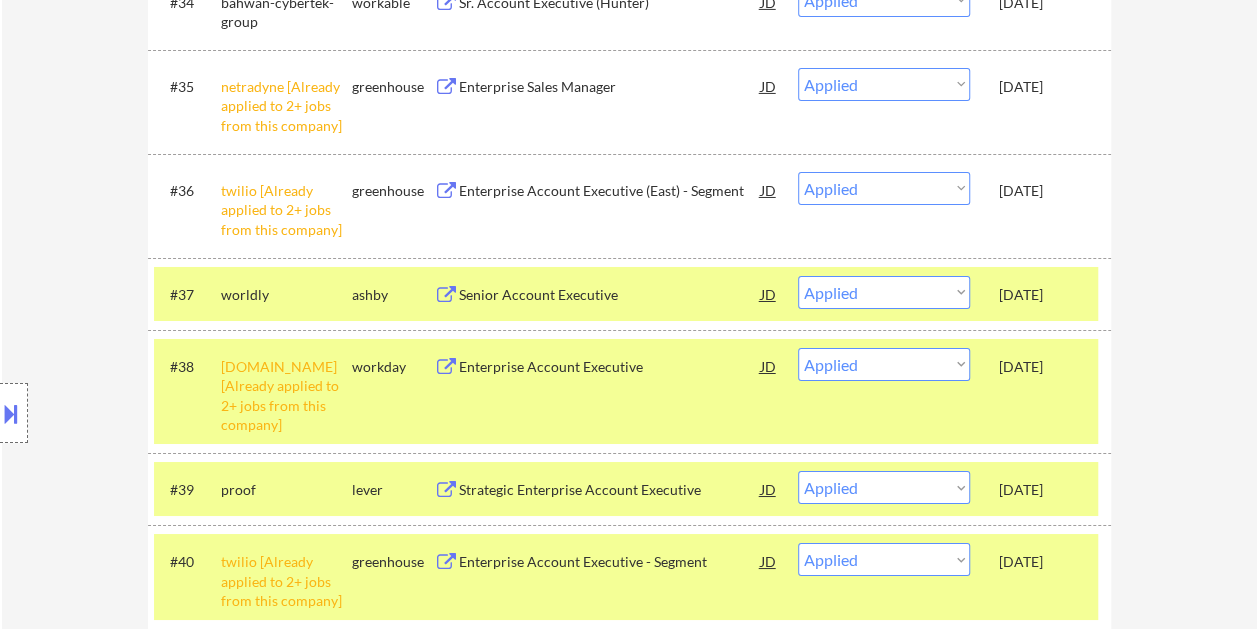 scroll, scrollTop: 3400, scrollLeft: 0, axis: vertical 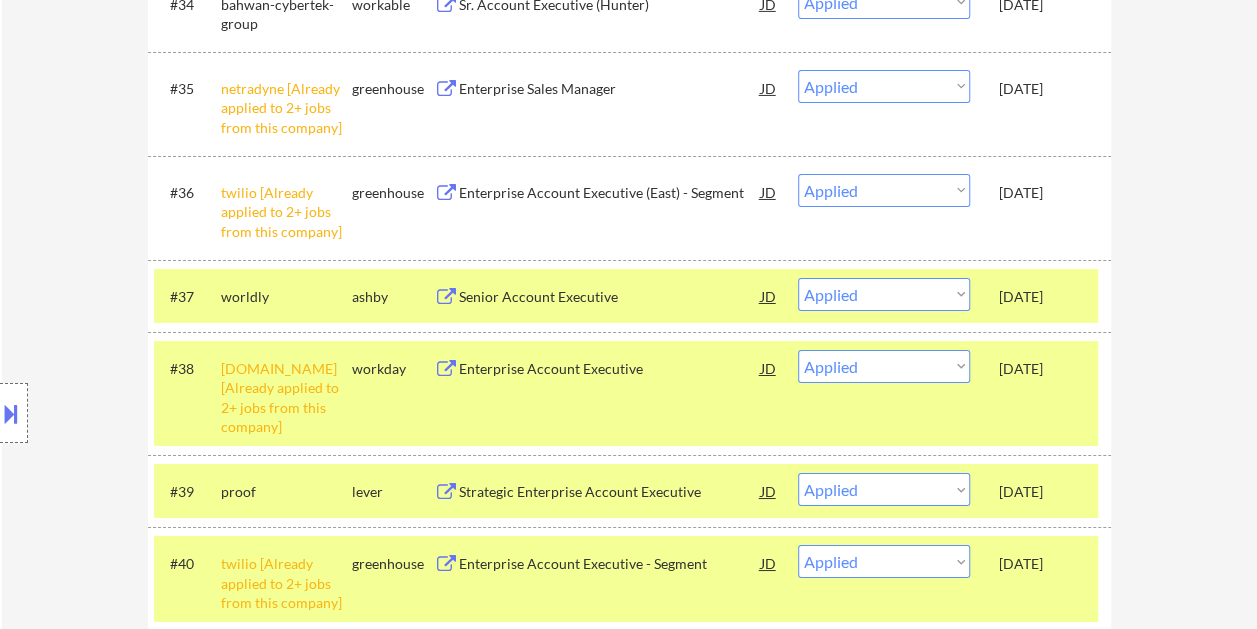 click on "[DATE]" at bounding box center [1043, 192] 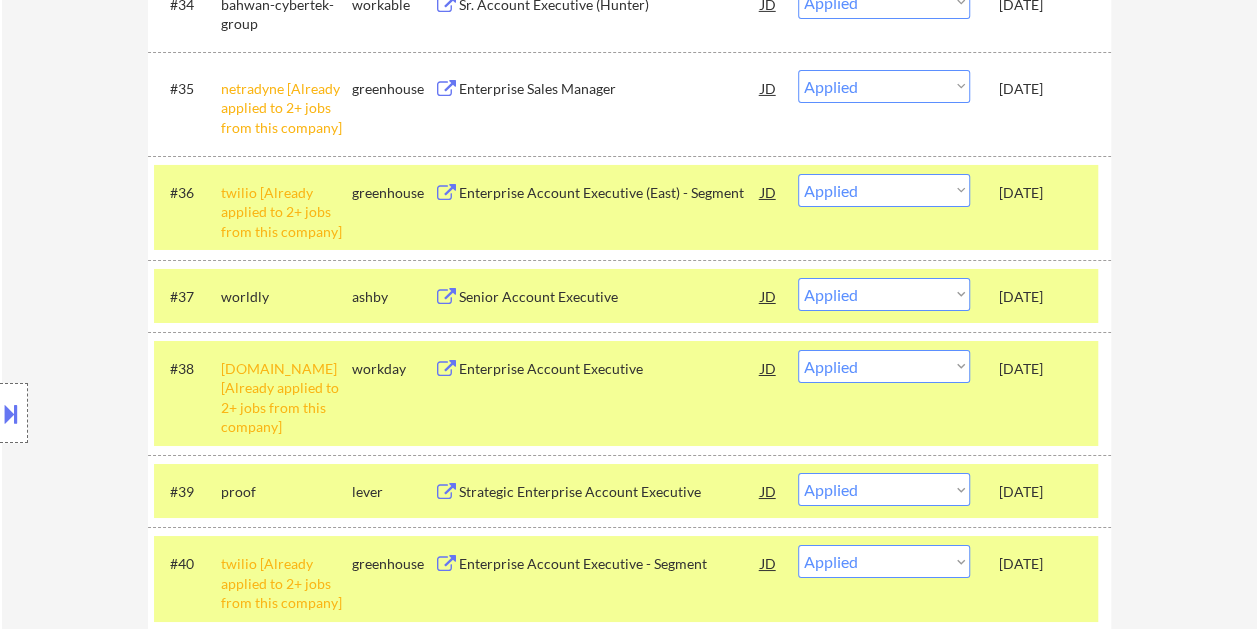 click on "[DATE]" at bounding box center [1043, 89] 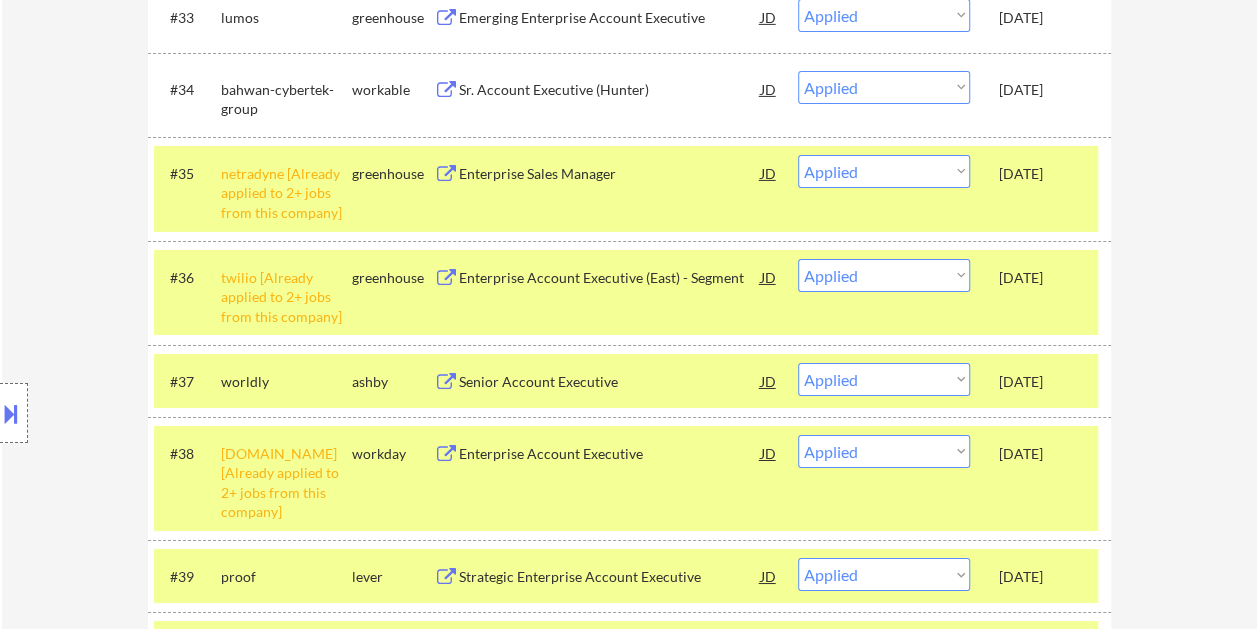 scroll, scrollTop: 3200, scrollLeft: 0, axis: vertical 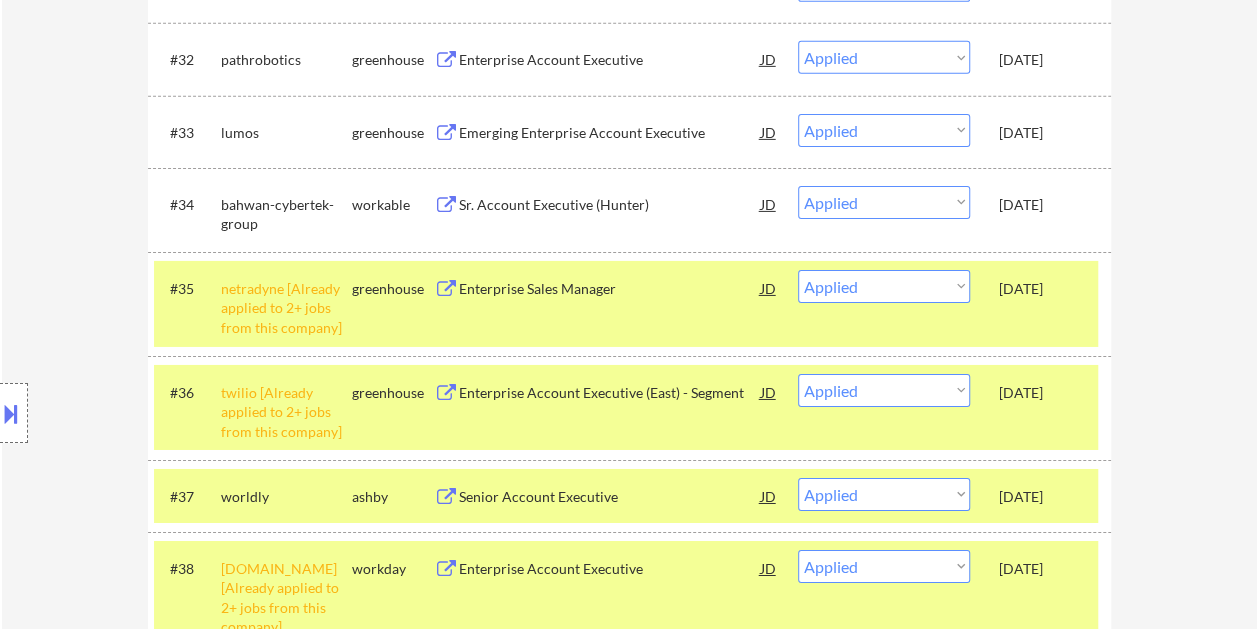 click on "[DATE]" at bounding box center (1043, 205) 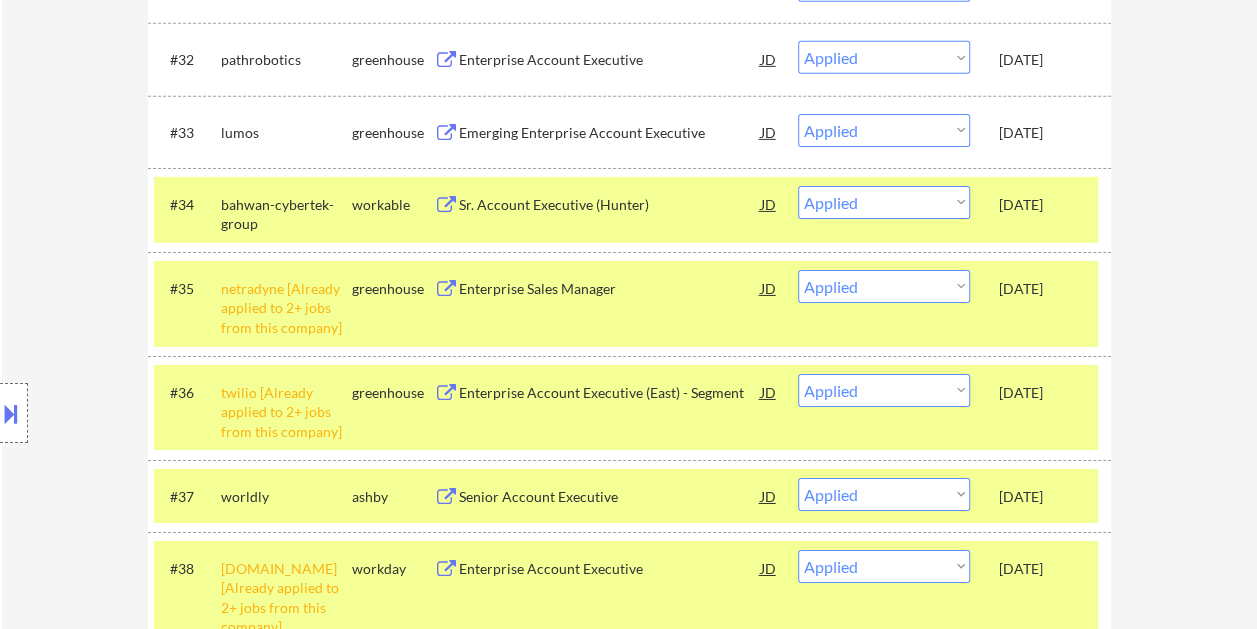 click on "[DATE]" at bounding box center (1043, 133) 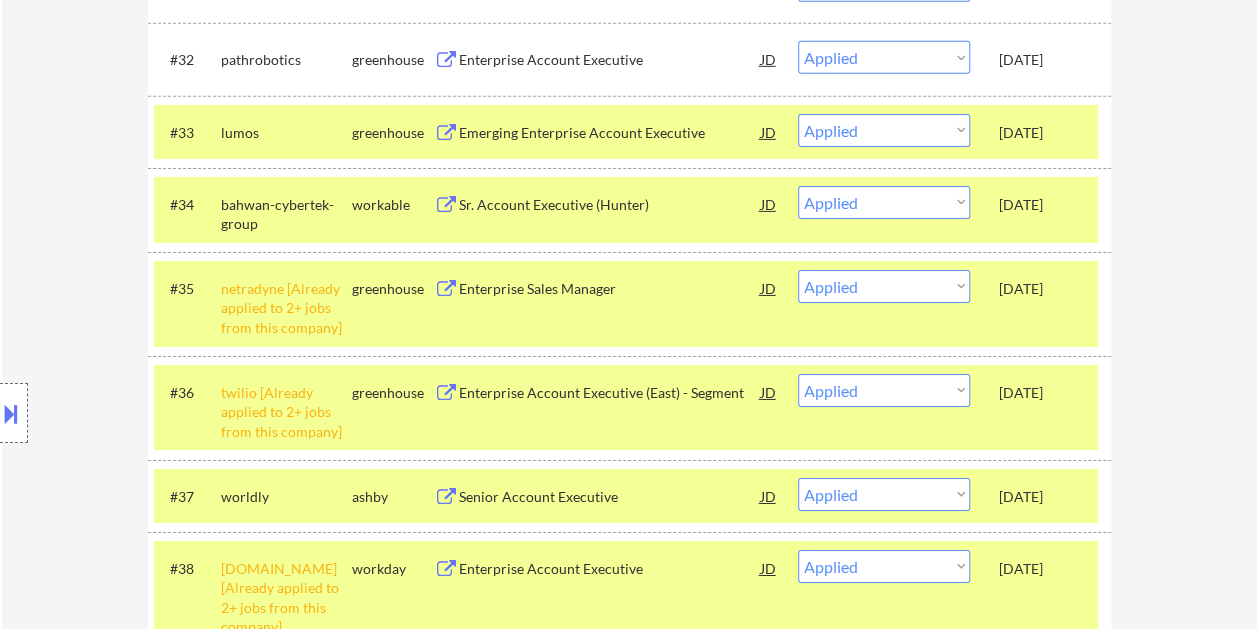 click on "[DATE]" at bounding box center (1043, 60) 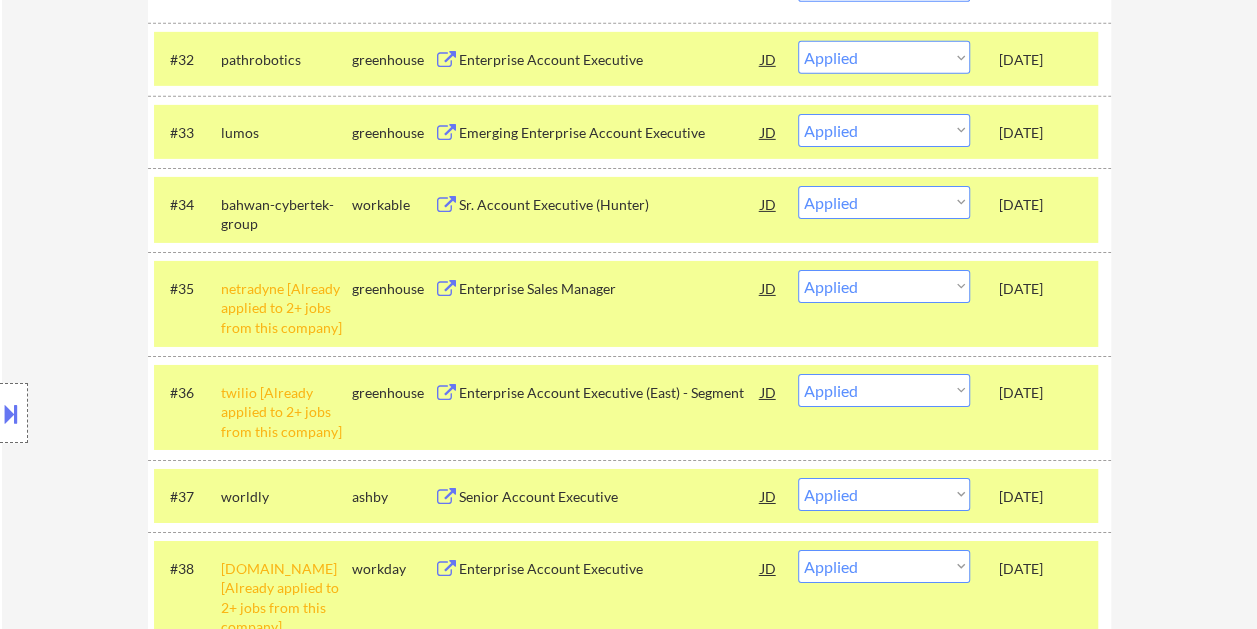 scroll, scrollTop: 3000, scrollLeft: 0, axis: vertical 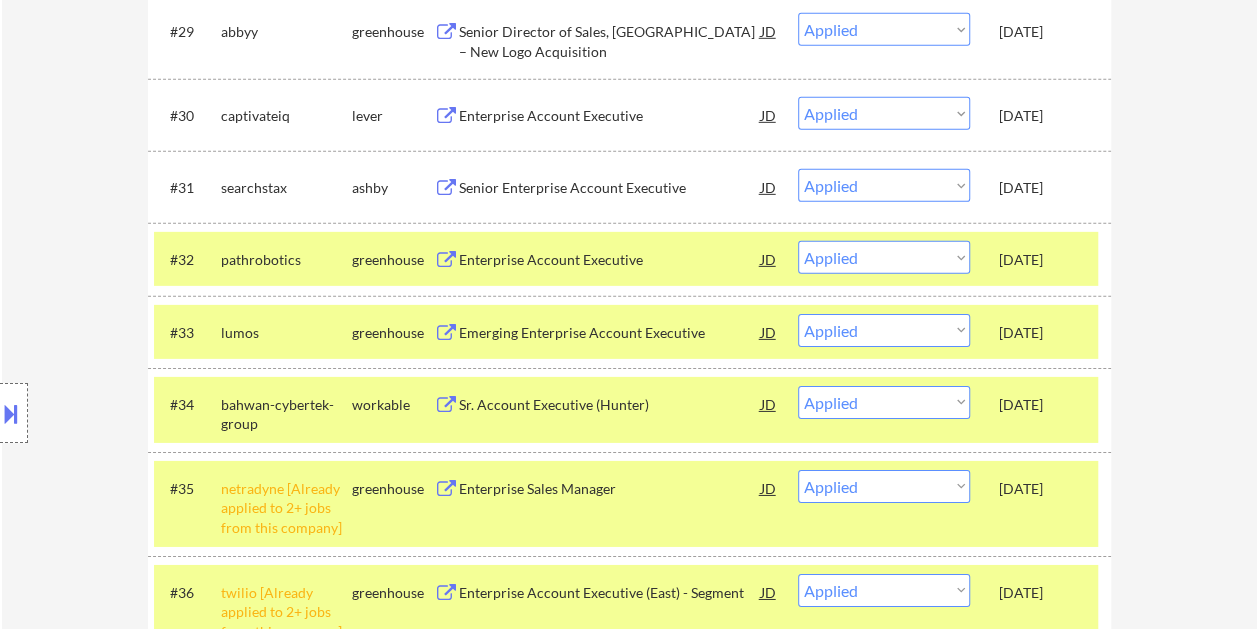 click on "[DATE]" at bounding box center (1043, 188) 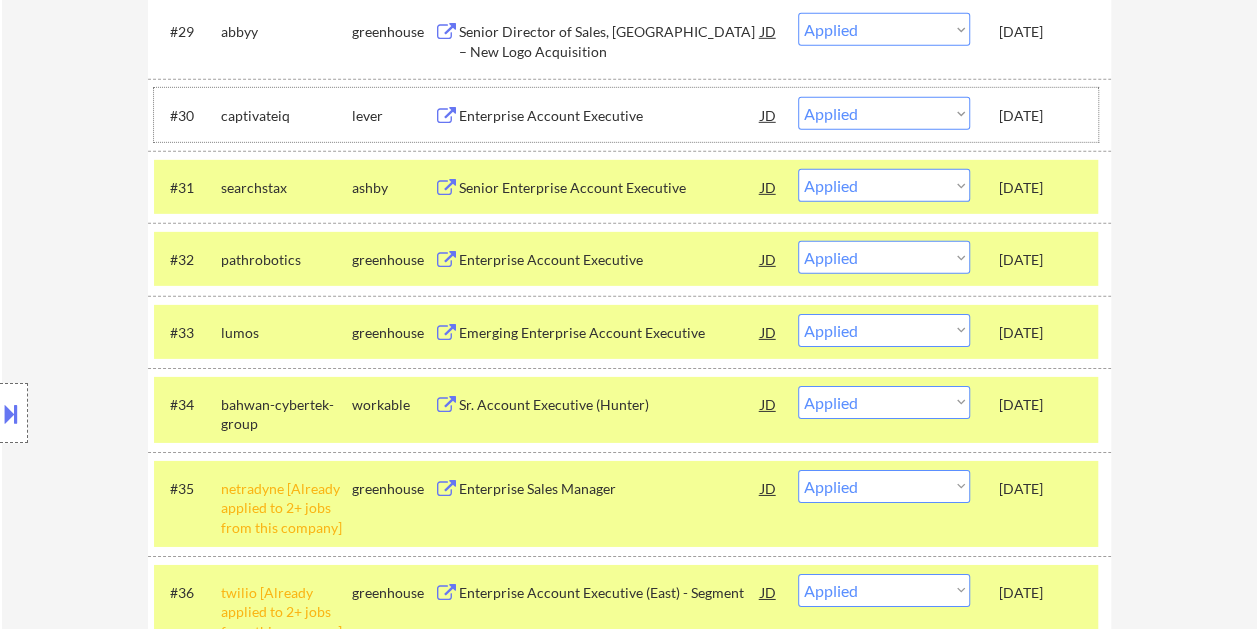 click on "[DATE]" at bounding box center [1043, 115] 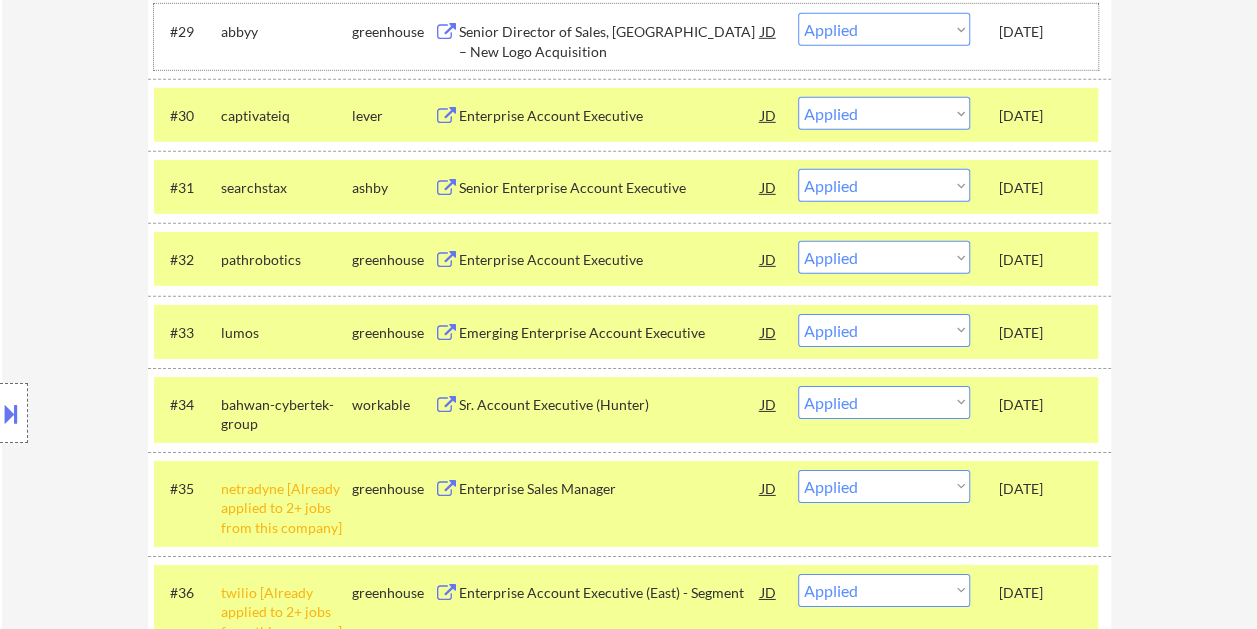 click on "#29 abbyy greenhouse Senior Director of Sales, Americas – New Logo Acquisition JD warning_amber Choose an option... Pending Applied Excluded (Questions) Excluded (Expired) Excluded (Location) Excluded (Bad Match) Excluded (Blocklist) Excluded (Salary) Excluded (Other) Jun 20, 2025" at bounding box center (626, 37) 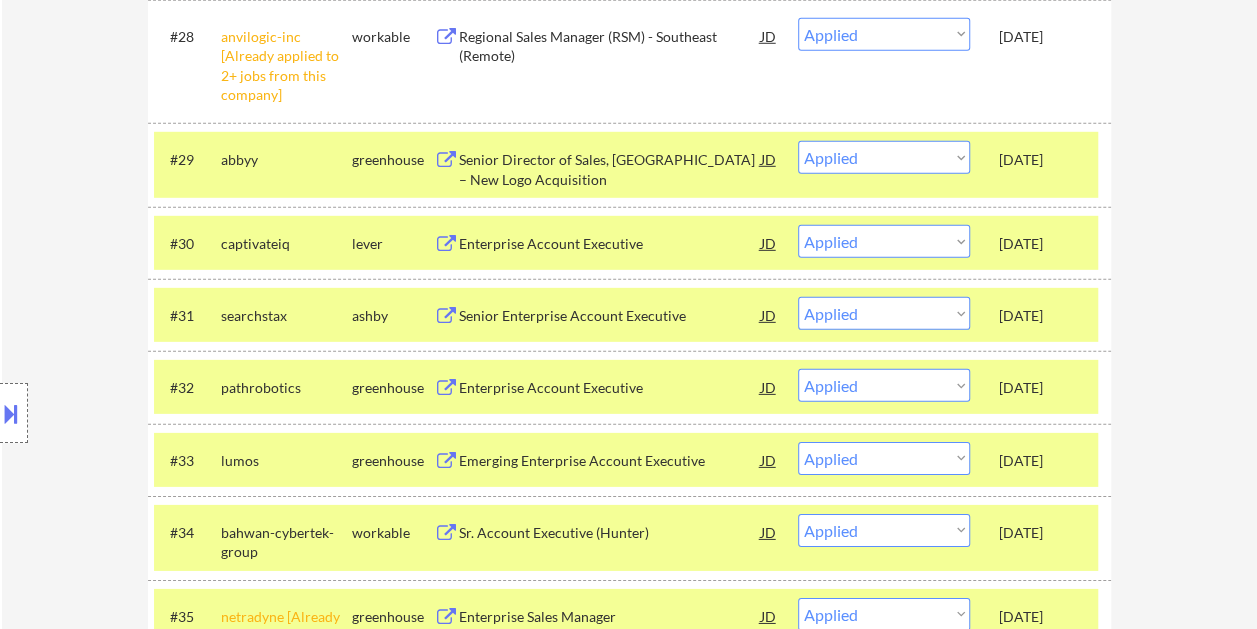 scroll, scrollTop: 2700, scrollLeft: 0, axis: vertical 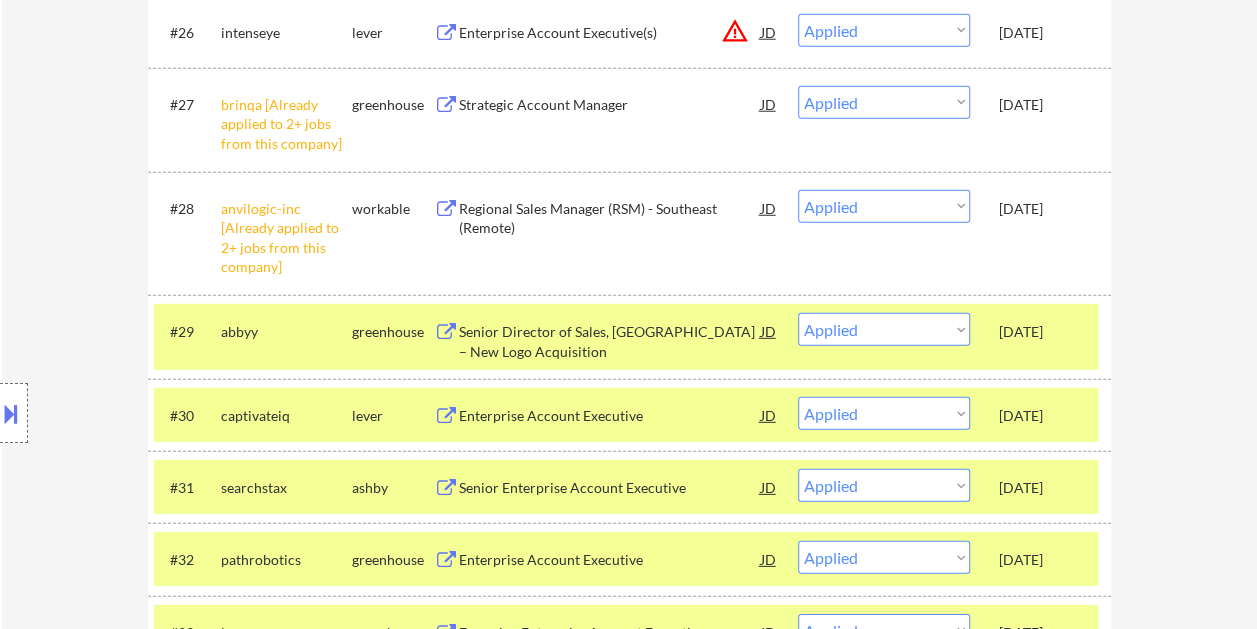 click on "#28 anvilogic-inc [Already applied to 2+ jobs from this company] workable Regional Sales Manager (RSM) - Southeast (Remote) JD warning_amber Choose an option... Pending Applied Excluded (Questions) Excluded (Expired) Excluded (Location) Excluded (Bad Match) Excluded (Blocklist) Excluded (Salary) Excluded (Other) Jun 20, 2025" at bounding box center [626, 233] 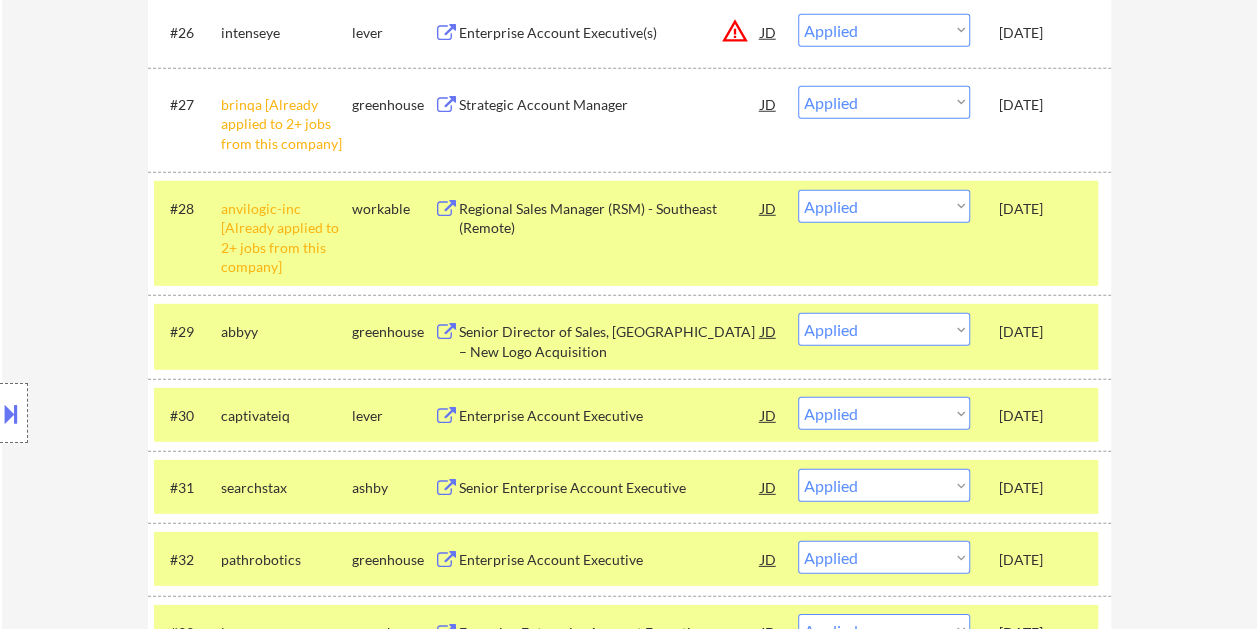 click on "[DATE]" at bounding box center (1043, 105) 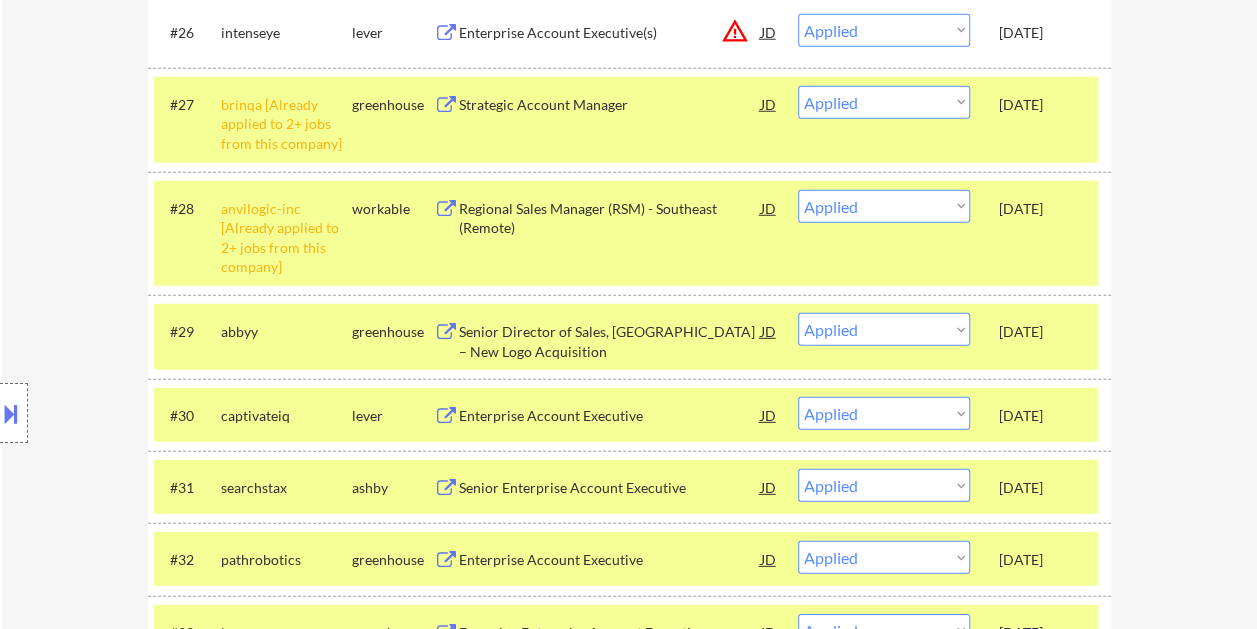 scroll, scrollTop: 2600, scrollLeft: 0, axis: vertical 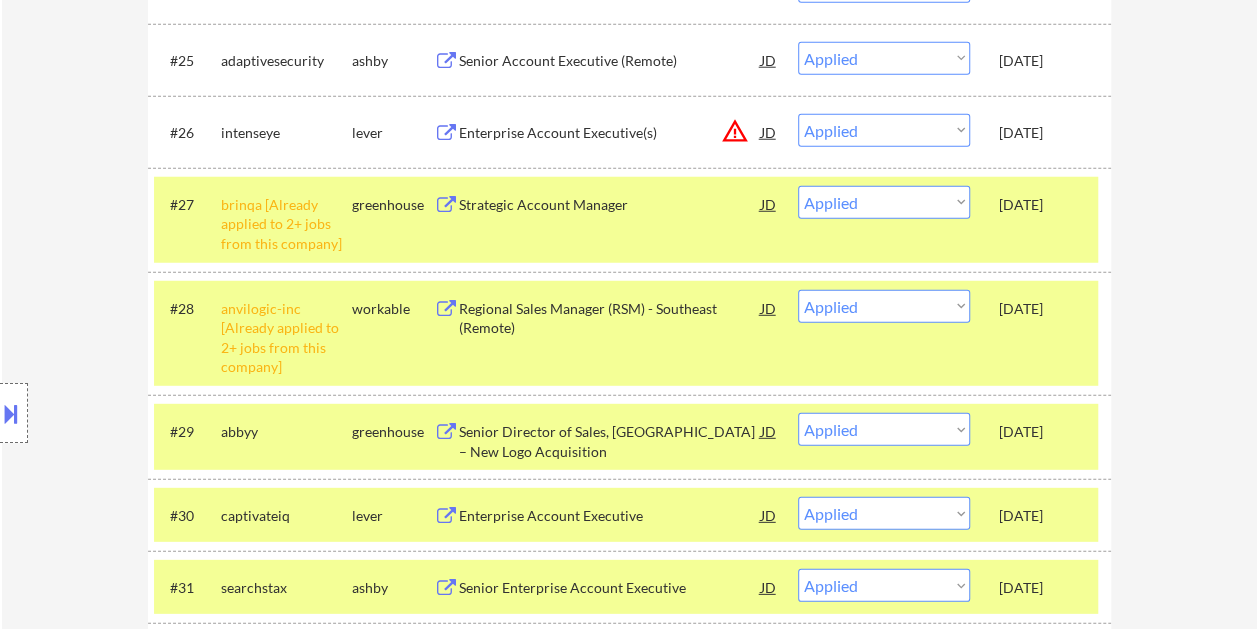 click on "[DATE]" at bounding box center [1043, 133] 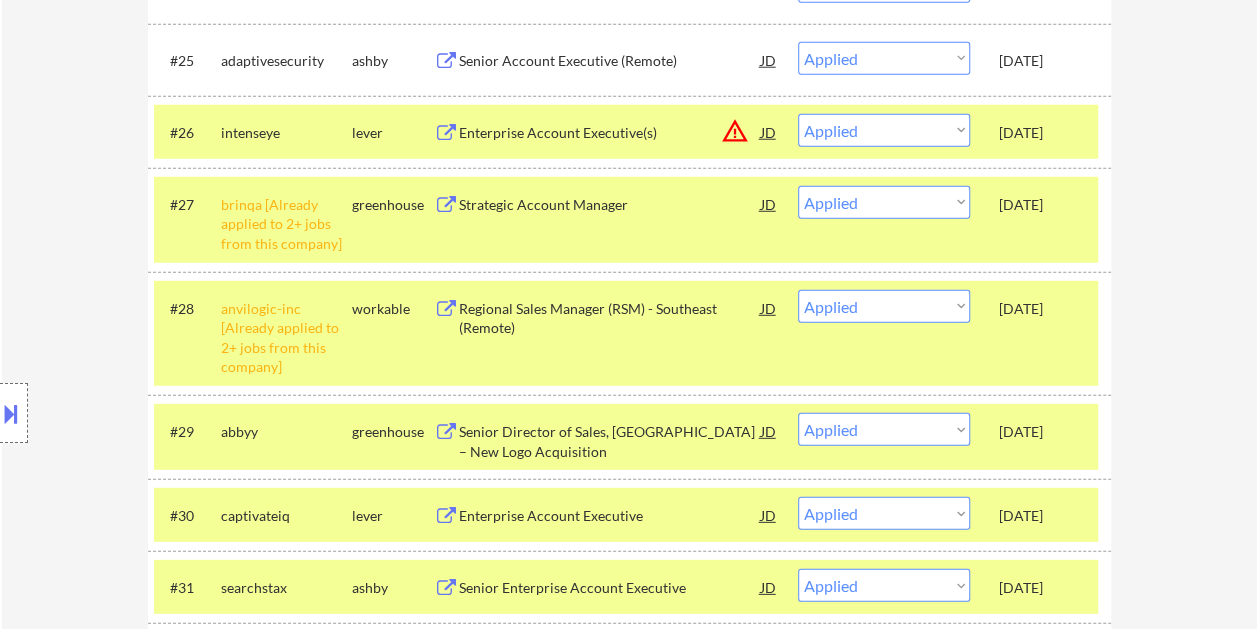 click on "[DATE]" at bounding box center (1043, 133) 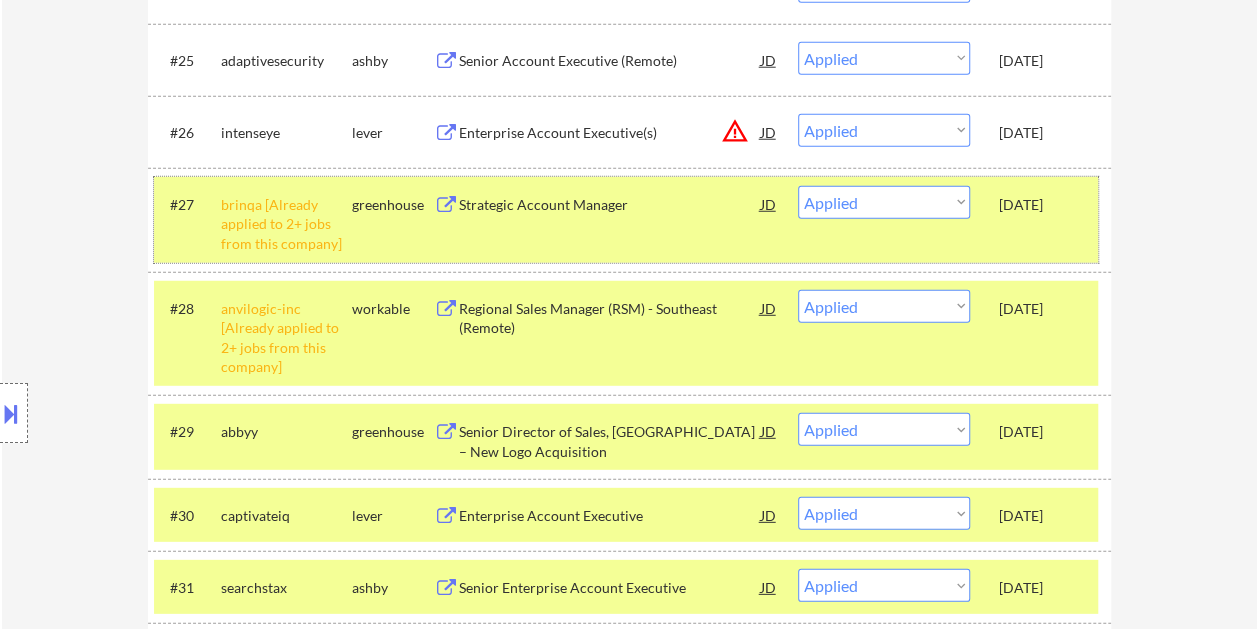 click on "#27 brinqa [Already applied to 2+ jobs from this company] greenhouse Strategic Account Manager JD warning_amber Choose an option... Pending Applied Excluded (Questions) Excluded (Expired) Excluded (Location) Excluded (Bad Match) Excluded (Blocklist) Excluded (Salary) Excluded (Other) Jun 20, 2025" at bounding box center [626, 220] 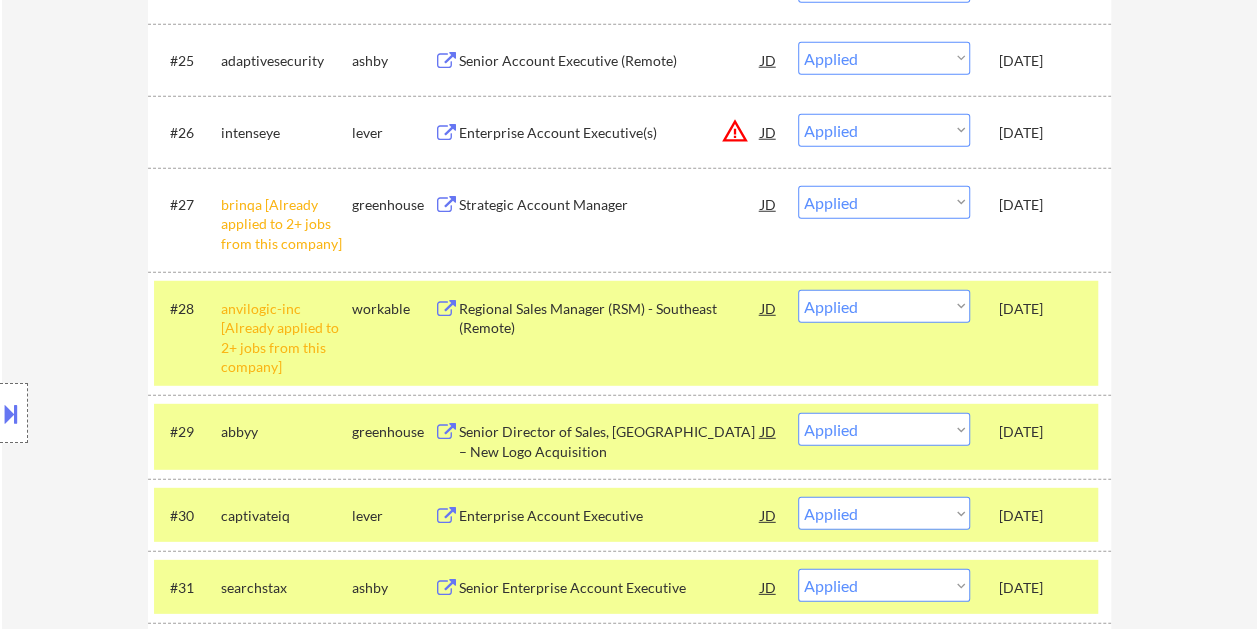 click on "#28 anvilogic-inc [Already applied to 2+ jobs from this company] workable Regional Sales Manager (RSM) - Southeast (Remote) JD warning_amber Choose an option... Pending Applied Excluded (Questions) Excluded (Expired) Excluded (Location) Excluded (Bad Match) Excluded (Blocklist) Excluded (Salary) Excluded (Other) Jun 20, 2025" at bounding box center (626, 333) 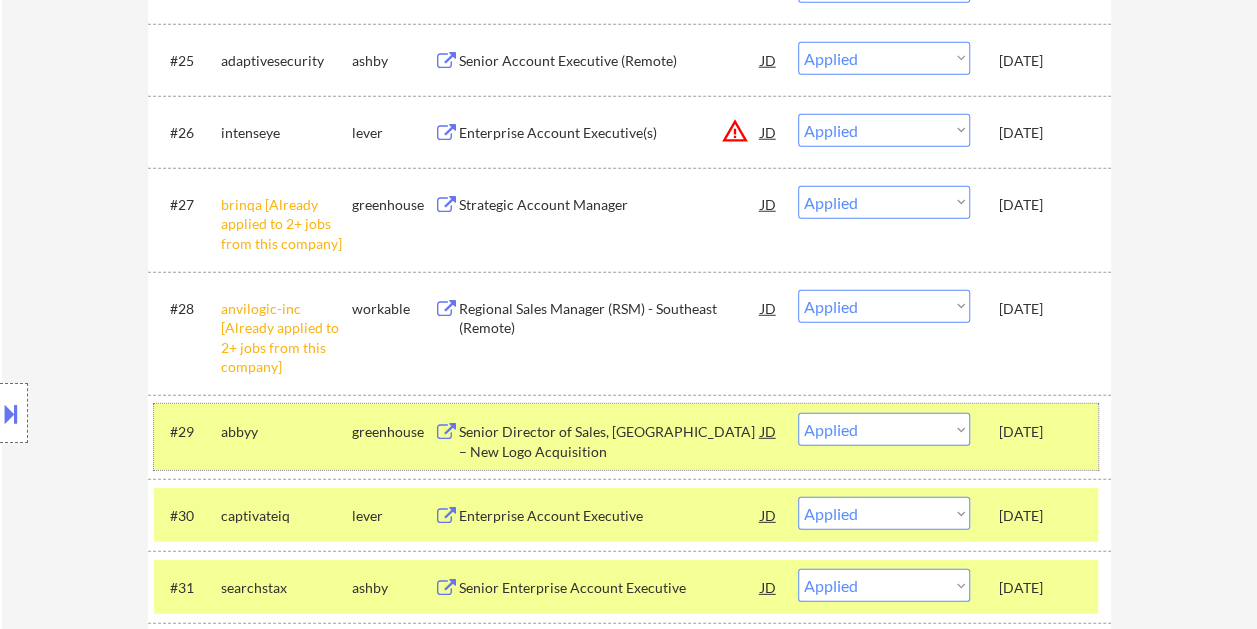 click on "[DATE]" at bounding box center [1043, 431] 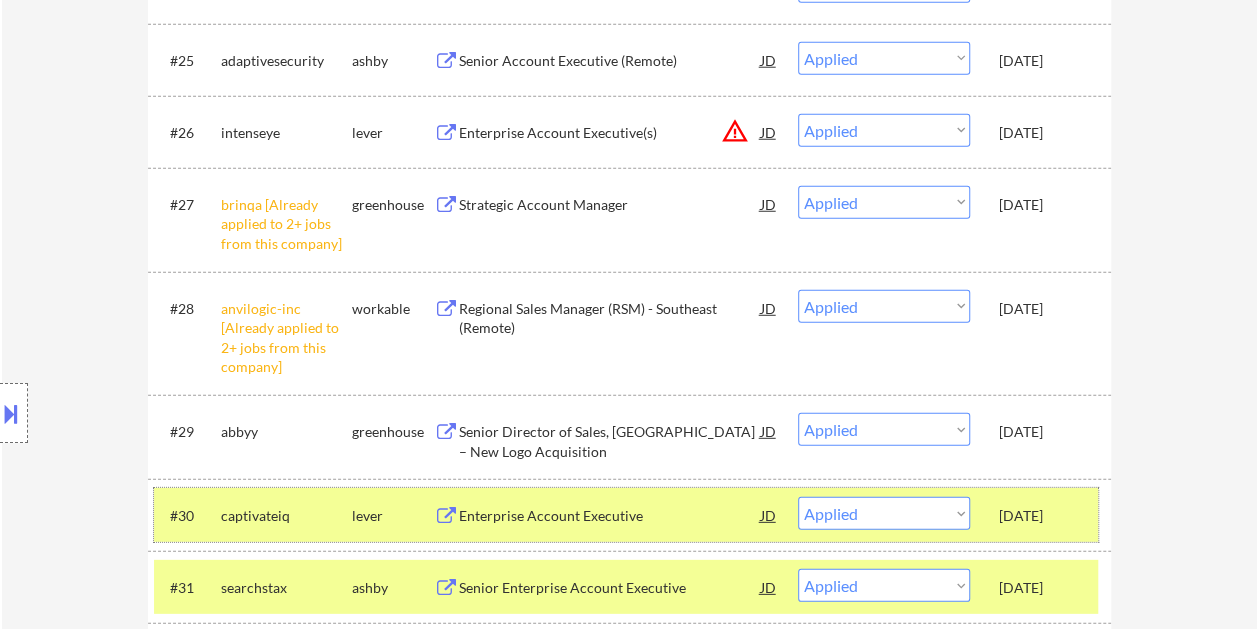 click on "[DATE]" at bounding box center [1043, 515] 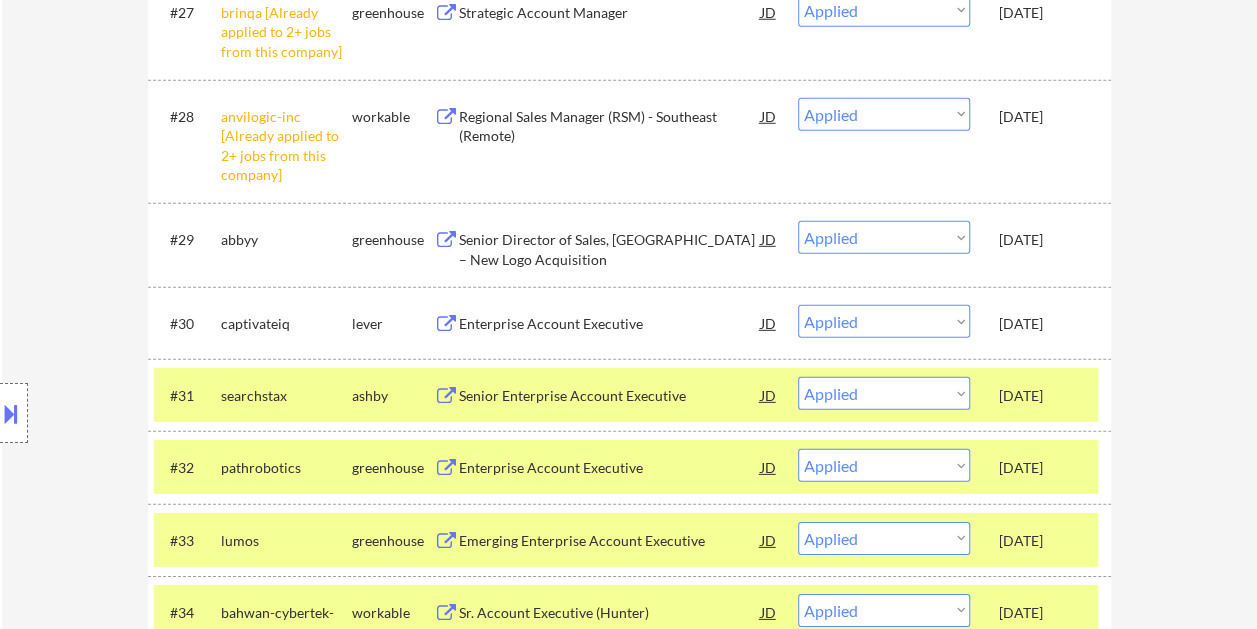 scroll, scrollTop: 2800, scrollLeft: 0, axis: vertical 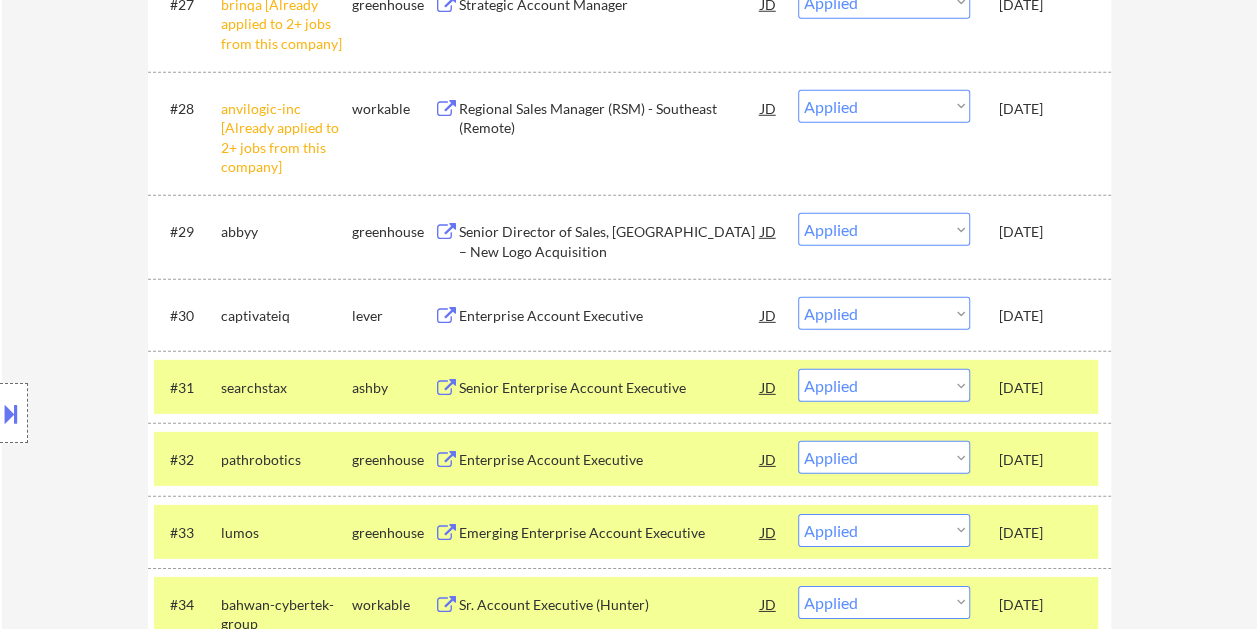 click on "[DATE]" at bounding box center [1043, 388] 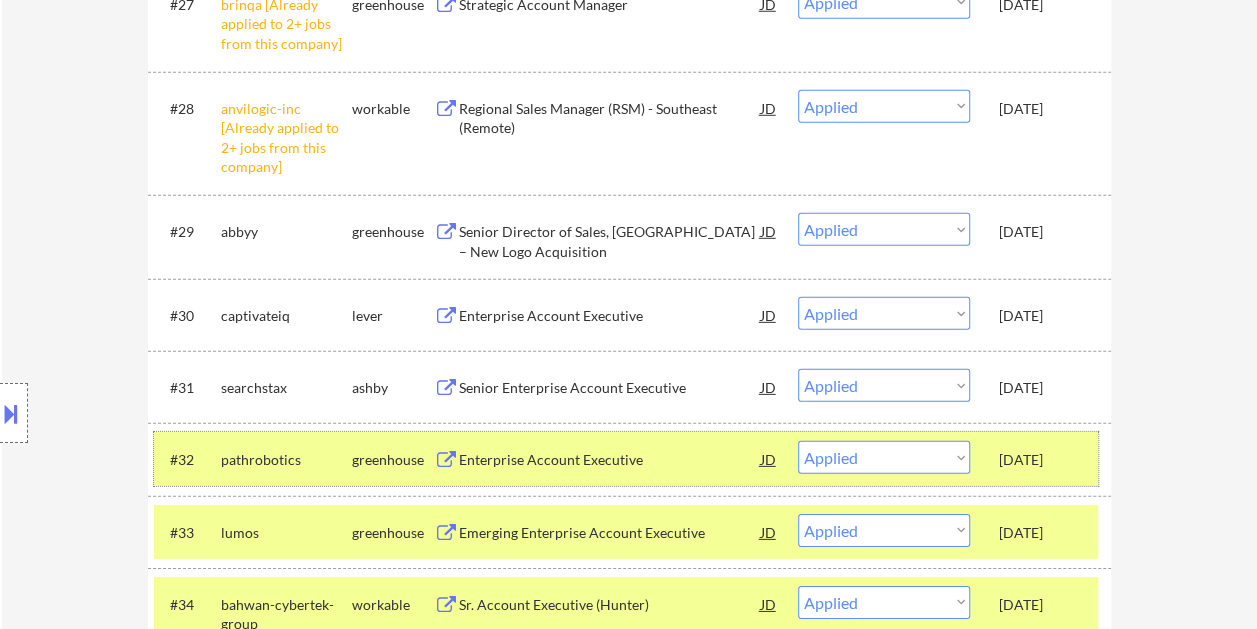 click on "[DATE]" at bounding box center (1043, 460) 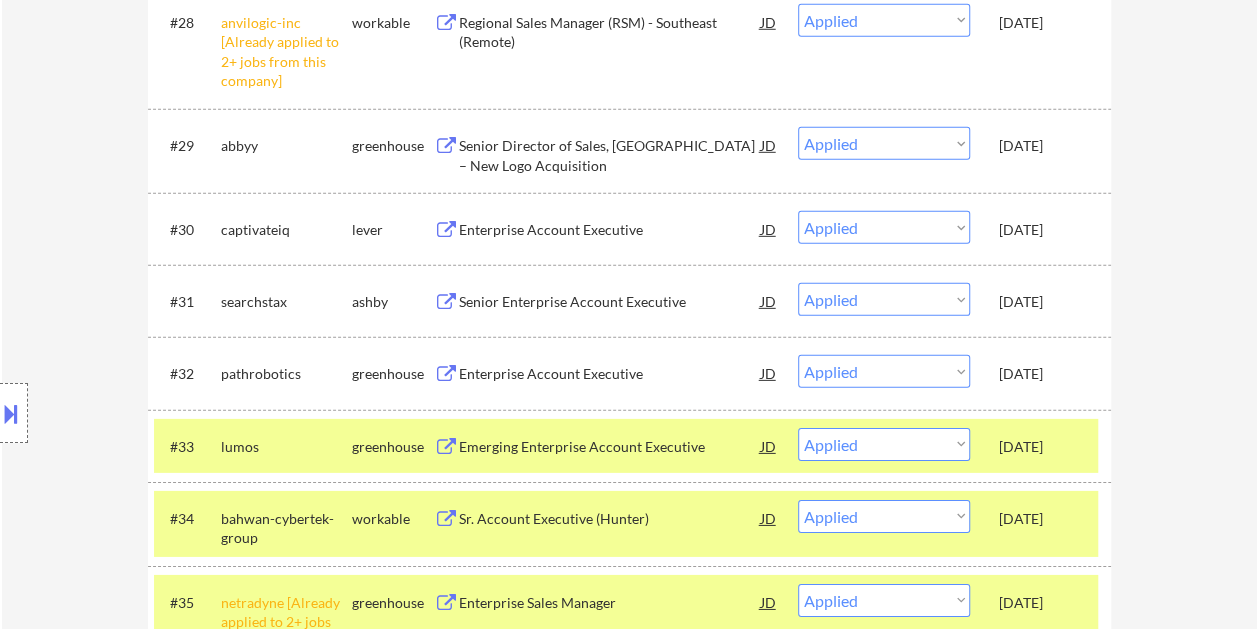 scroll, scrollTop: 3000, scrollLeft: 0, axis: vertical 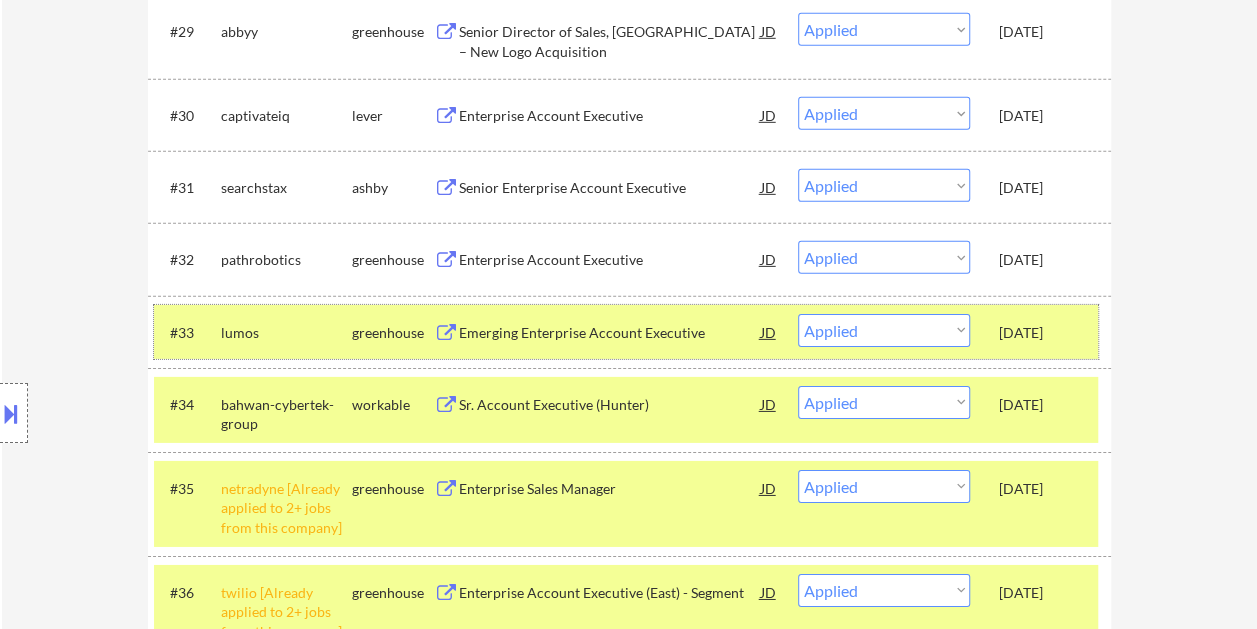click on "[DATE]" at bounding box center (1043, 332) 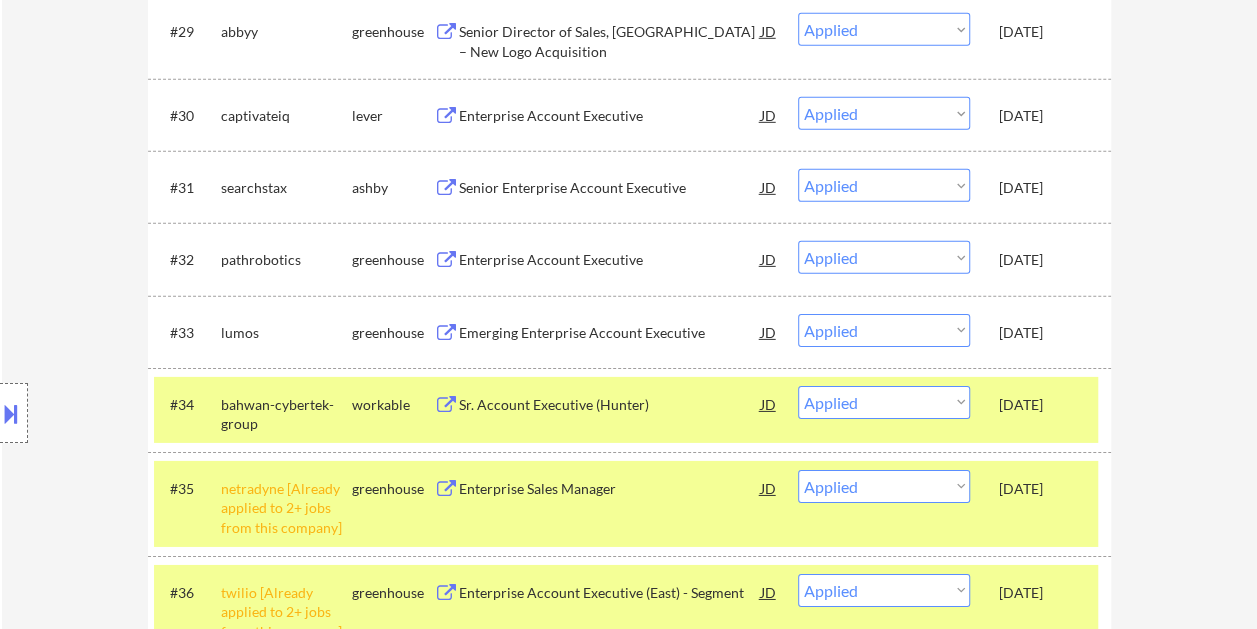 click on "#34 bahwan-cybertek-group workable Sr. Account Executive (Hunter) JD warning_amber Choose an option... Pending Applied Excluded (Questions) Excluded (Expired) Excluded (Location) Excluded (Bad Match) Excluded (Blocklist) Excluded (Salary) Excluded (Other) Jun 20, 2025" at bounding box center (626, 410) 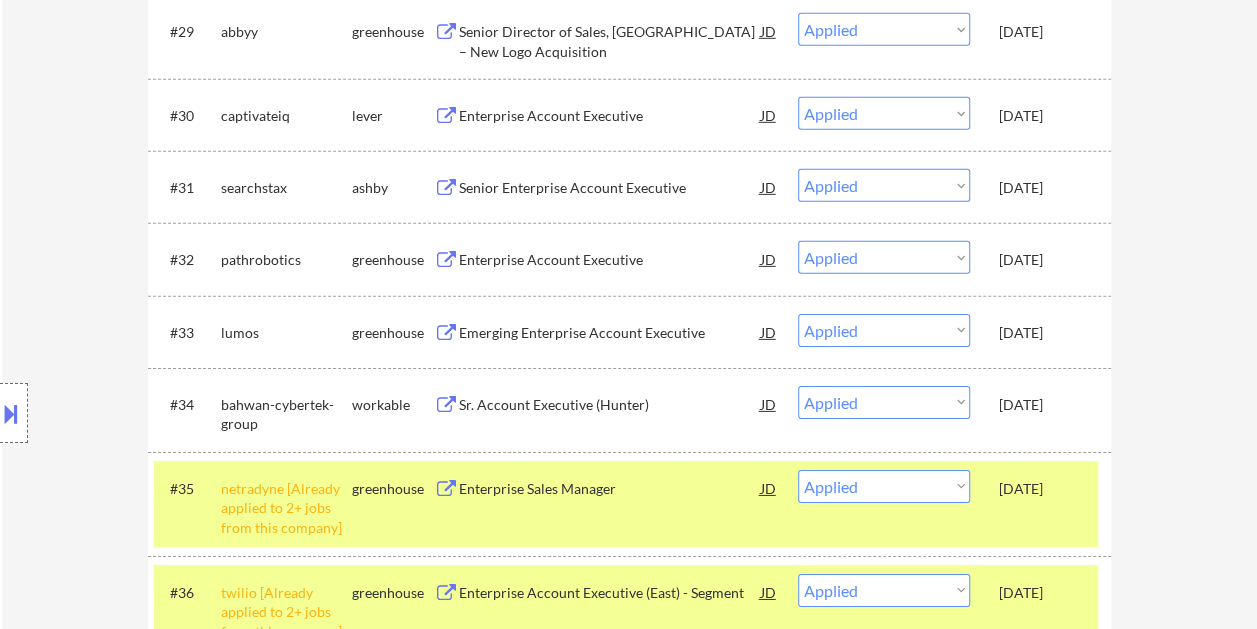 click on "[DATE]" at bounding box center [1043, 488] 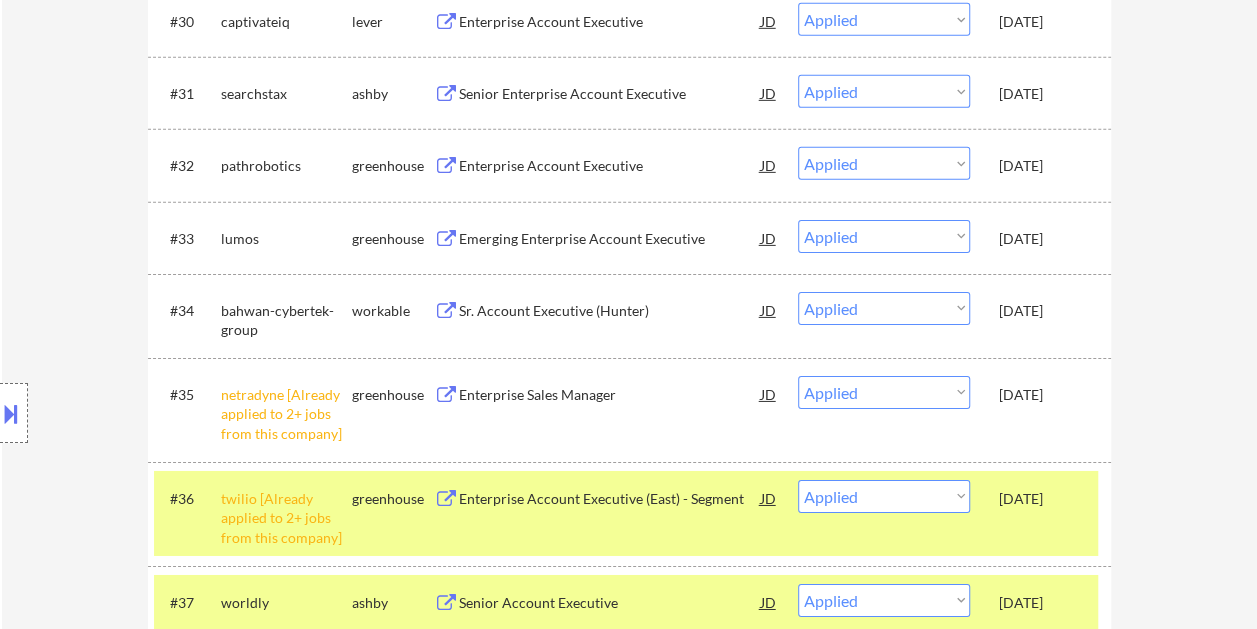 scroll, scrollTop: 3200, scrollLeft: 0, axis: vertical 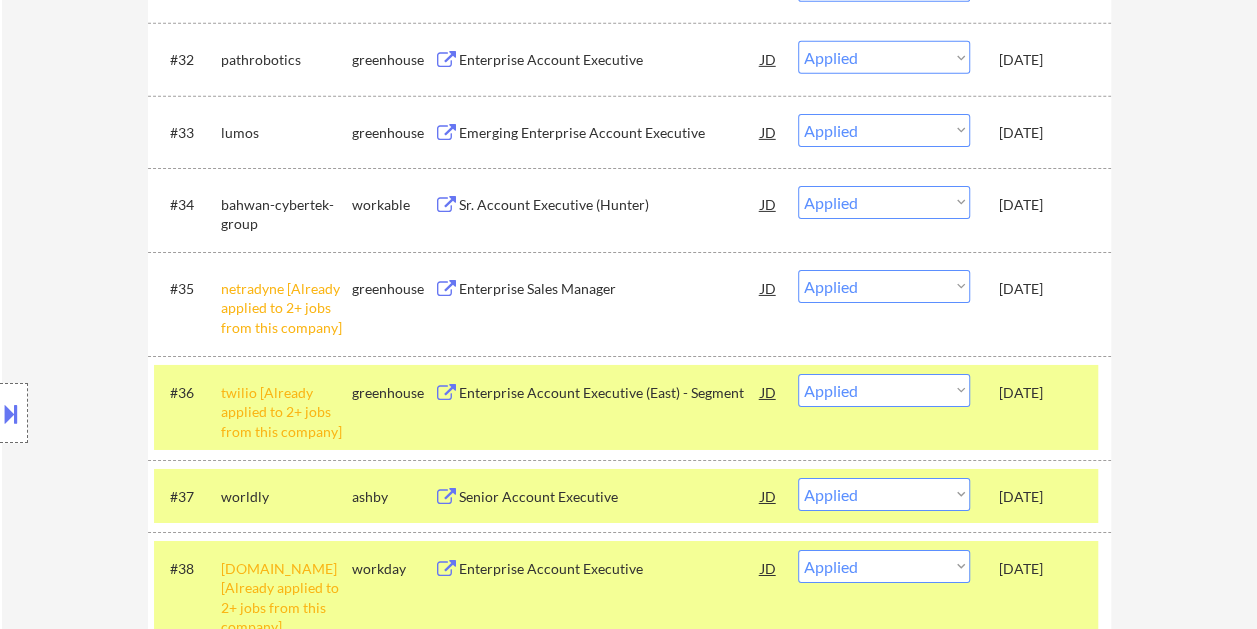click on "[DATE]" at bounding box center (1043, 393) 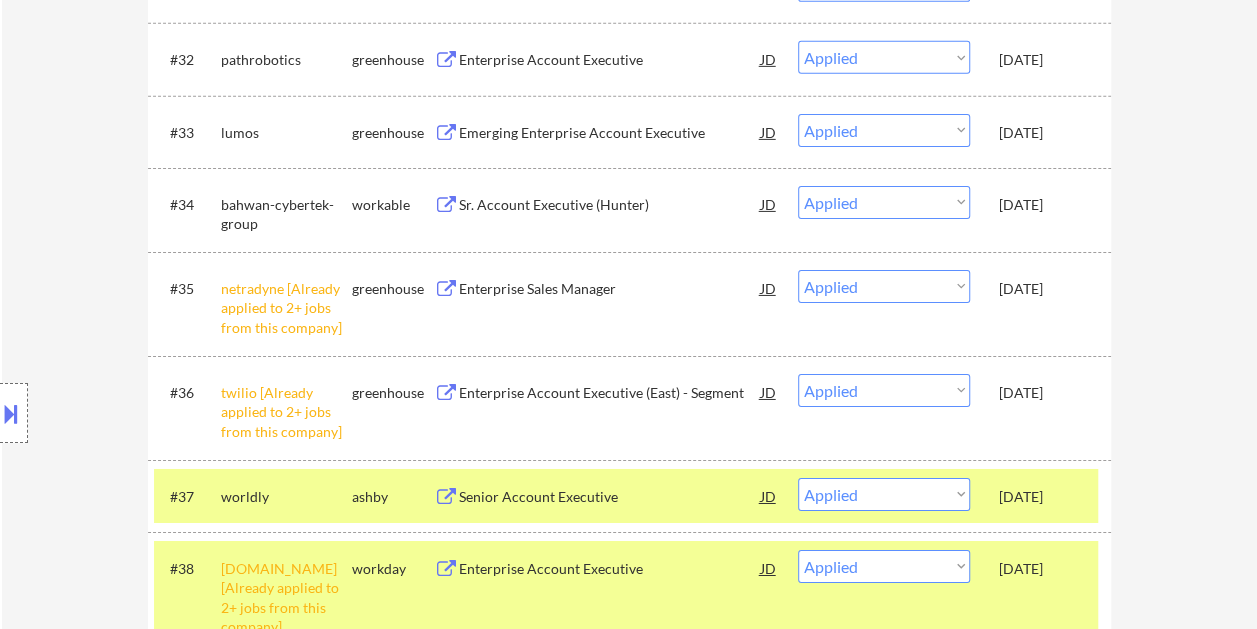 click on "[DATE]" at bounding box center [1043, 496] 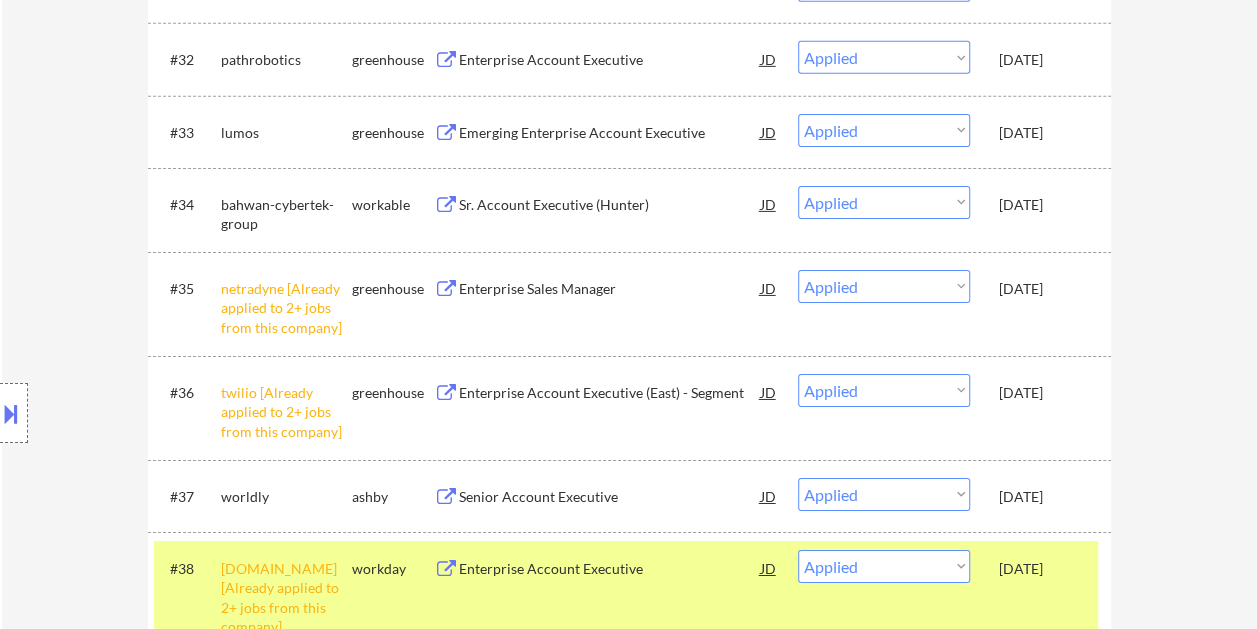 click on "[DATE]" at bounding box center [1043, 569] 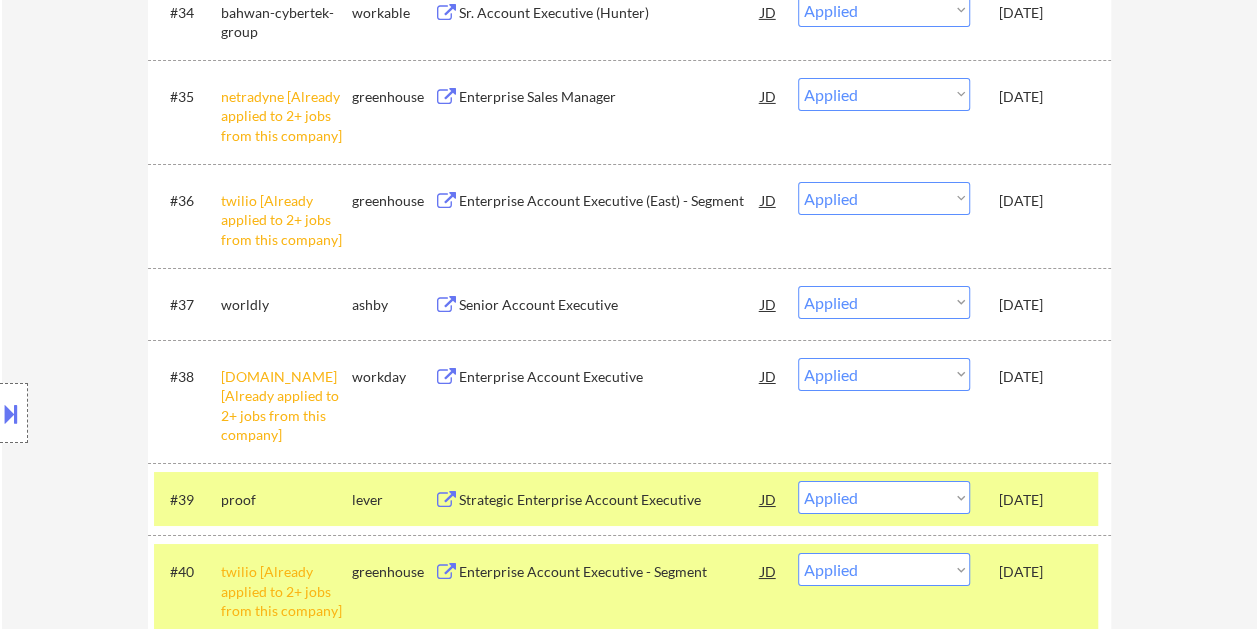 scroll, scrollTop: 3400, scrollLeft: 0, axis: vertical 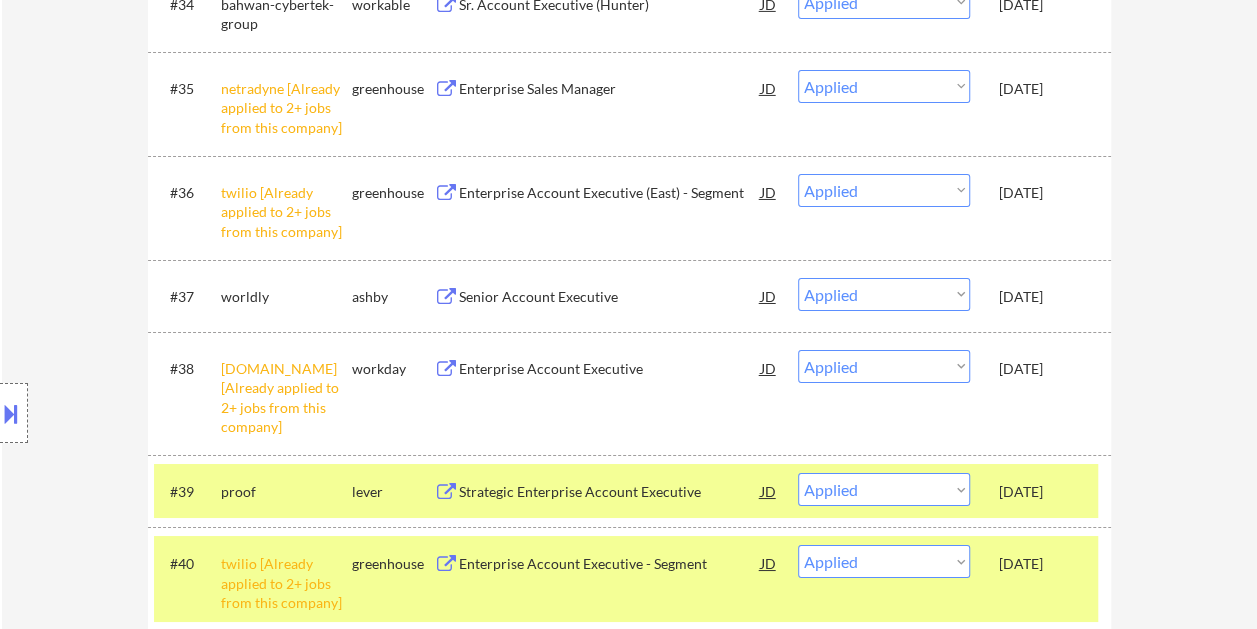 click on "[DATE]" at bounding box center [1043, 492] 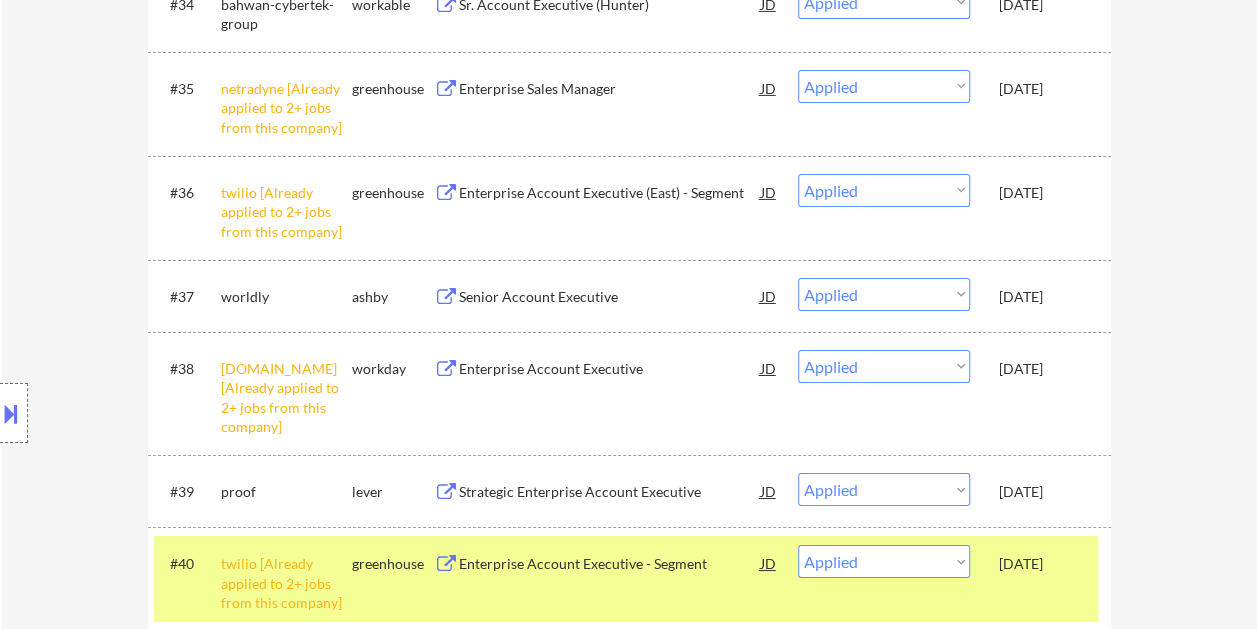 click on "[DATE]" at bounding box center [1043, 563] 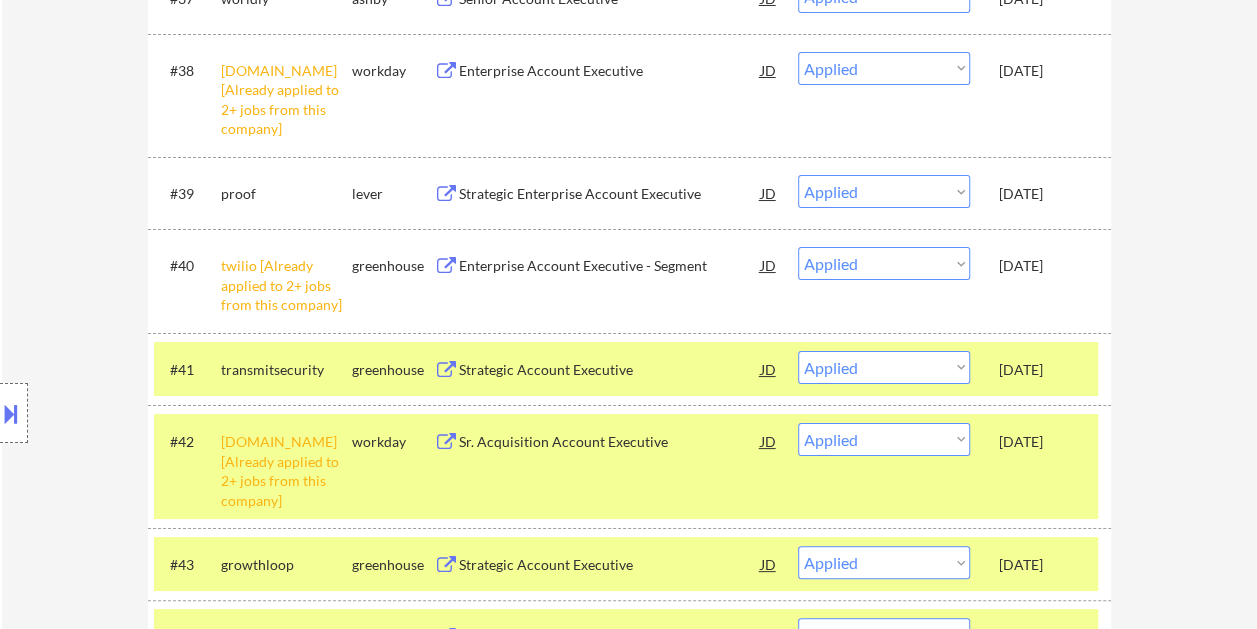 scroll, scrollTop: 3700, scrollLeft: 0, axis: vertical 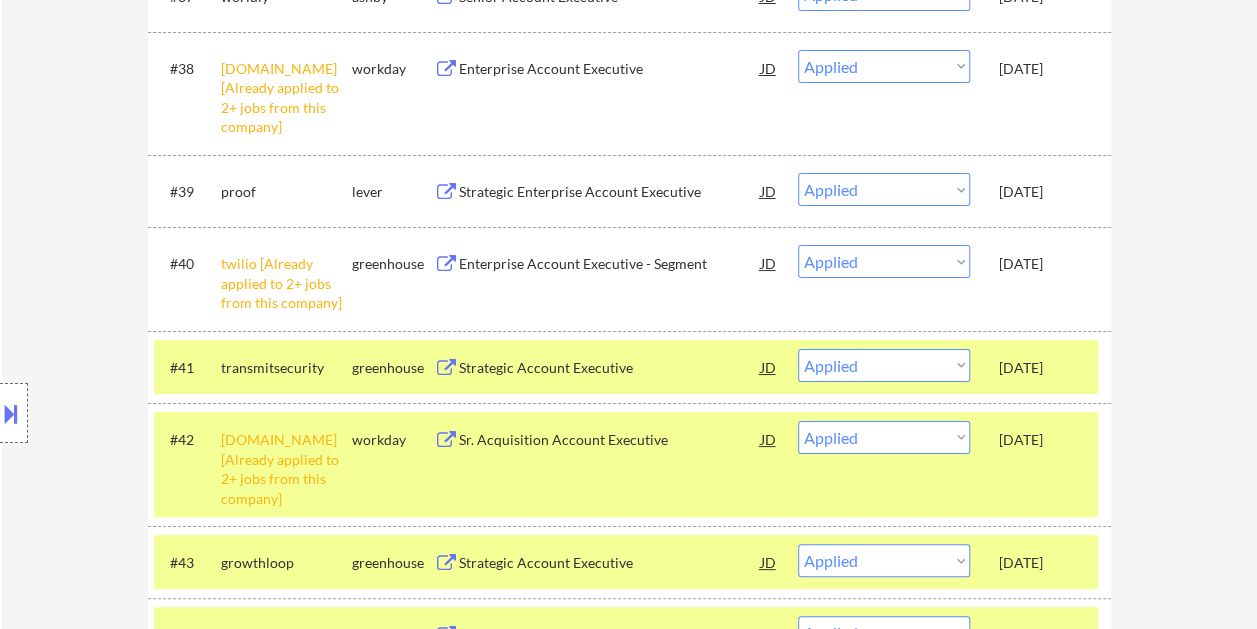 click on "[DATE]" at bounding box center (1043, 367) 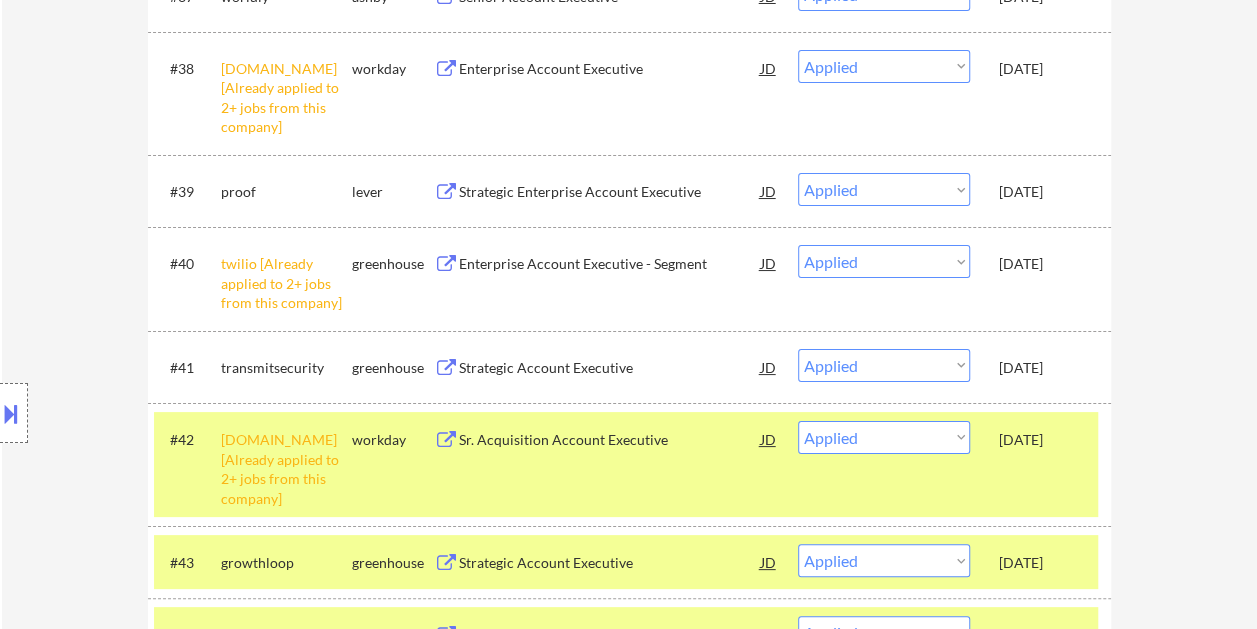 click on "#42 pluralsight.wd1.careers [Already applied to 2+ jobs from this company] workday Sr. Acquisition Account Executive JD warning_amber Choose an option... Pending Applied Excluded (Questions) Excluded (Expired) Excluded (Location) Excluded (Bad Match) Excluded (Blocklist) Excluded (Salary) Excluded (Other) Jun 20, 2025" at bounding box center (626, 464) 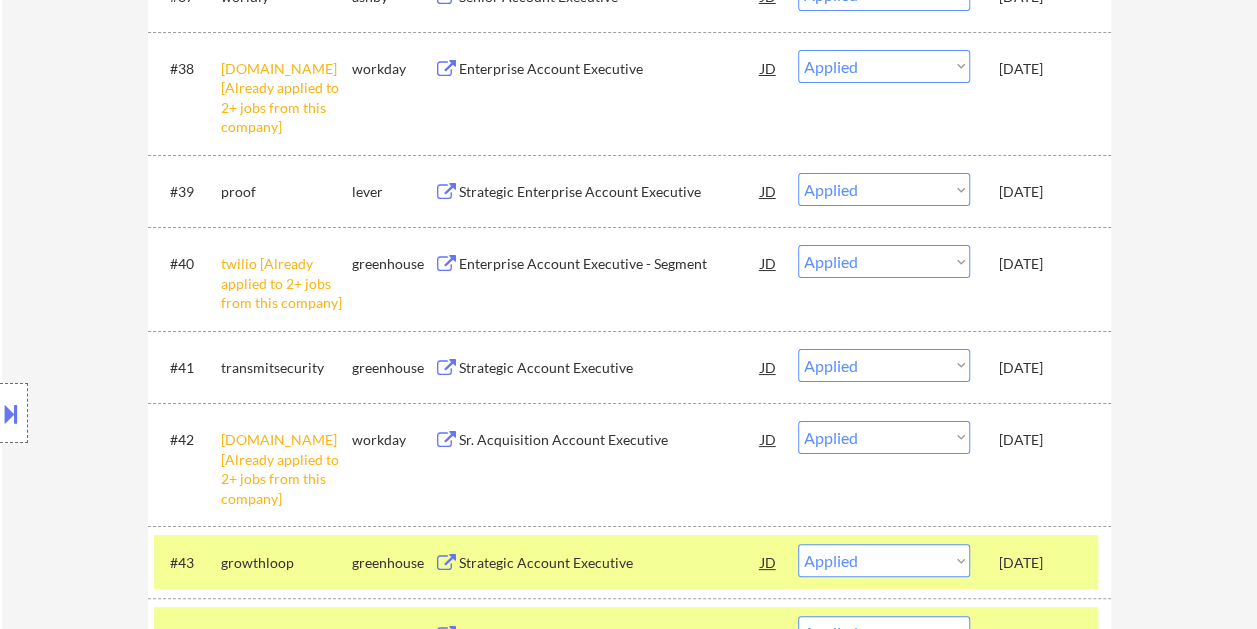 click on "[DATE]" at bounding box center [1043, 563] 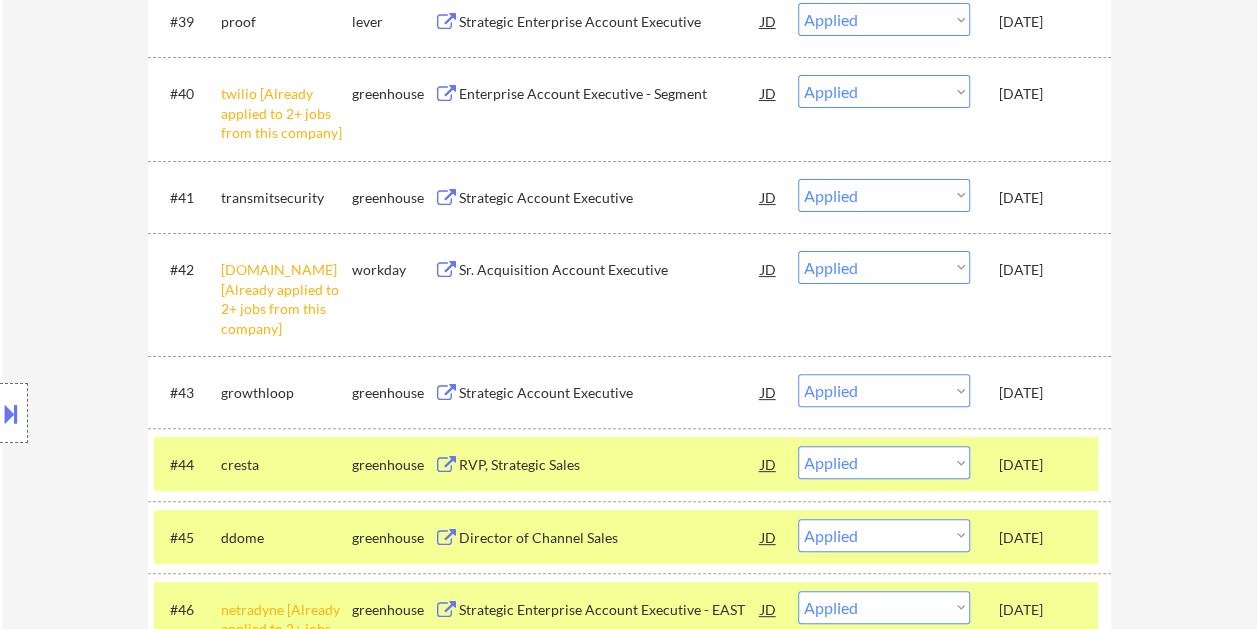 scroll, scrollTop: 3900, scrollLeft: 0, axis: vertical 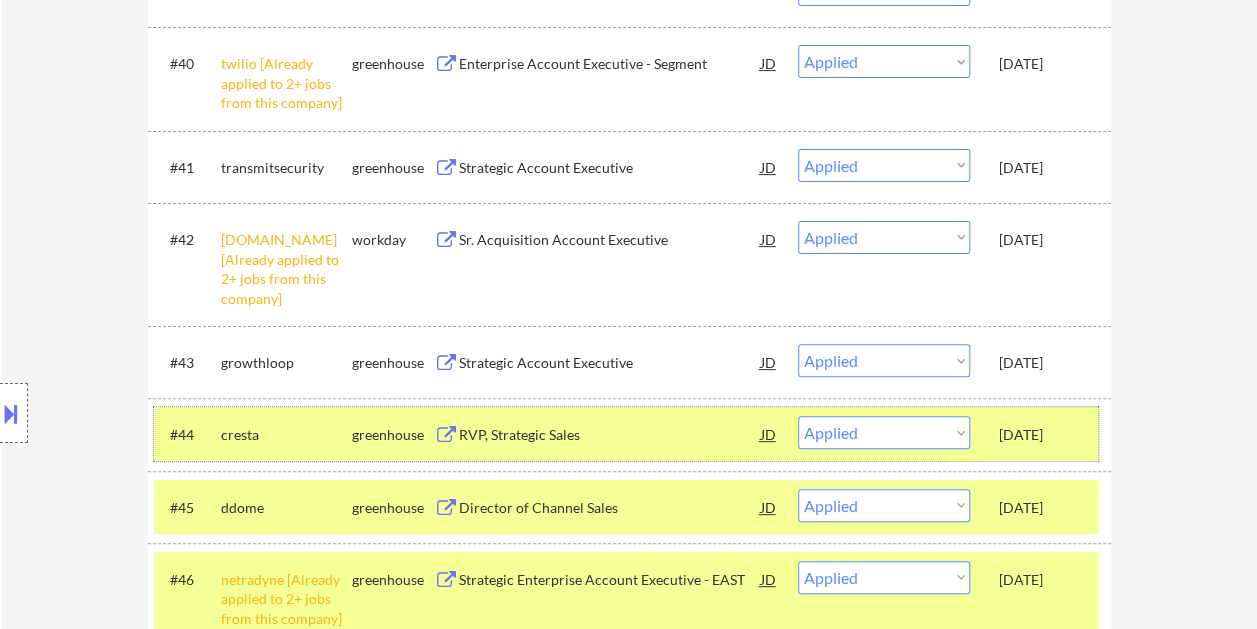 drag, startPoint x: 1059, startPoint y: 414, endPoint x: 1058, endPoint y: 437, distance: 23.021729 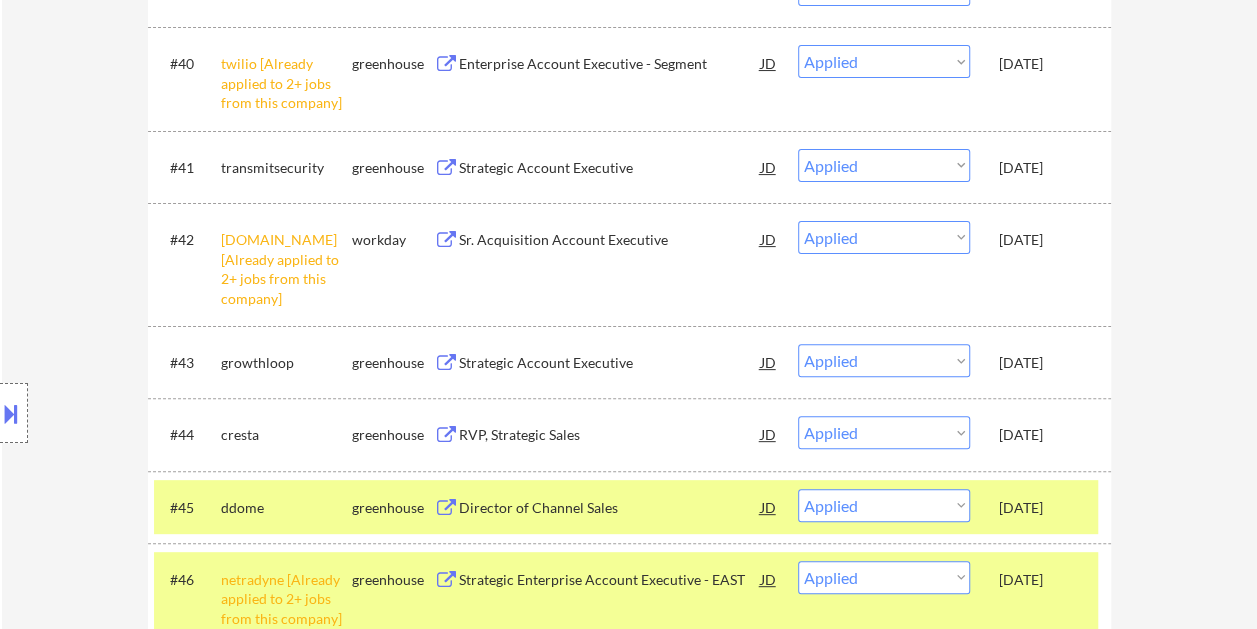 click on "[DATE]" at bounding box center [1043, 508] 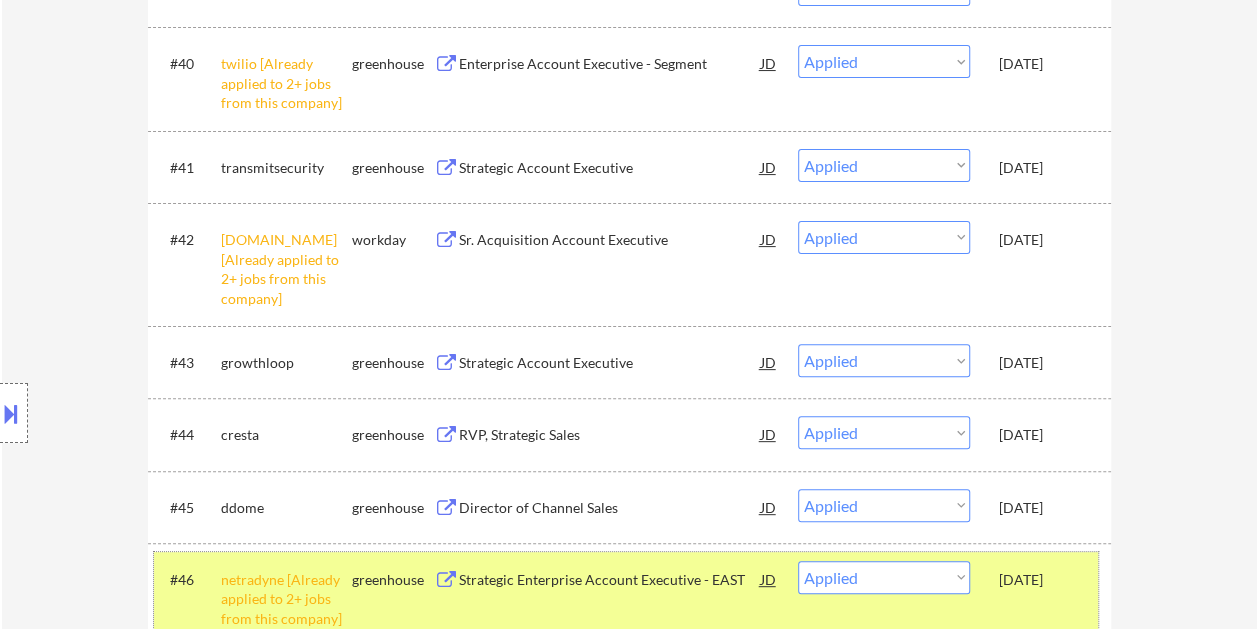 click on "[DATE]" at bounding box center (1043, 580) 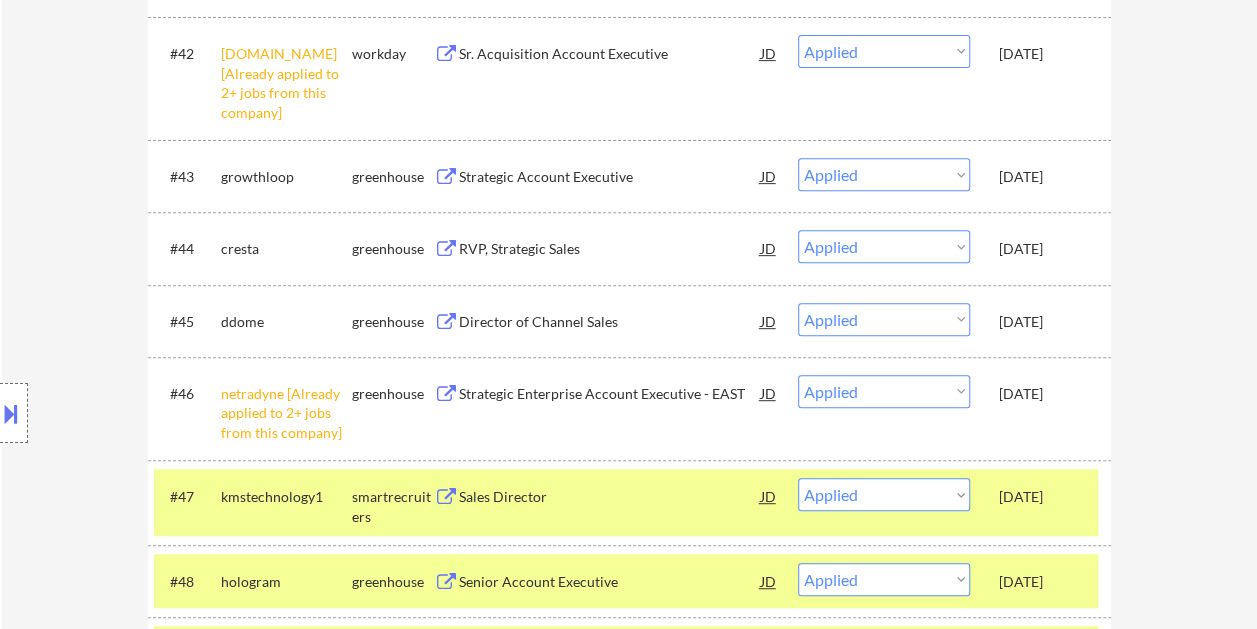 scroll, scrollTop: 4200, scrollLeft: 0, axis: vertical 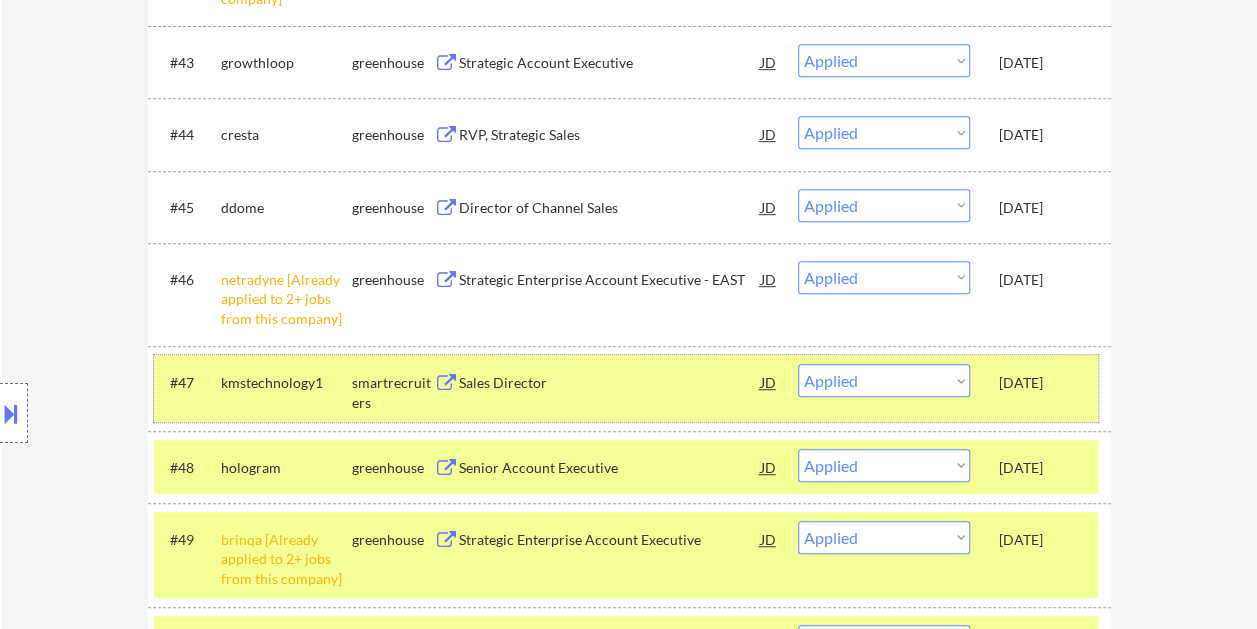 click on "[DATE]" at bounding box center [1043, 383] 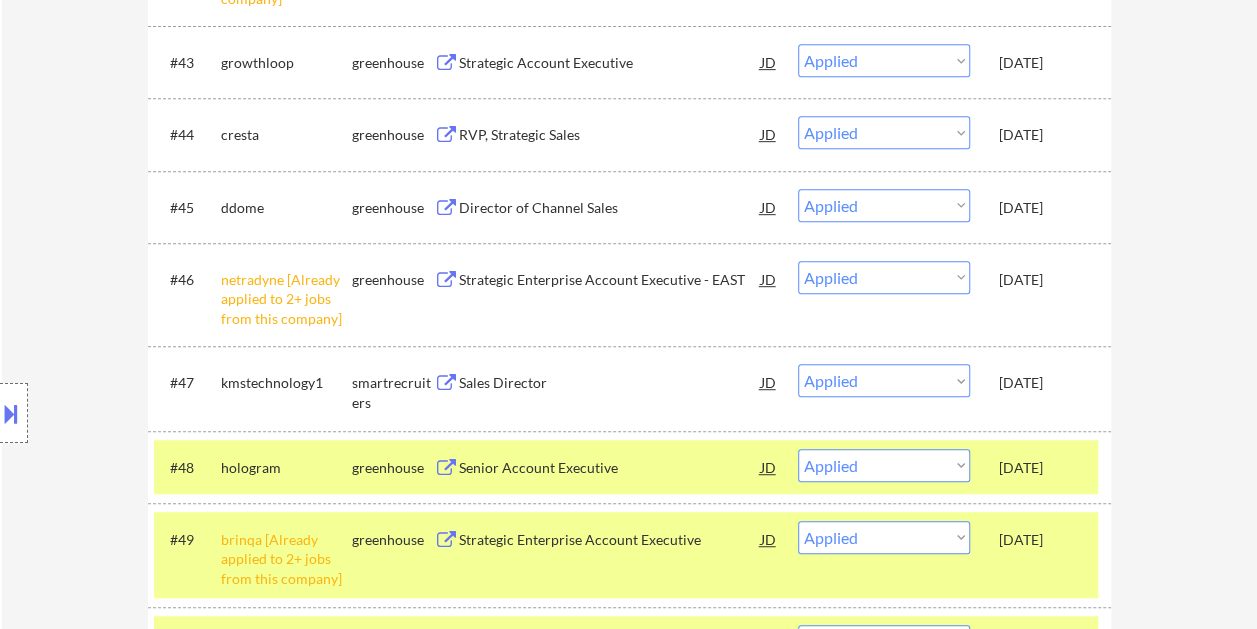 click on "#48 hologram greenhouse Senior Account Executive JD warning_amber Choose an option... Pending Applied Excluded (Questions) Excluded (Expired) Excluded (Location) Excluded (Bad Match) Excluded (Blocklist) Excluded (Salary) Excluded (Other) Jun 20, 2025" at bounding box center [626, 467] 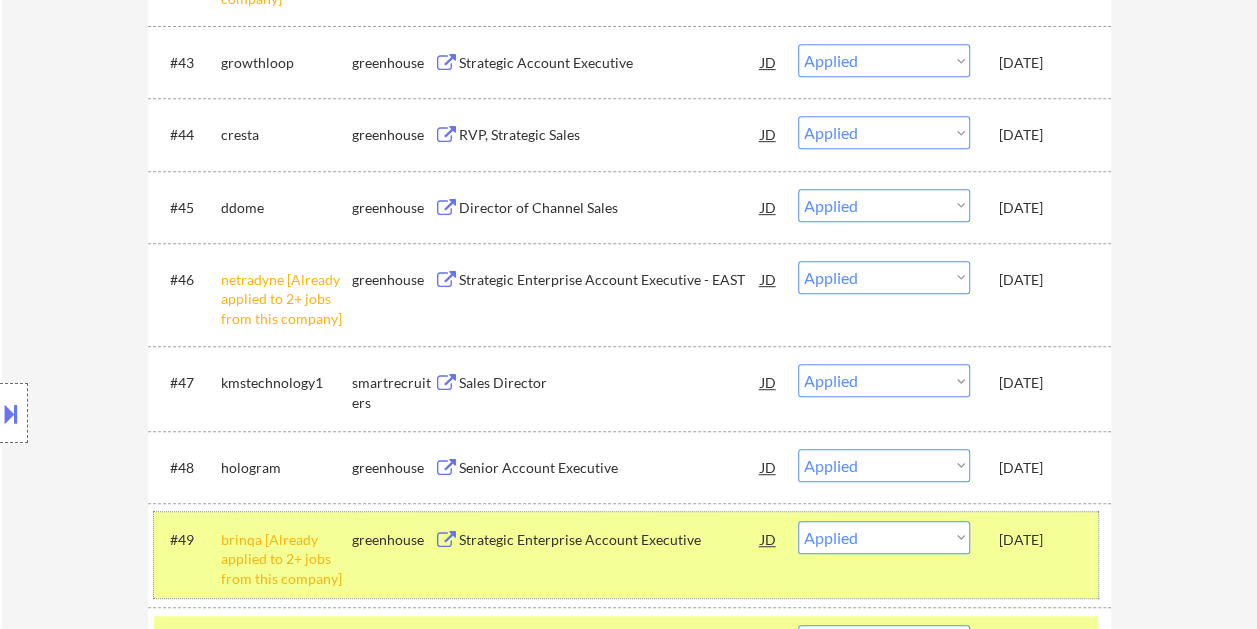 click on "#49 brinqa [Already applied to 2+ jobs from this company] greenhouse Strategic Enterprise Account Executive JD warning_amber Choose an option... Pending Applied Excluded (Questions) Excluded (Expired) Excluded (Location) Excluded (Bad Match) Excluded (Blocklist) Excluded (Salary) Excluded (Other) Jun 20, 2025" at bounding box center (626, 555) 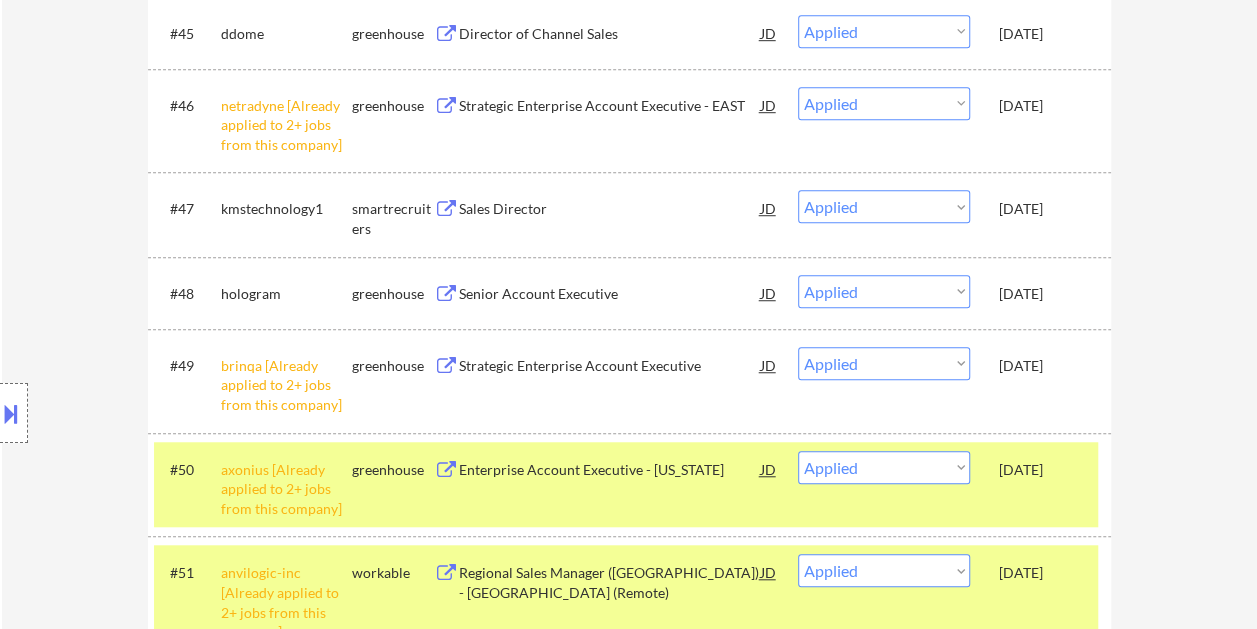 scroll, scrollTop: 4400, scrollLeft: 0, axis: vertical 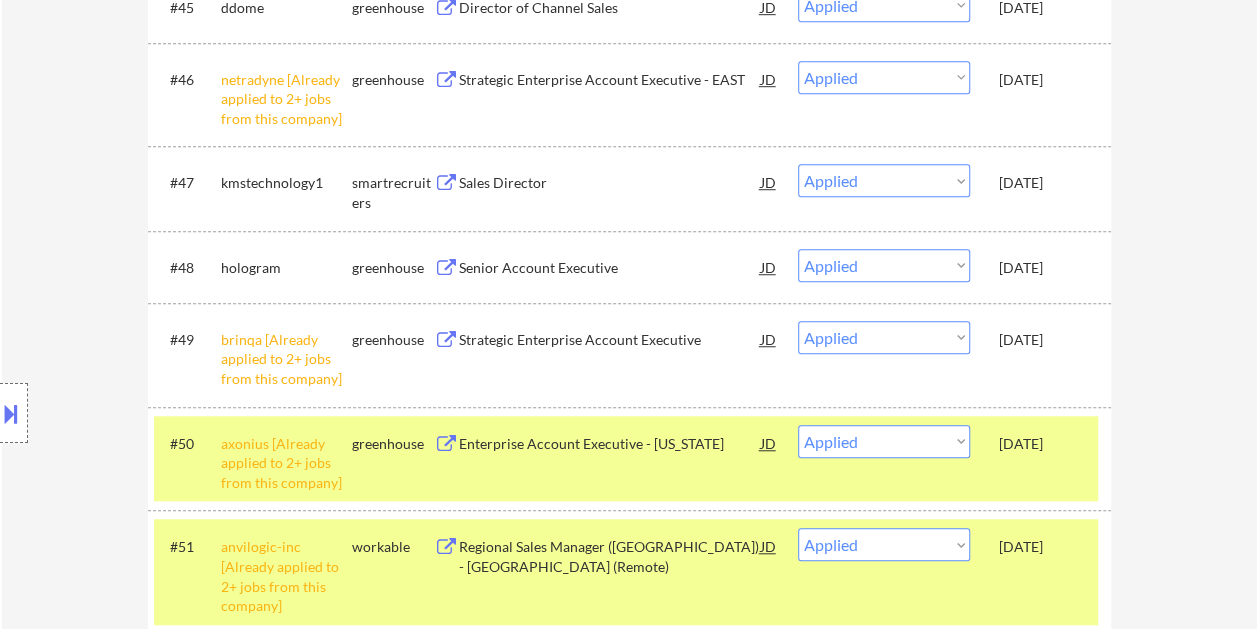 click on "[DATE]" at bounding box center (1043, 444) 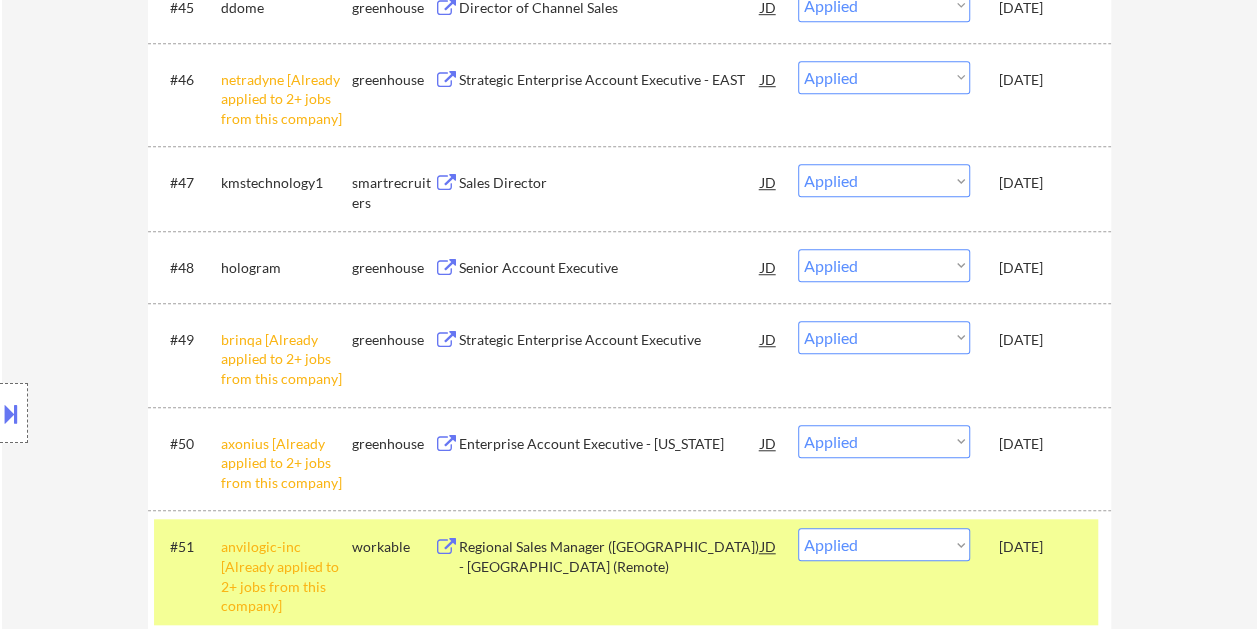 click on "[DATE]" at bounding box center [1043, 546] 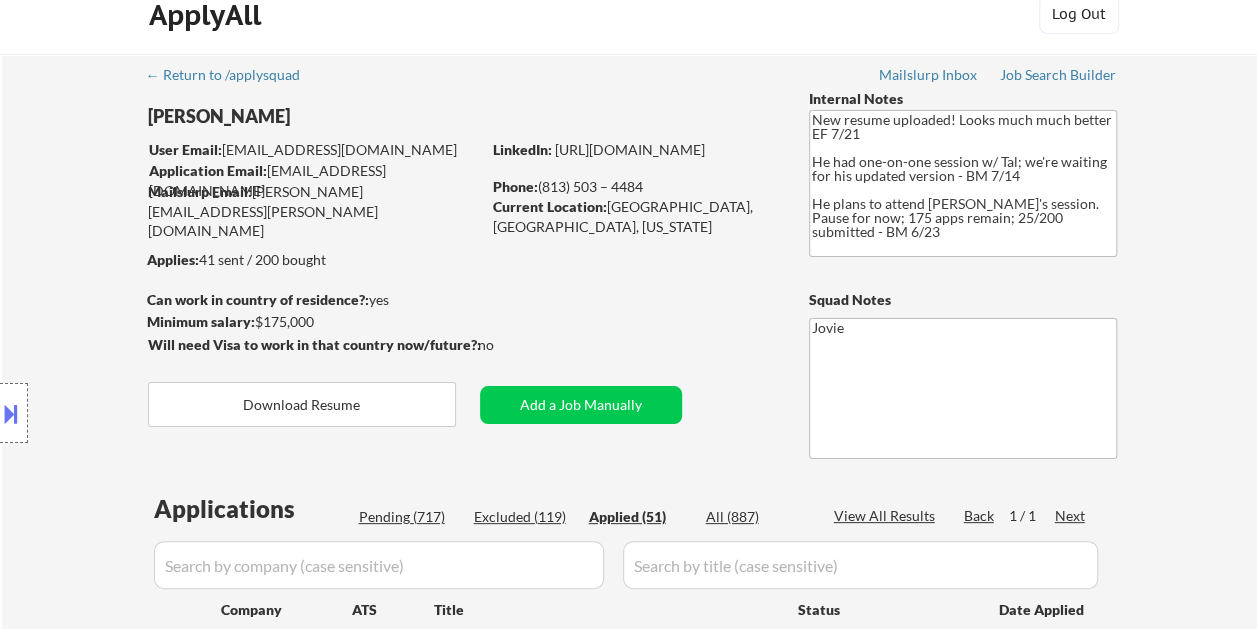 scroll, scrollTop: 0, scrollLeft: 0, axis: both 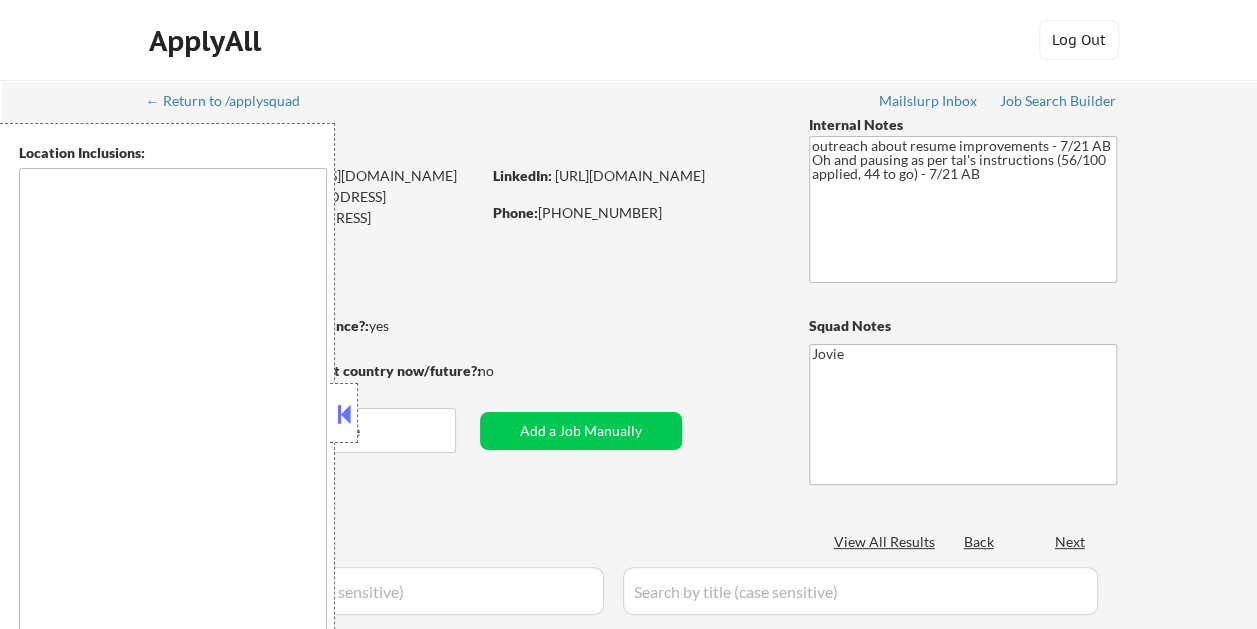 type on "Bethesda, MD   Rockville, MD   Silver Spring, MD   Gaithersburg, MD   Frederick, MD   Columbia, MD   Germantown, MD   Bowie, MD   Annapolis, MD   Laurel, MD   College Park, MD   Greenbelt, MD   Hyattsville, MD   Takoma Park, MD   Wheaton, MD   Beltsville, MD   Olney, MD   Severna Park, MD   Ellicott City, MD   B Arlington, VA   Alexandria, VA   Falls Church, VA   Tysons, VA   McLean, VA   Vienna, VA   Chevy Chase, MD   Annandale, VA   Springfield, VA   Reston, VA   Herndon, VA   Fairfax, VA   Landover, MD   Burke, VA   Chantilly, VA   Manassas, VA   Woodbridge, VA   Leesburg, VA   Frederick, MD Centreville, VA   Lorton, VA   Dale City, VA   Ashburn, VA   Sterling, VA   Gainesville, VA   Bristow, VA   Dumfries, VA   Quantico, VA   Fredericksburg, VA   Stafford, VA   Warrenton, VA   Purcellville, VA   Middleburg, VA" 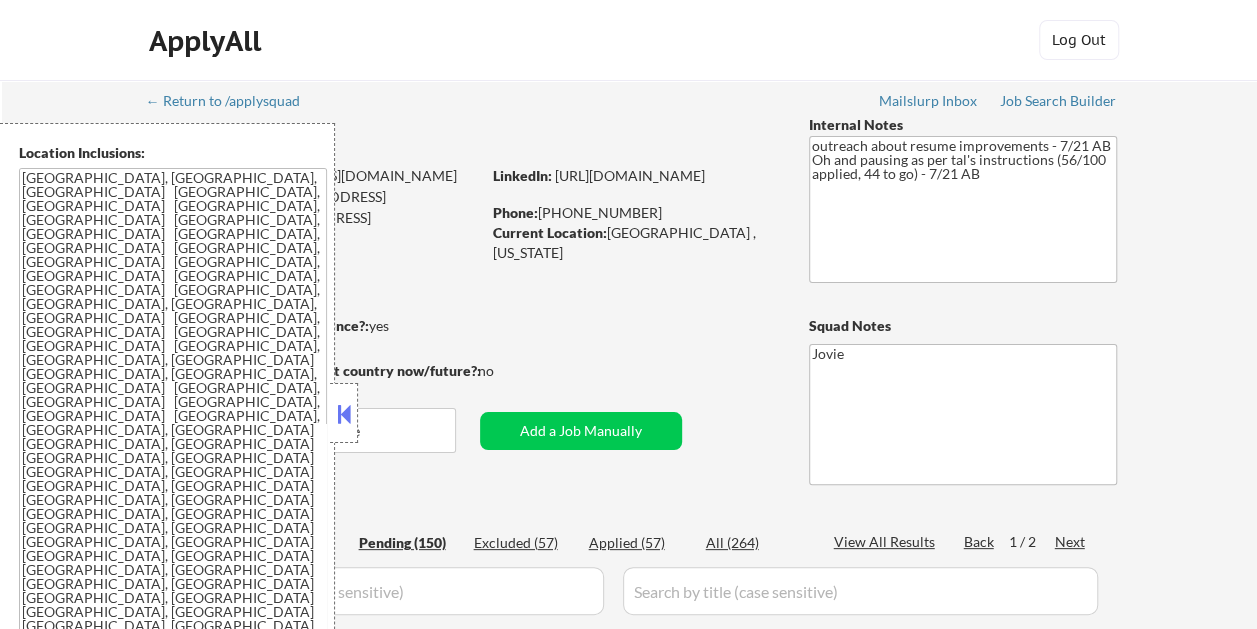 click at bounding box center [344, 414] 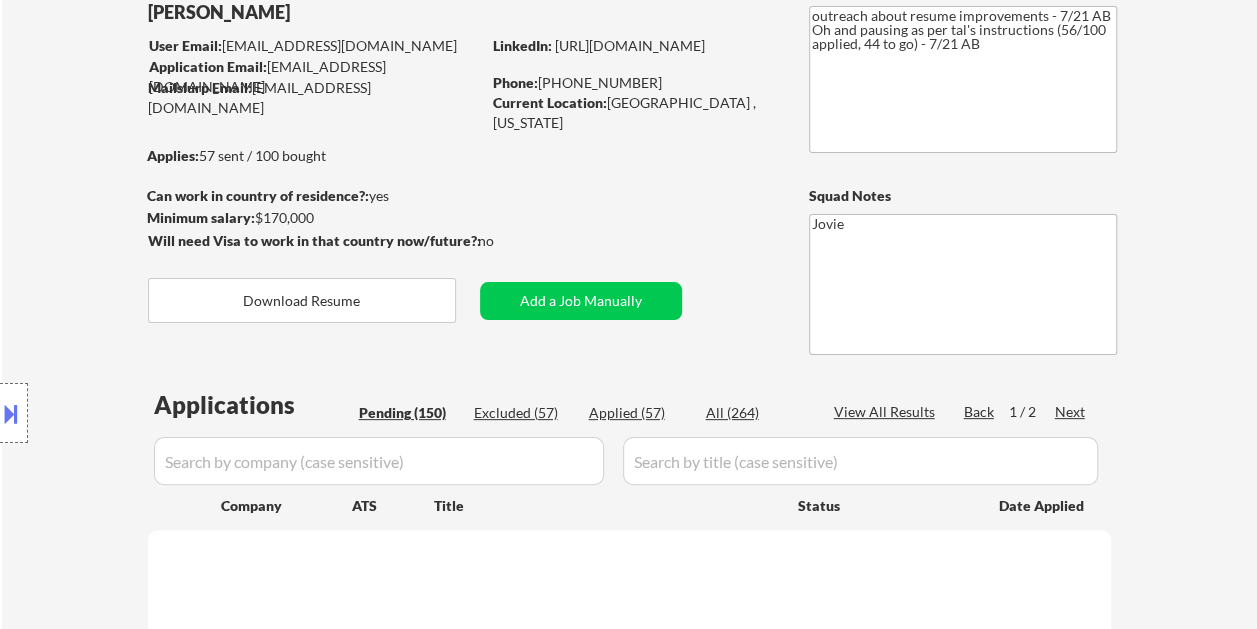 scroll, scrollTop: 100, scrollLeft: 0, axis: vertical 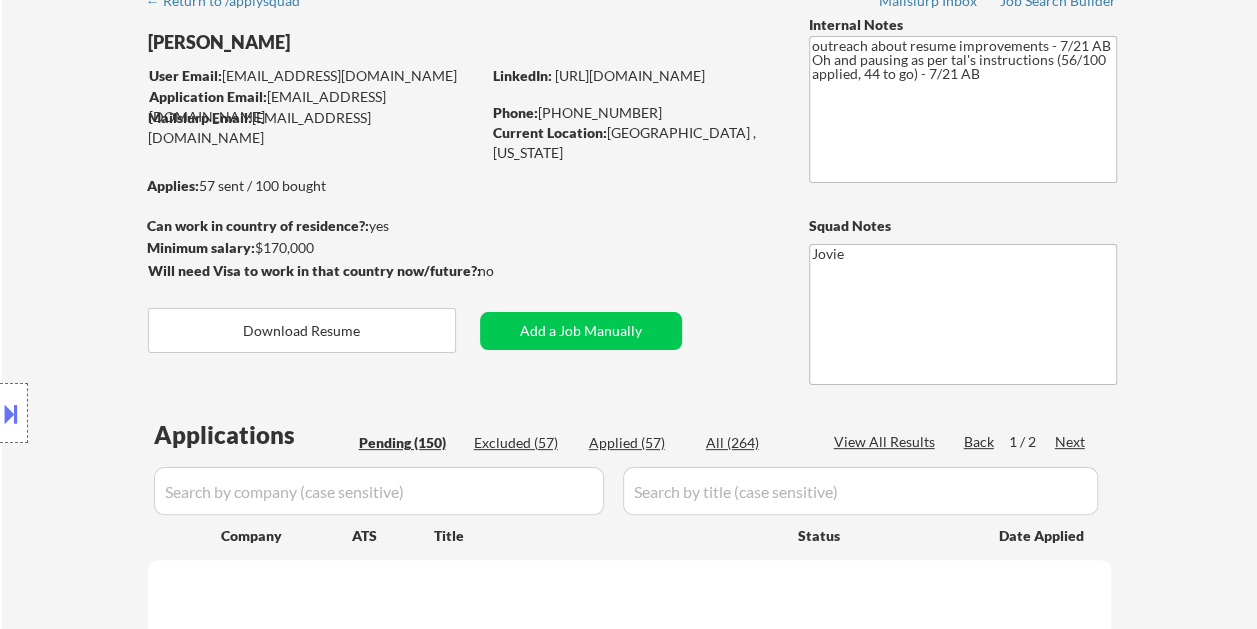 click on "Excluded (57)" at bounding box center (524, 443) 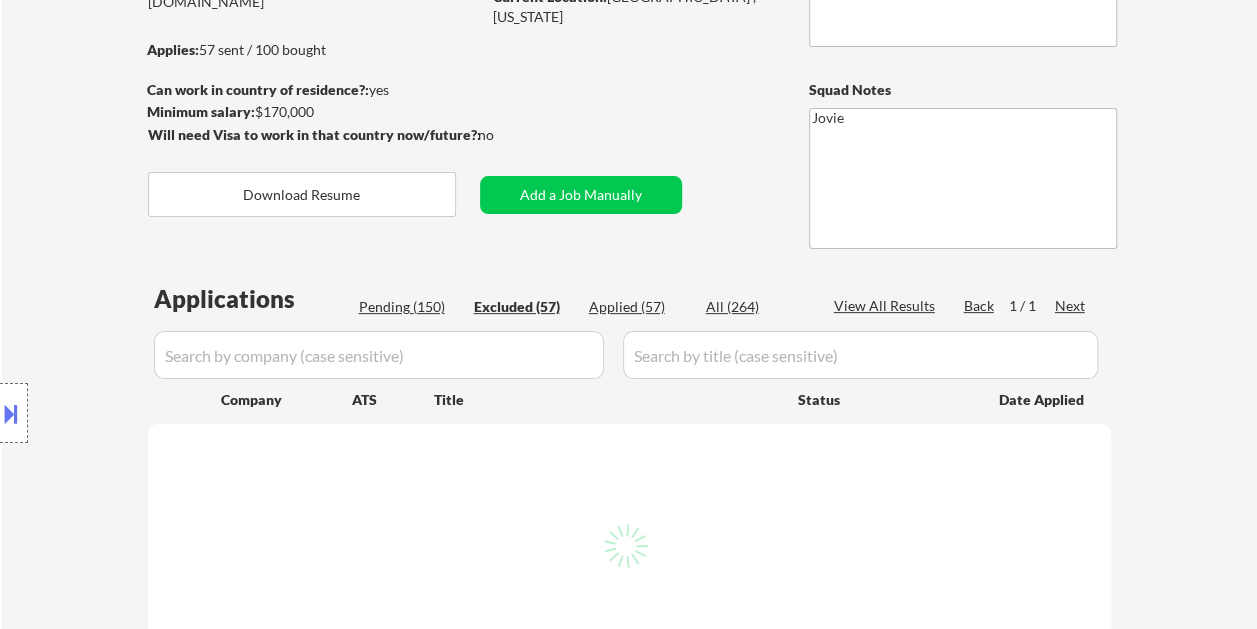 scroll, scrollTop: 500, scrollLeft: 0, axis: vertical 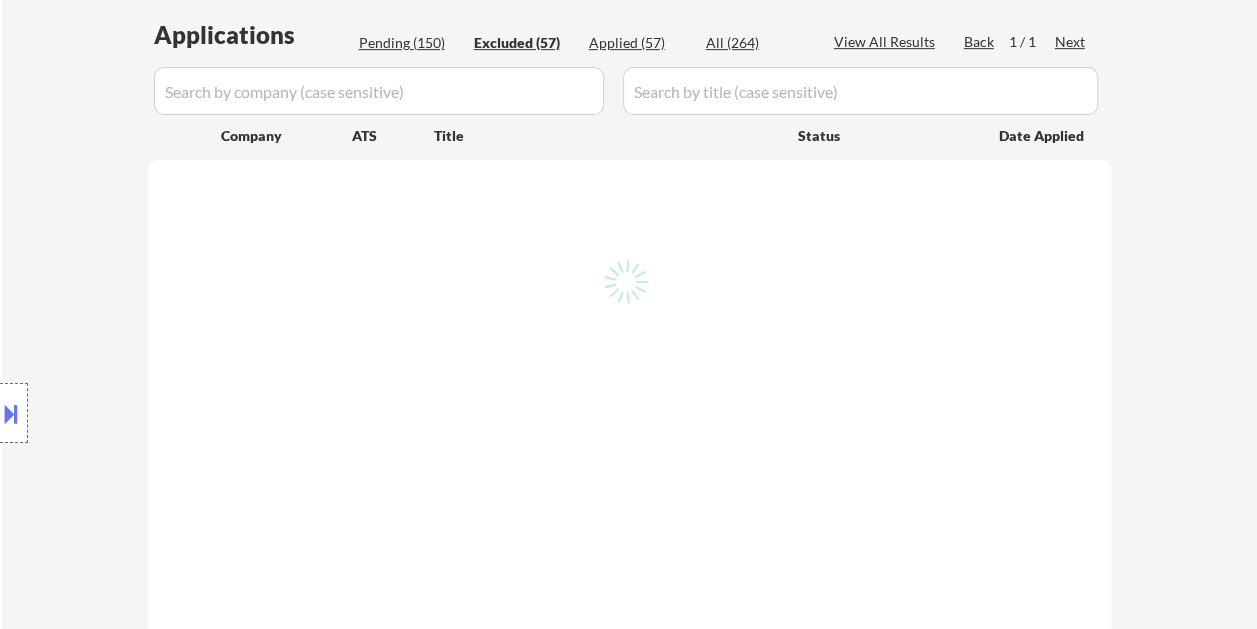 click on "Applied (57)" at bounding box center [639, 43] 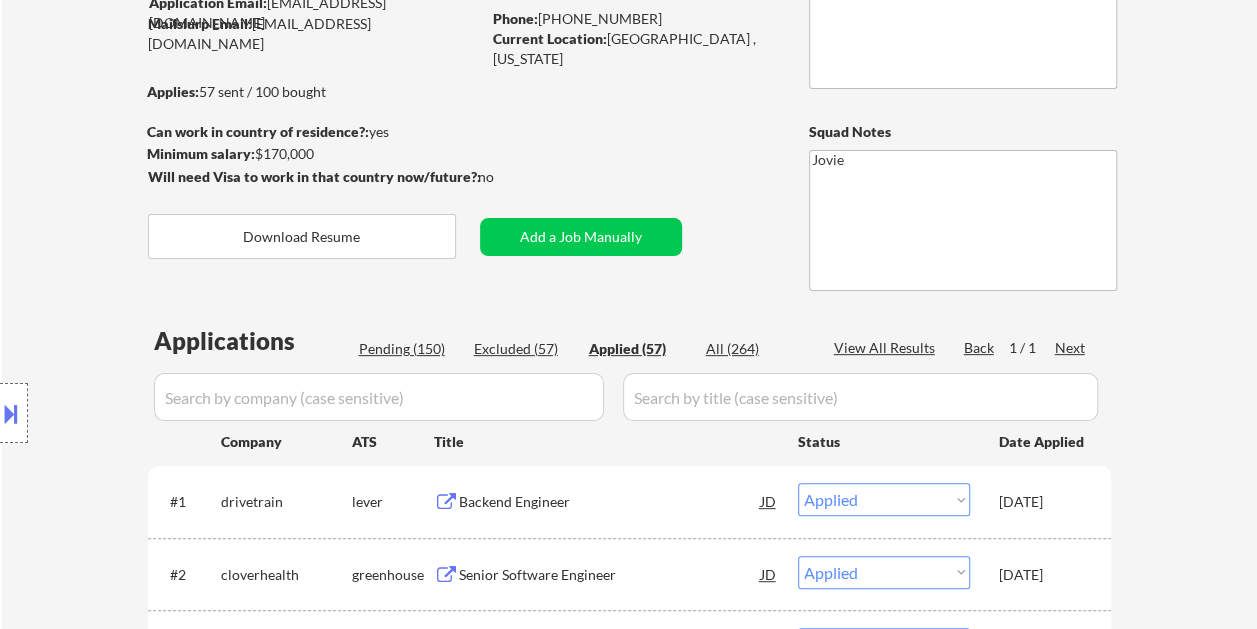 scroll, scrollTop: 200, scrollLeft: 0, axis: vertical 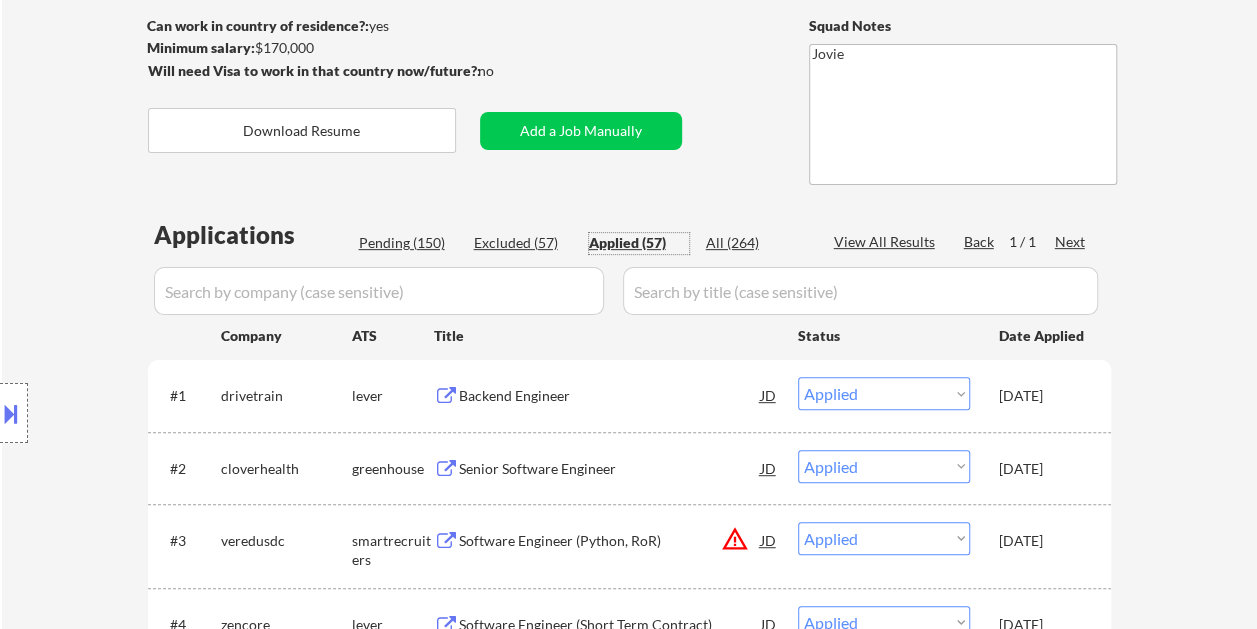 click on "Pending (150)" at bounding box center (409, 243) 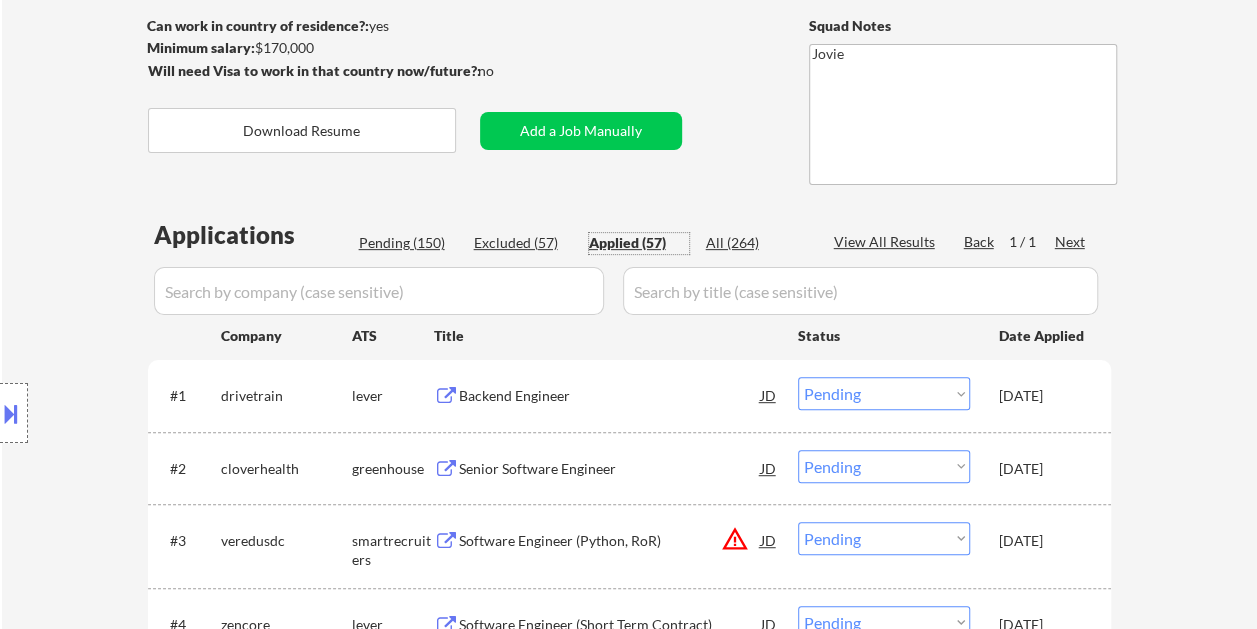 select on ""pending"" 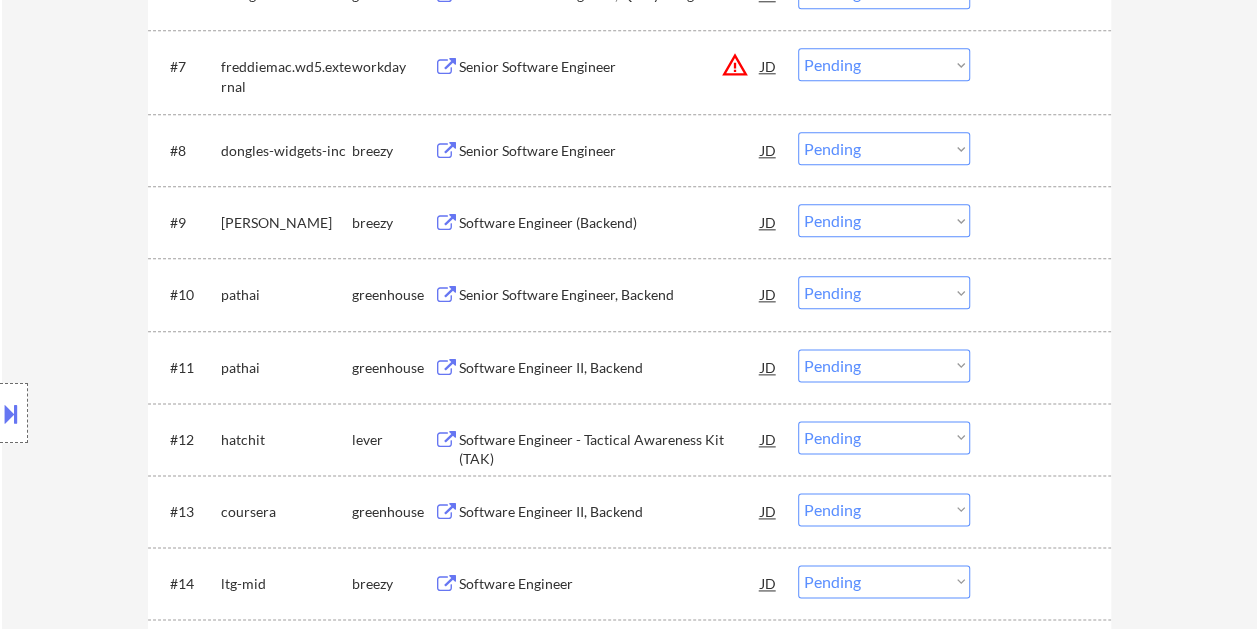 scroll, scrollTop: 1100, scrollLeft: 0, axis: vertical 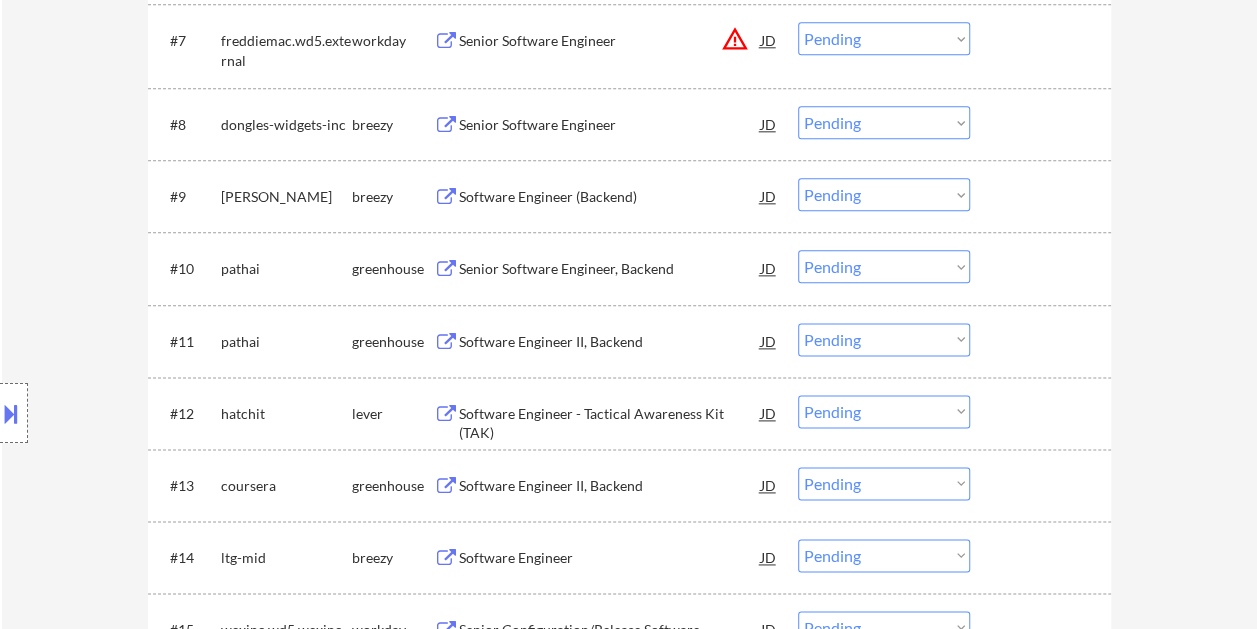 click at bounding box center (1043, 413) 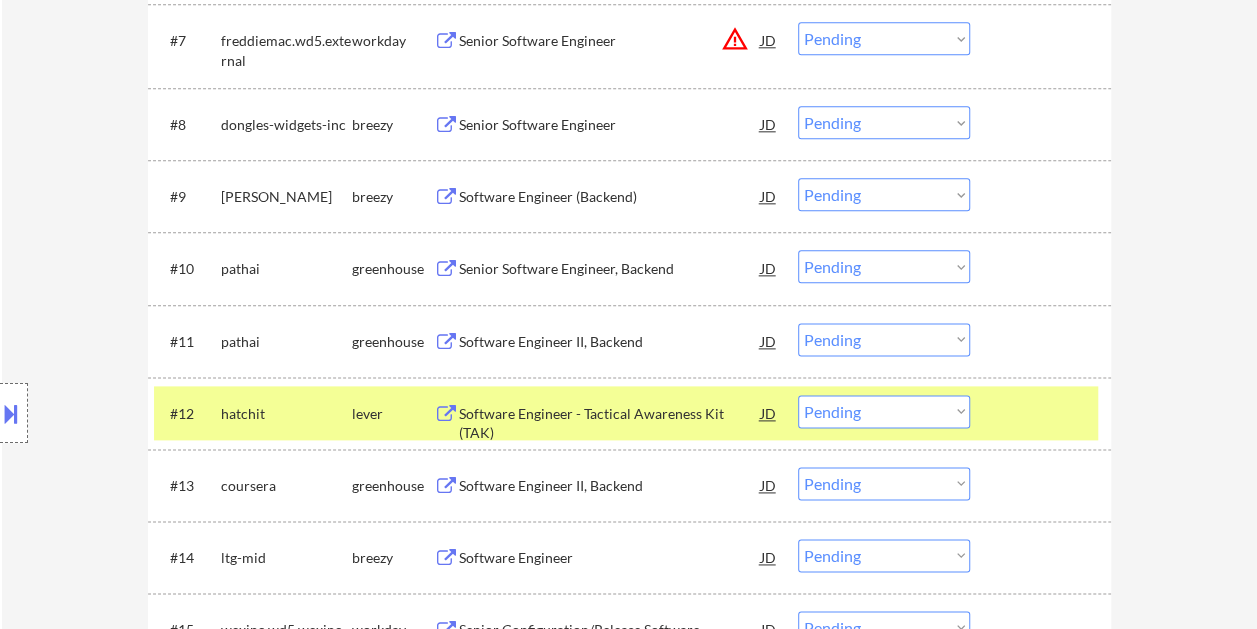 click on "Software Engineer - Tactical Awareness Kit (TAK)" at bounding box center (610, 423) 